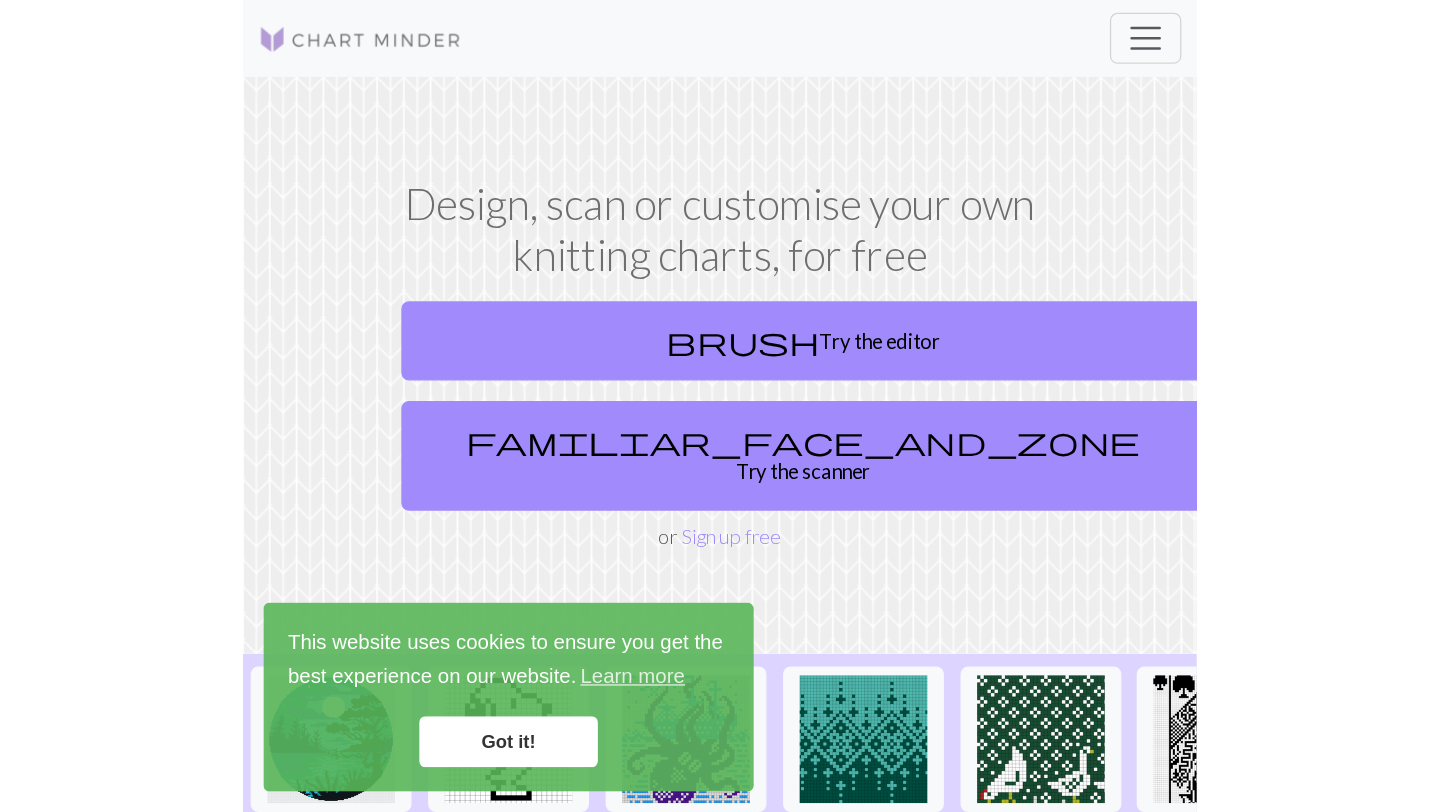 scroll, scrollTop: 0, scrollLeft: 0, axis: both 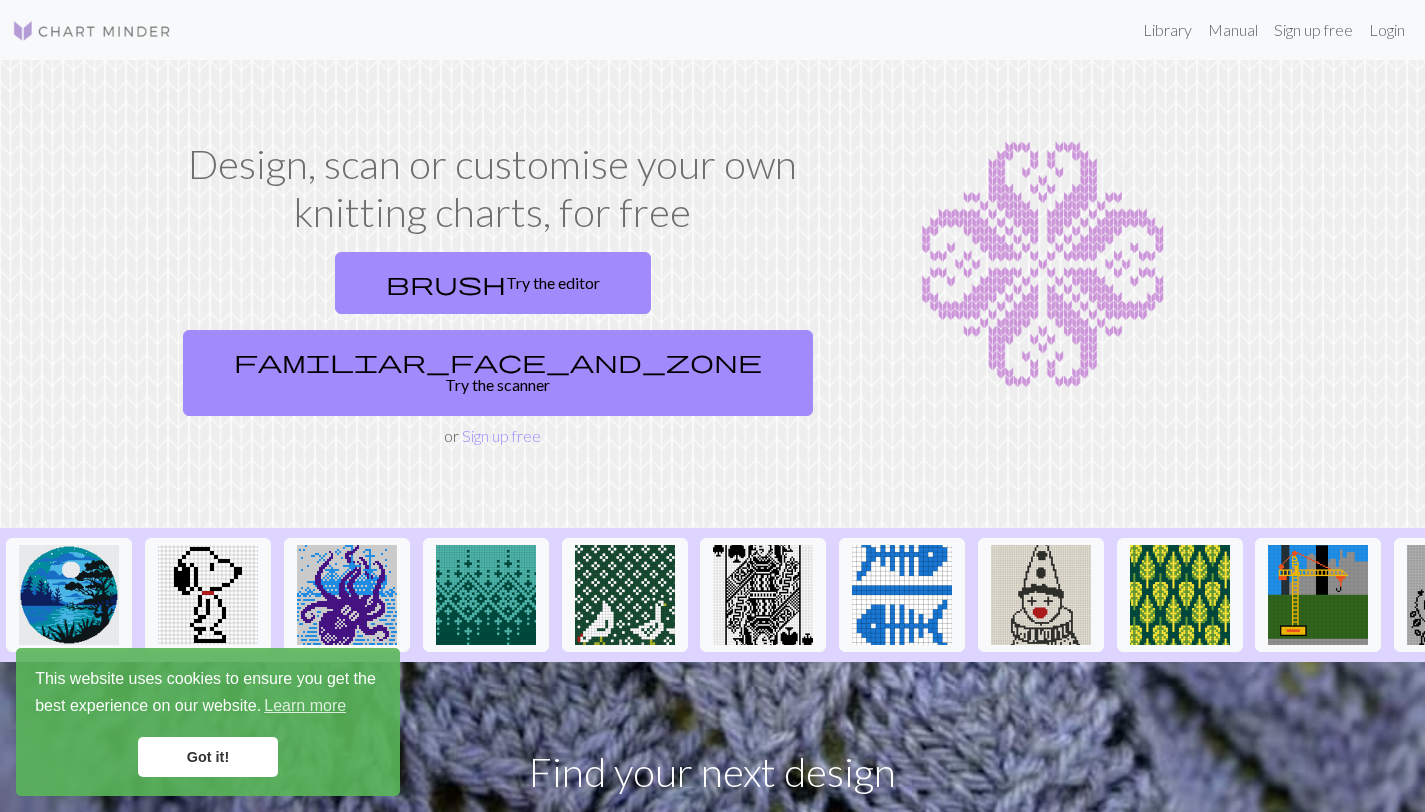 click on "This website uses cookies to ensure you get the best experience on our website.  Learn more Got it!" at bounding box center [208, 722] 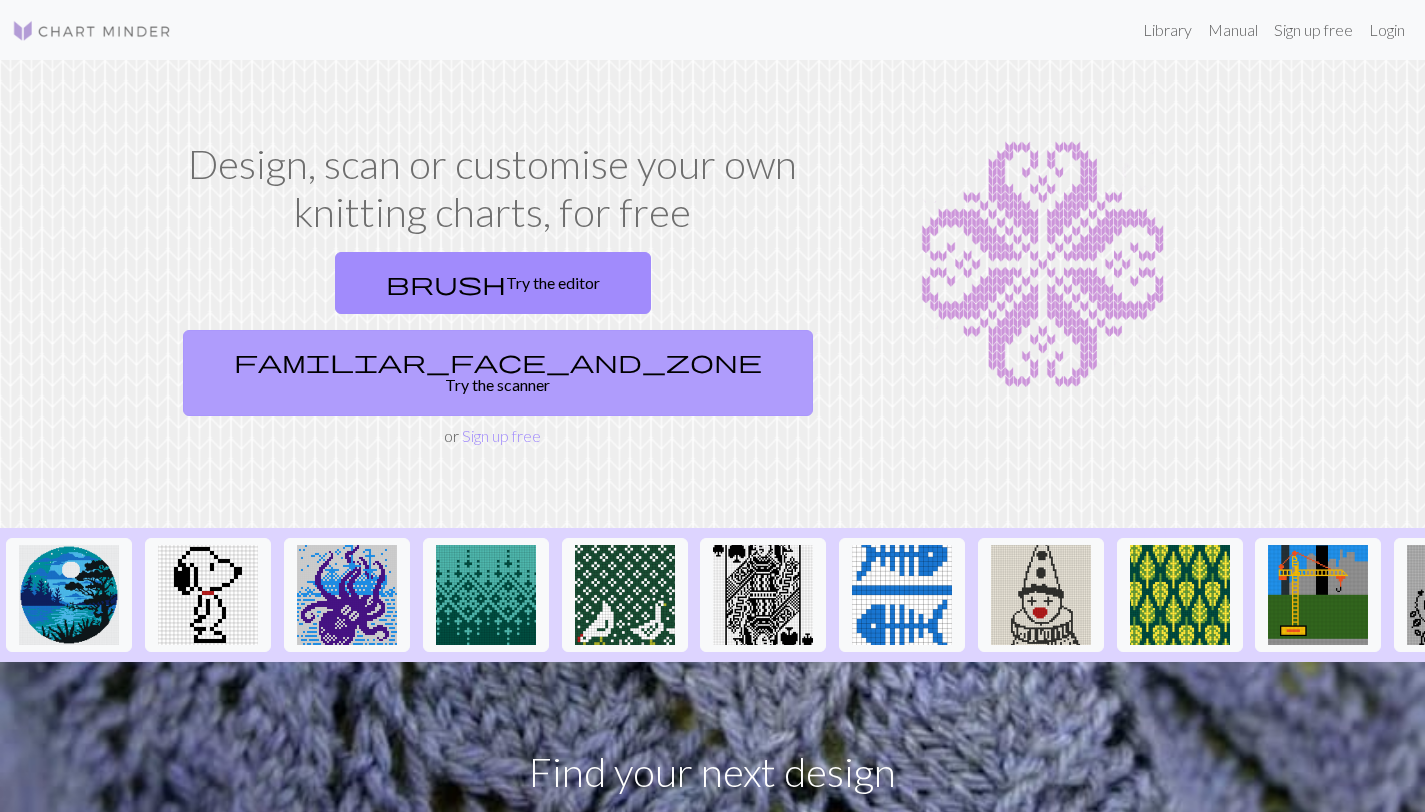 click on "familiar_face_and_zone  Try the scanner" at bounding box center [498, 373] 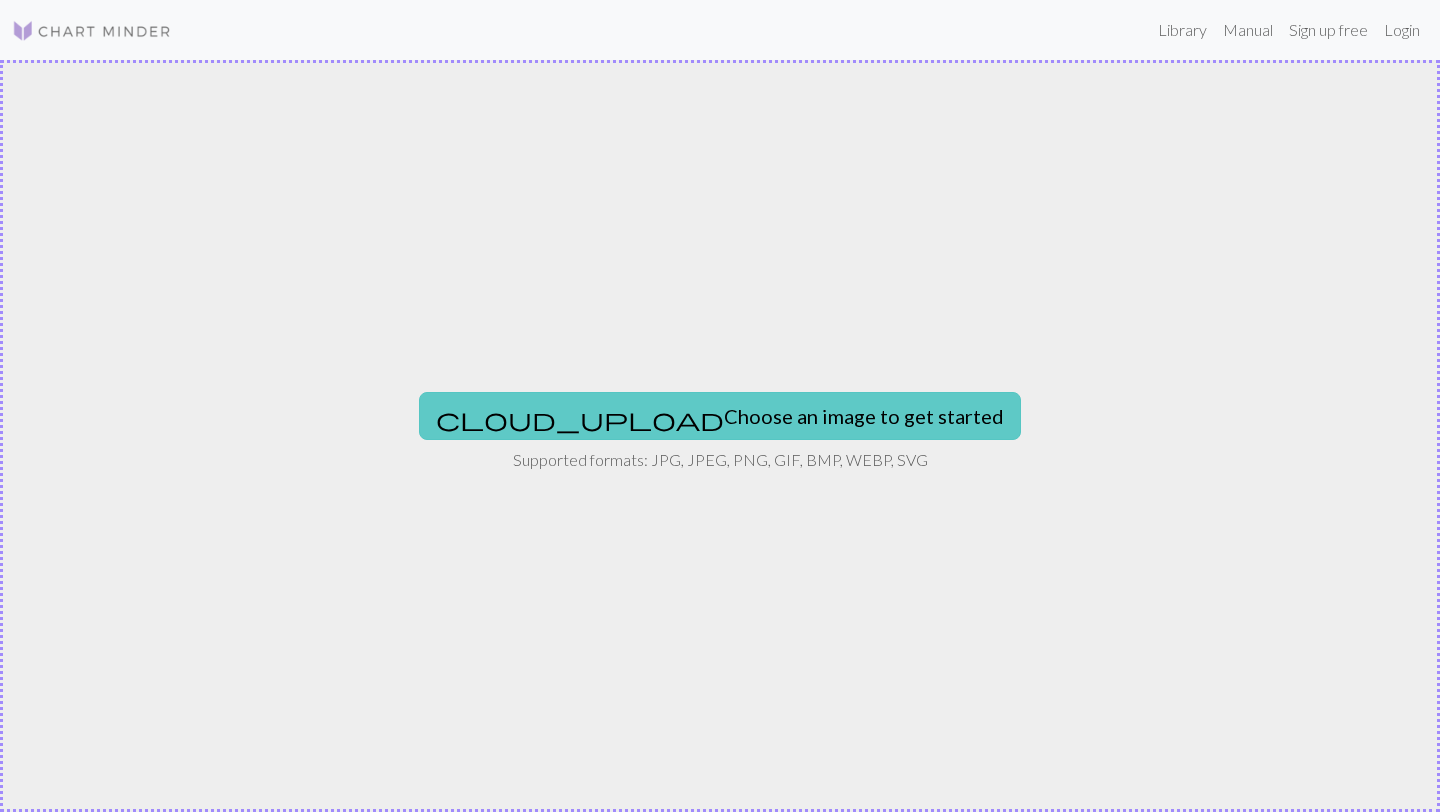 click on "cloud_upload  Choose an image to get started" at bounding box center [720, 416] 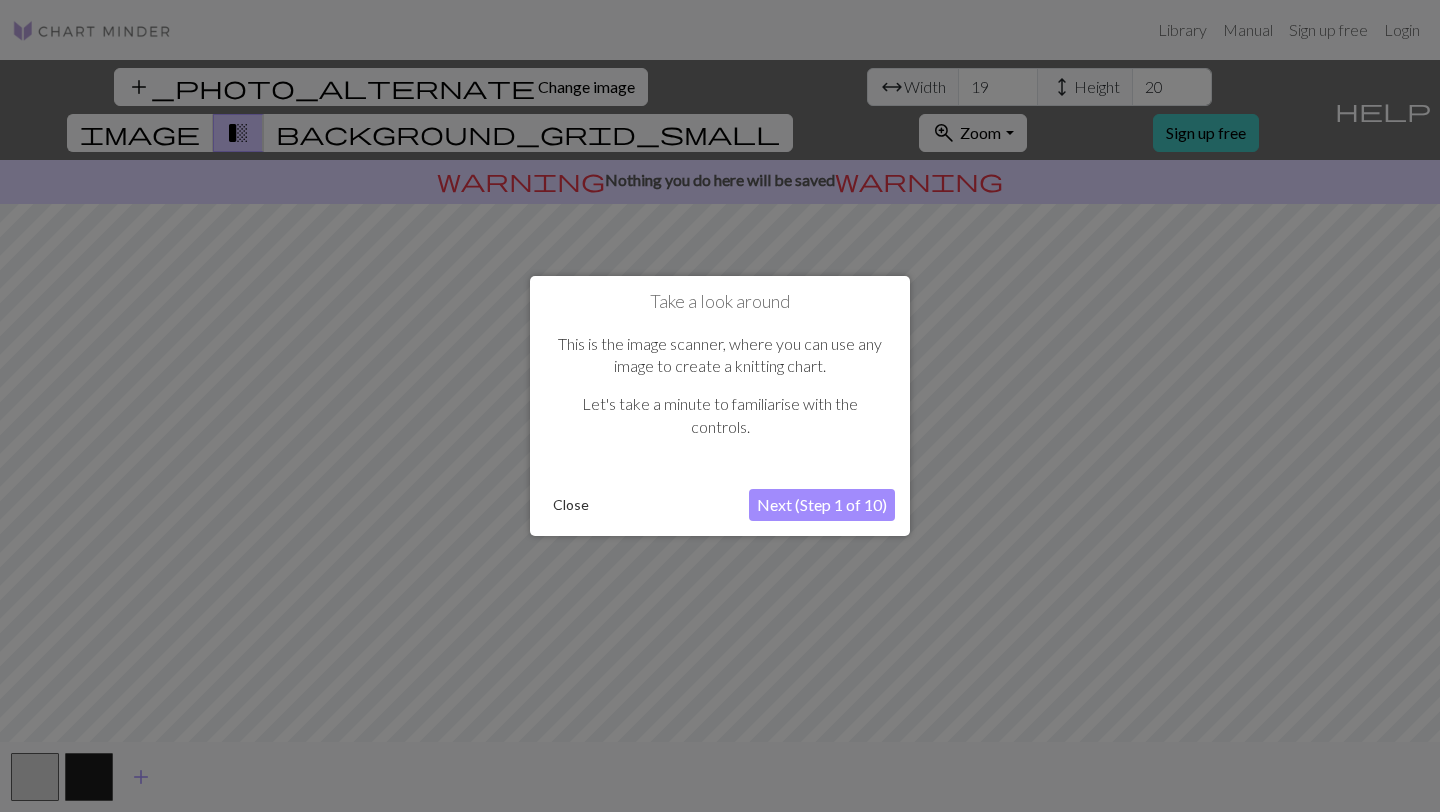 click on "Next (Step 1 of 10)" at bounding box center [822, 505] 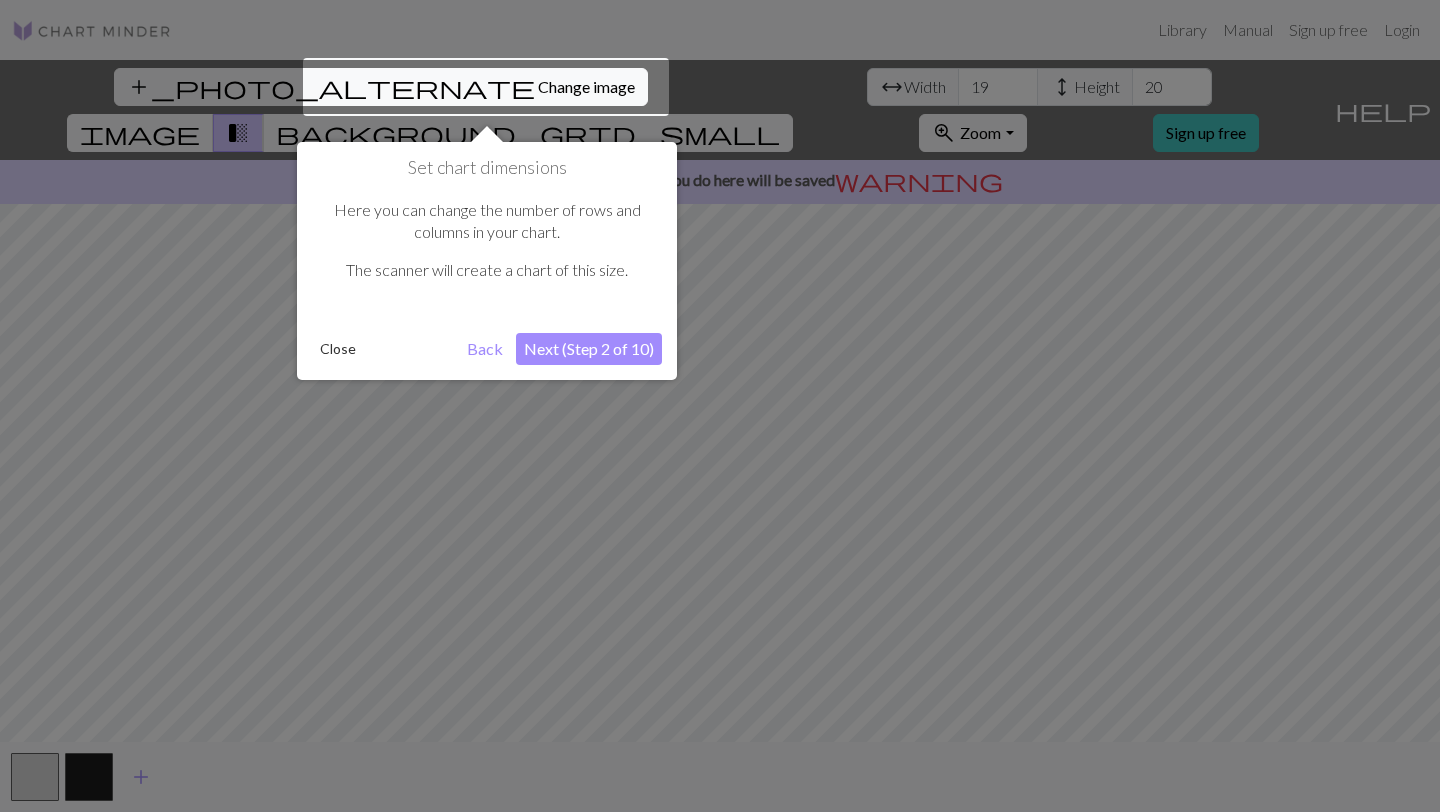 click on "Next (Step 2 of 10)" at bounding box center [589, 349] 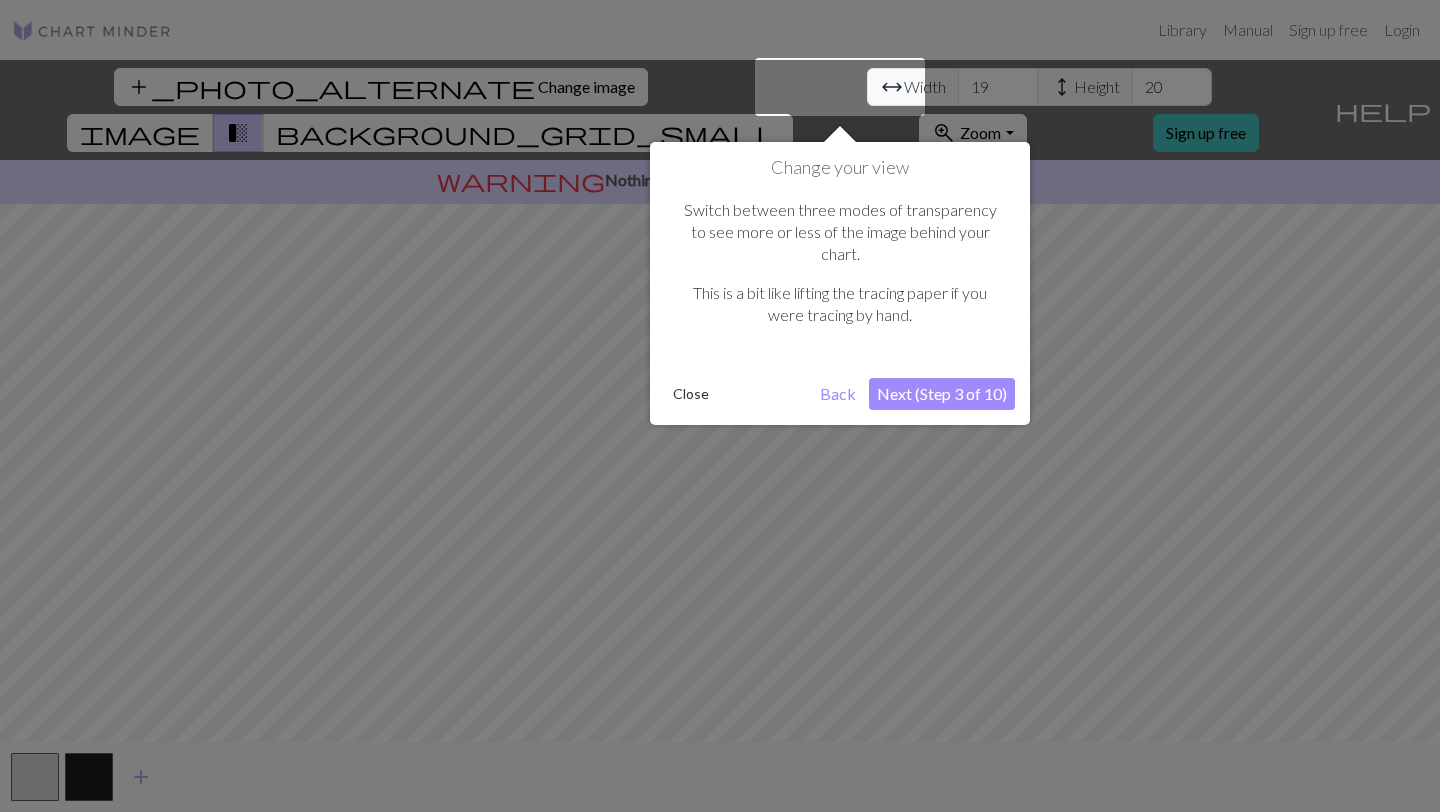 click on "Next (Step 3 of 10)" at bounding box center [942, 394] 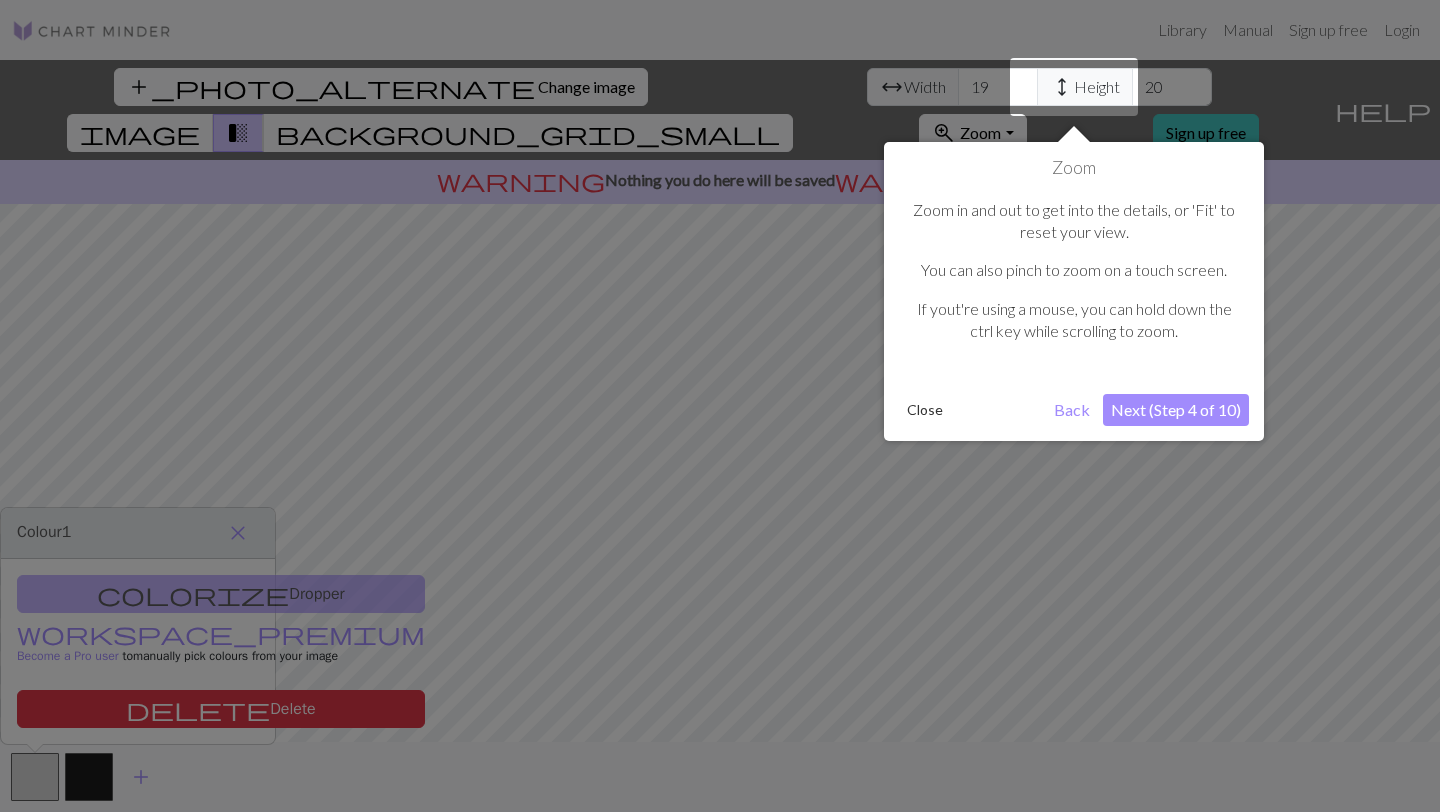 click on "Next (Step 4 of 10)" at bounding box center [1176, 410] 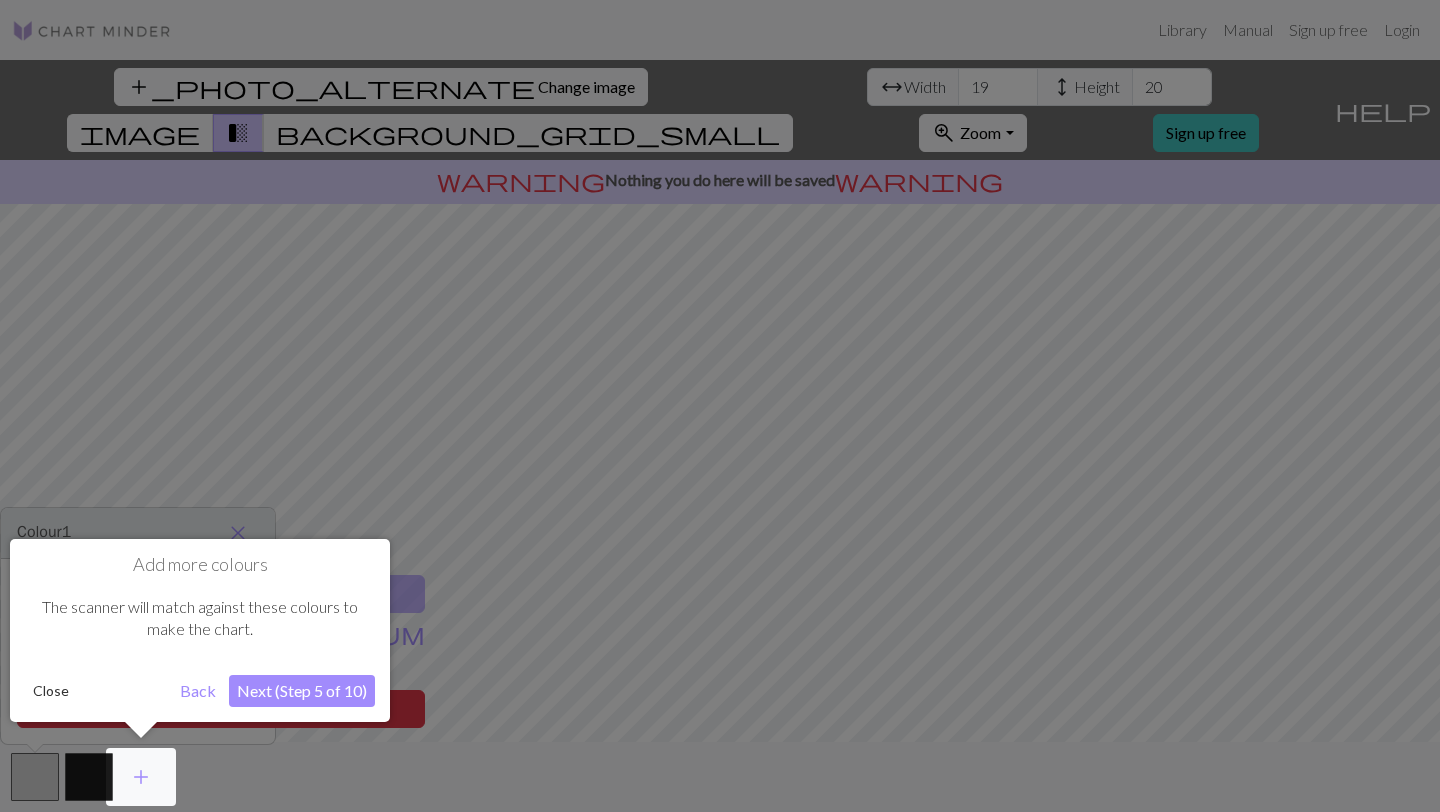 click on "Add more colours The scanner will match against these colours to make the chart. Close Back Next (Step 5 of 10)" at bounding box center [200, 630] 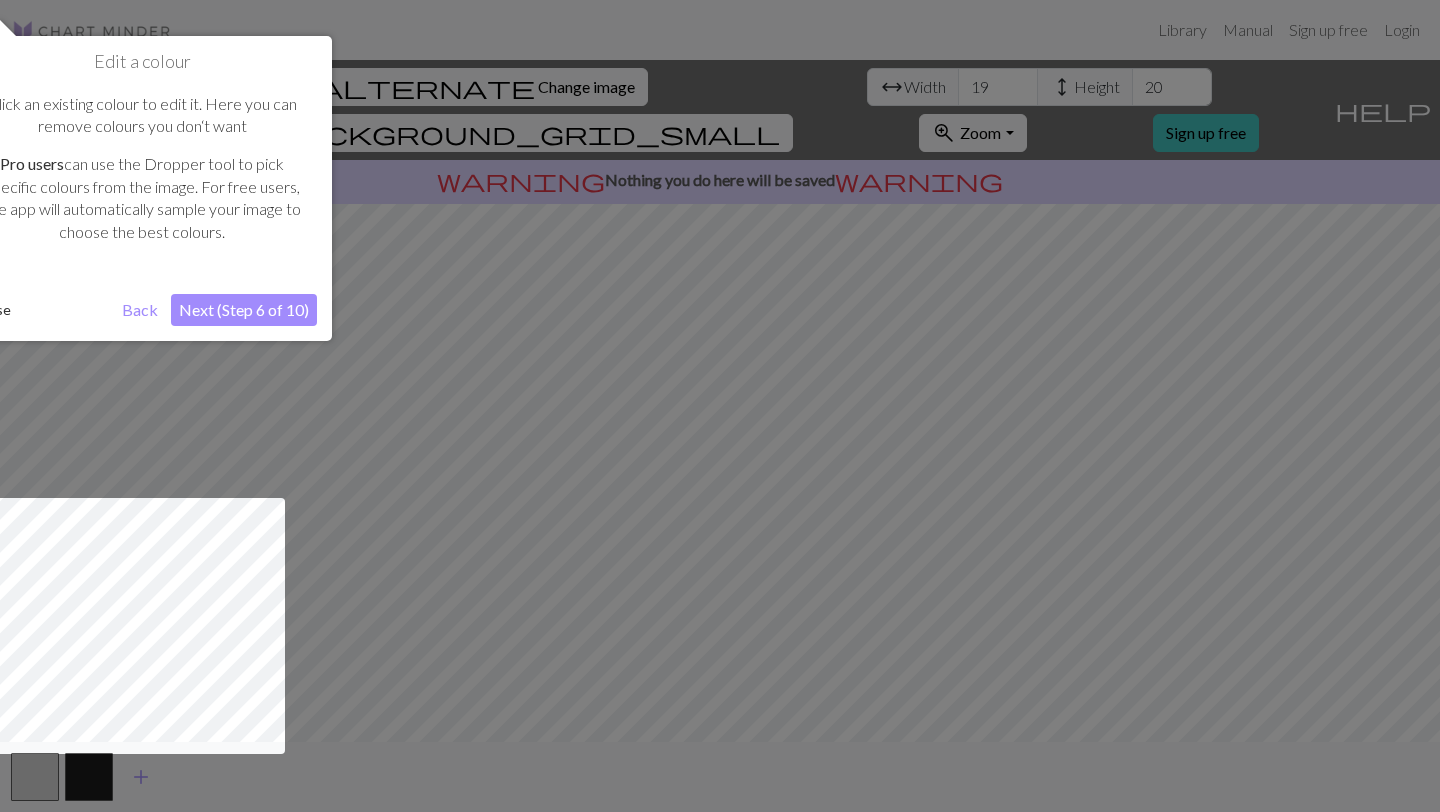 click on "Next (Step 6 of 10)" at bounding box center (244, 310) 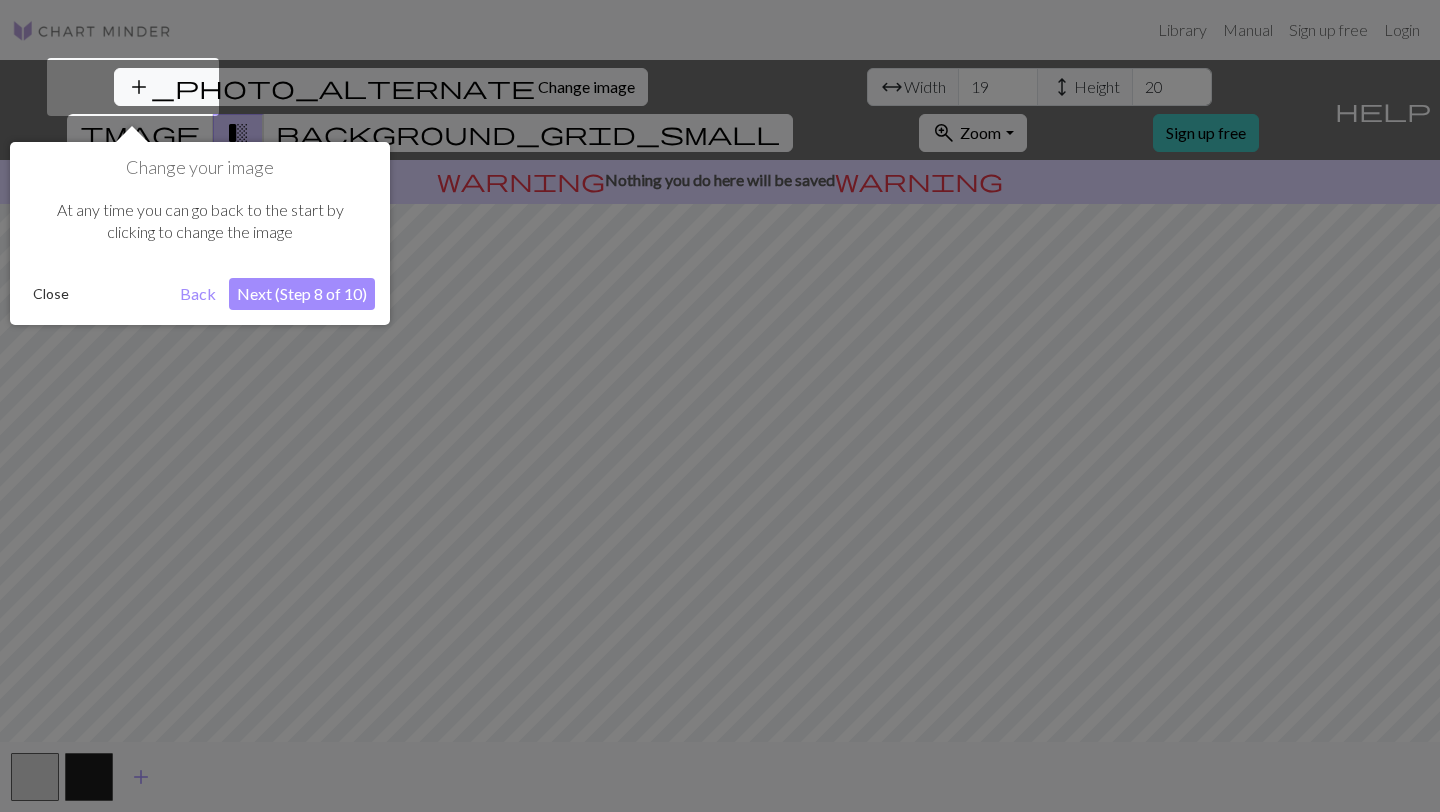 click on "Next (Step 8 of 10)" at bounding box center [302, 294] 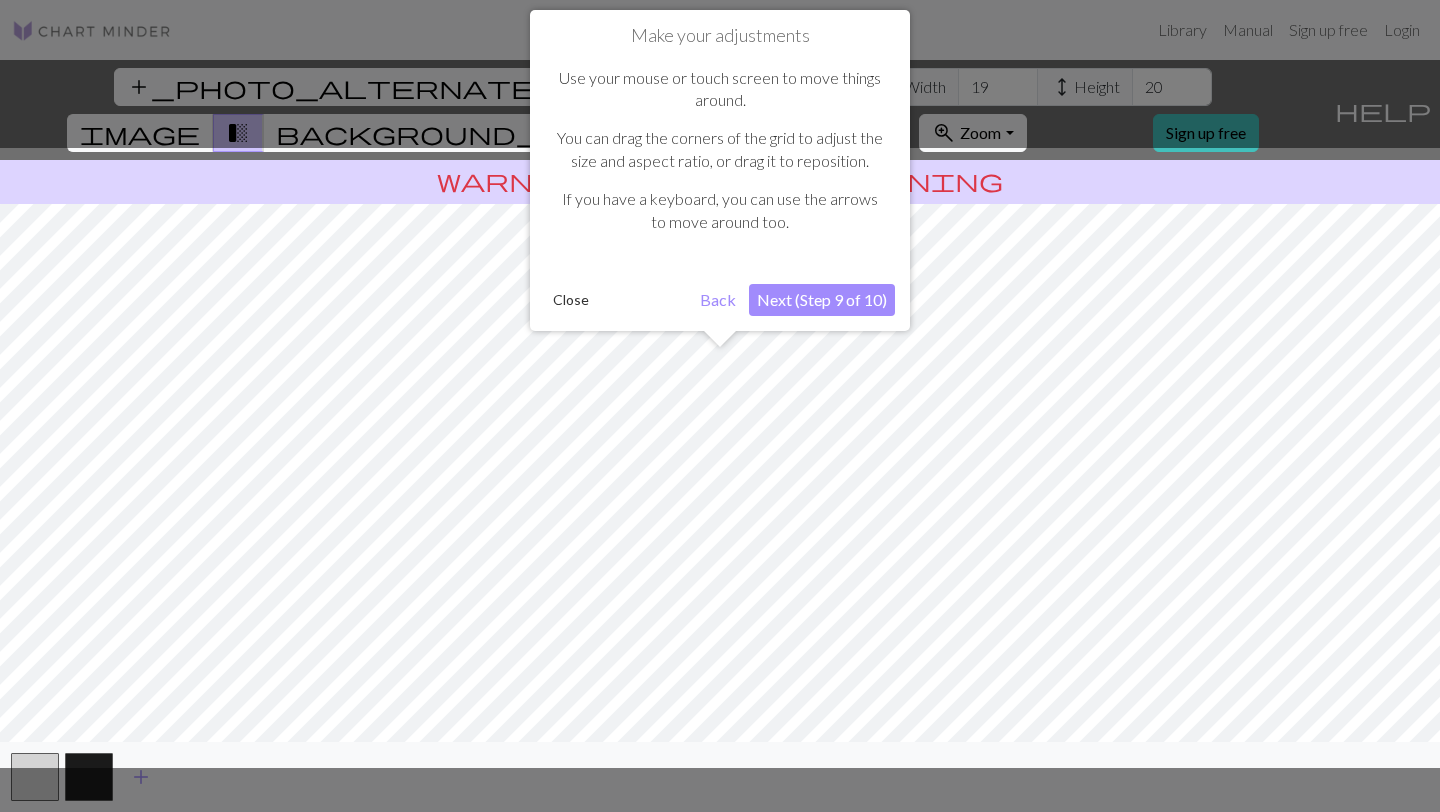 click on "Next (Step 9 of 10)" at bounding box center (822, 300) 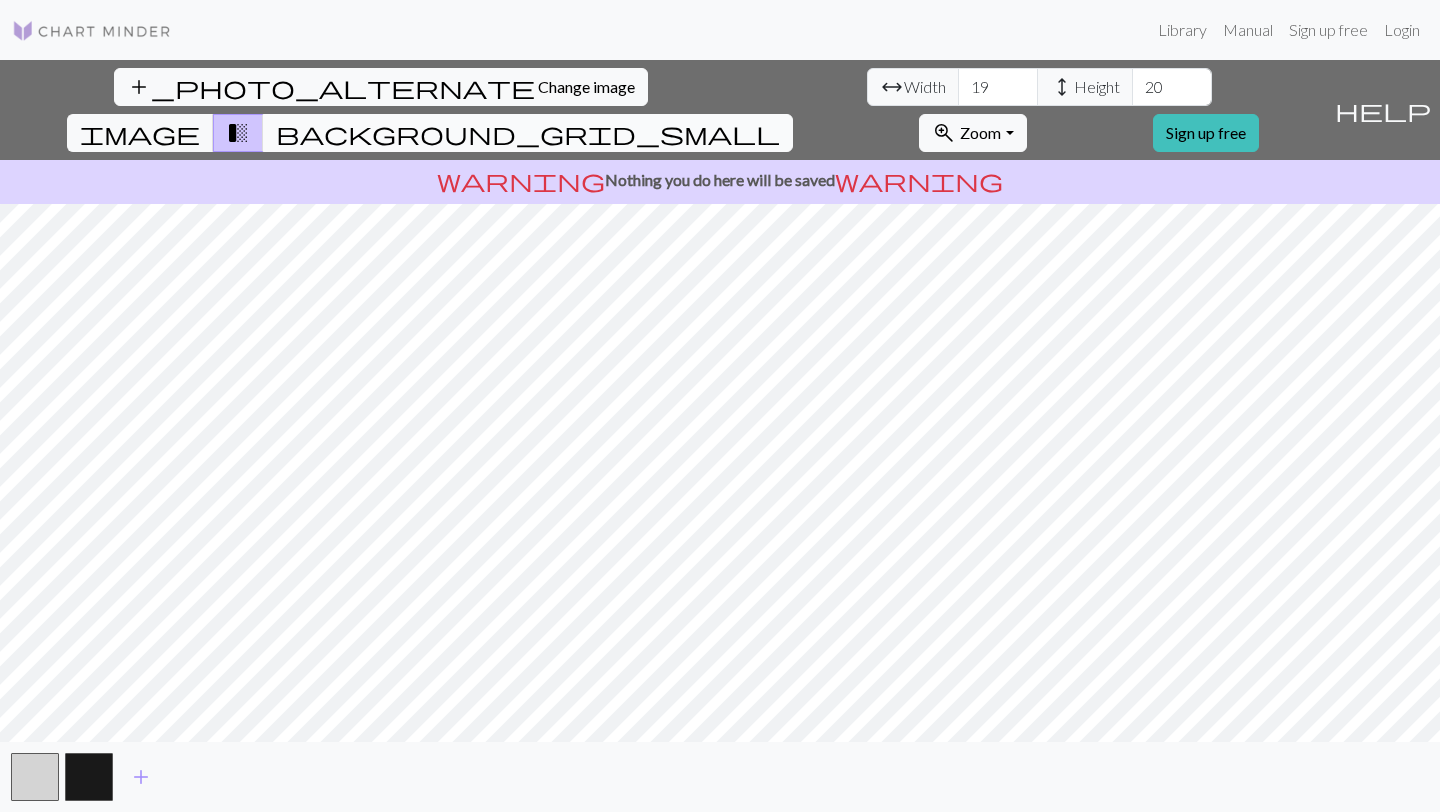 click on "background_grid_small" at bounding box center [528, 133] 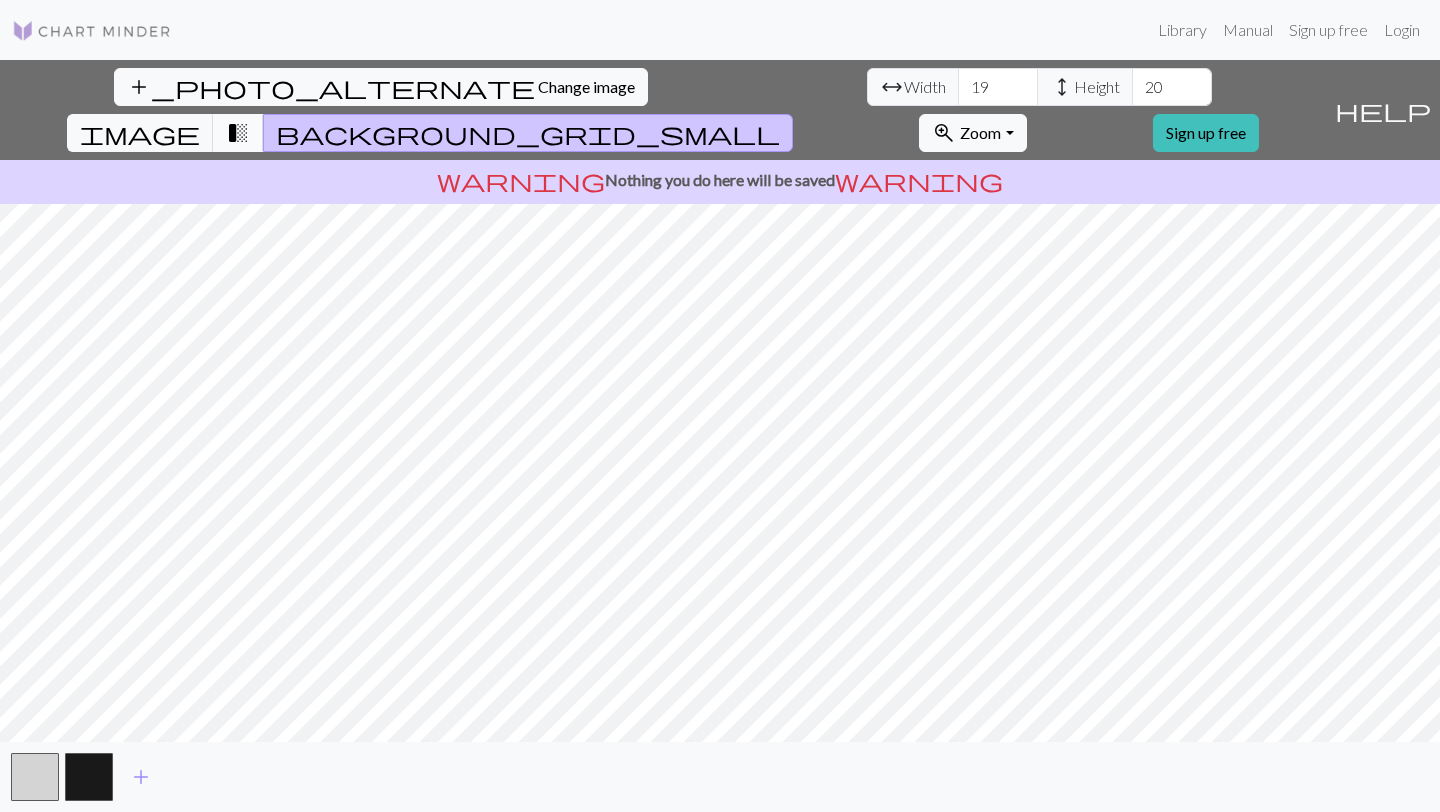 click on "transition_fade" at bounding box center [238, 133] 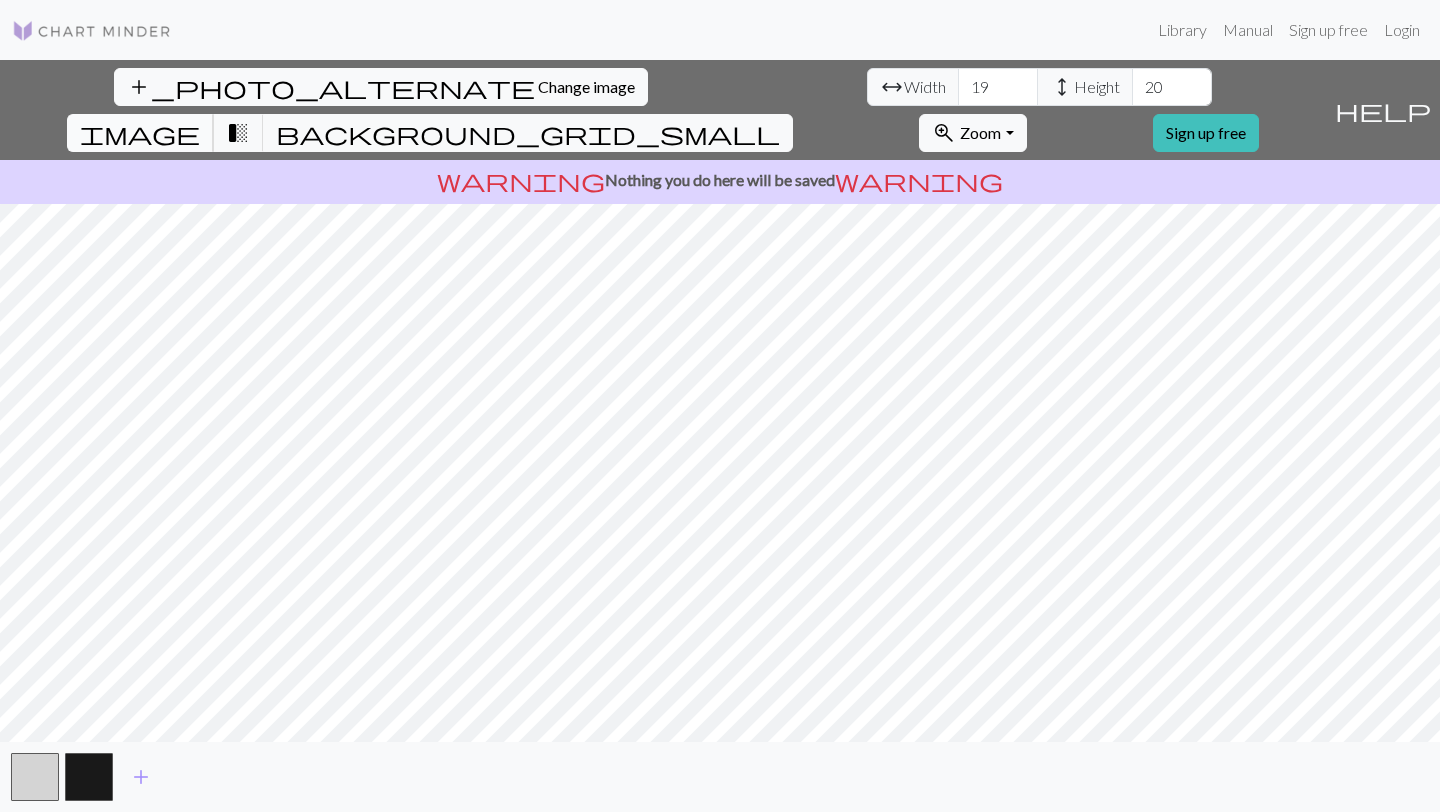 click on "image" at bounding box center [140, 133] 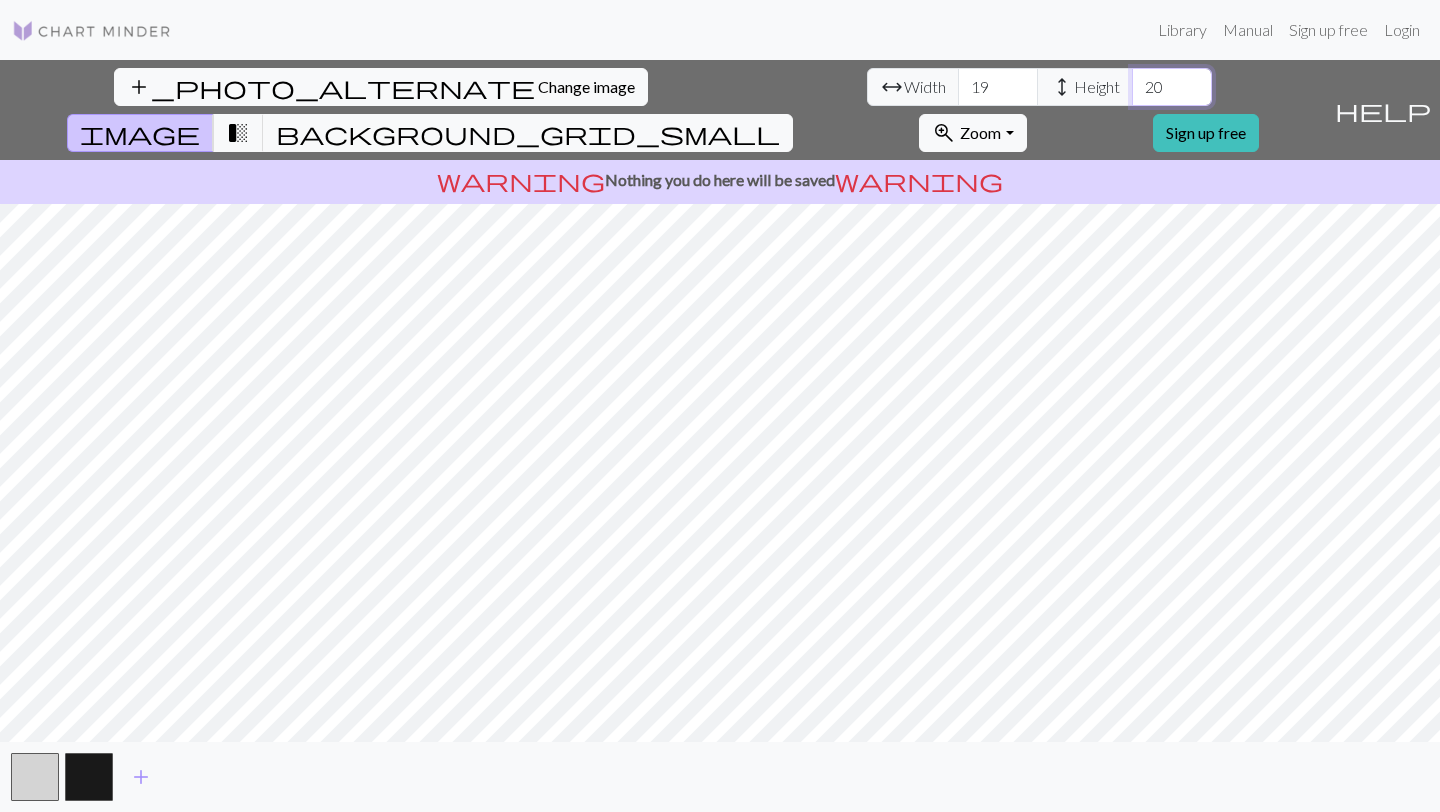 click on "20" at bounding box center [1172, 87] 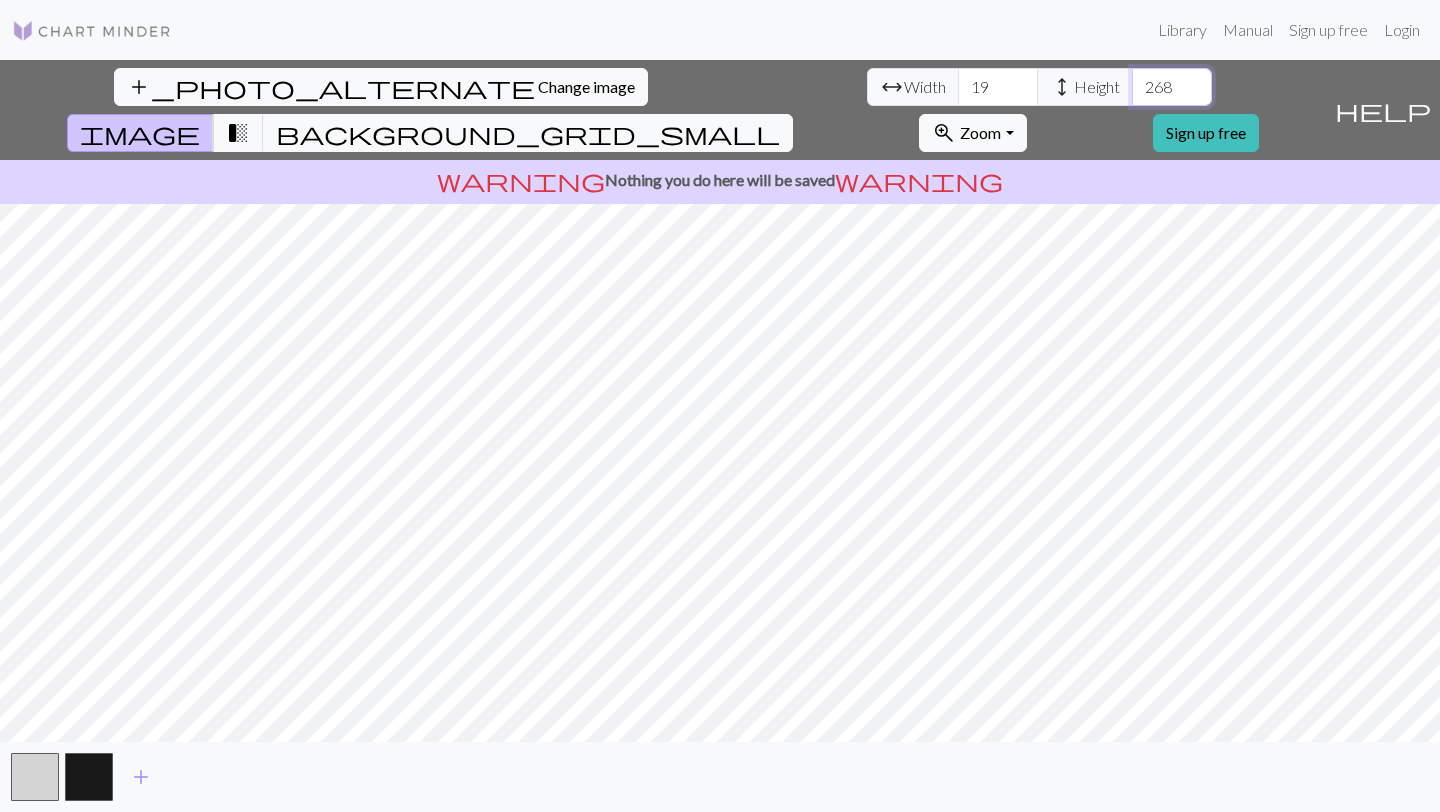 click on "268" at bounding box center [1172, 87] 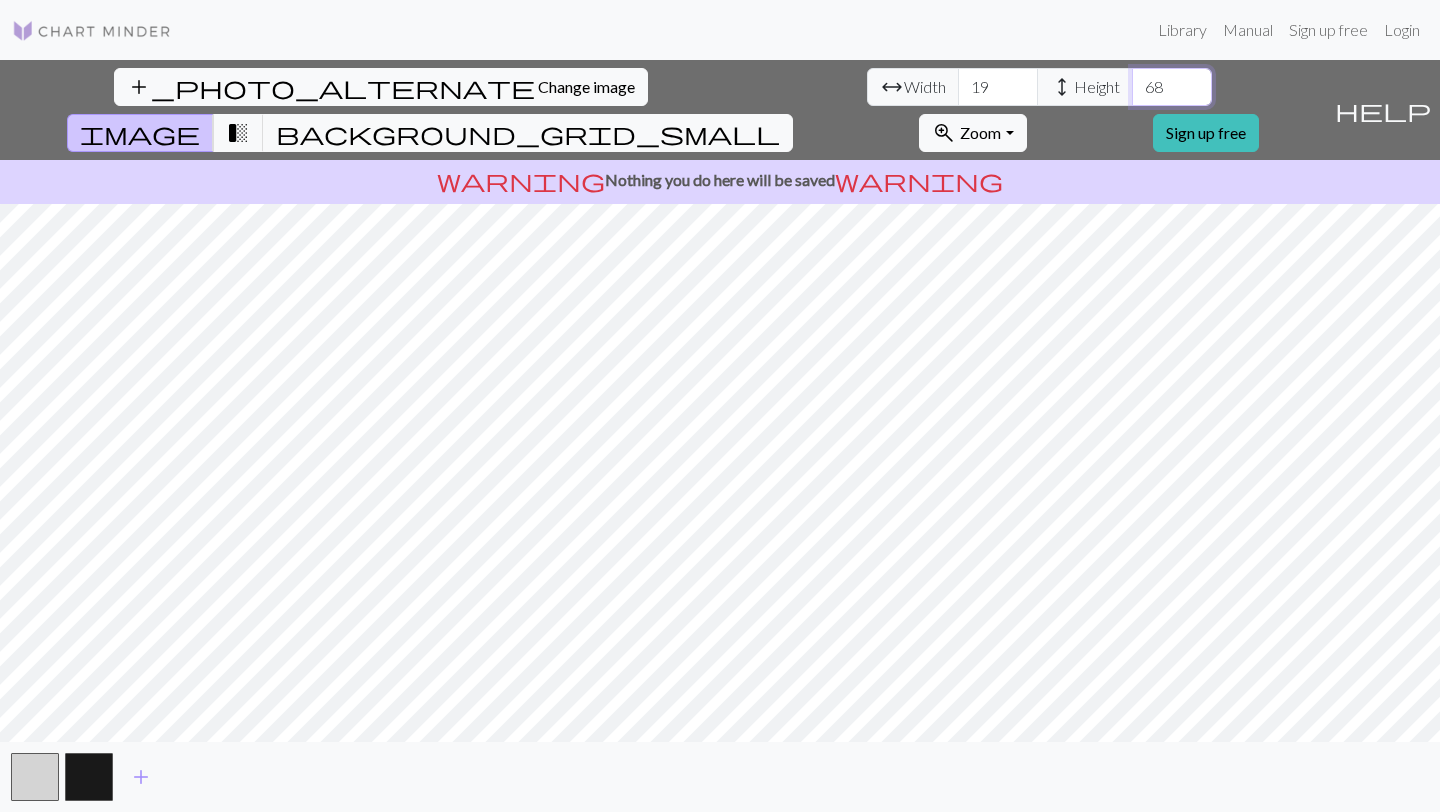 type on "68" 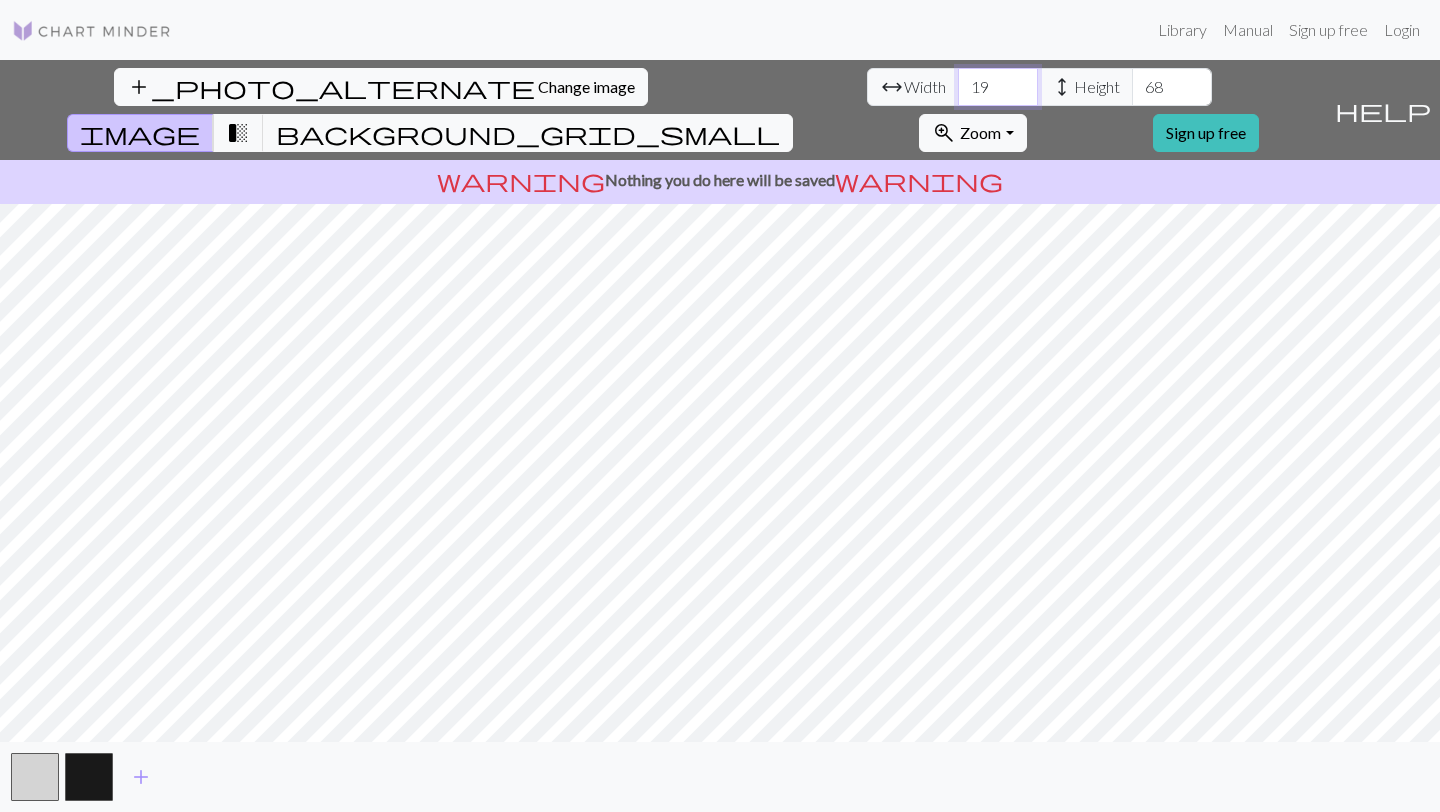 drag, startPoint x: 450, startPoint y: 87, endPoint x: 414, endPoint y: 80, distance: 36.67424 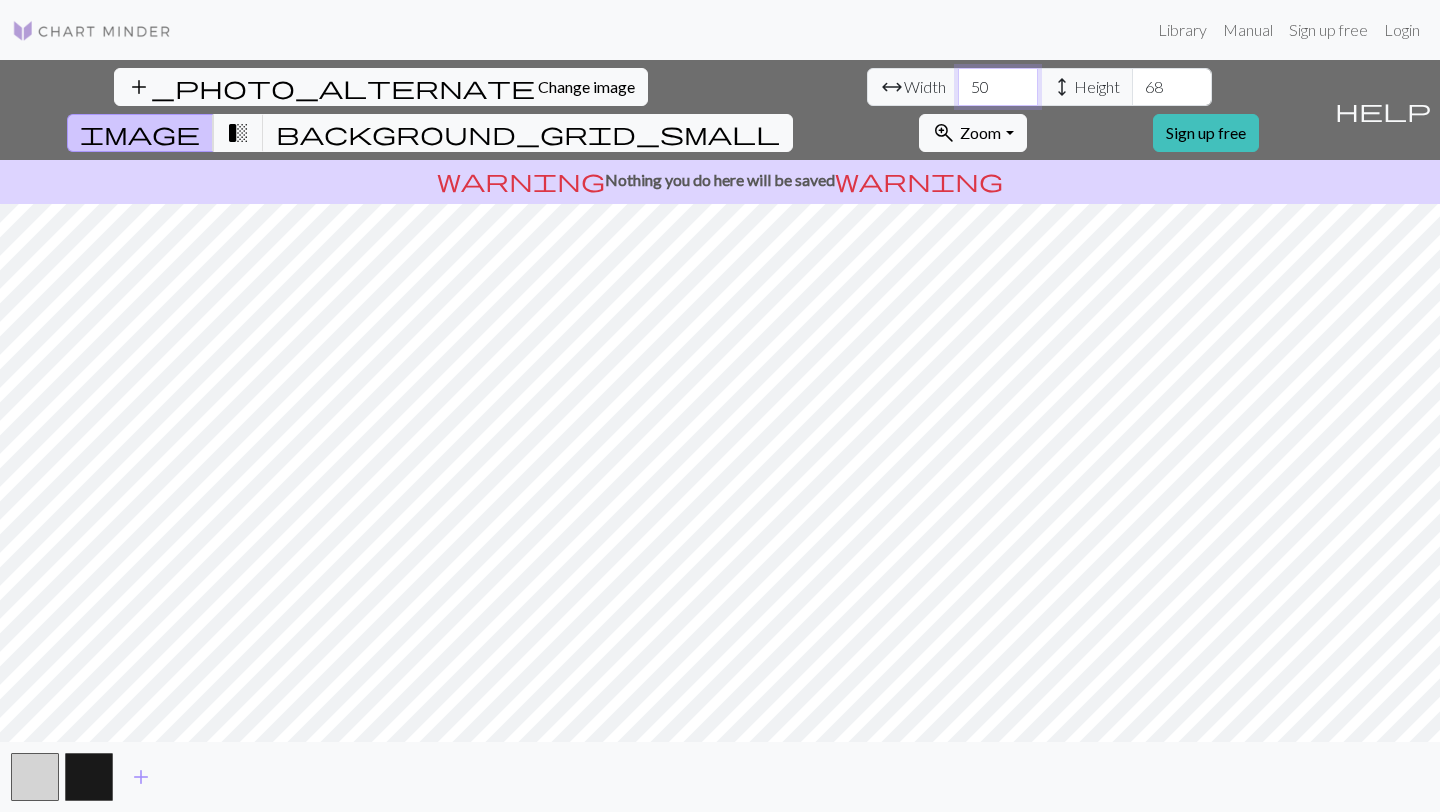 type on "50" 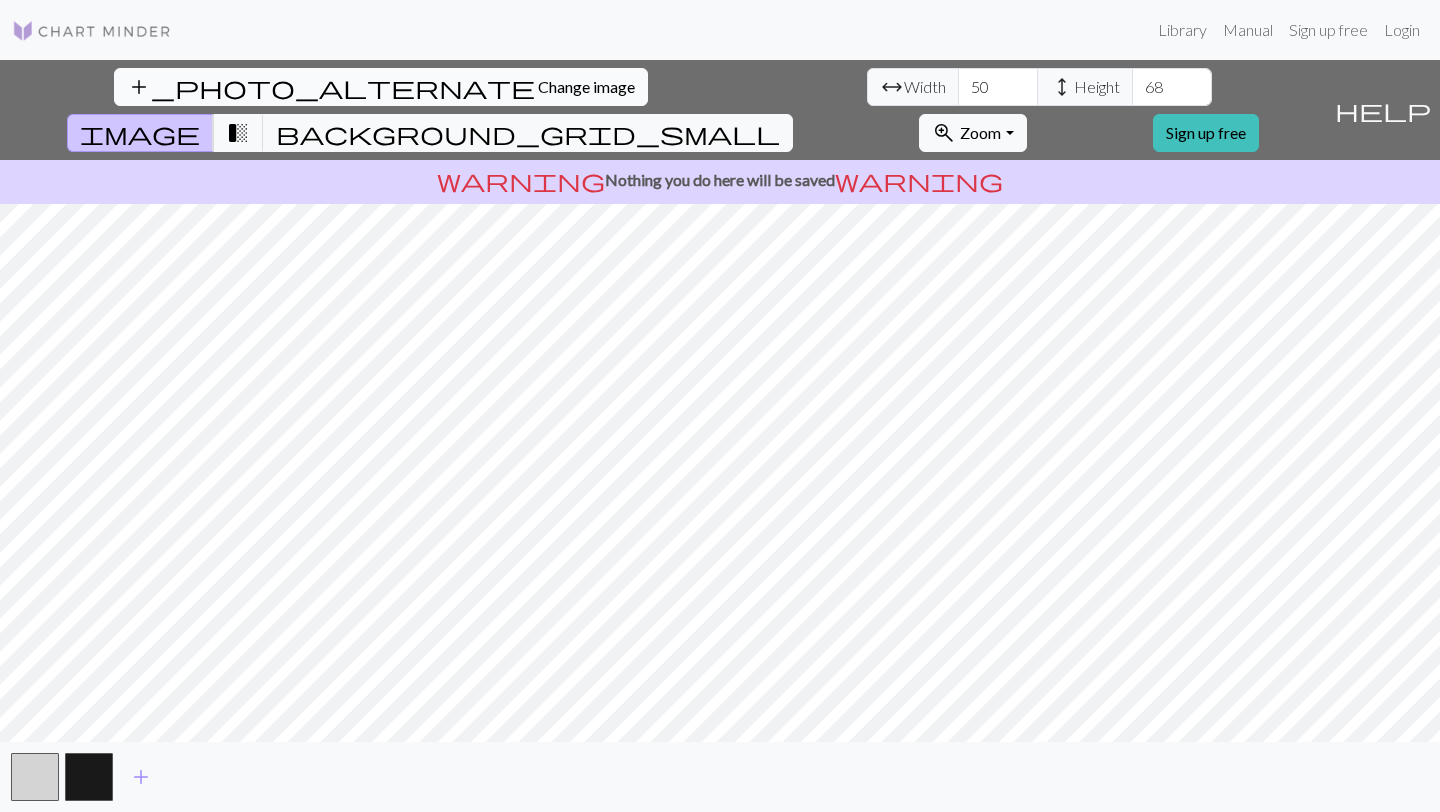 click on "Change image" at bounding box center [586, 86] 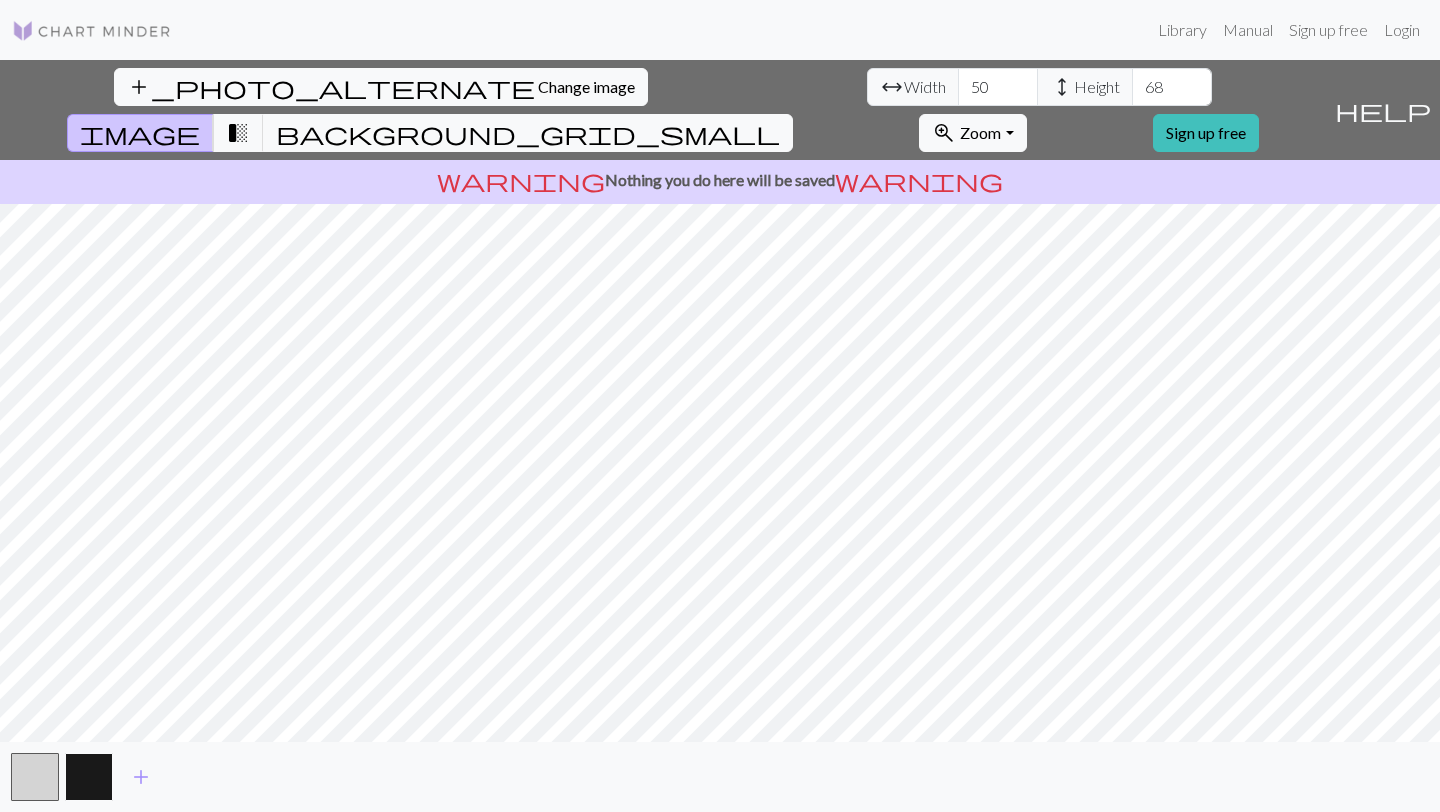click at bounding box center (89, 777) 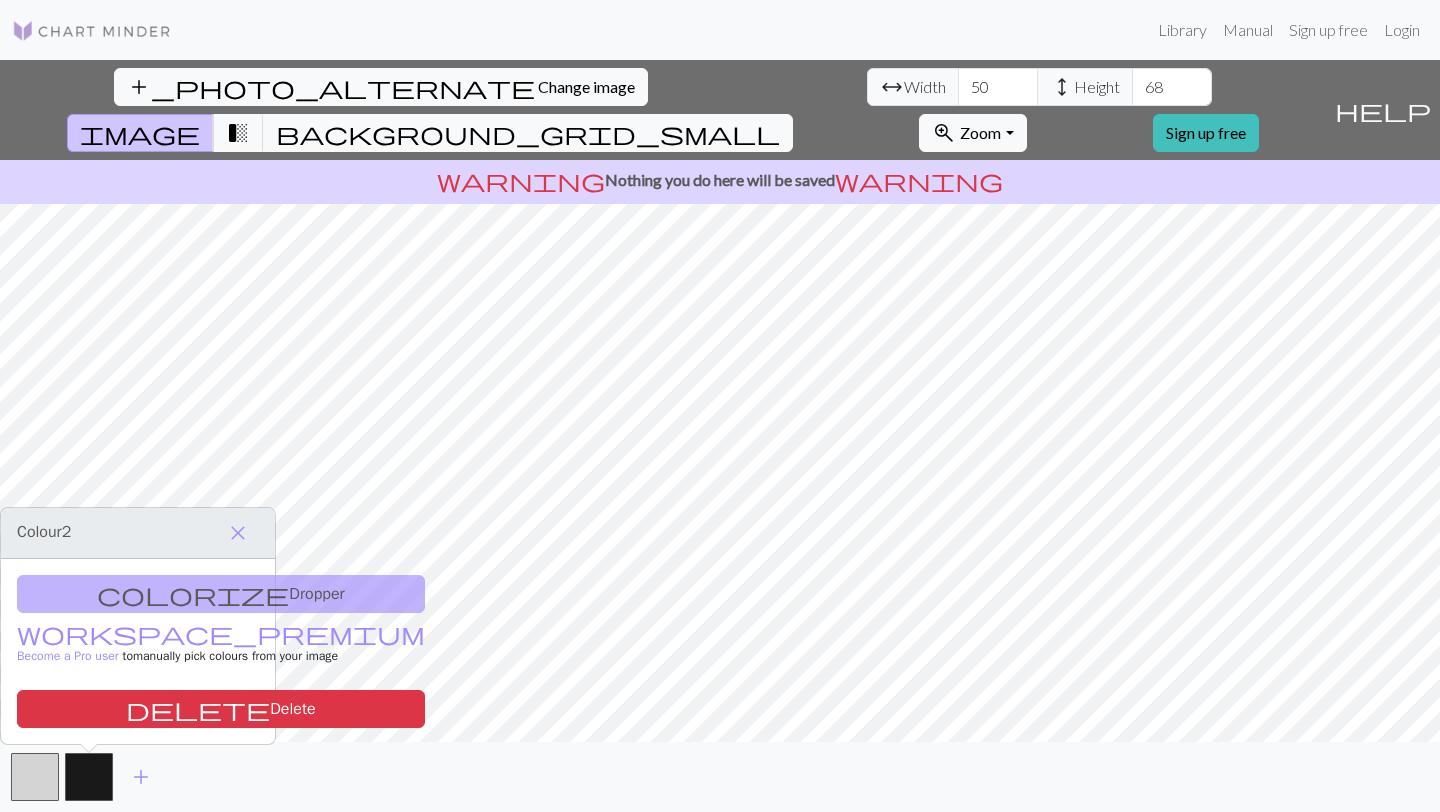 click on "colorize Dropper workspace_premium Become a Pro user   to  manually pick colours from your image delete Delete" at bounding box center (138, 651) 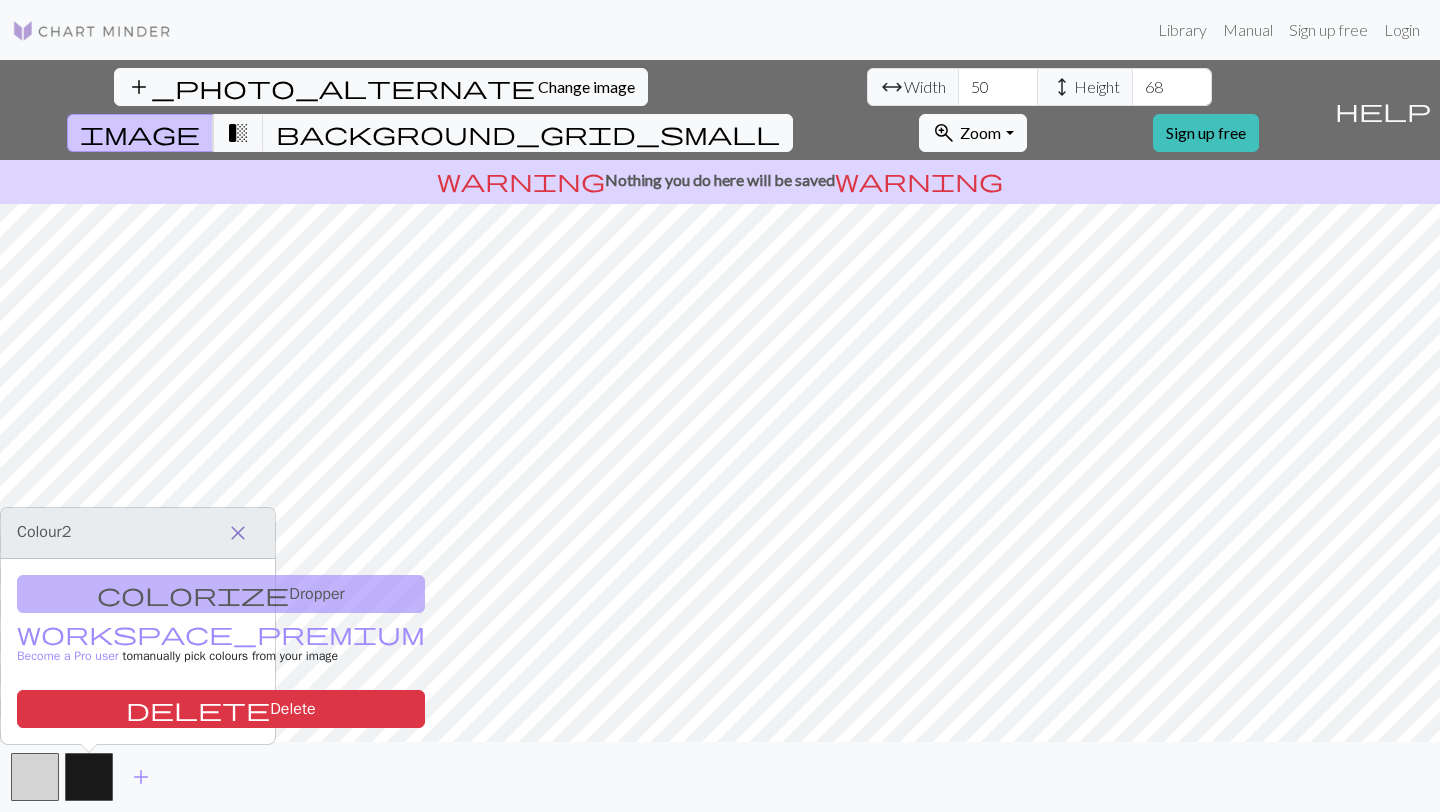click on "close" at bounding box center (238, 533) 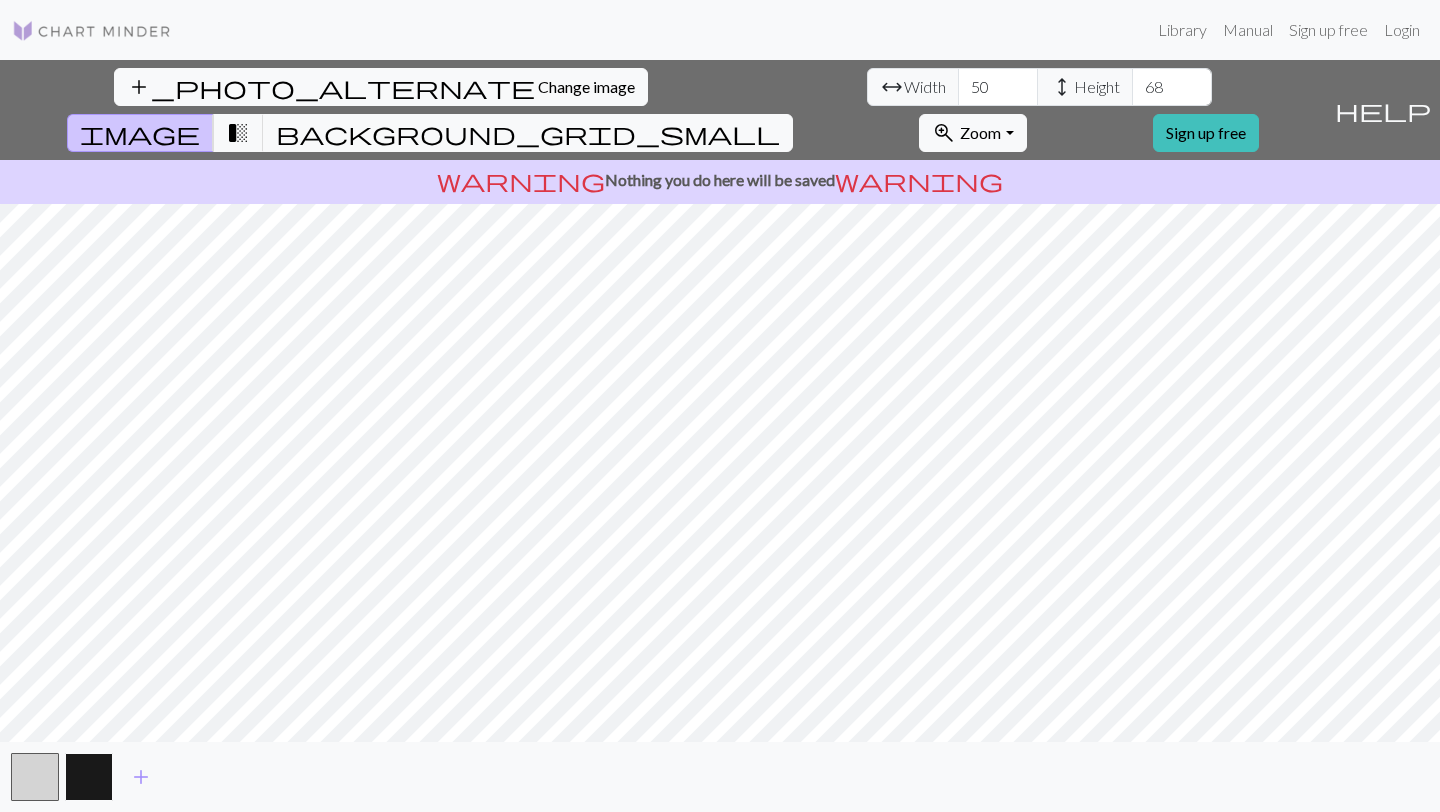 click at bounding box center [89, 777] 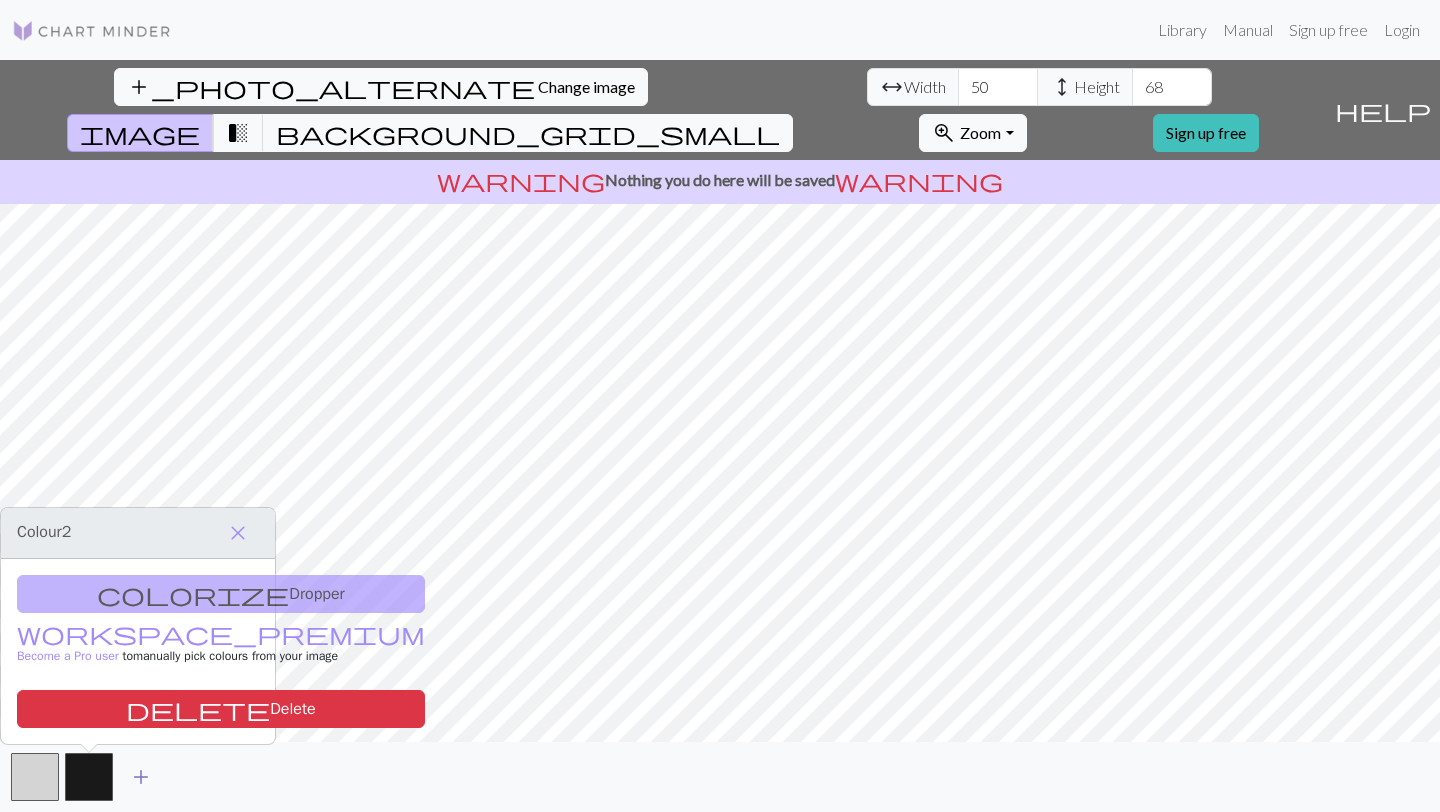 click on "add" at bounding box center [141, 777] 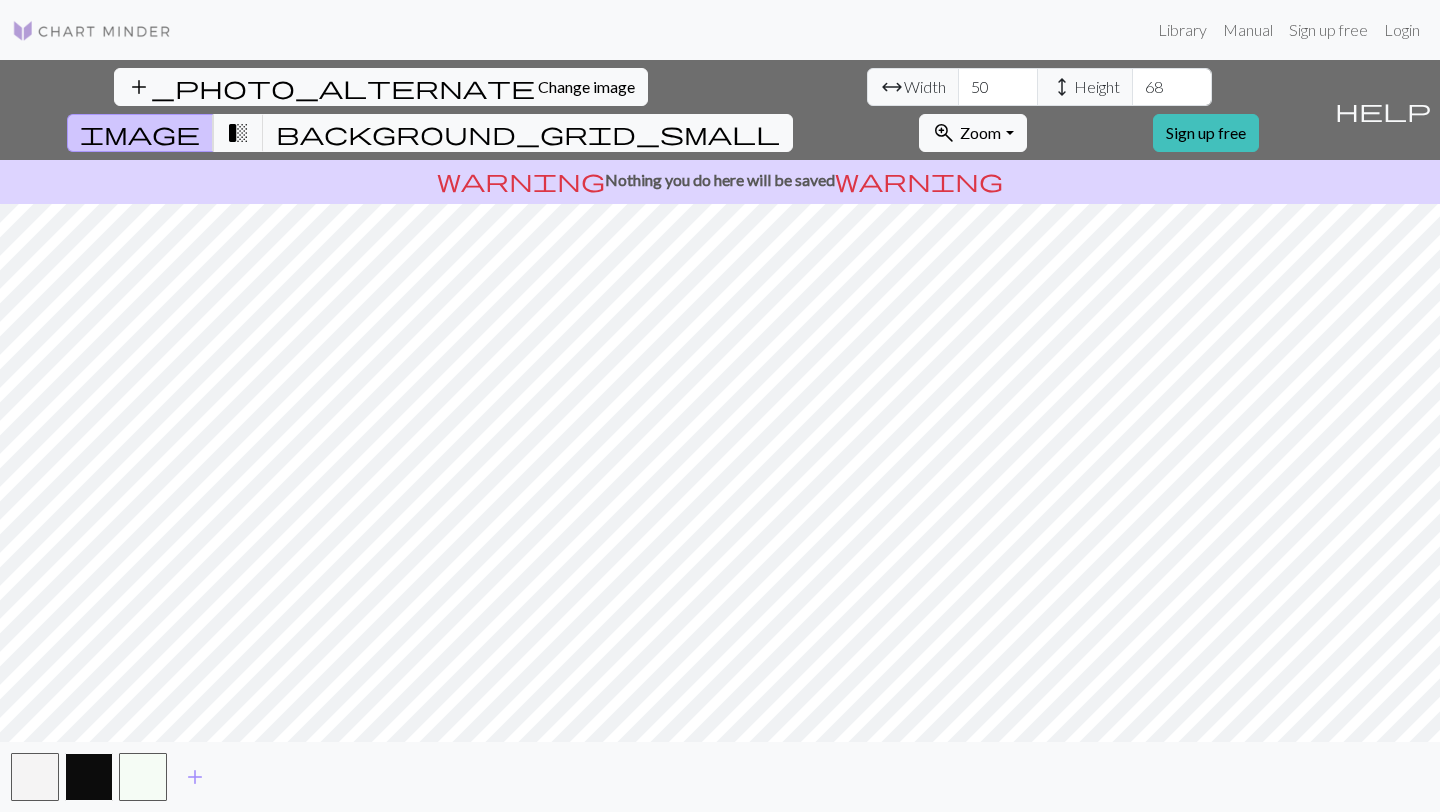 click at bounding box center [89, 777] 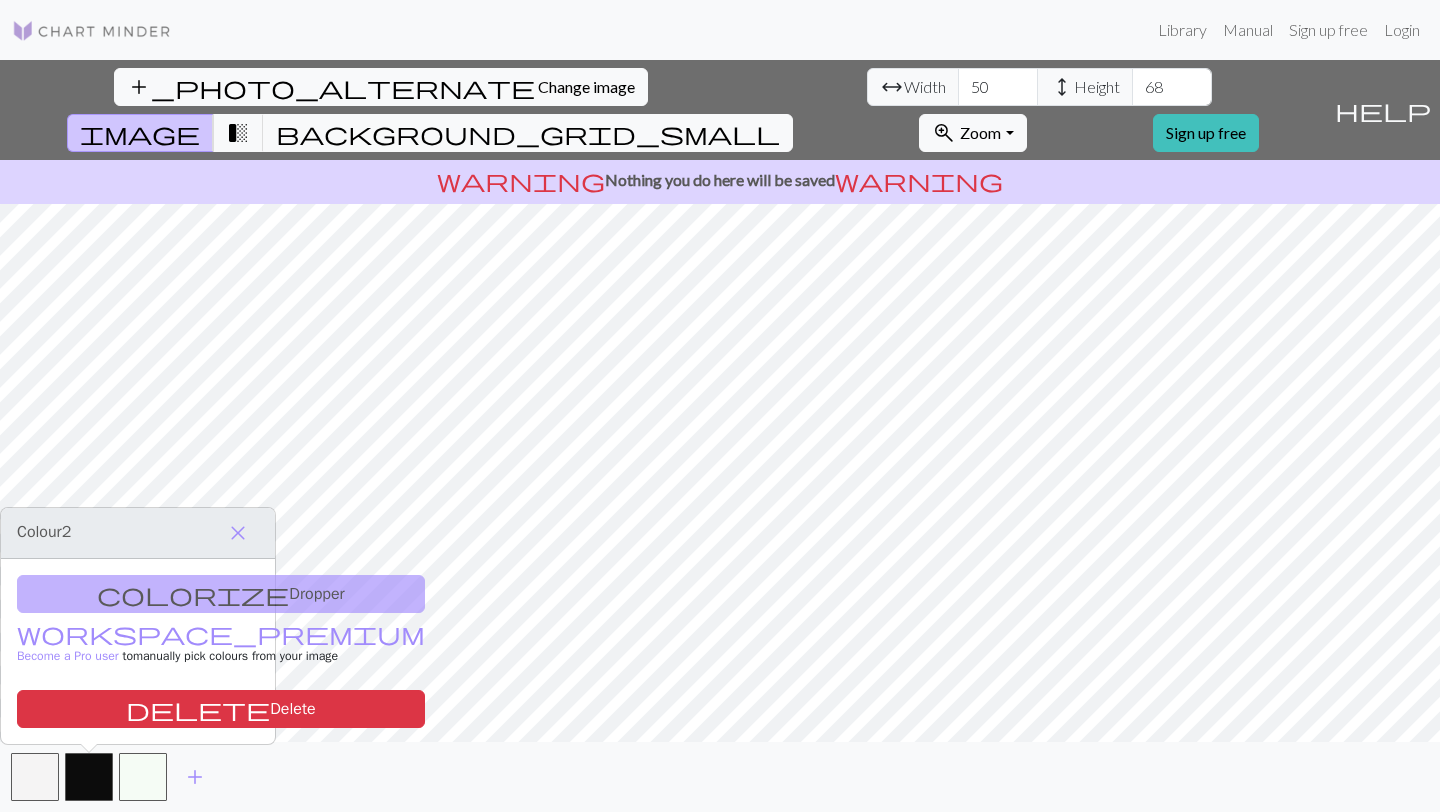 click on "colorize Dropper workspace_premium Become a Pro user   to  manually pick colours from your image delete Delete" at bounding box center (138, 651) 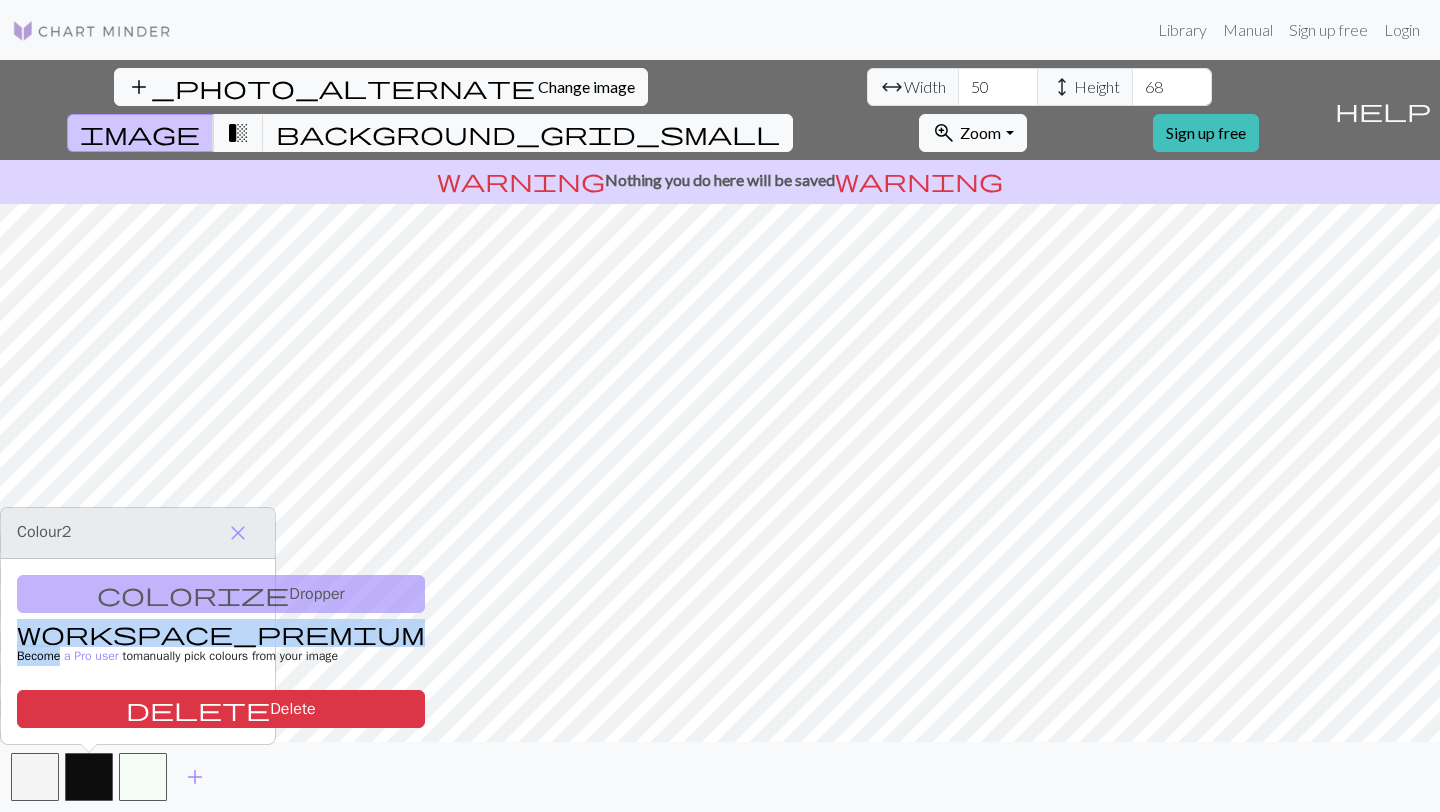 drag, startPoint x: 111, startPoint y: 591, endPoint x: 179, endPoint y: 575, distance: 69.856995 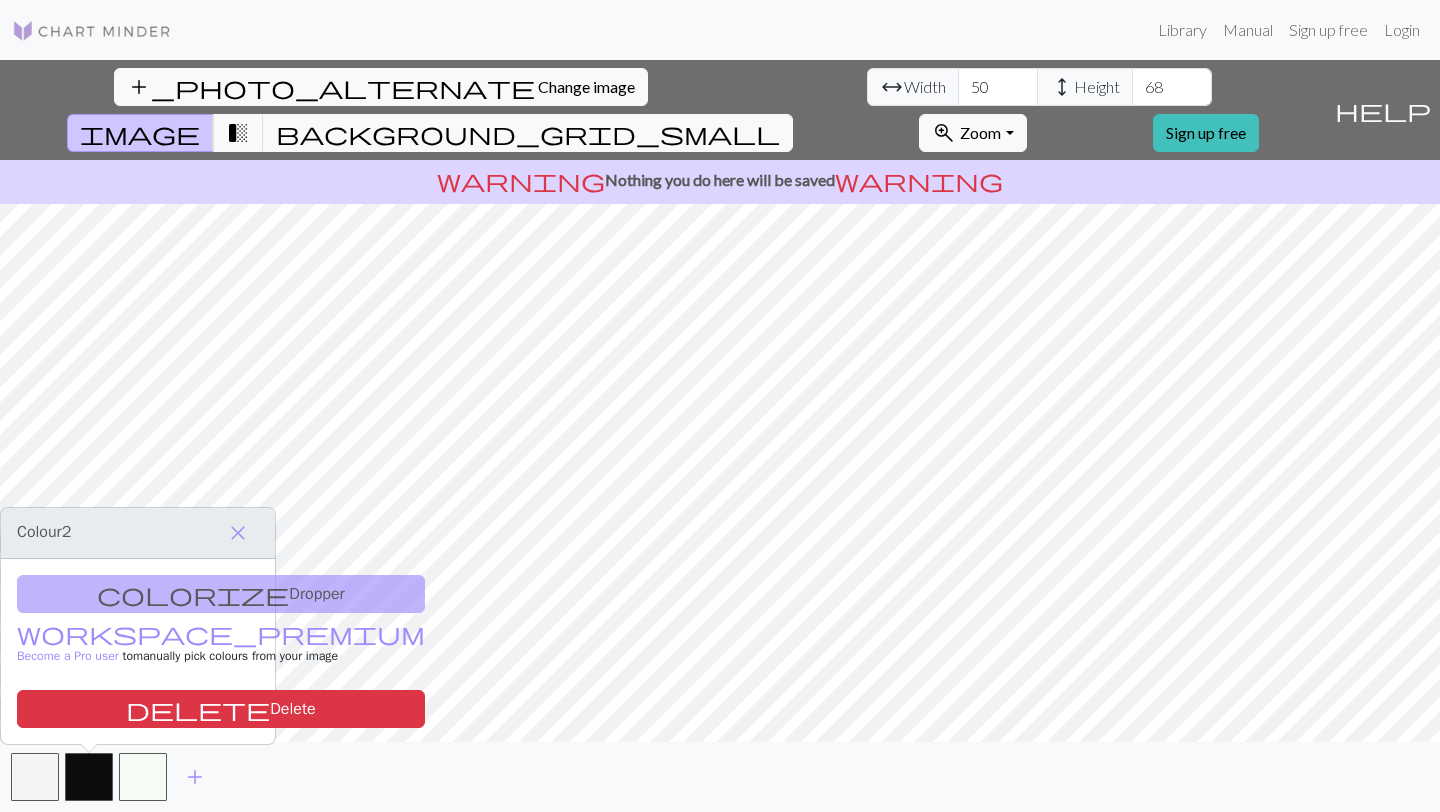 click on "colorize Dropper workspace_premium Become a Pro user   to  manually pick colours from your image delete Delete" at bounding box center (138, 651) 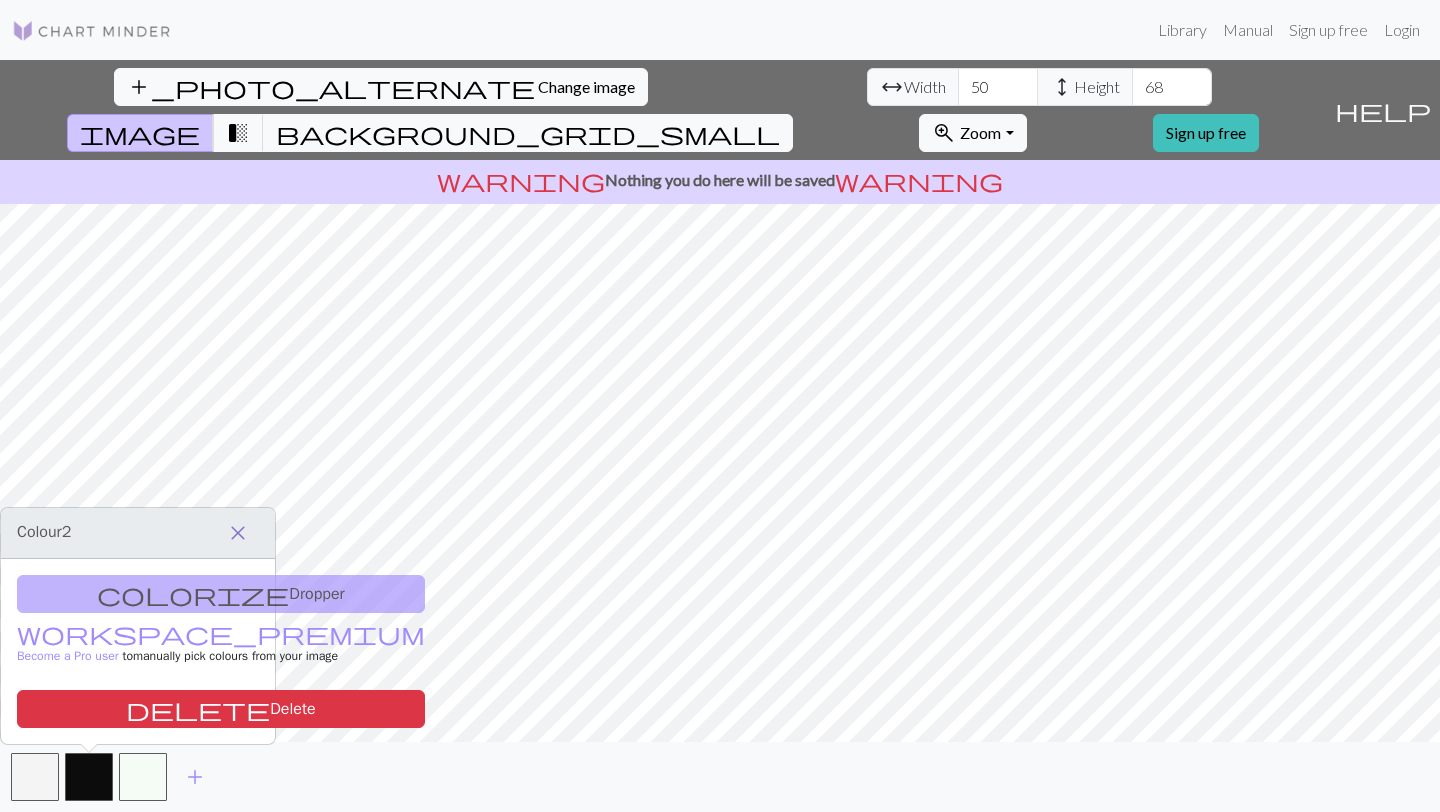 click on "close" at bounding box center (238, 533) 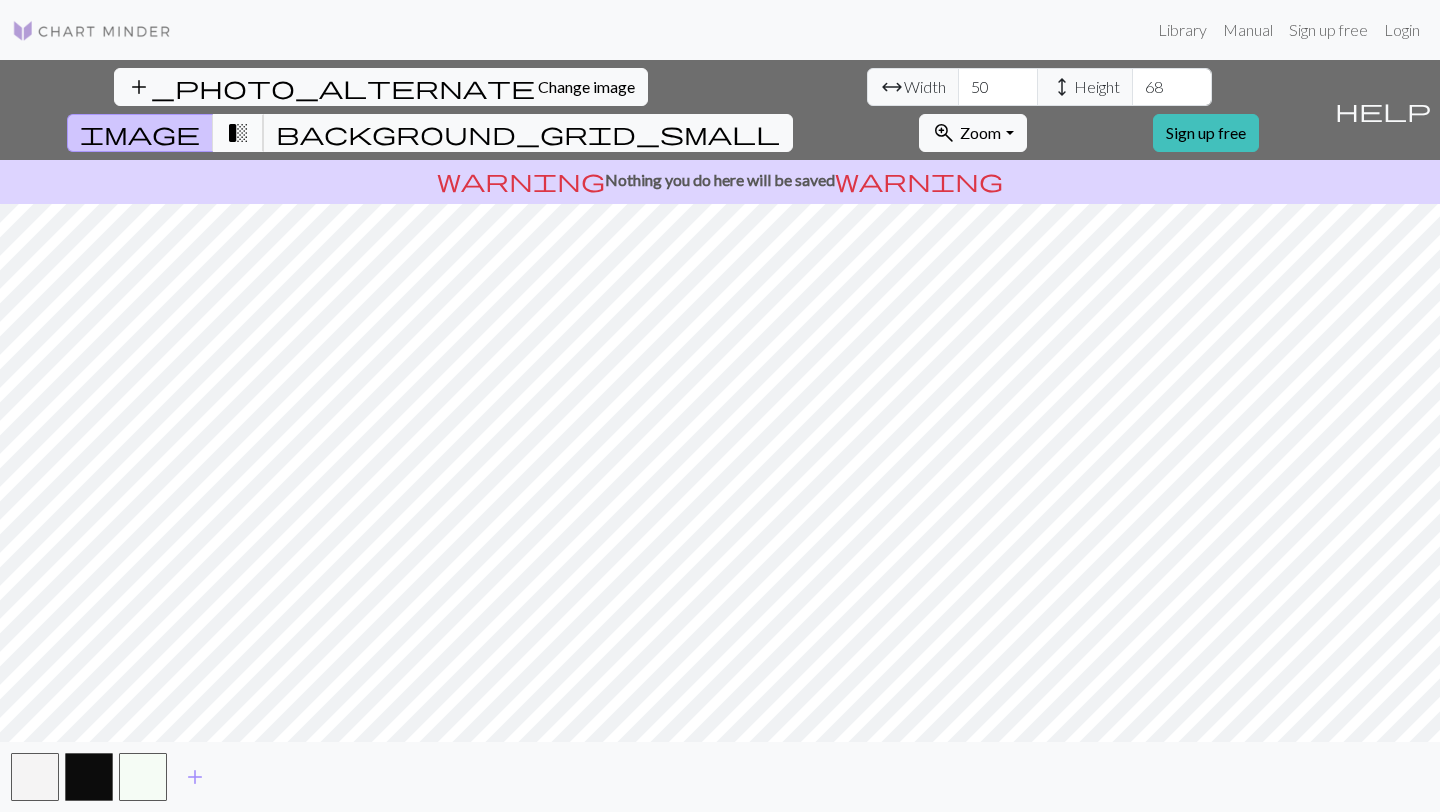 click on "transition_fade" at bounding box center (238, 133) 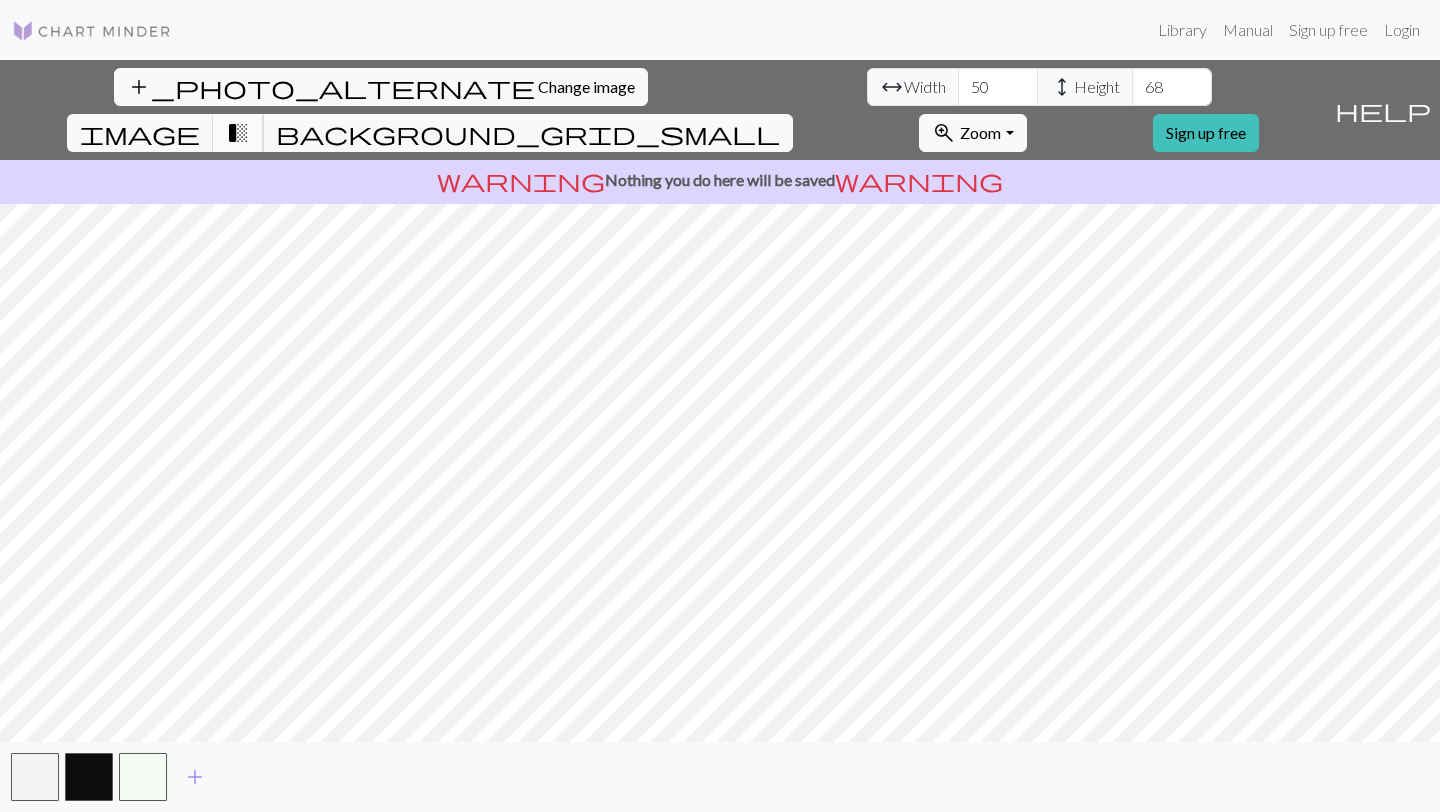 click on "transition_fade" at bounding box center [238, 133] 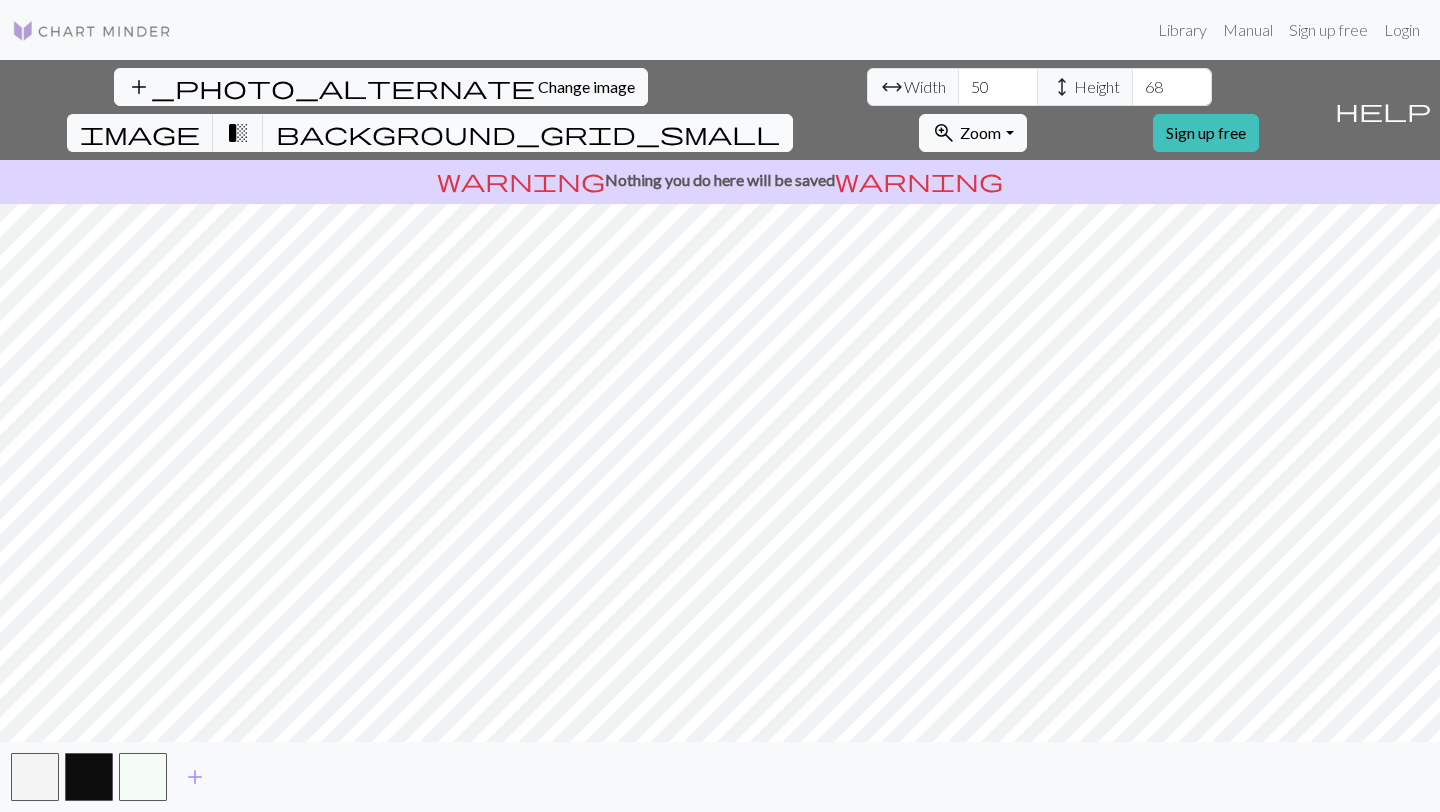 click on "background_grid_small" at bounding box center (528, 133) 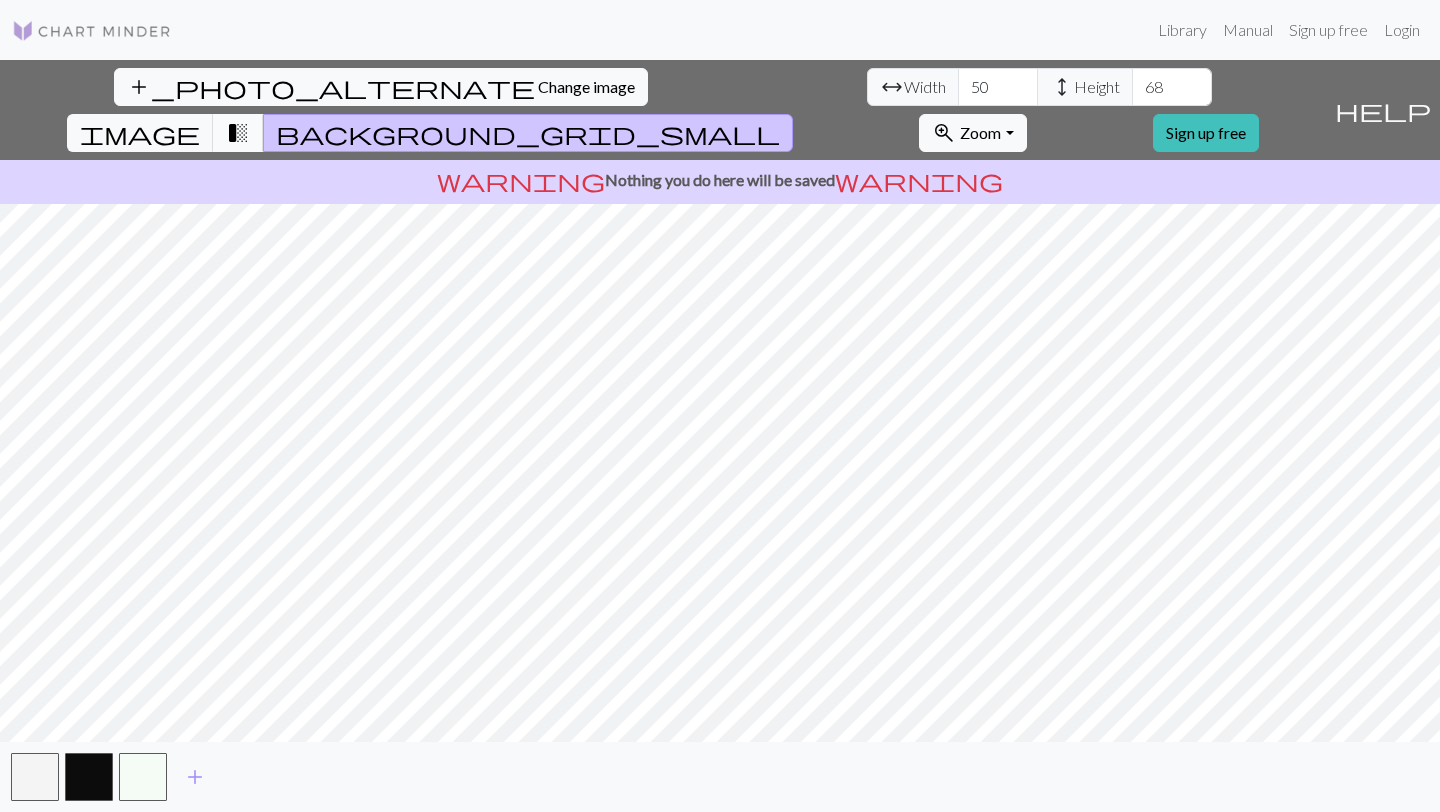 click on "transition_fade" at bounding box center [238, 133] 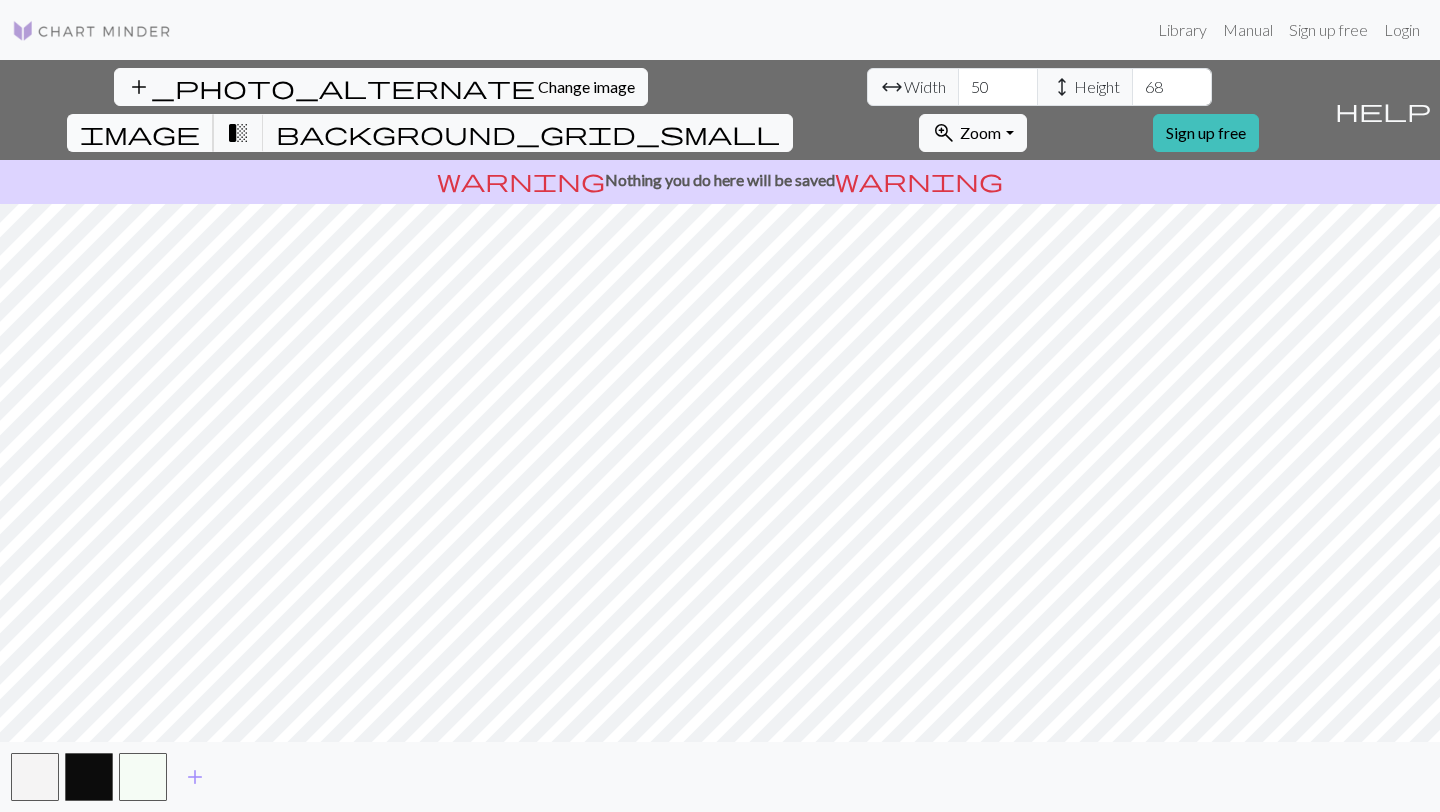 click on "image" at bounding box center [140, 133] 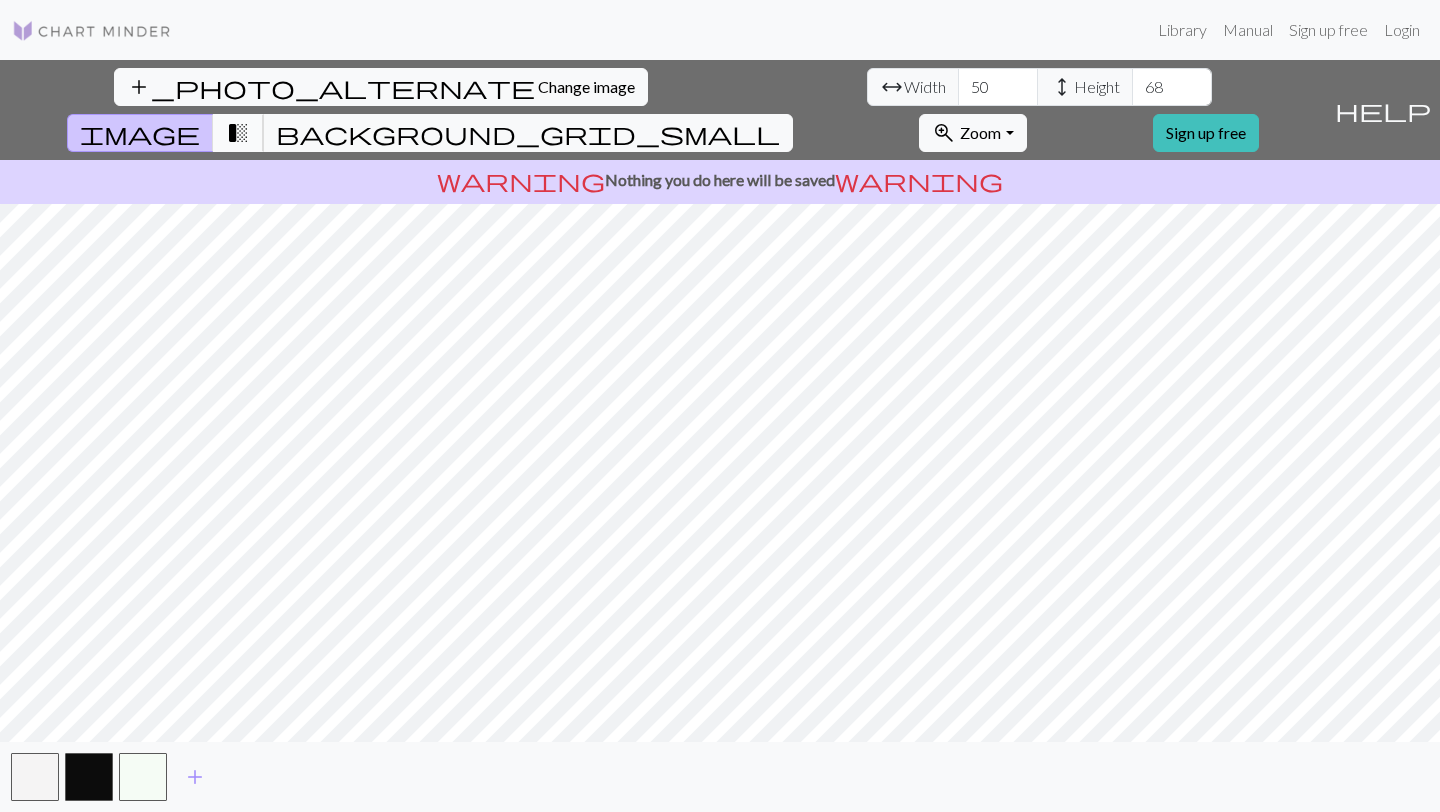 click on "transition_fade" at bounding box center (238, 133) 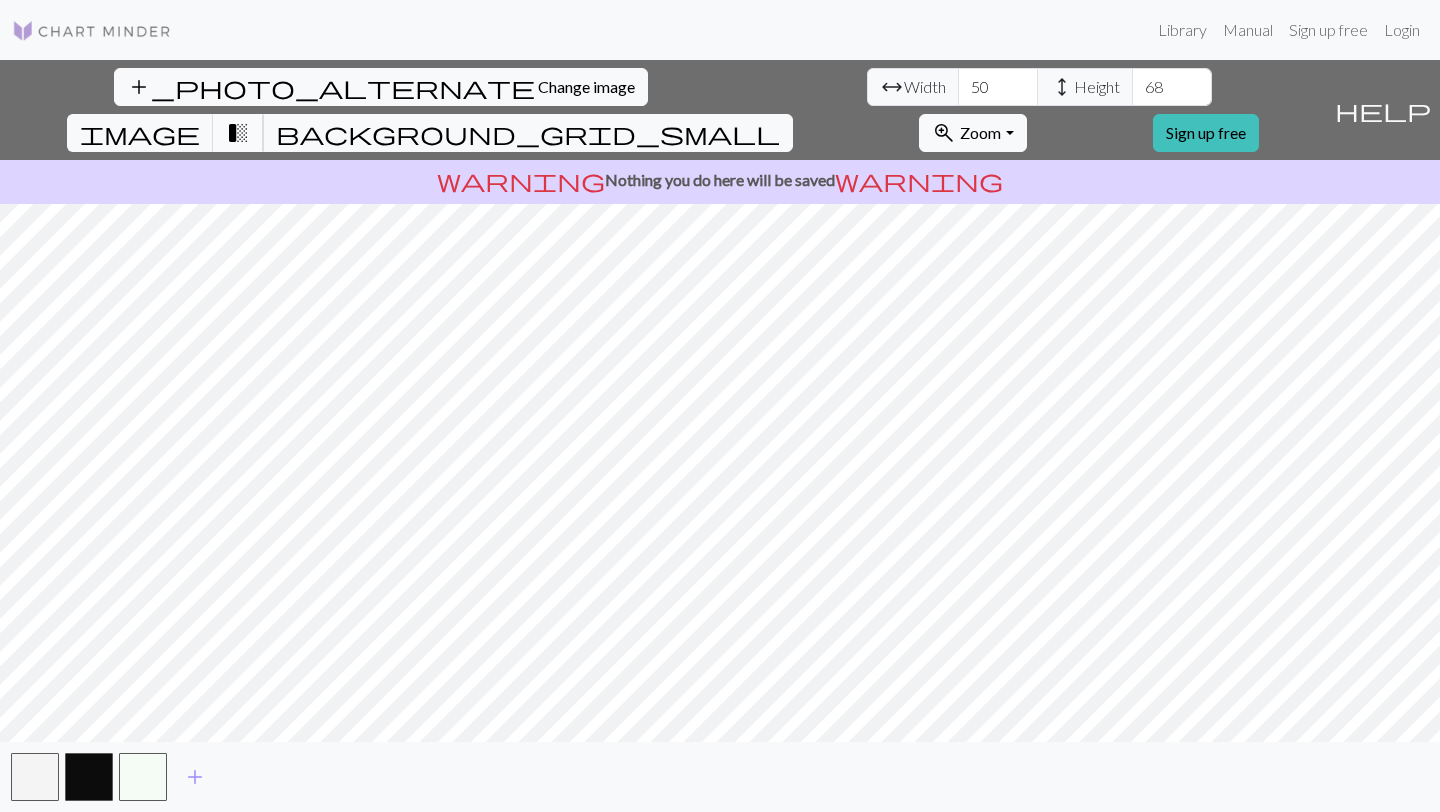 click on "transition_fade" at bounding box center [238, 133] 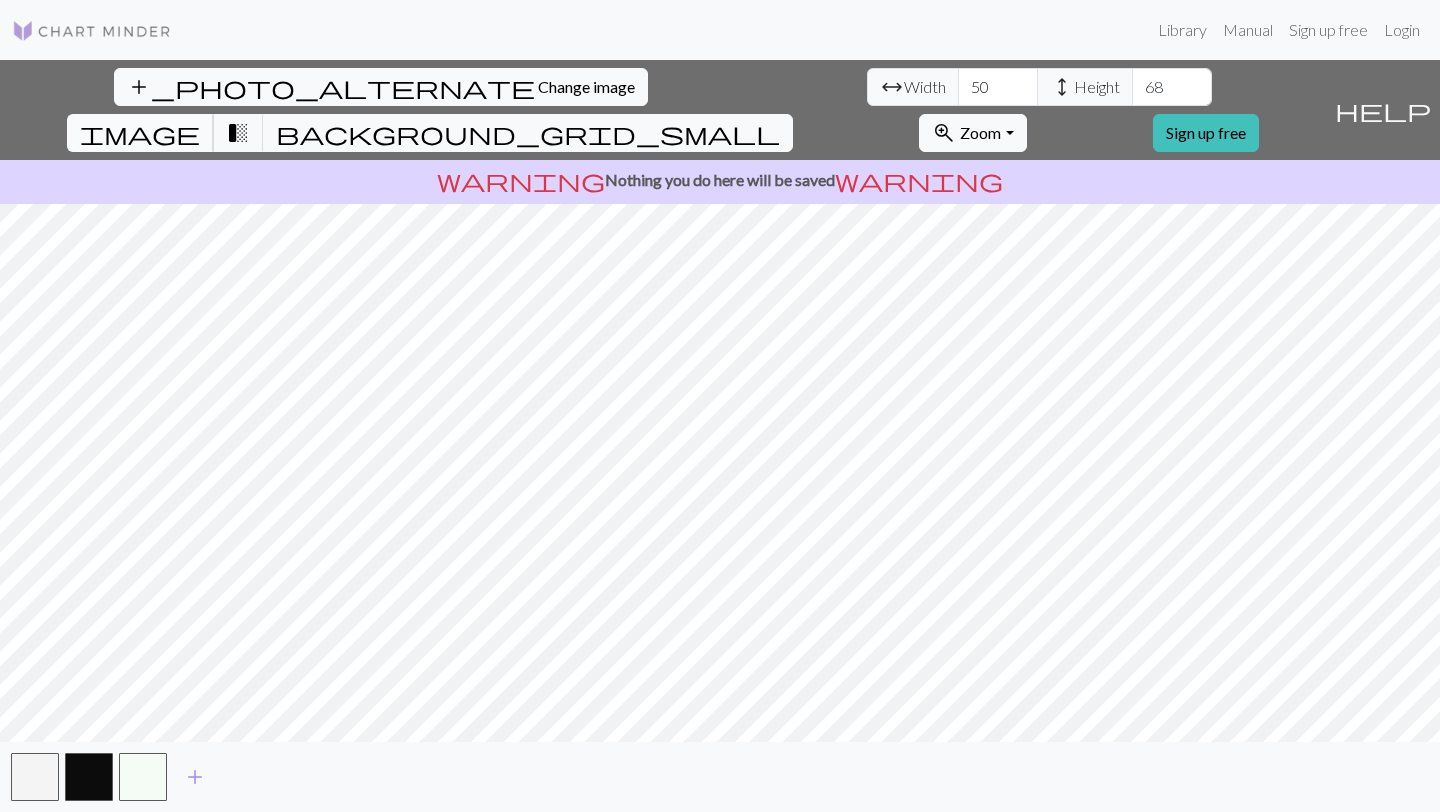 click on "image" at bounding box center (140, 133) 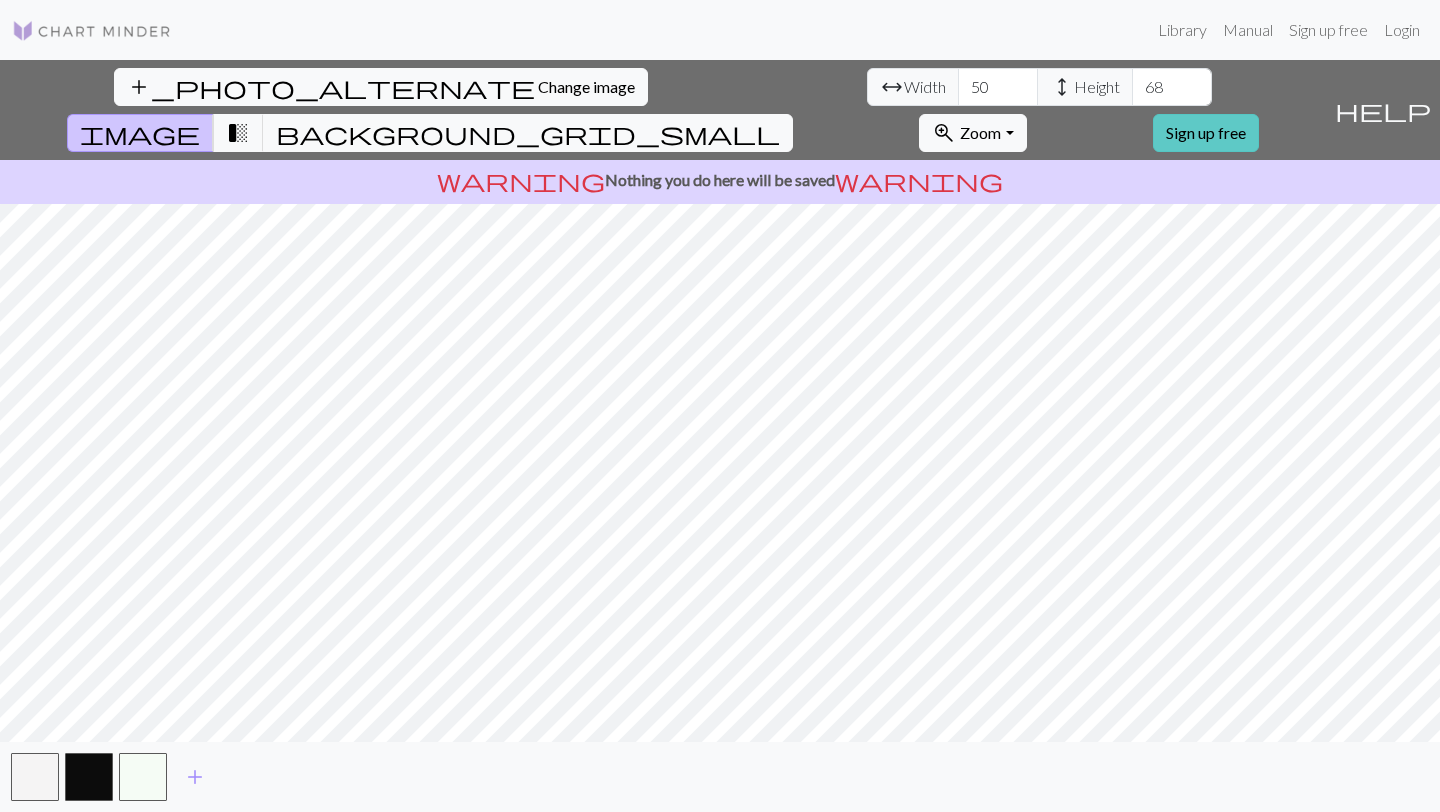 click on "Sign up free" at bounding box center (1206, 133) 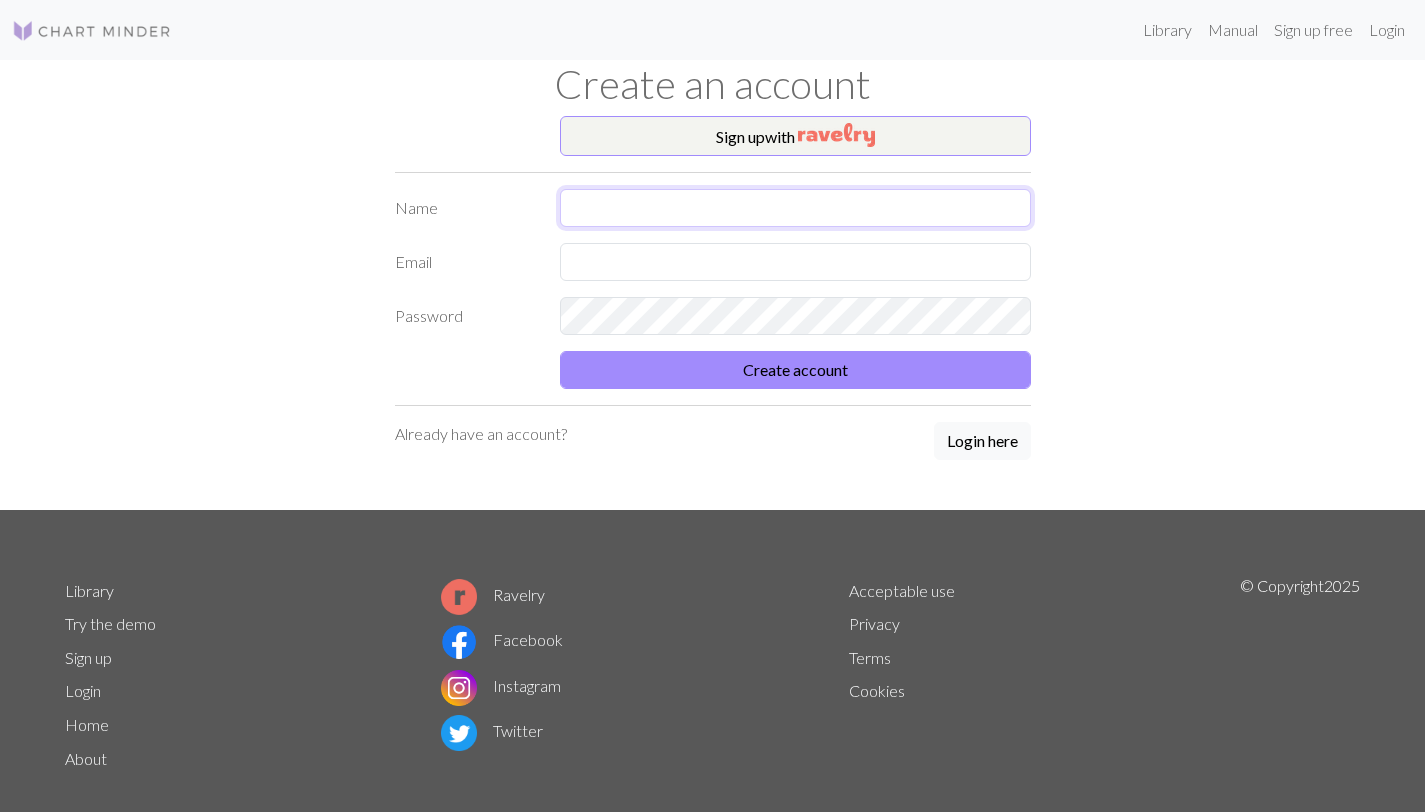 click at bounding box center (795, 208) 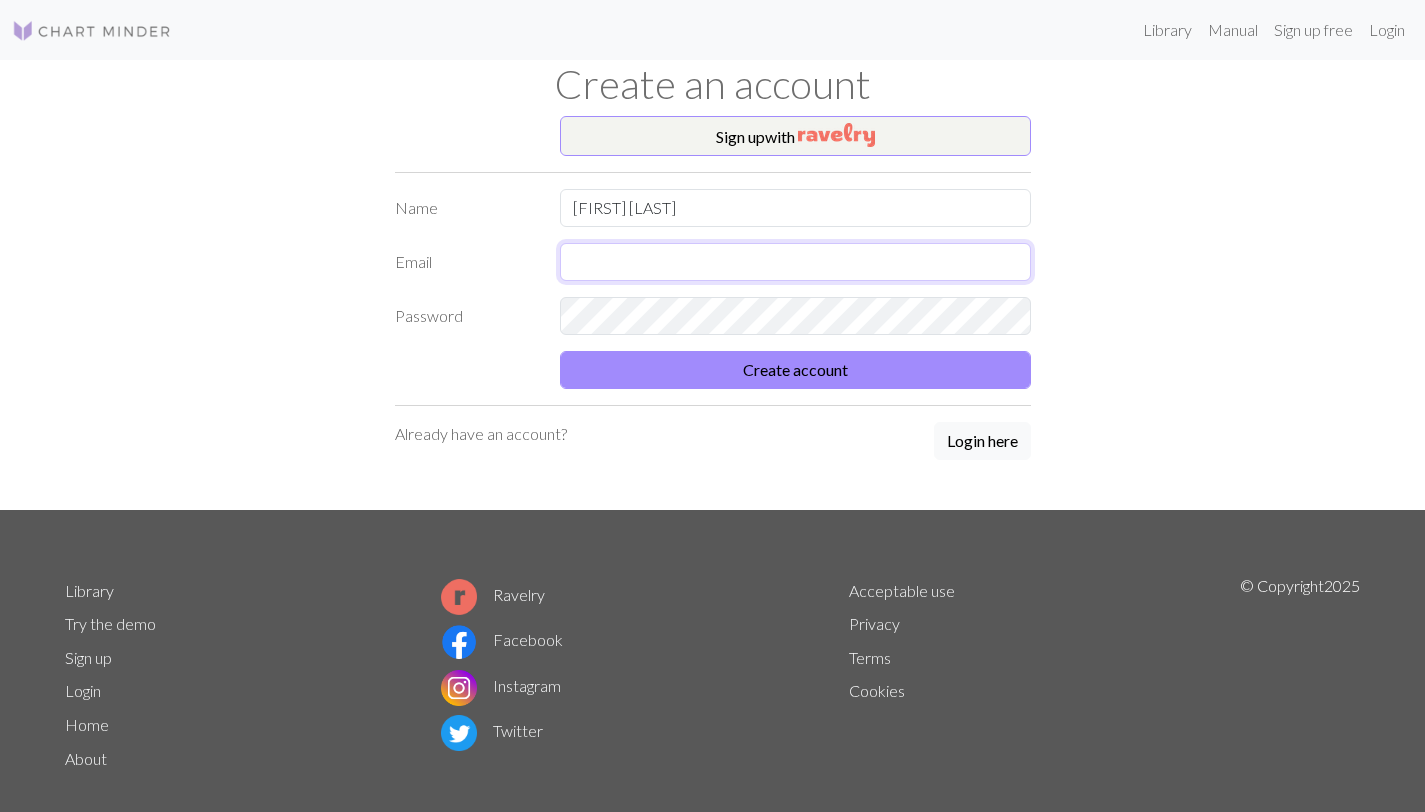 click at bounding box center (795, 262) 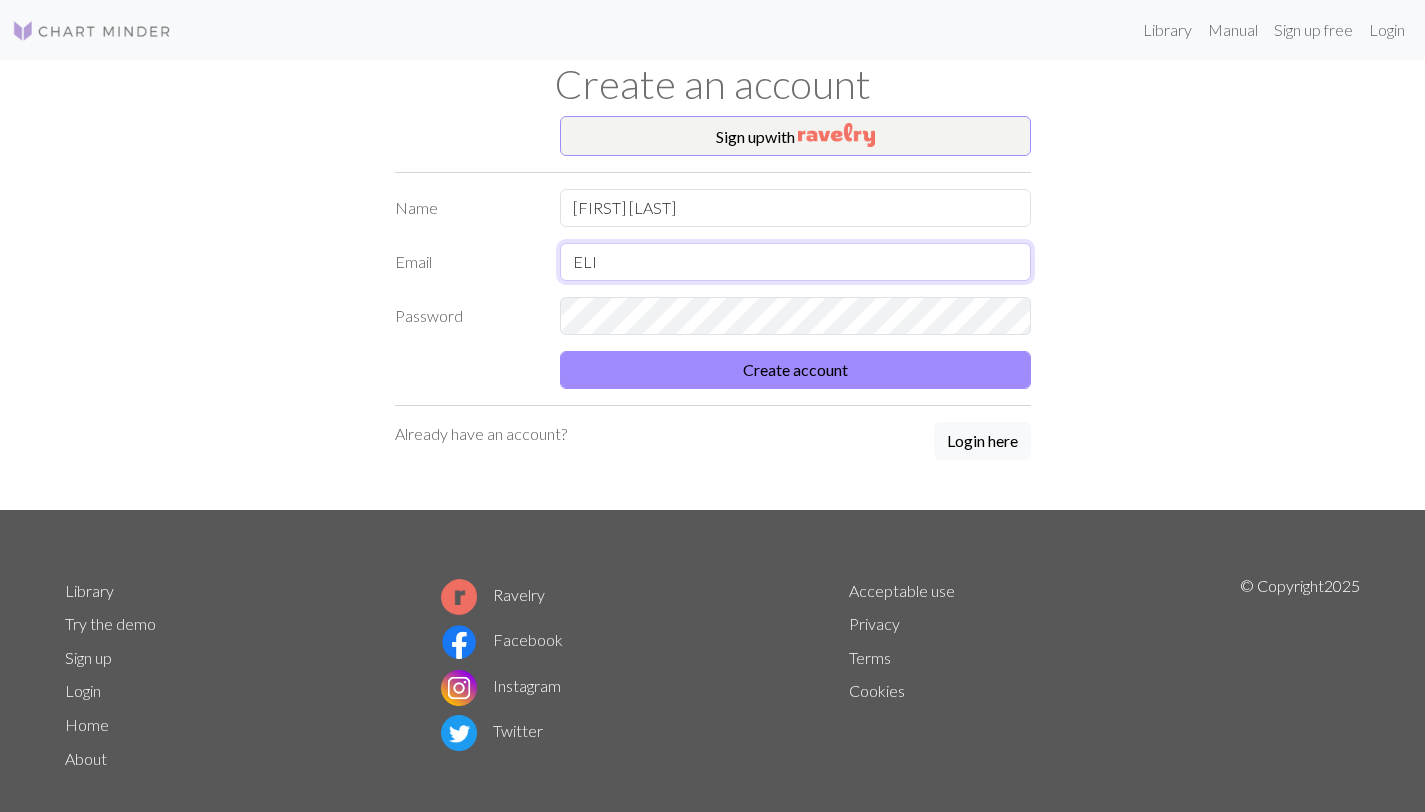 type on "[EMAIL]" 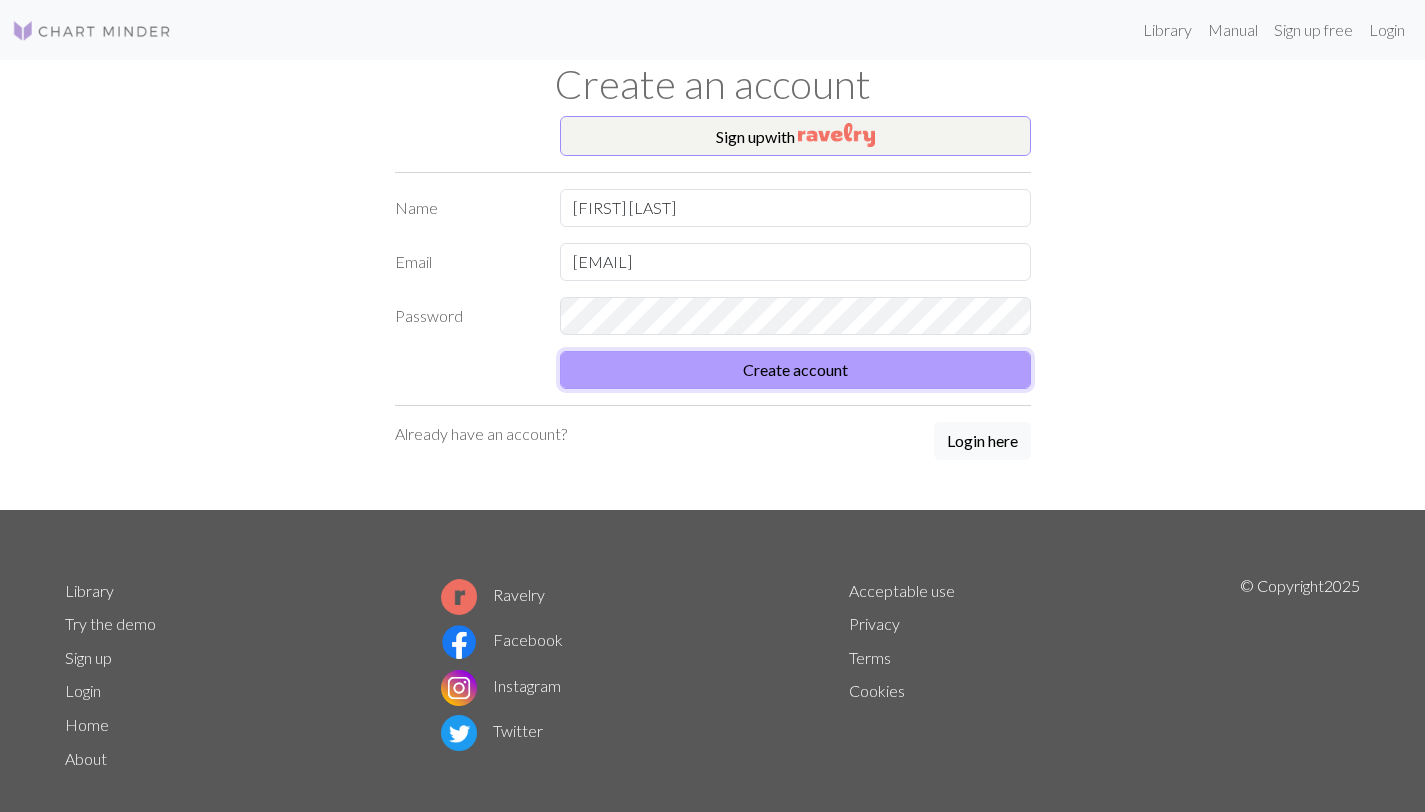 click on "Create account" at bounding box center (795, 370) 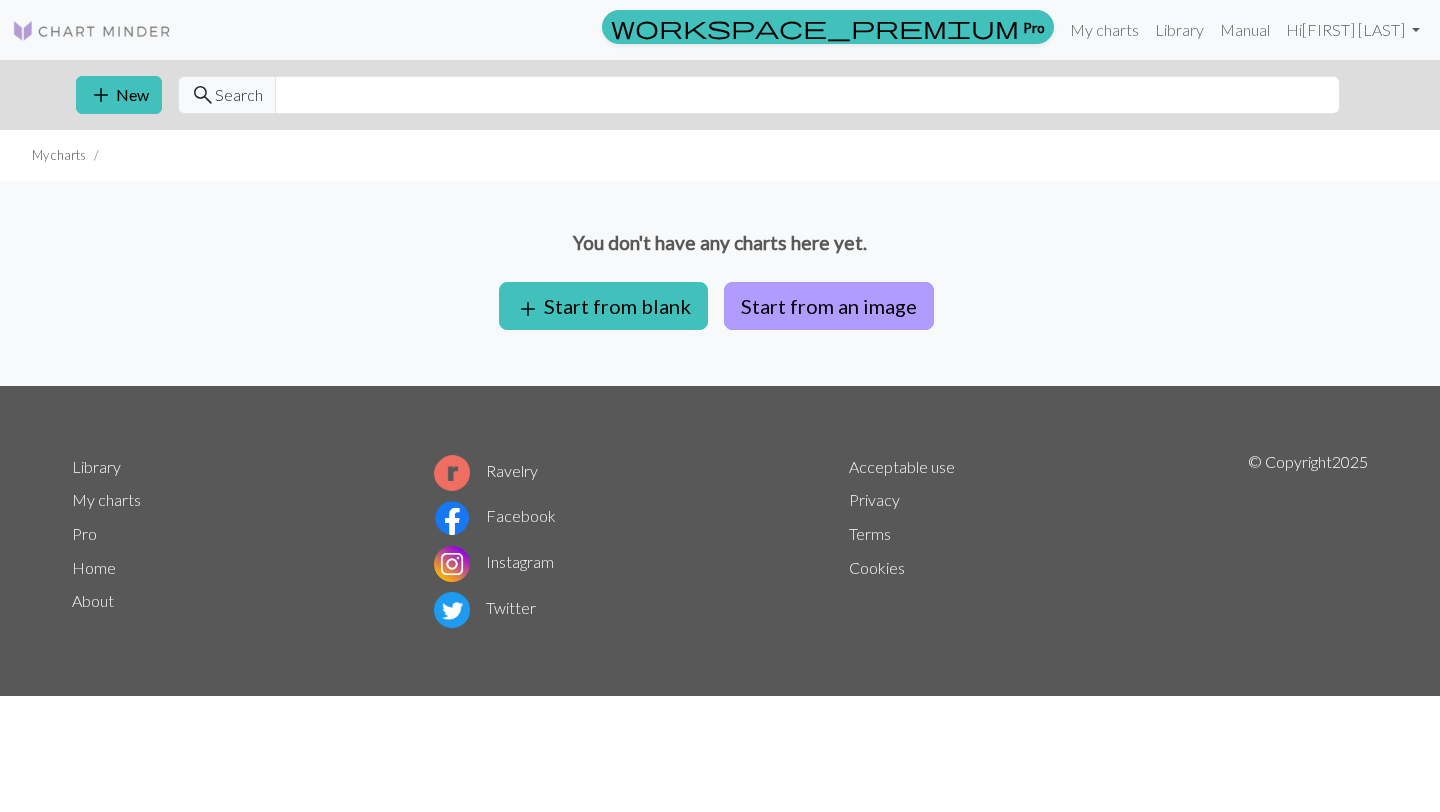 click on "Start from an image" at bounding box center (829, 306) 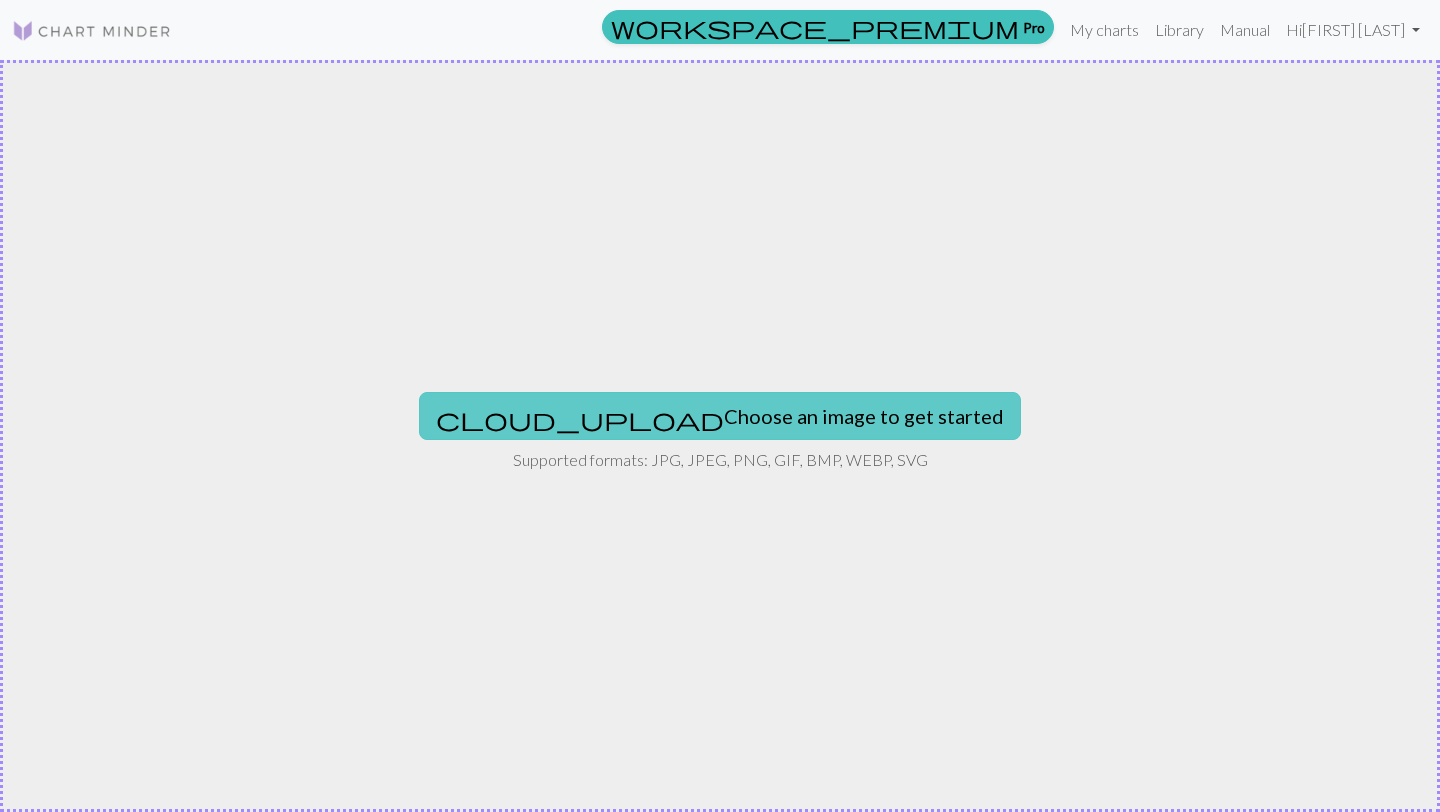 click on "cloud_upload  Choose an image to get started" at bounding box center (720, 416) 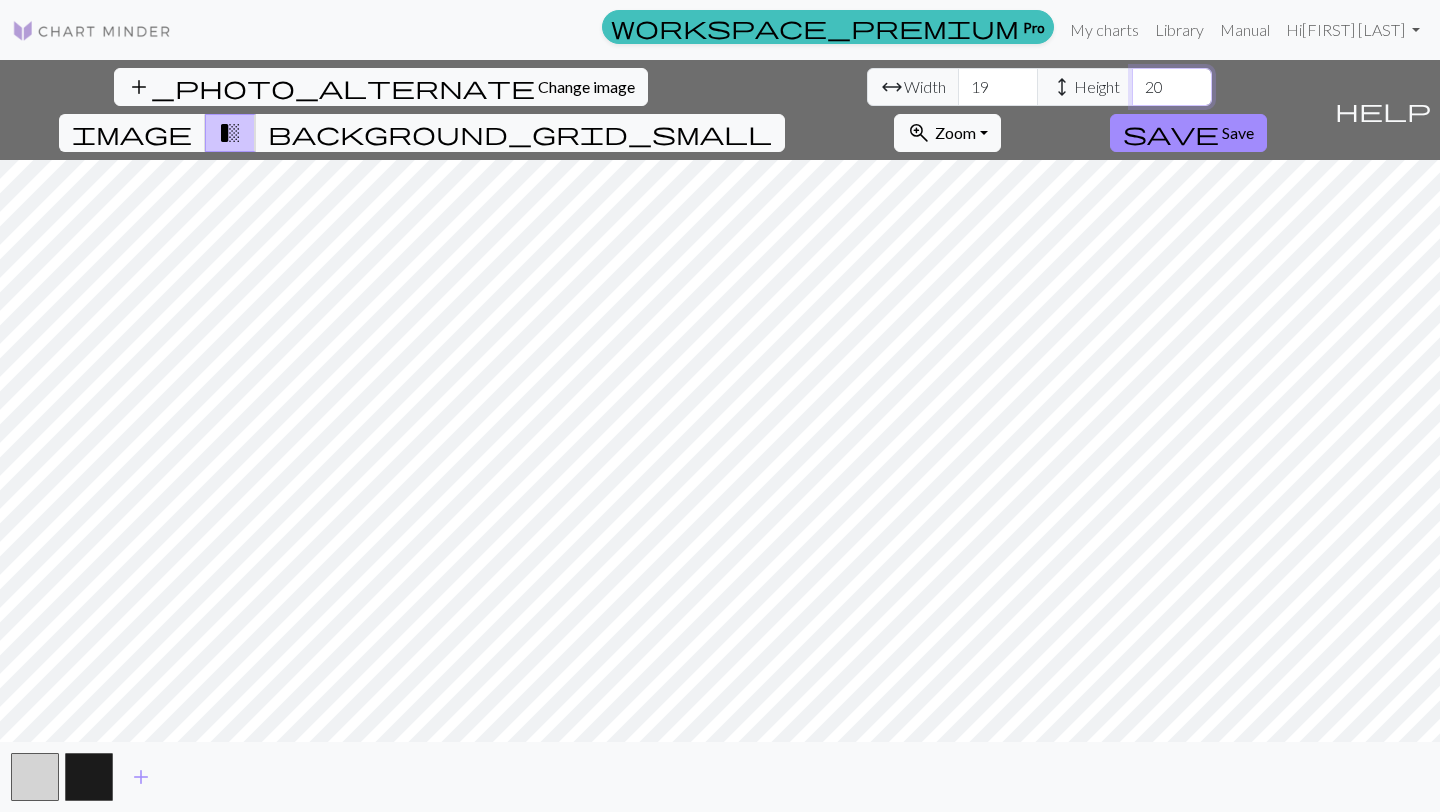 click on "20" at bounding box center [1172, 87] 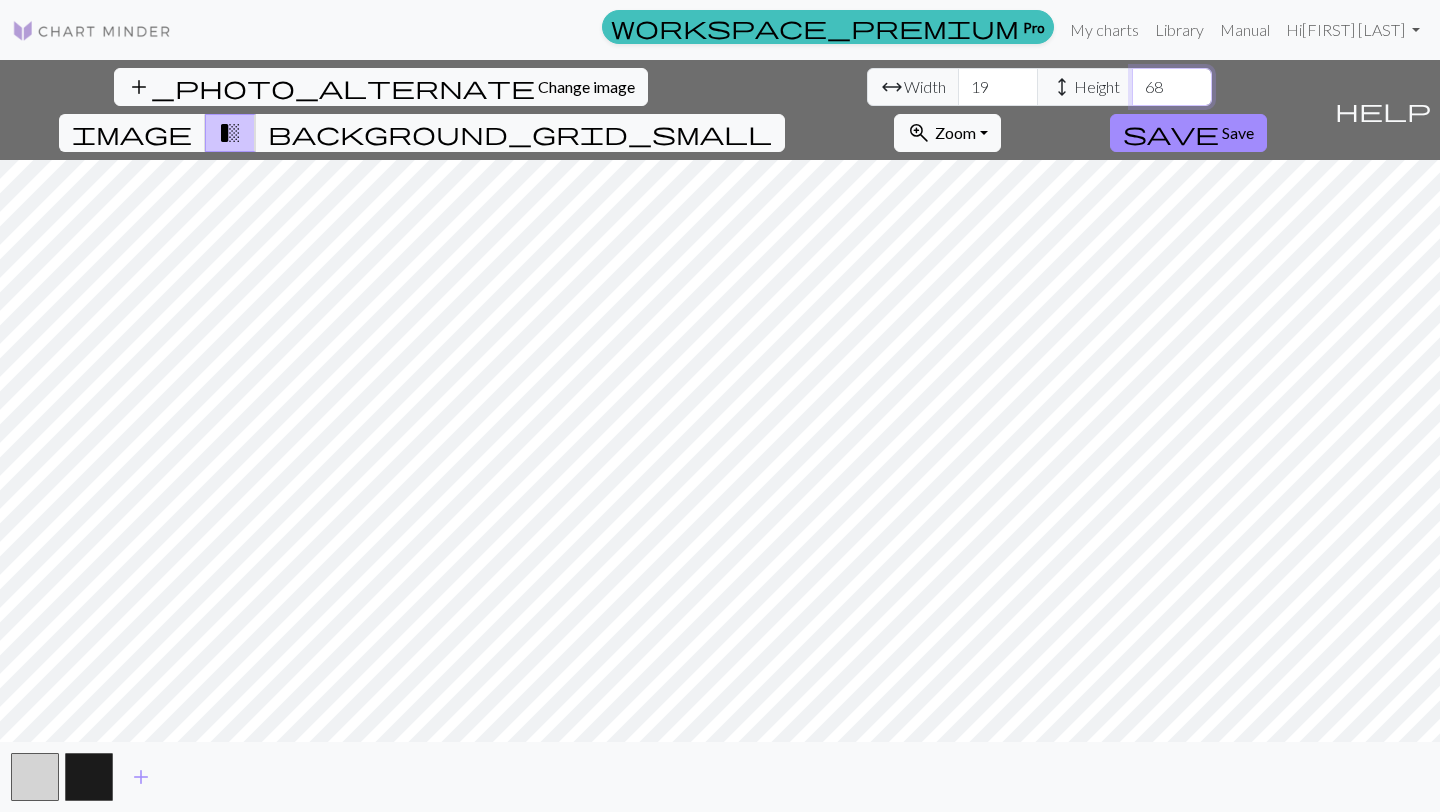 type on "68" 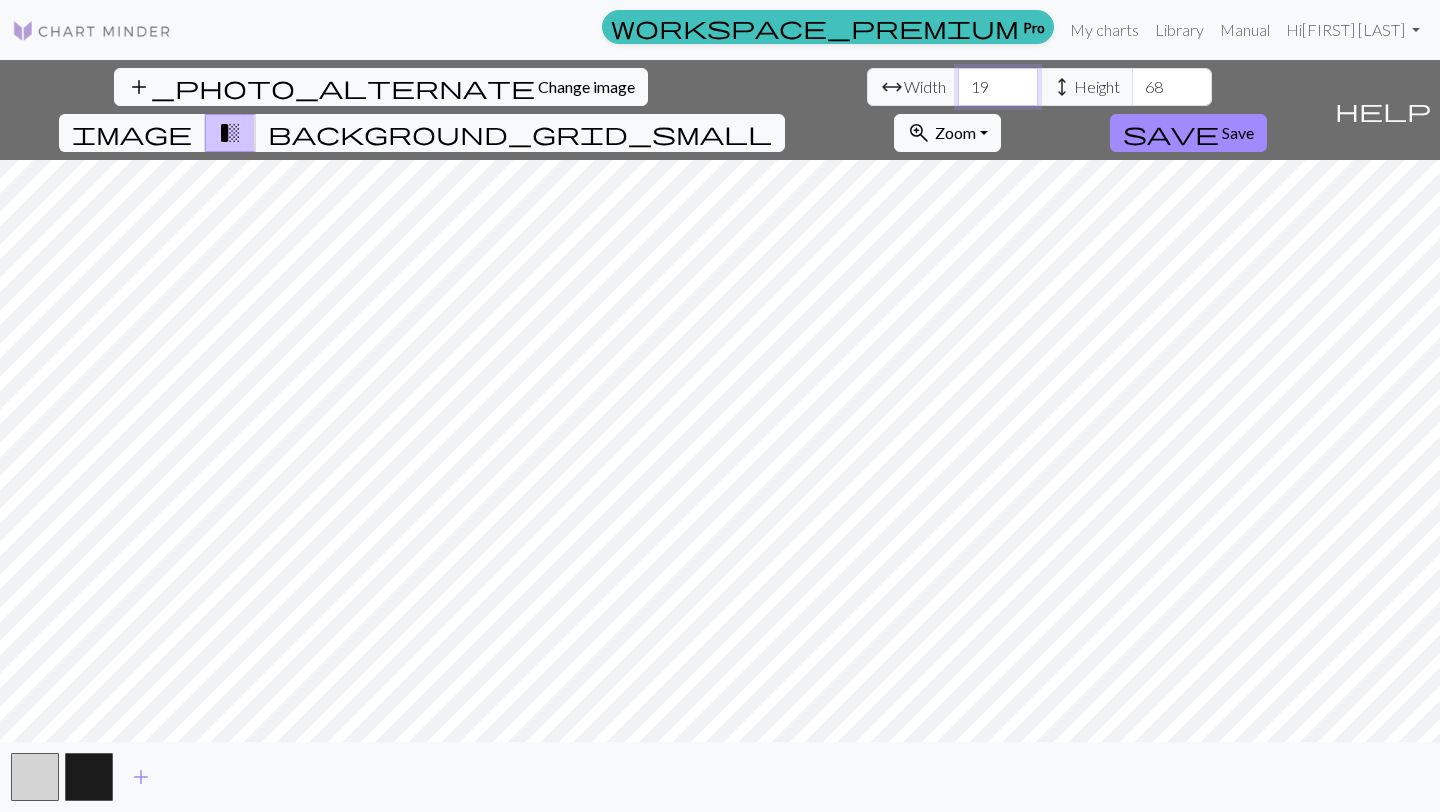 drag, startPoint x: 456, startPoint y: 111, endPoint x: 446, endPoint y: 91, distance: 22.36068 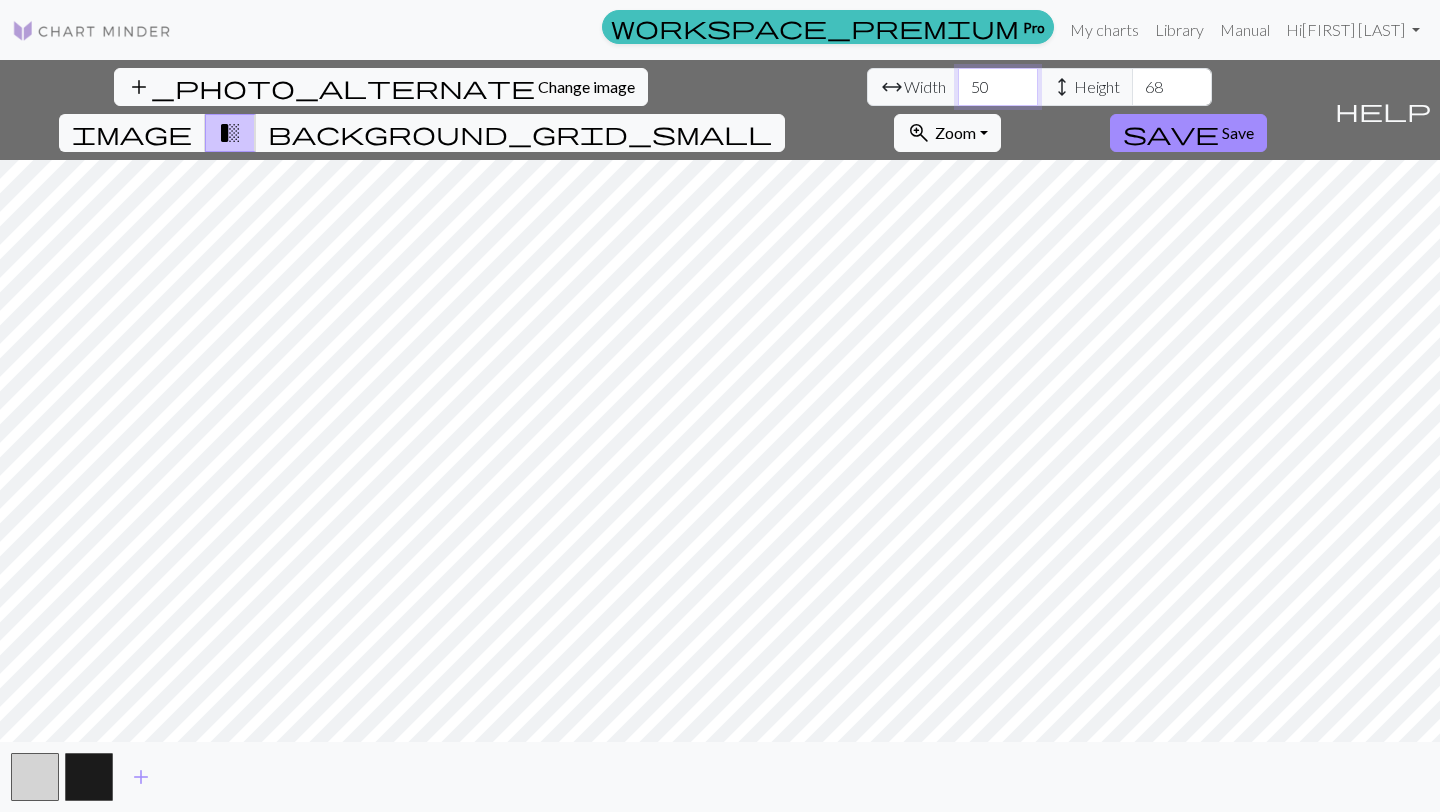 type on "50" 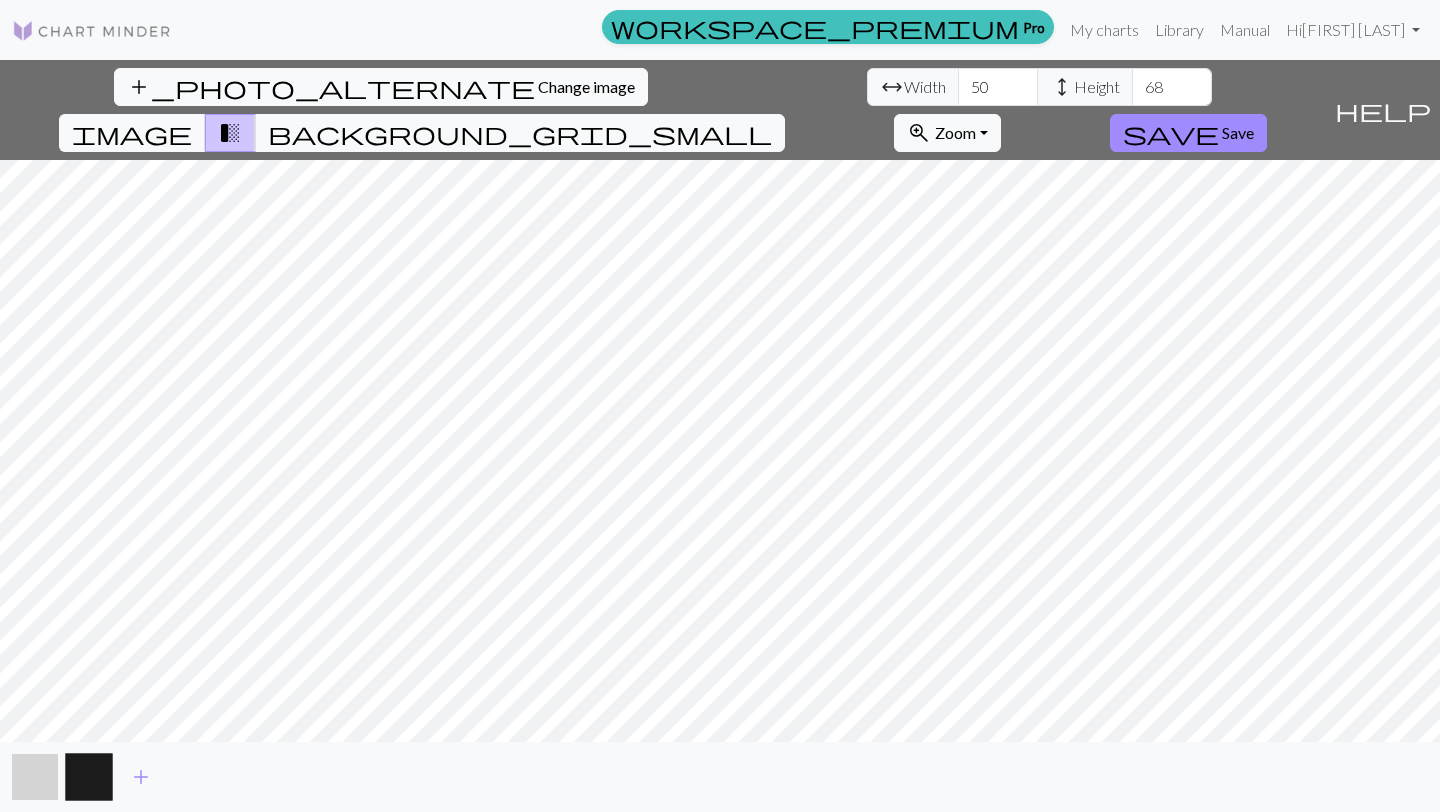 click at bounding box center [35, 777] 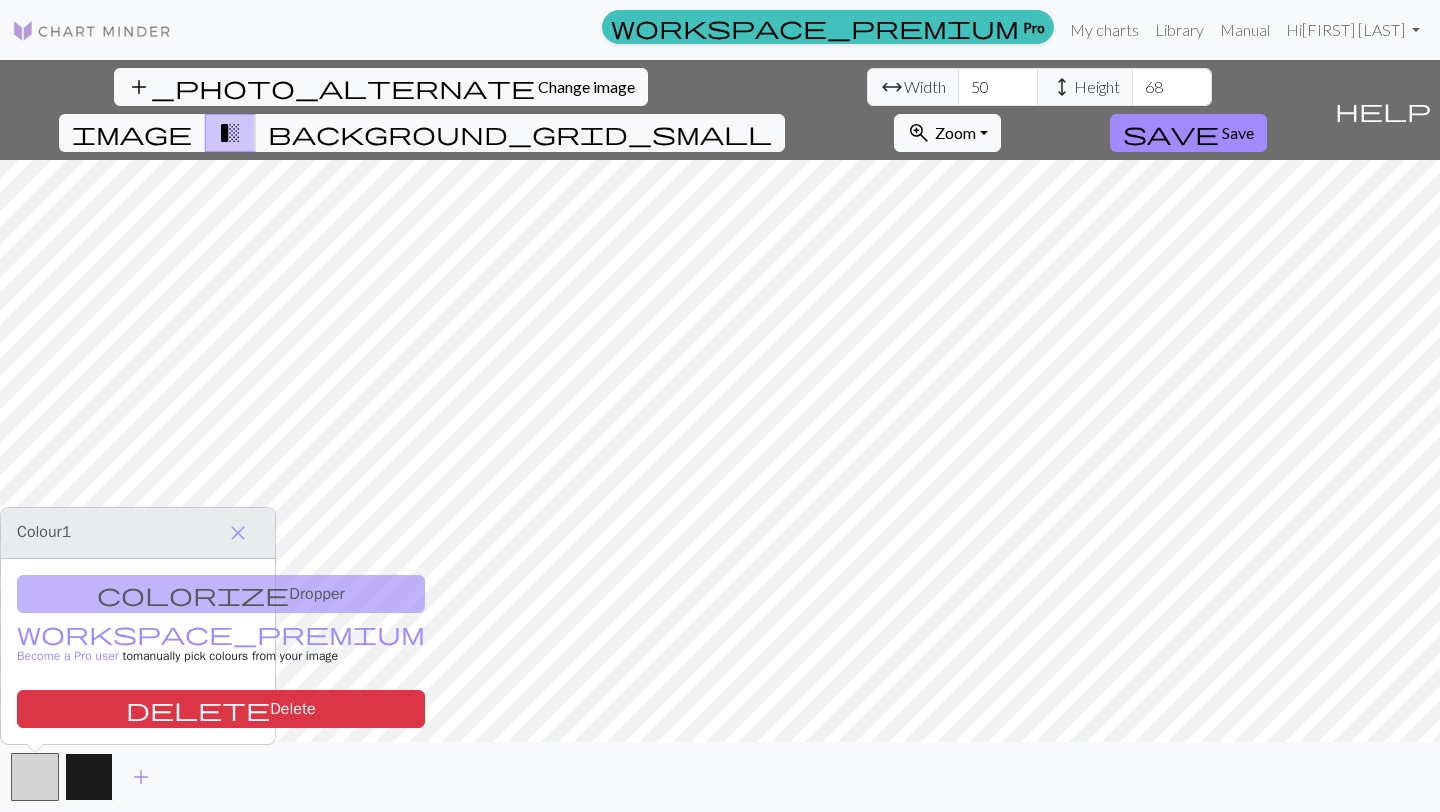 click at bounding box center [89, 777] 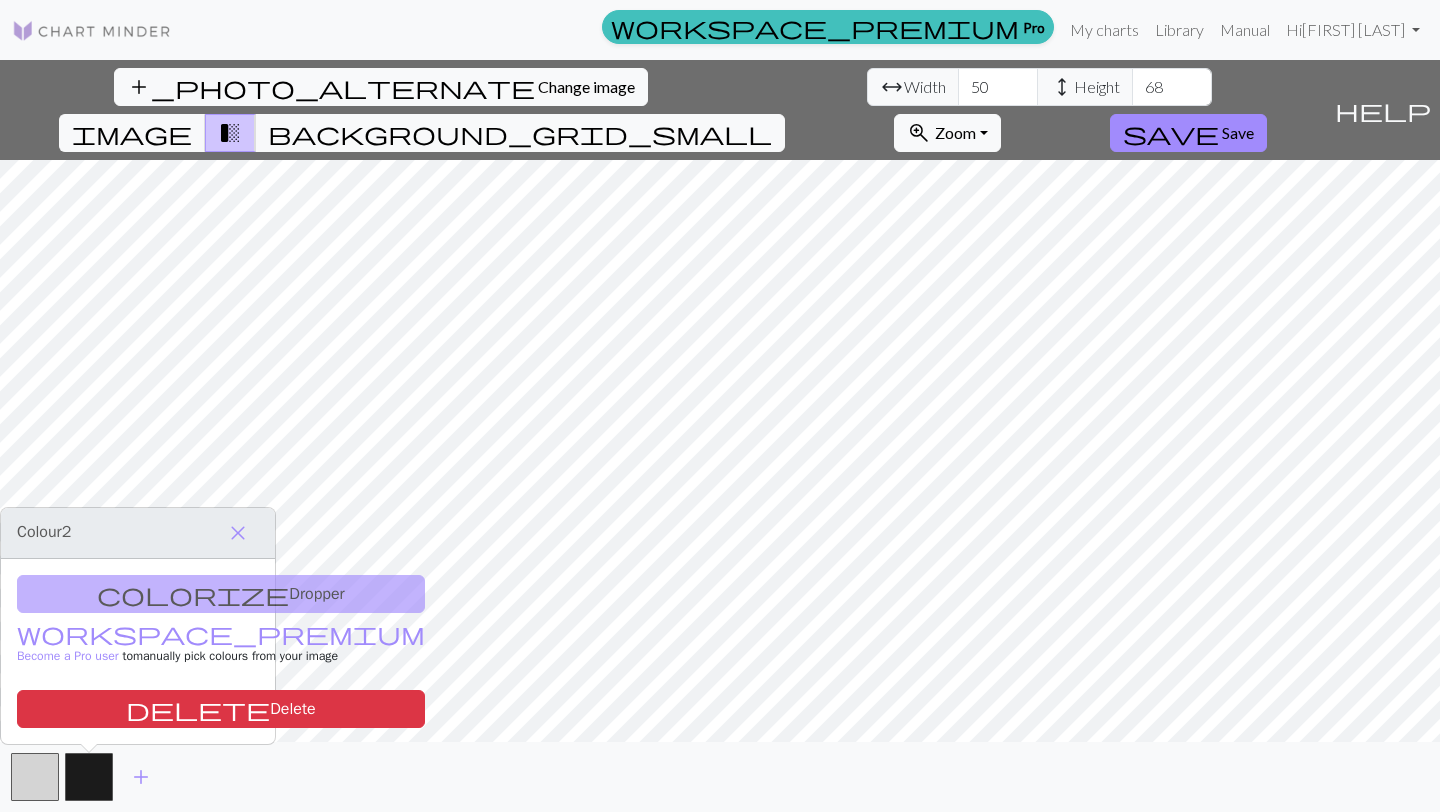 click on "colorize Dropper workspace_premium Become a Pro user   to  manually pick colours from your image delete Delete" at bounding box center (138, 651) 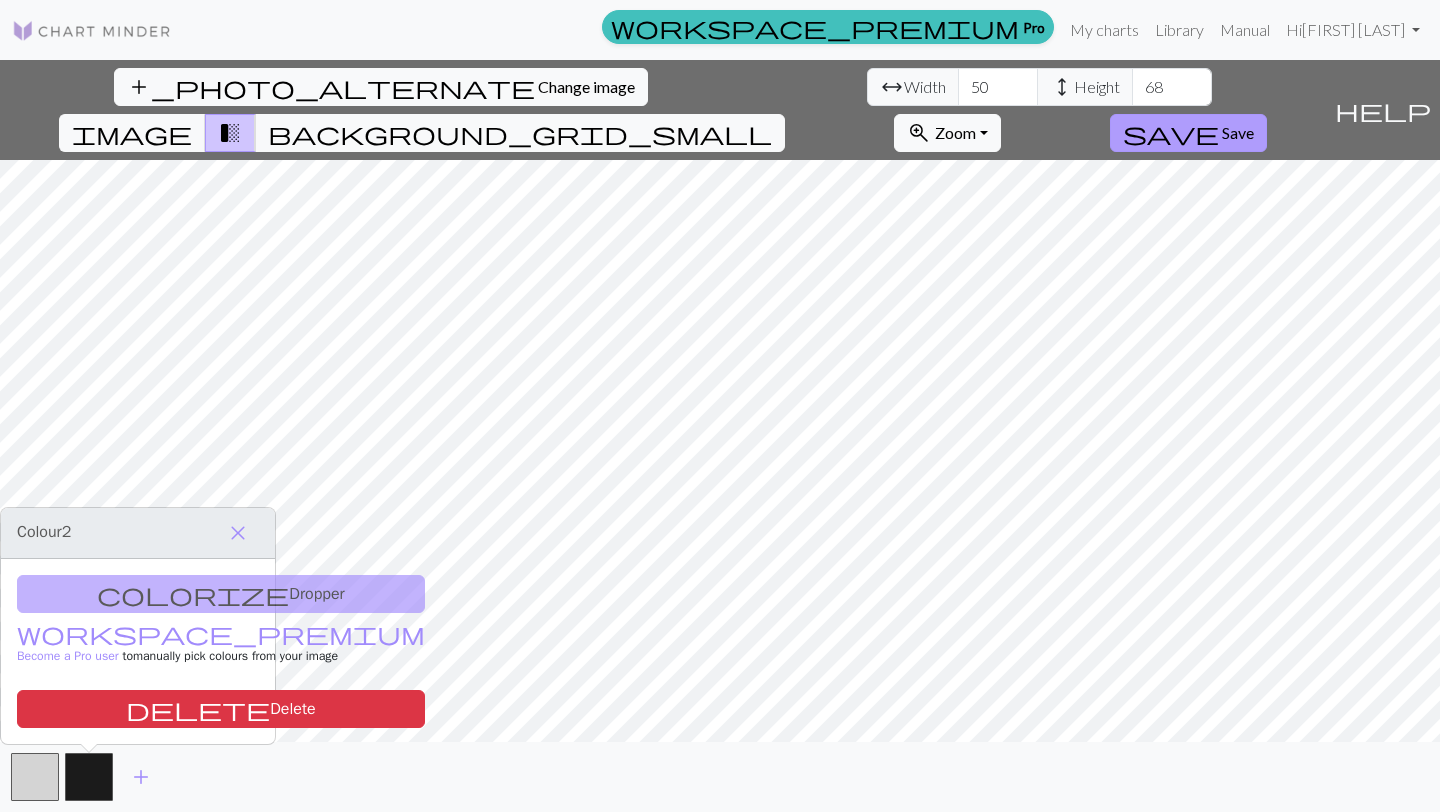 click on "Save" at bounding box center [1238, 132] 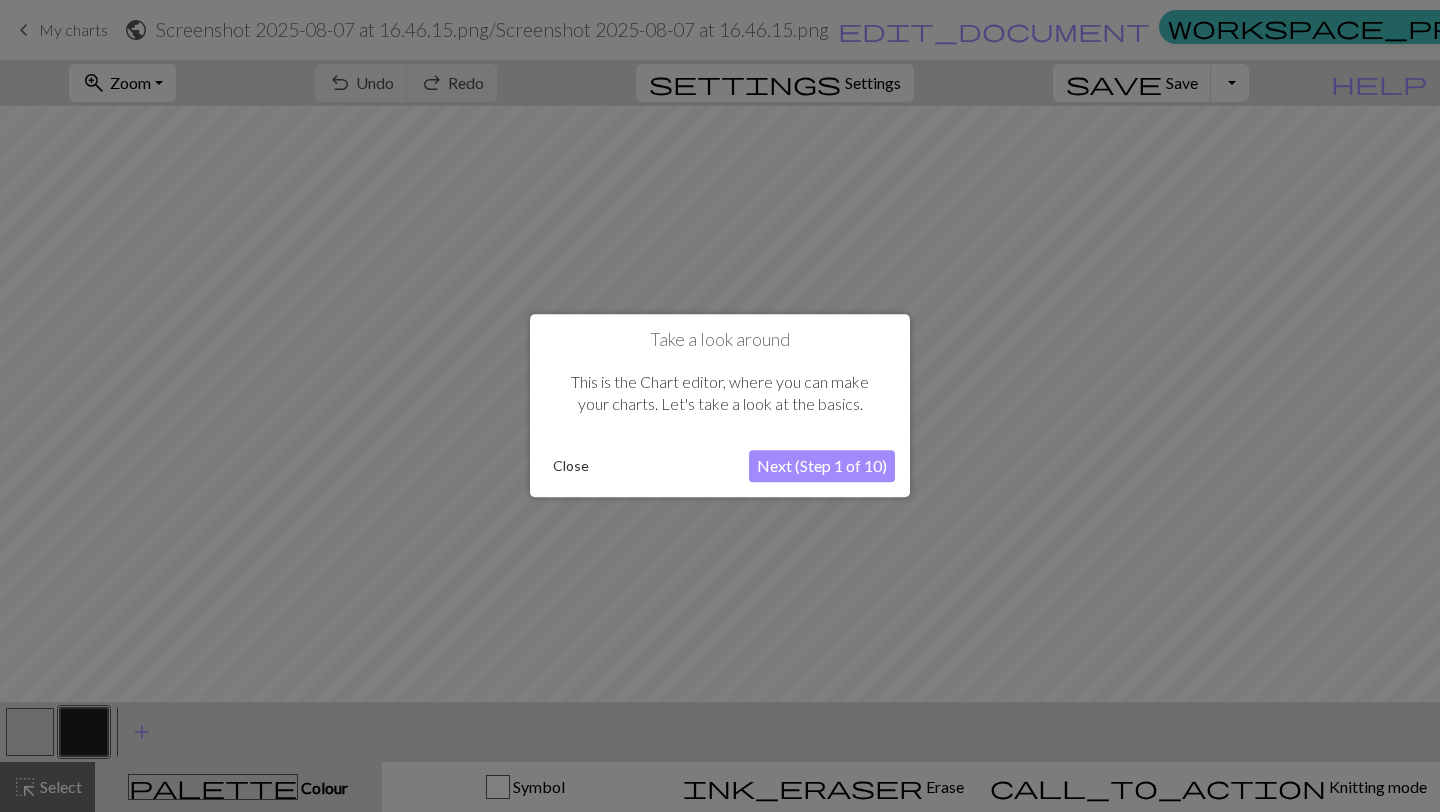 click on "Next (Step 1 of 10)" at bounding box center (822, 467) 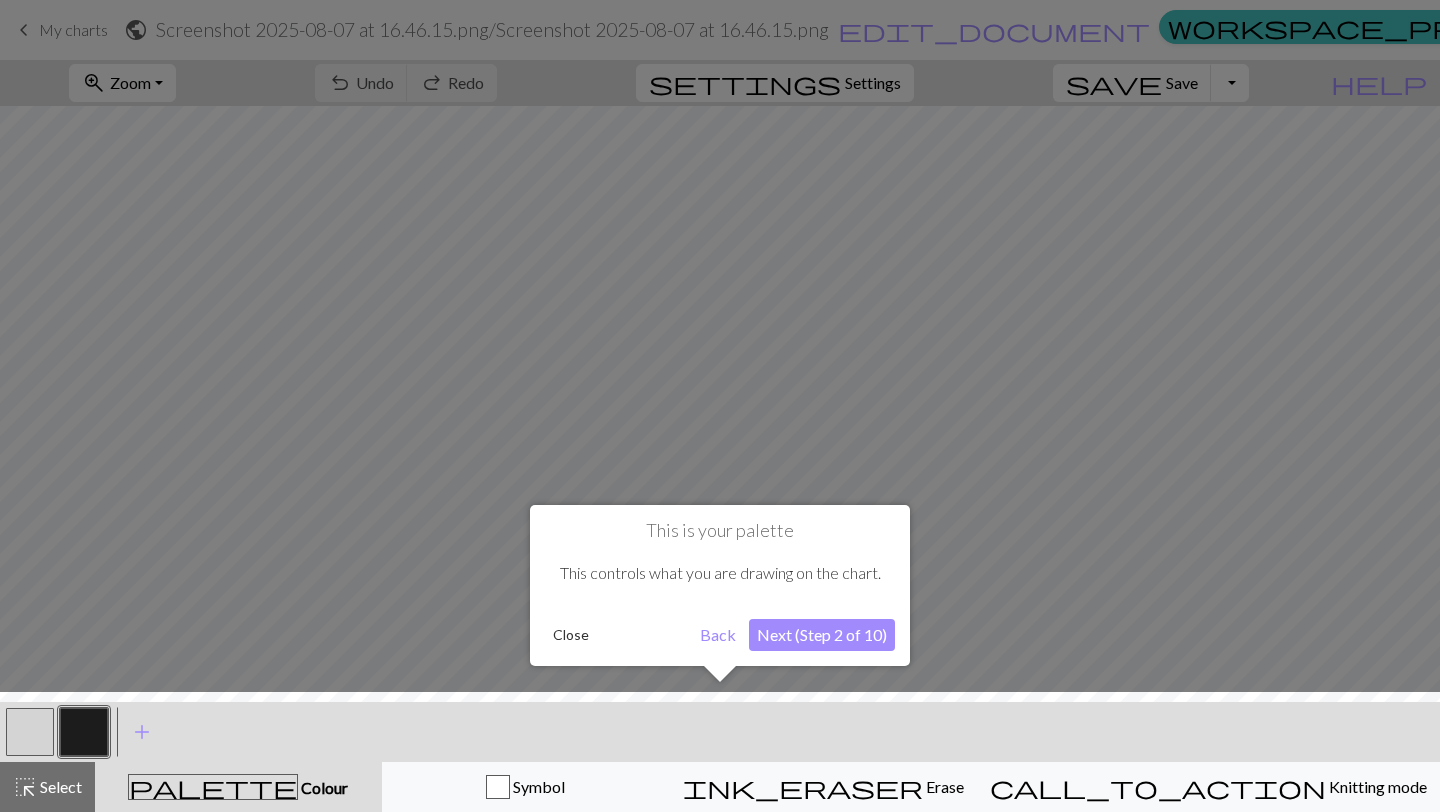 click at bounding box center (720, 757) 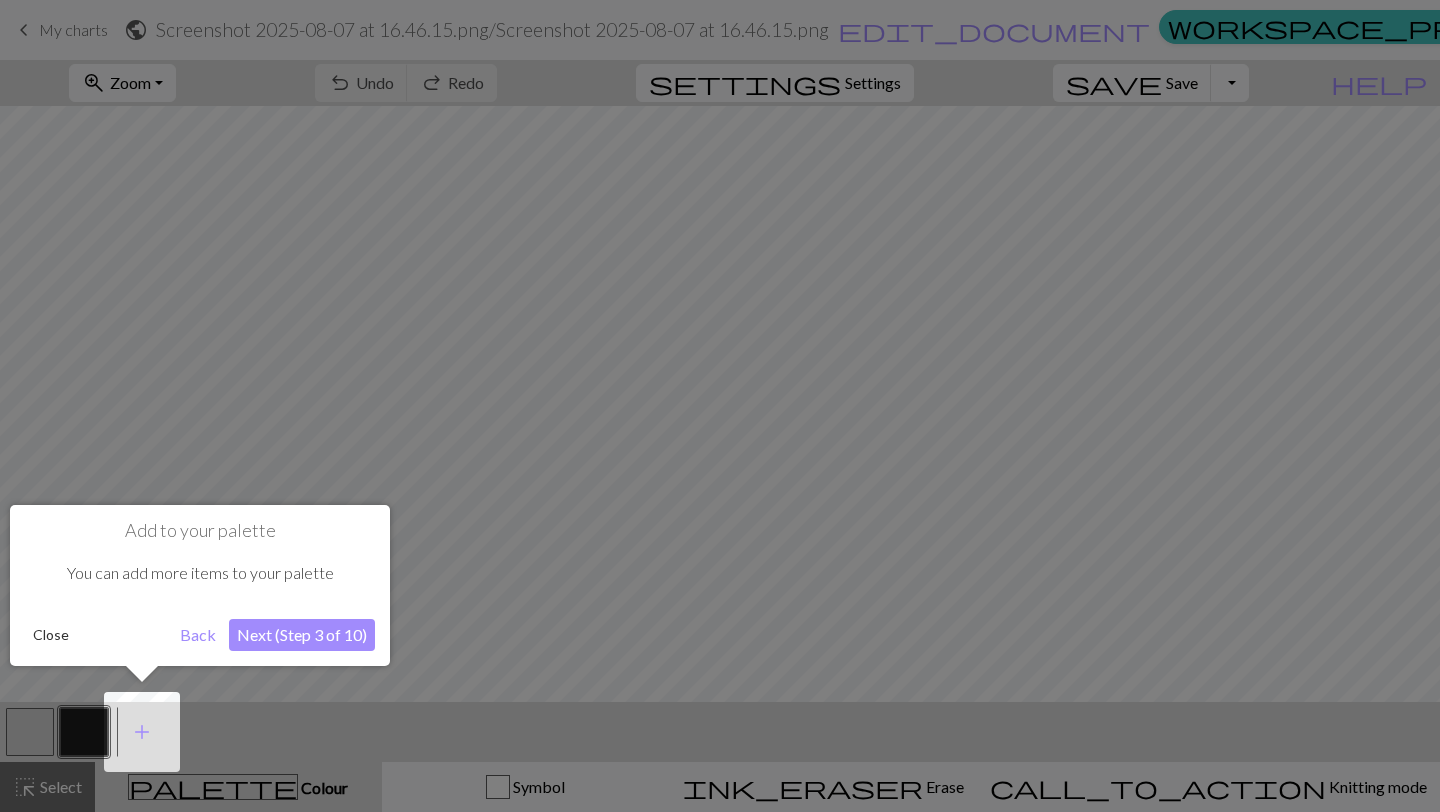 click at bounding box center [720, 406] 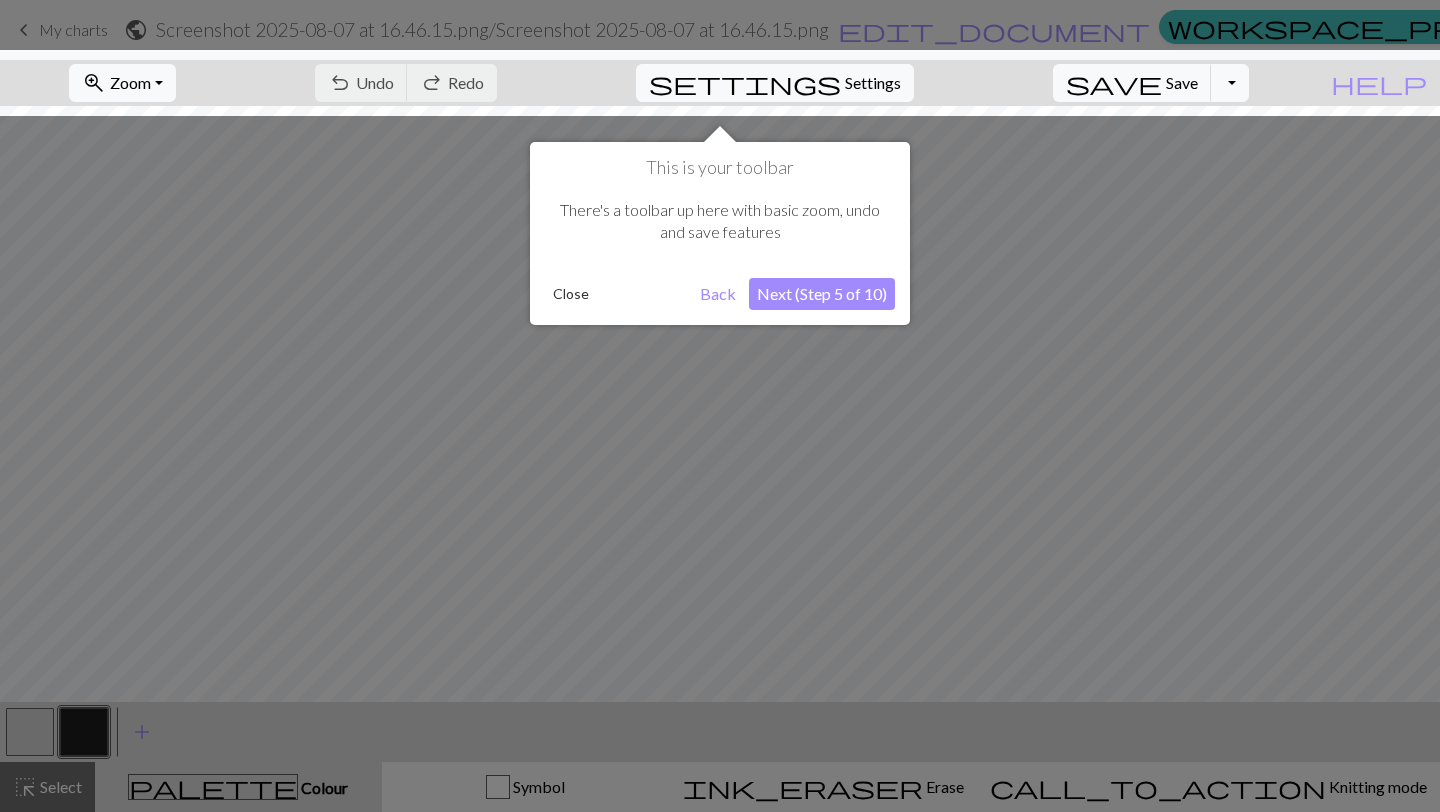 click on "Next (Step 5 of 10)" at bounding box center (822, 294) 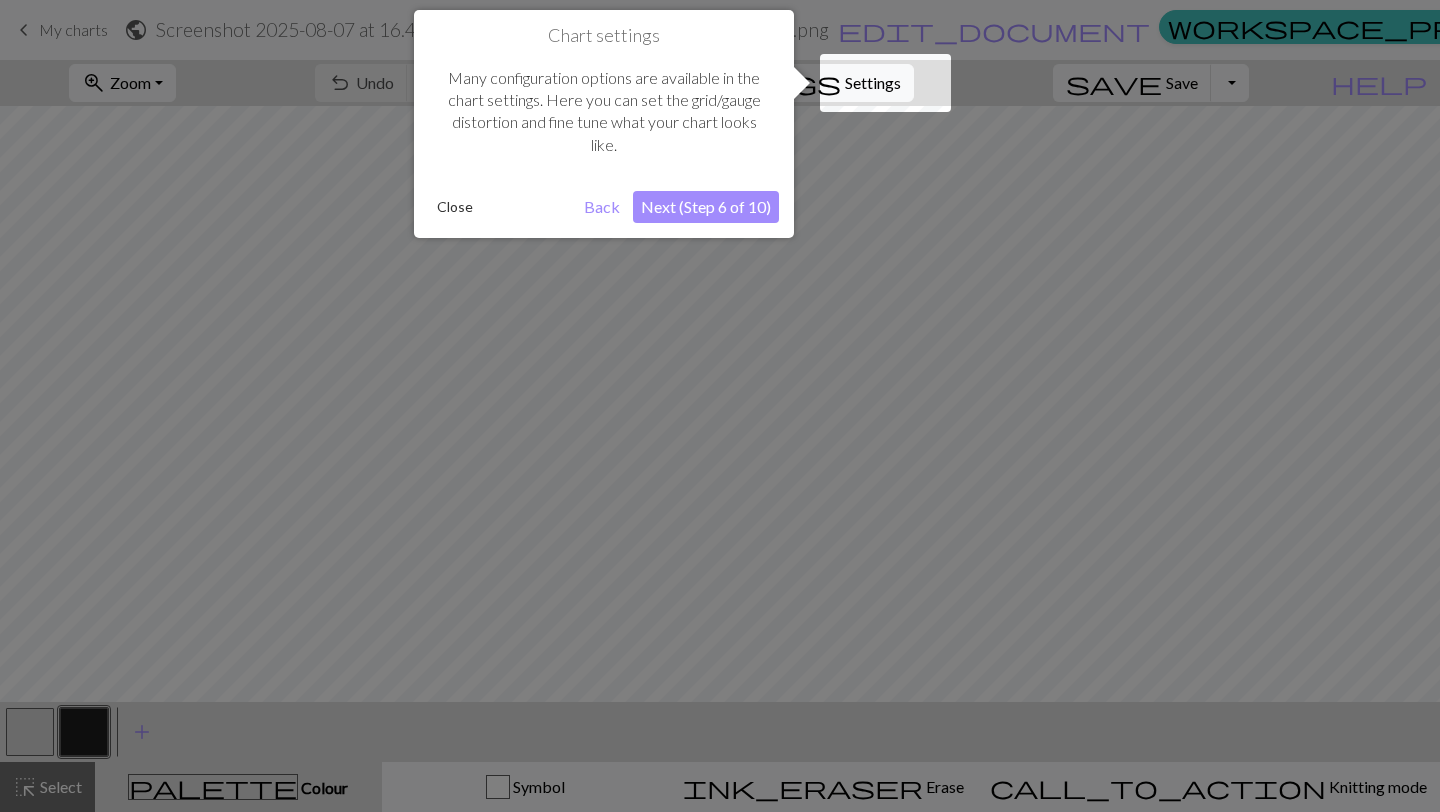 click on "Next (Step 6 of 10)" at bounding box center (706, 207) 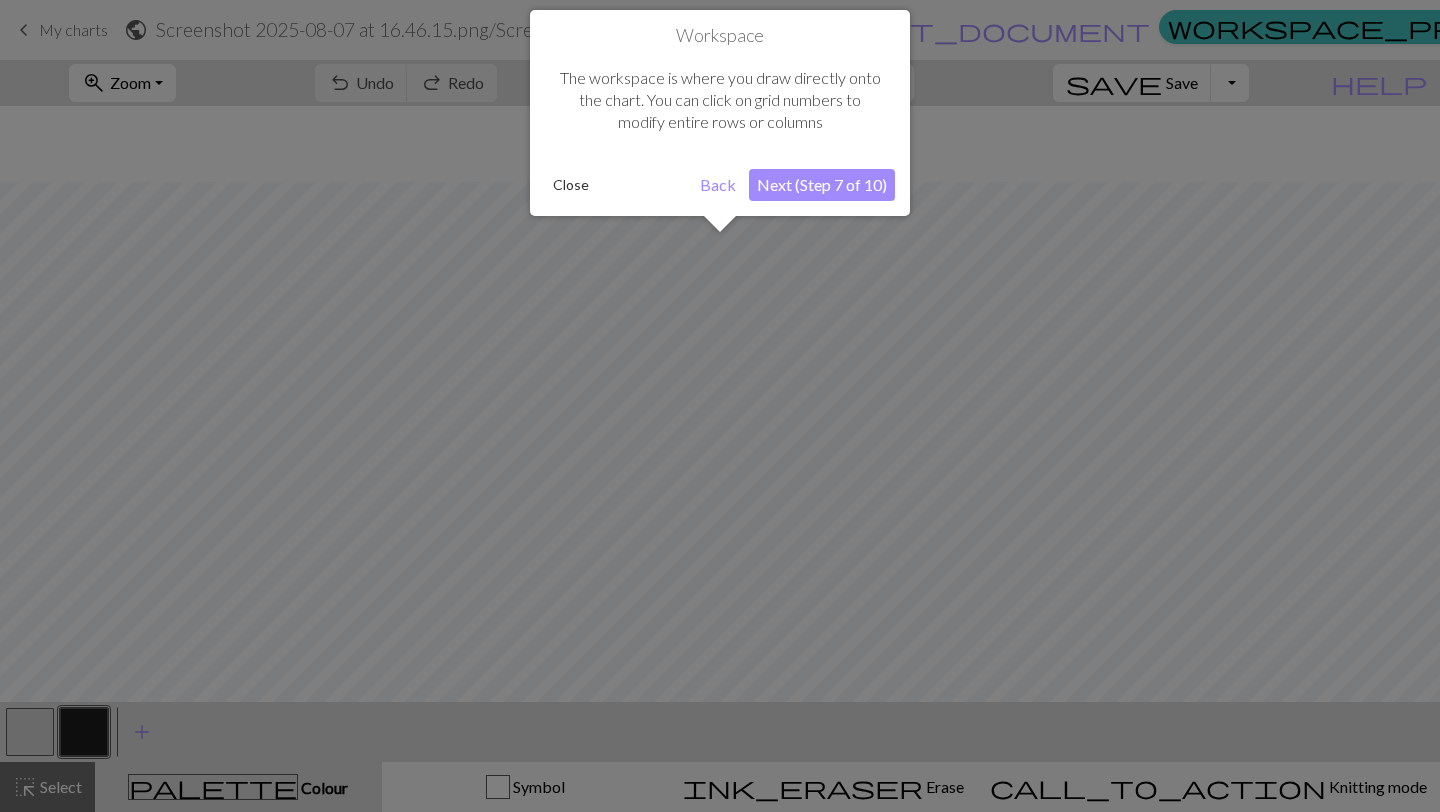 scroll, scrollTop: 76, scrollLeft: 0, axis: vertical 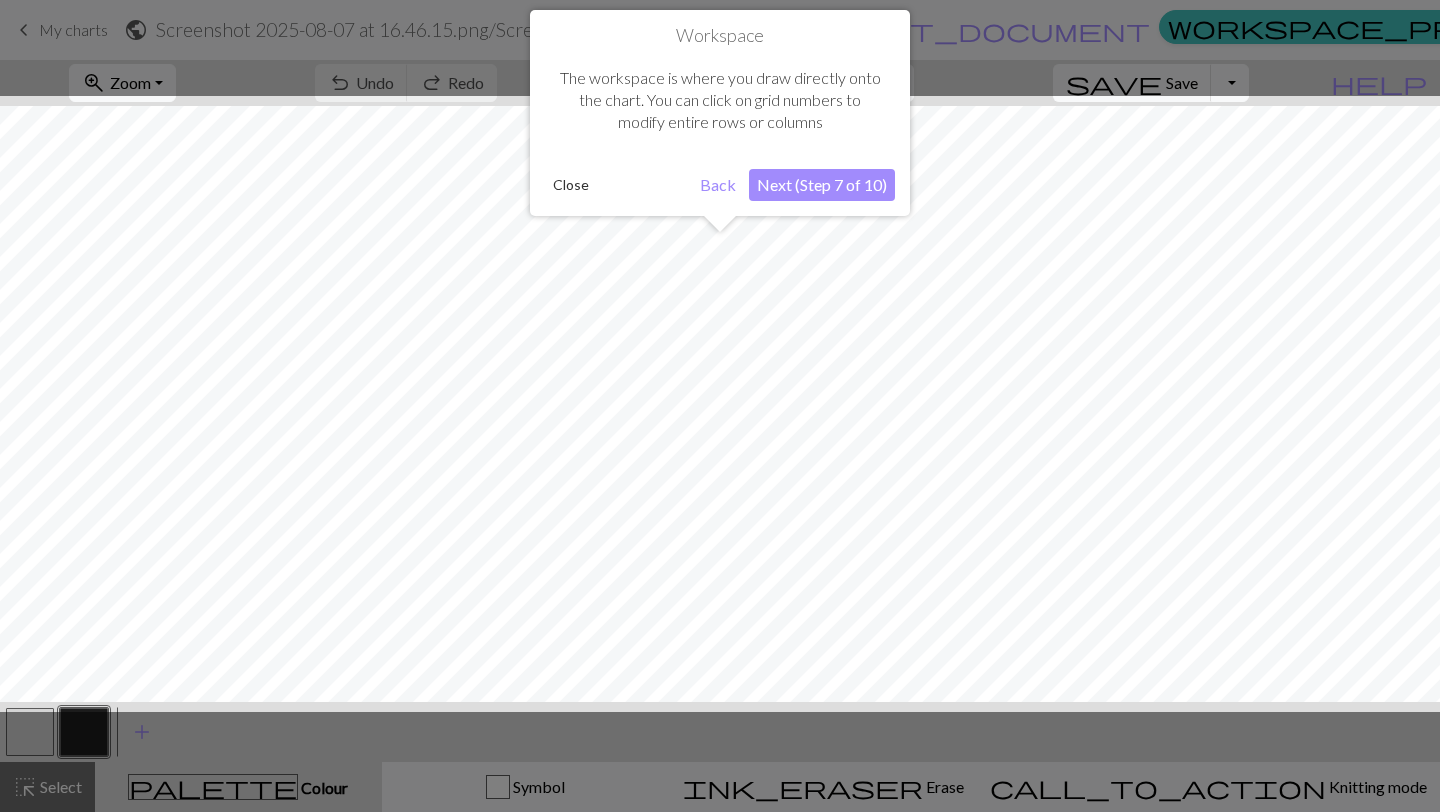 click on "Next (Step 7 of 10)" at bounding box center [822, 185] 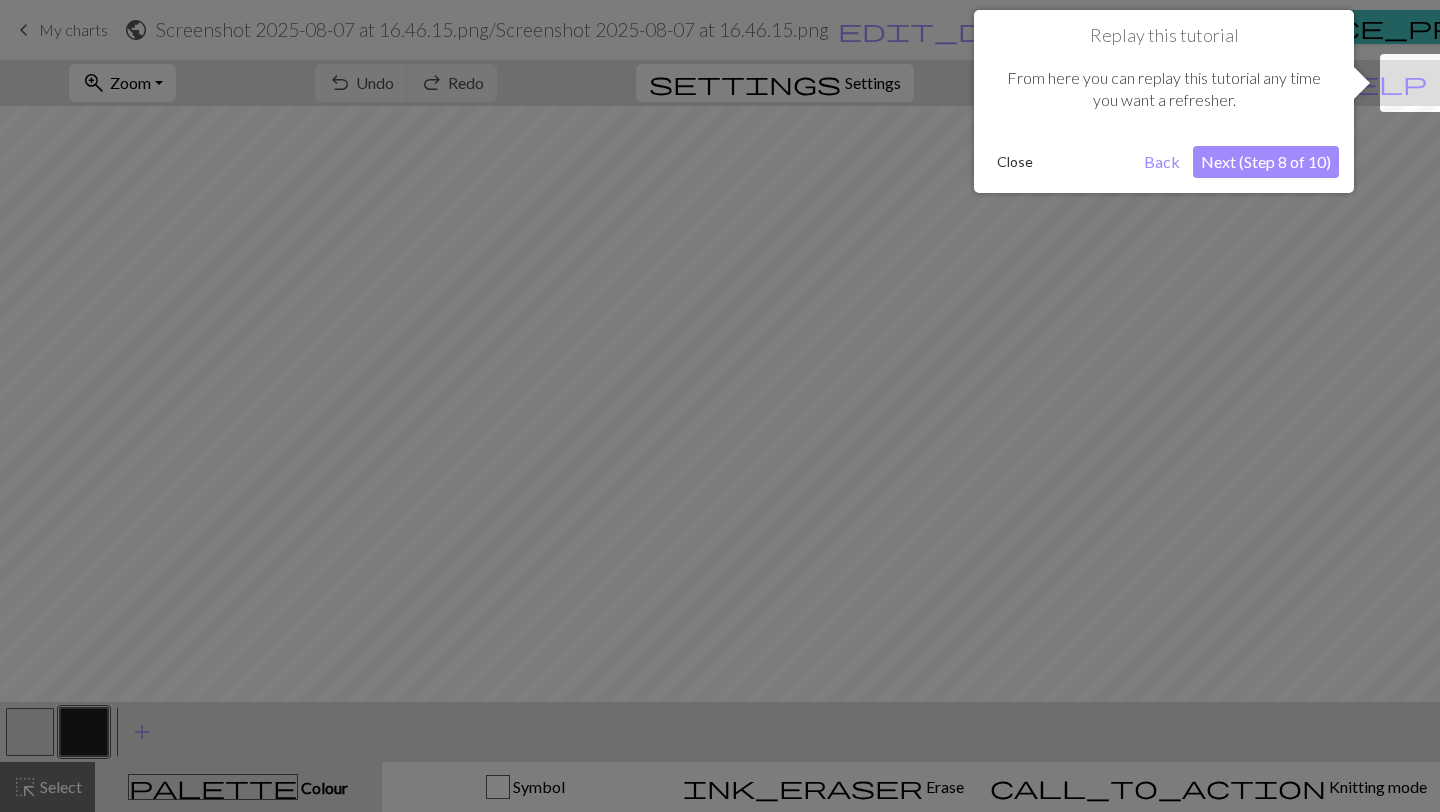 click on "Next (Step 8 of 10)" at bounding box center (1266, 162) 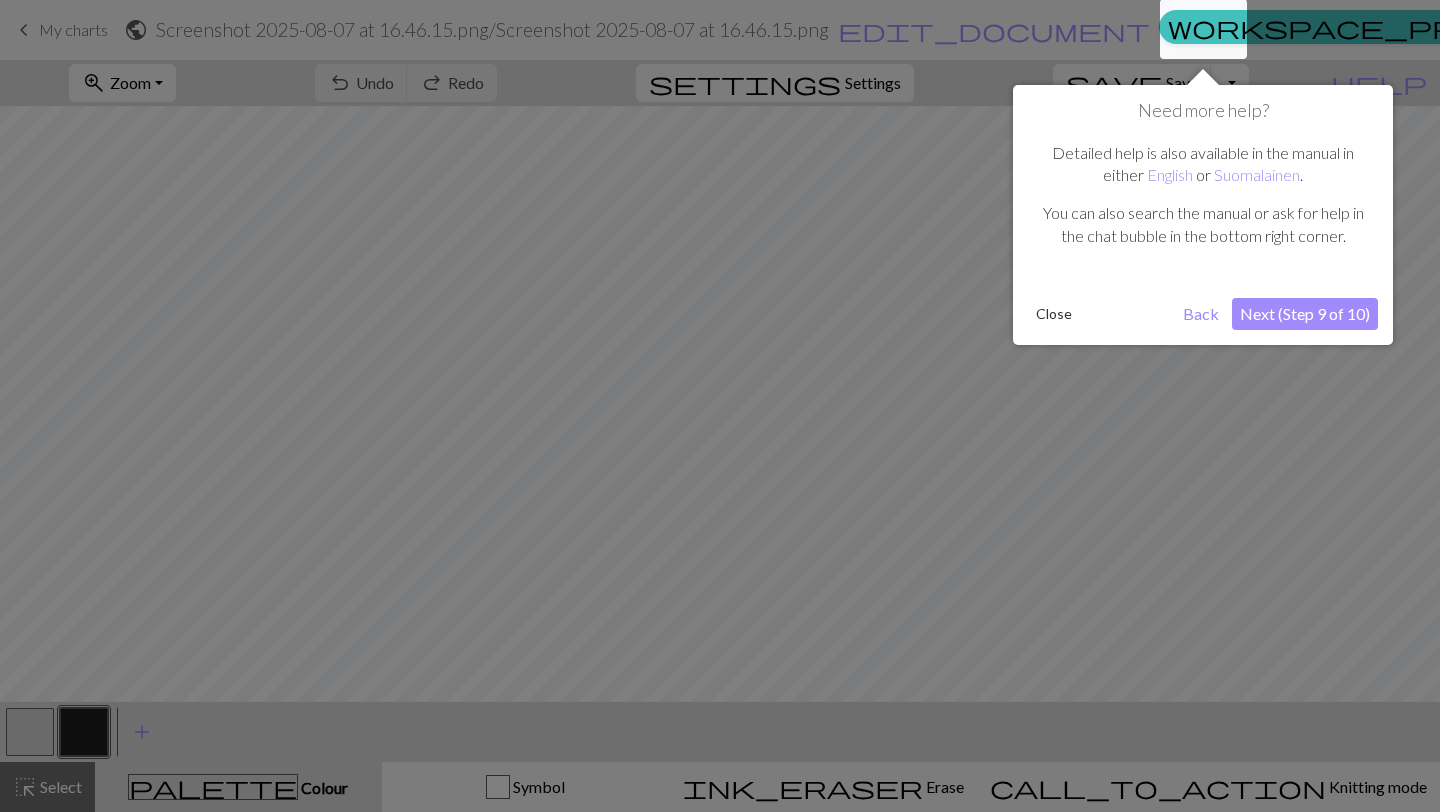 click on "Next (Step 9 of 10)" at bounding box center [1305, 314] 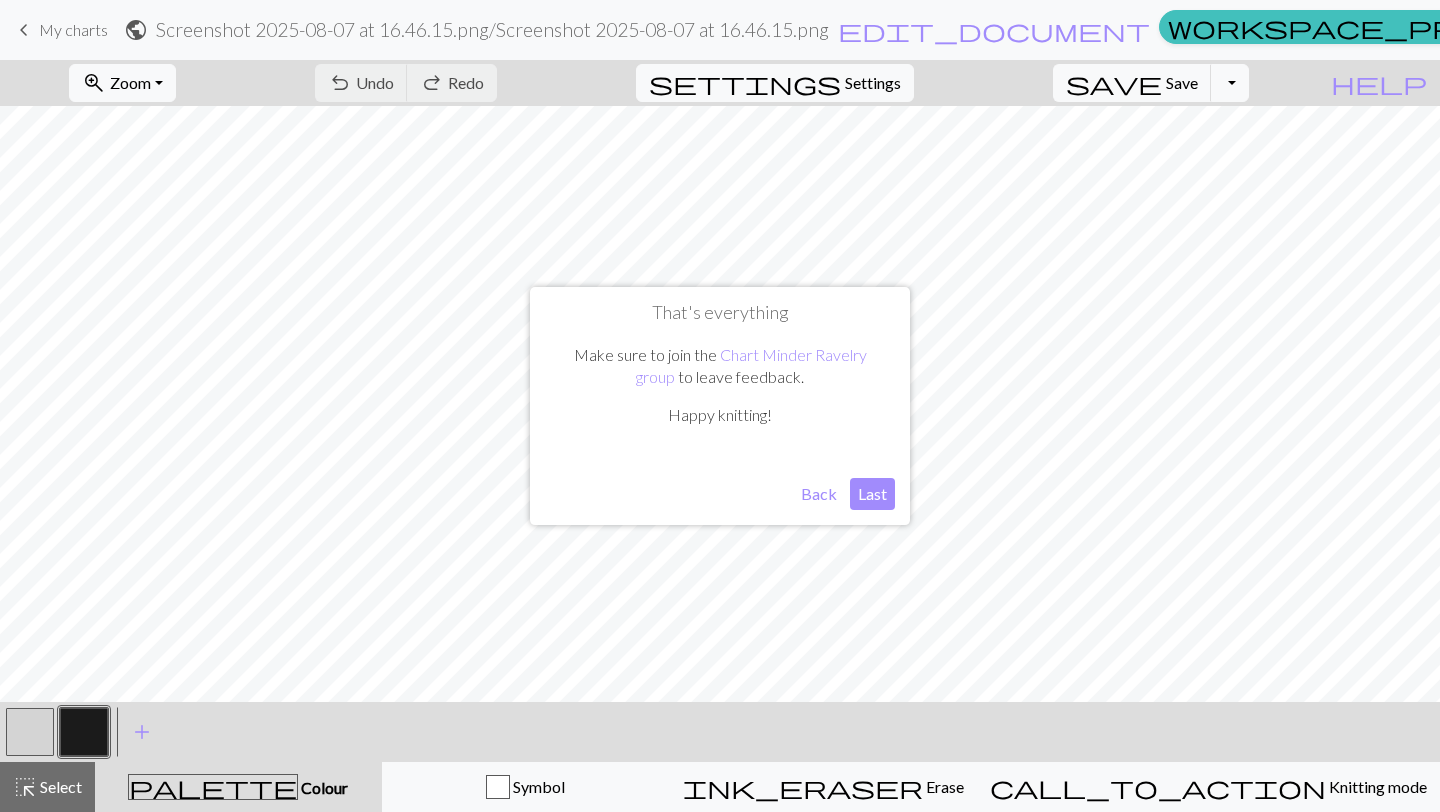 click on "Last" at bounding box center [872, 494] 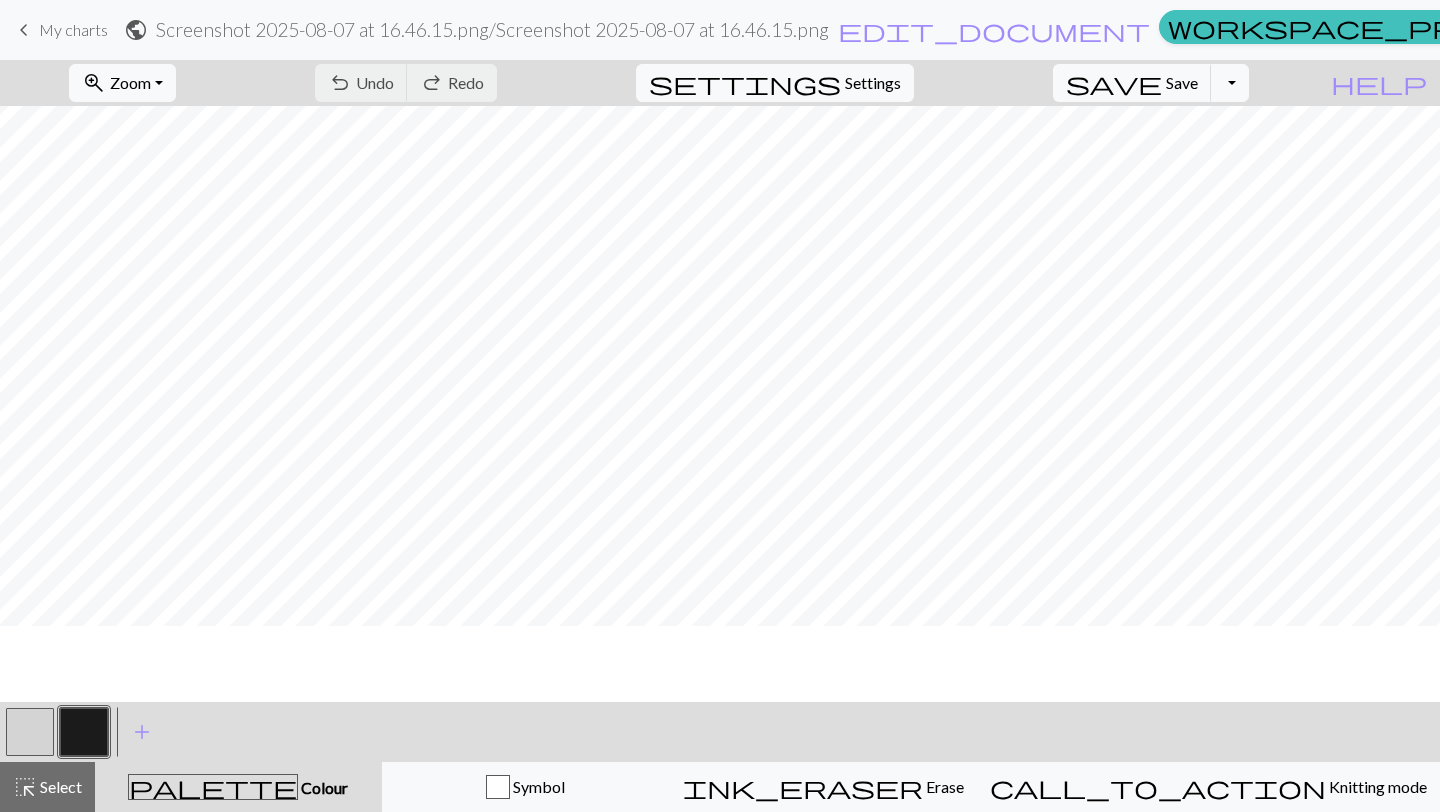 scroll, scrollTop: 0, scrollLeft: 0, axis: both 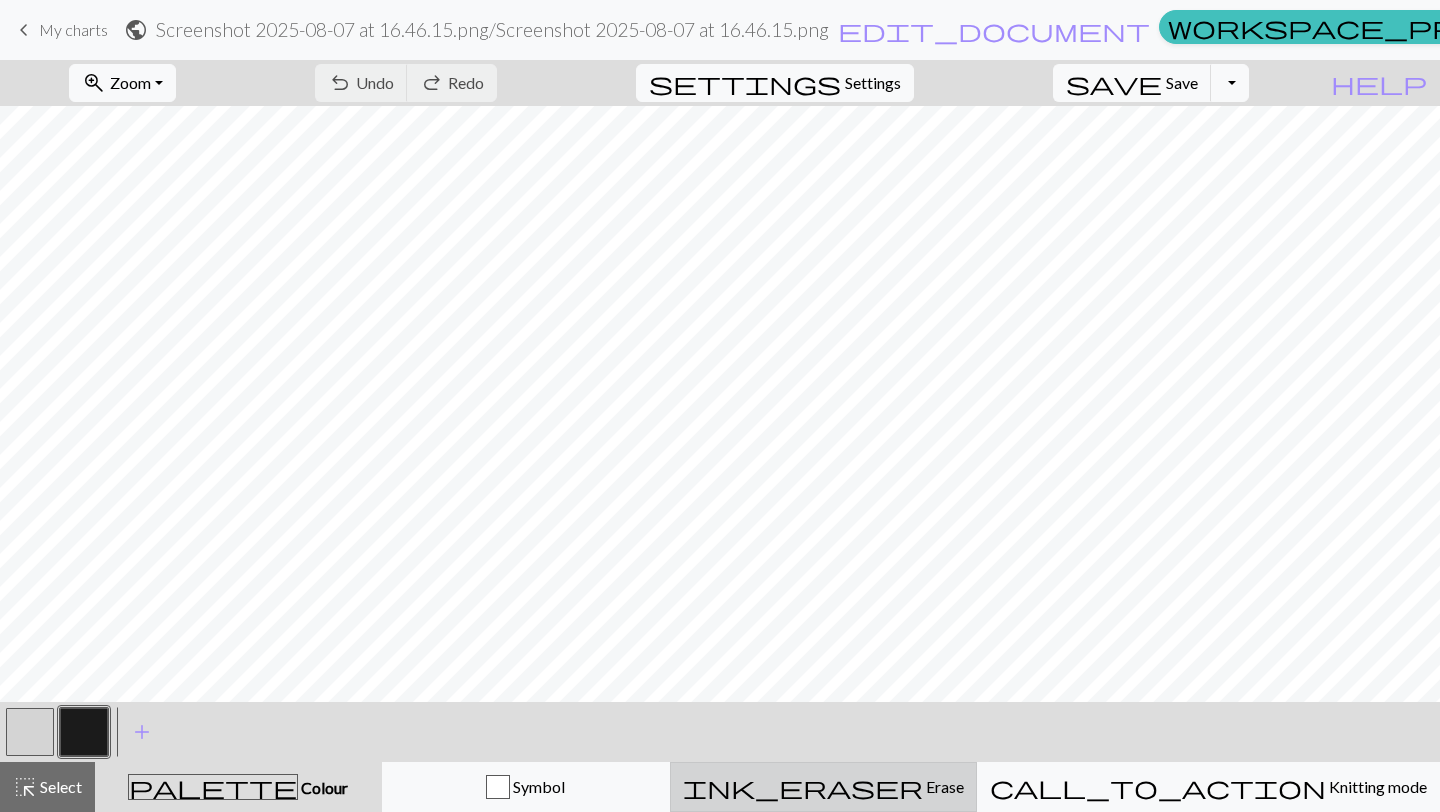 click on "ink_eraser   Erase   Erase" at bounding box center (823, 787) 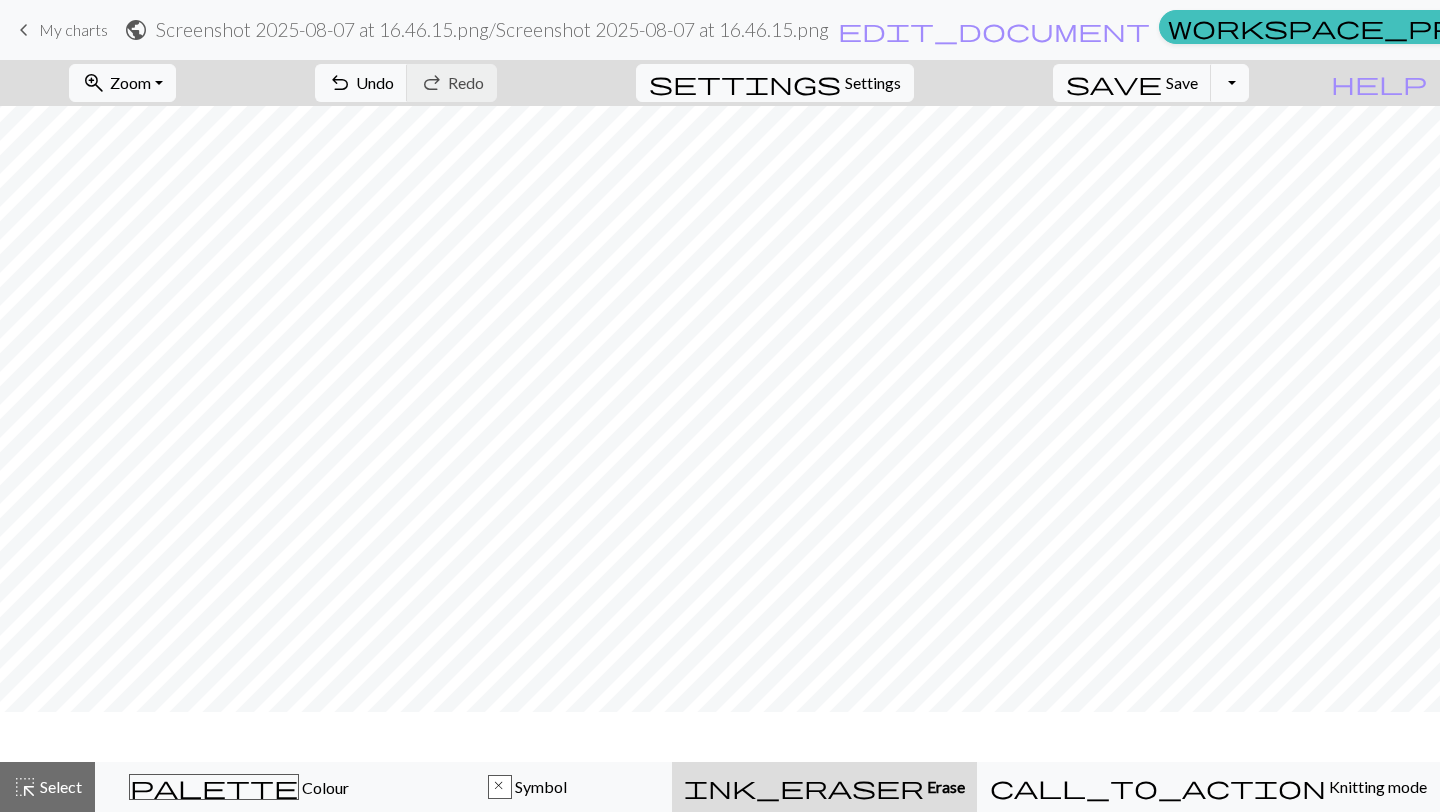 scroll, scrollTop: 0, scrollLeft: 0, axis: both 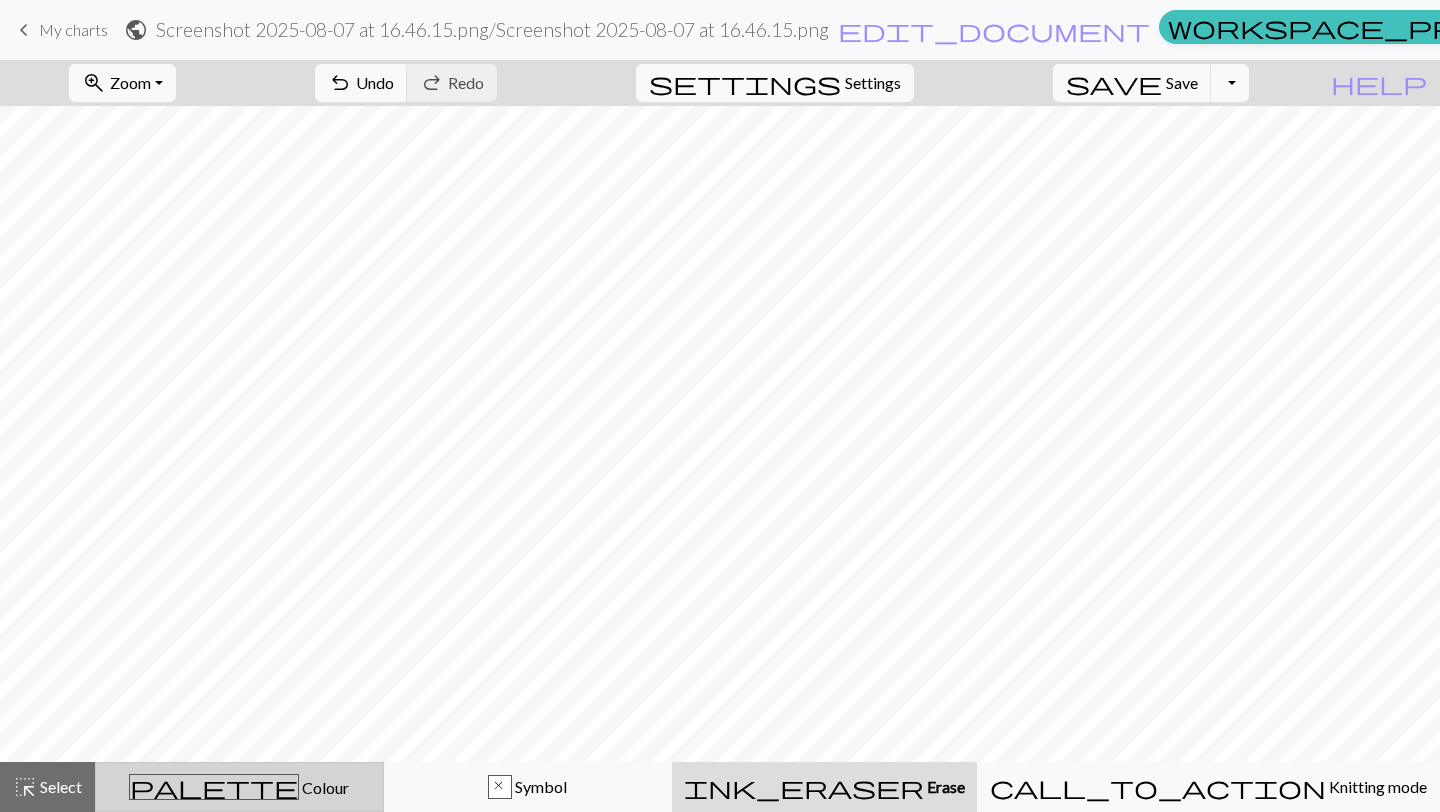 click on "palette" at bounding box center [214, 787] 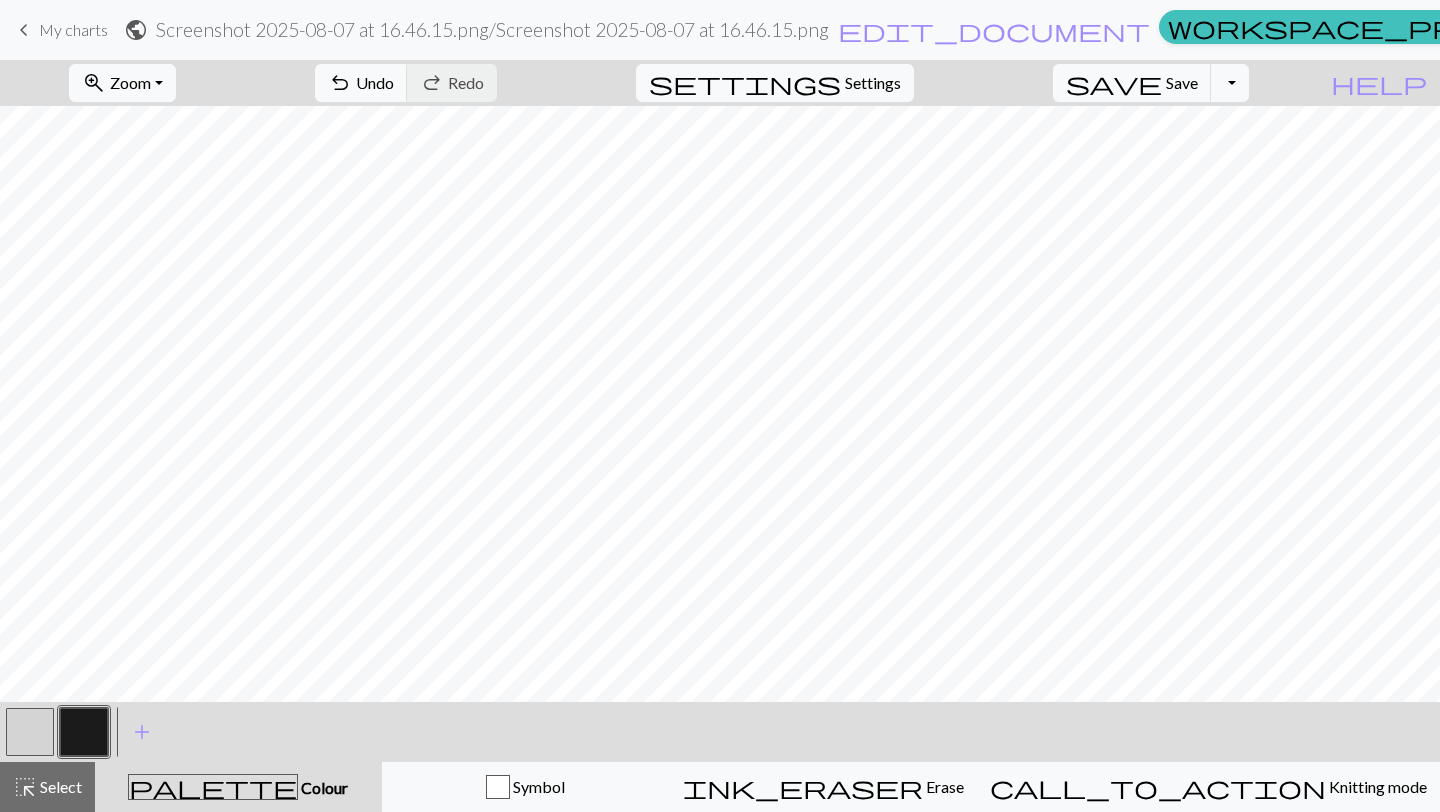 click at bounding box center (84, 732) 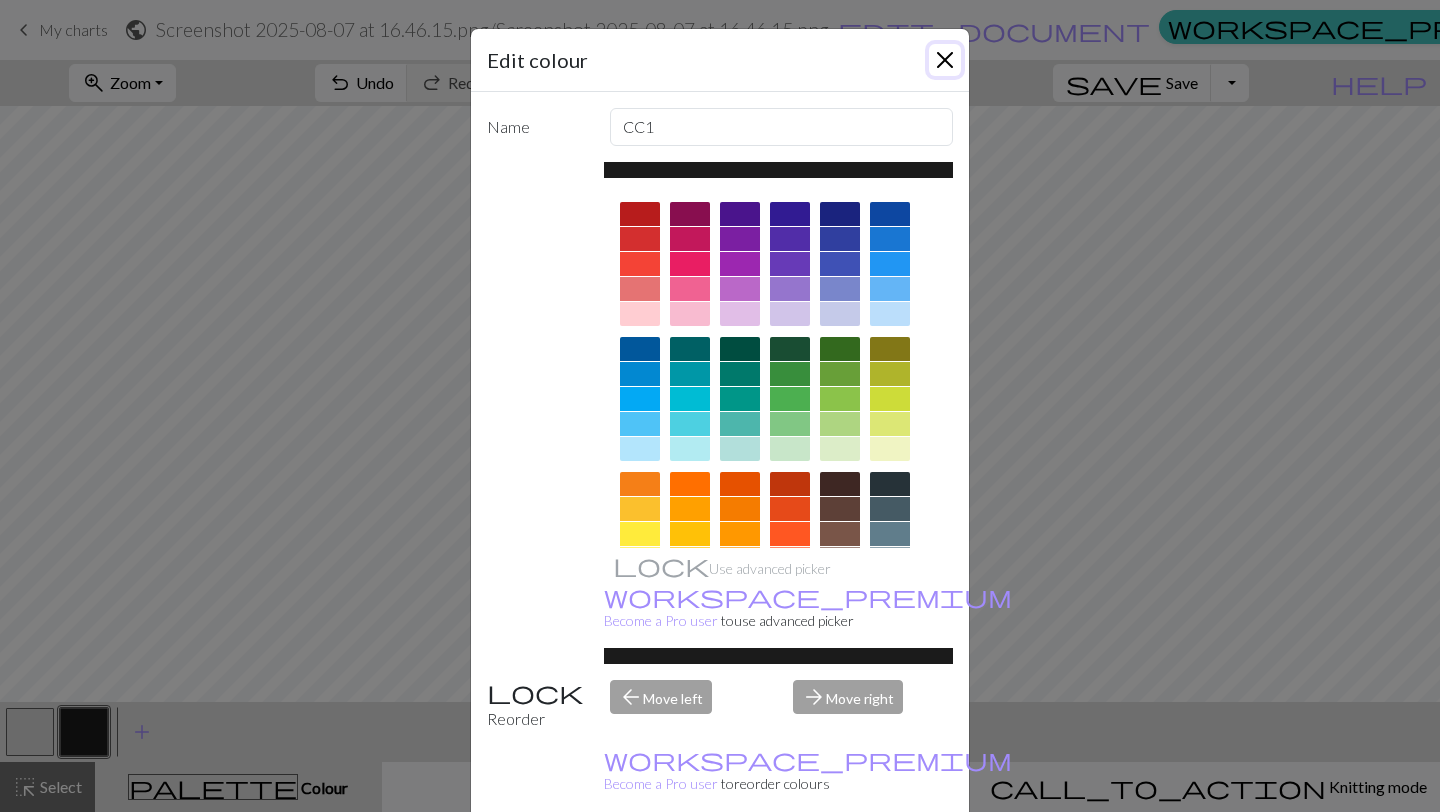 click at bounding box center [945, 60] 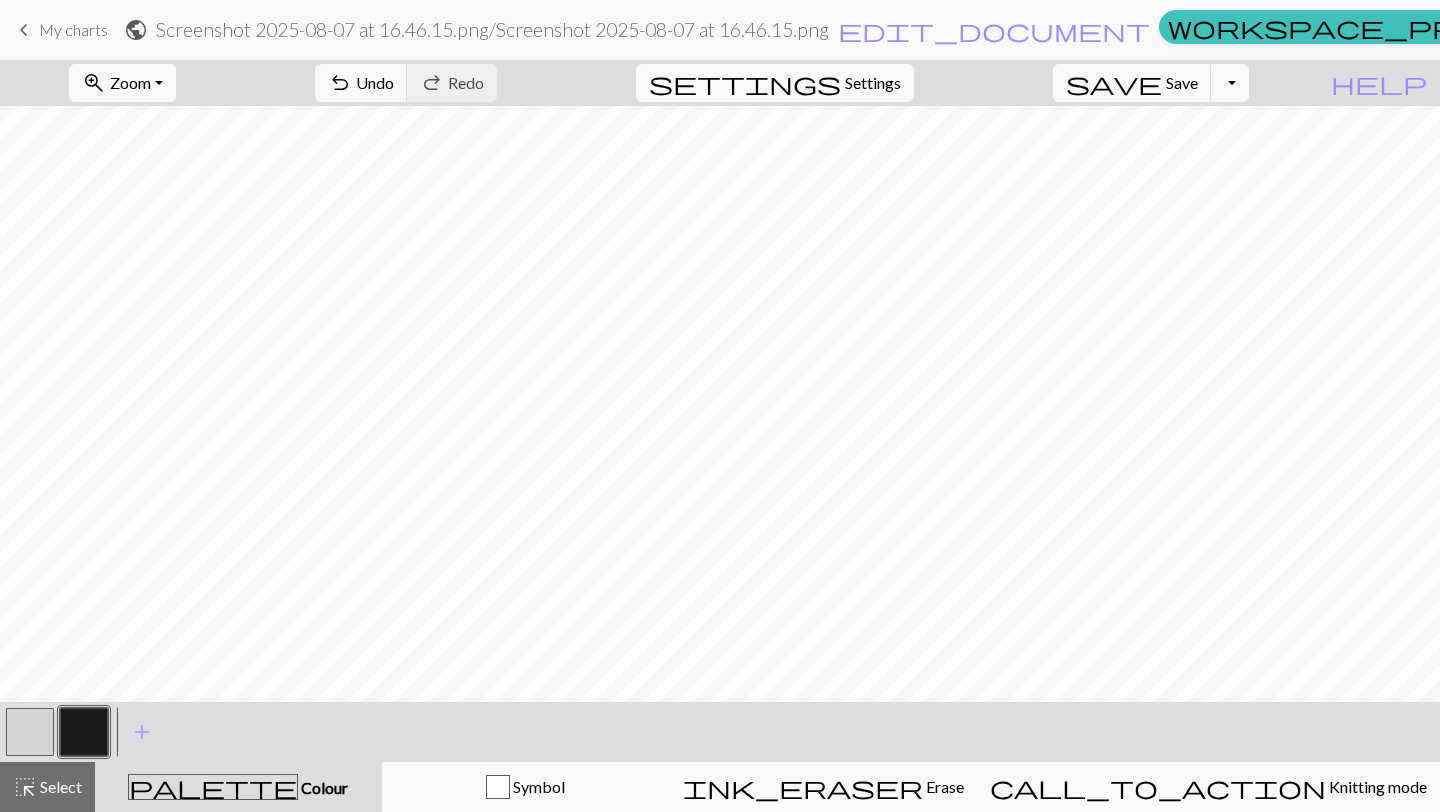 click at bounding box center [30, 732] 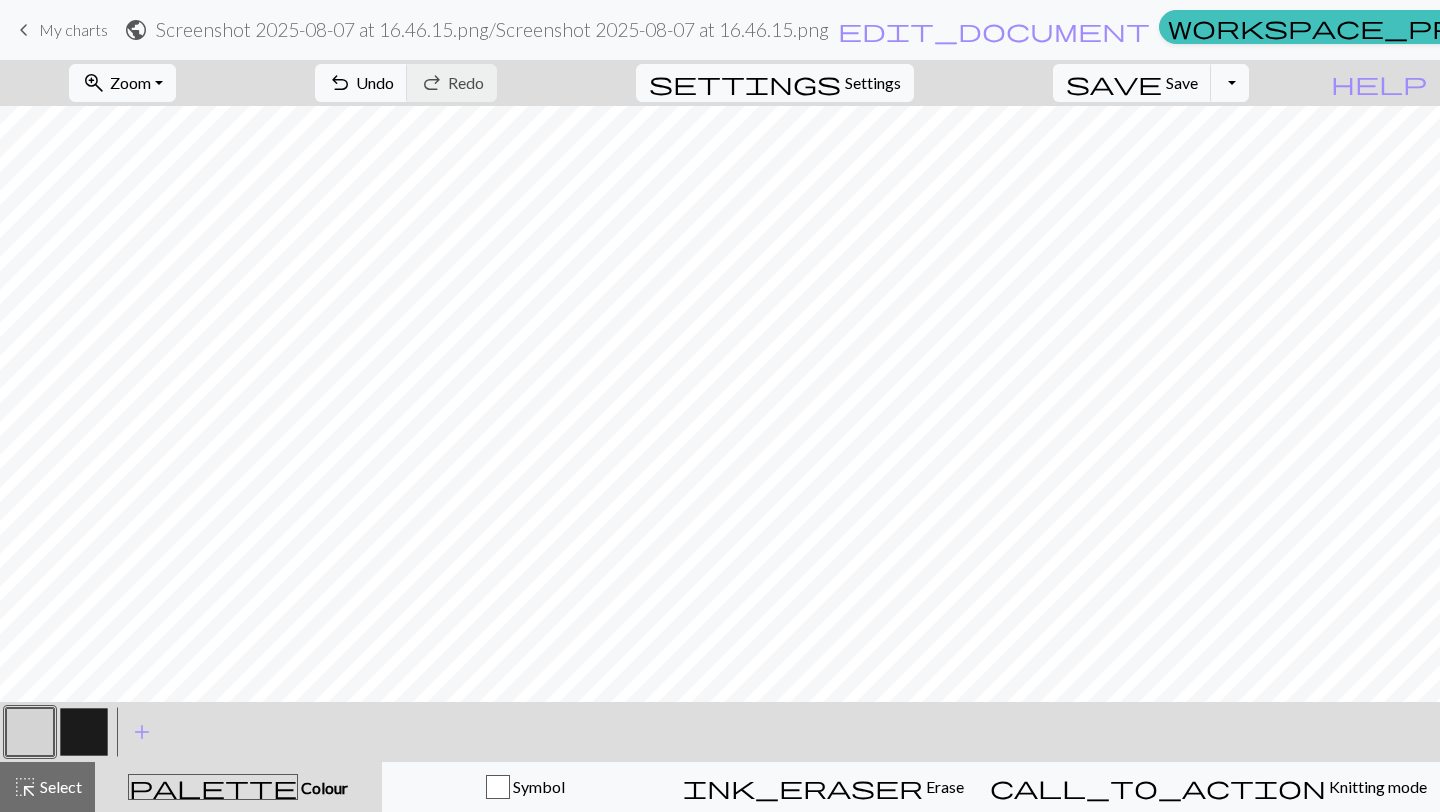 click at bounding box center [84, 732] 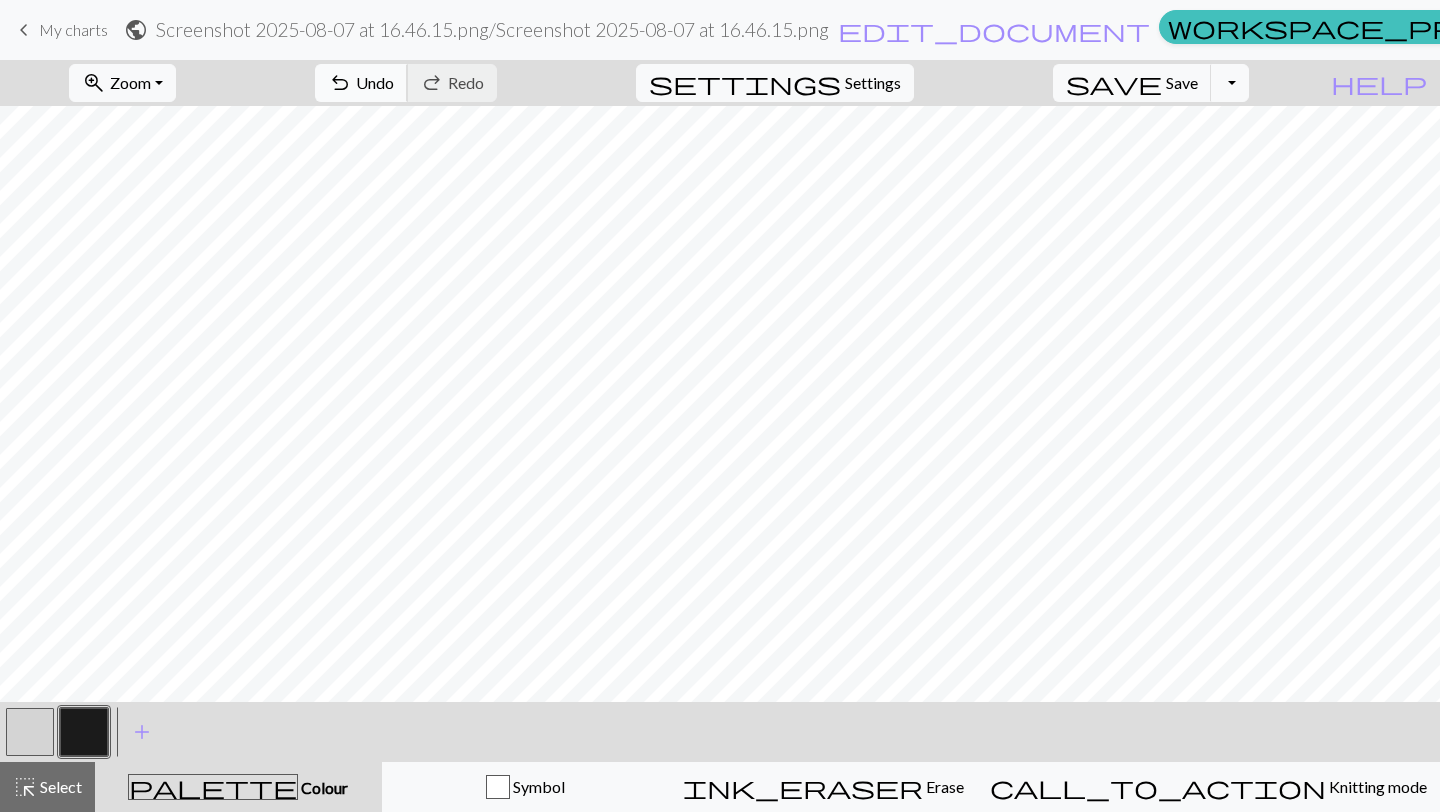 click on "undo" at bounding box center (340, 83) 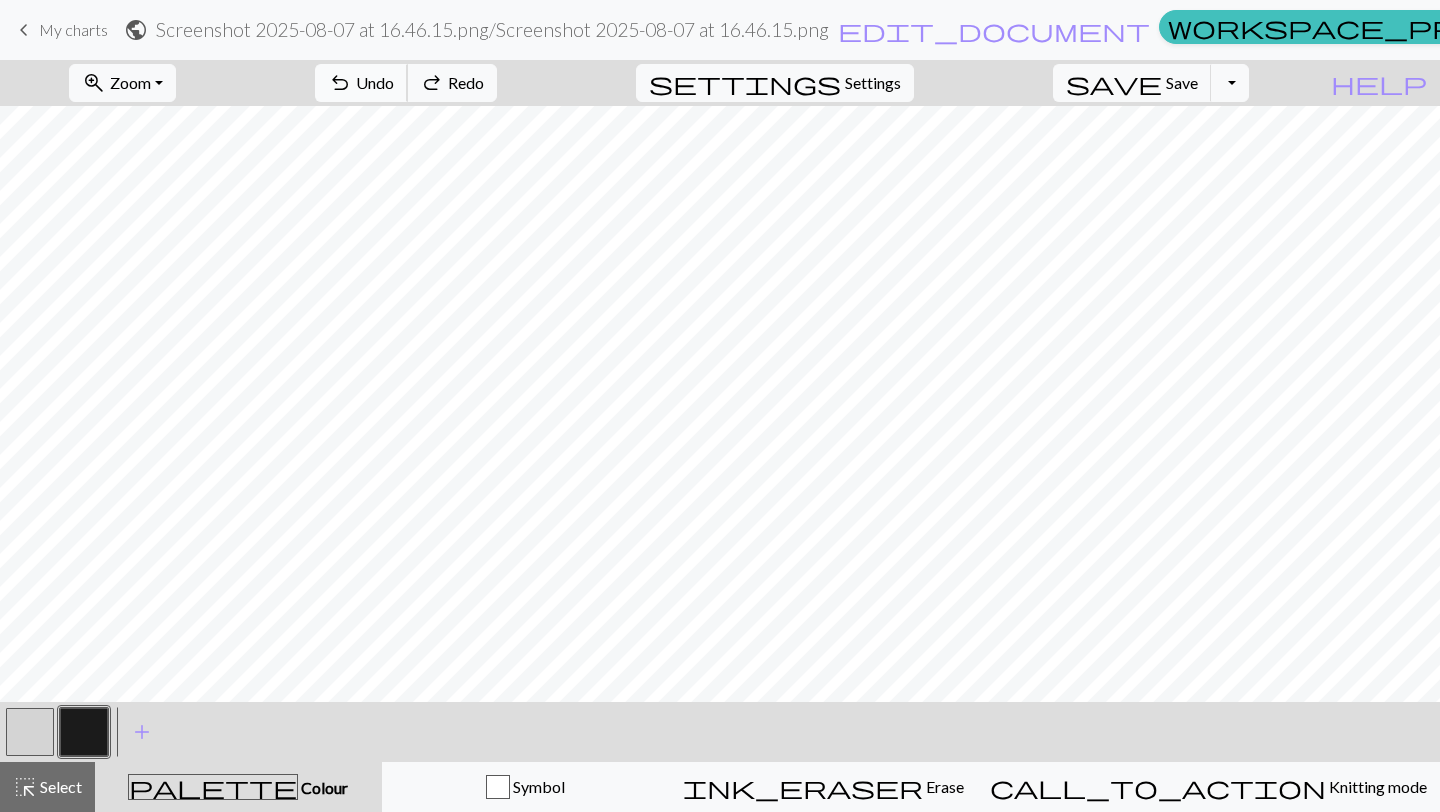 click on "Undo" at bounding box center [375, 82] 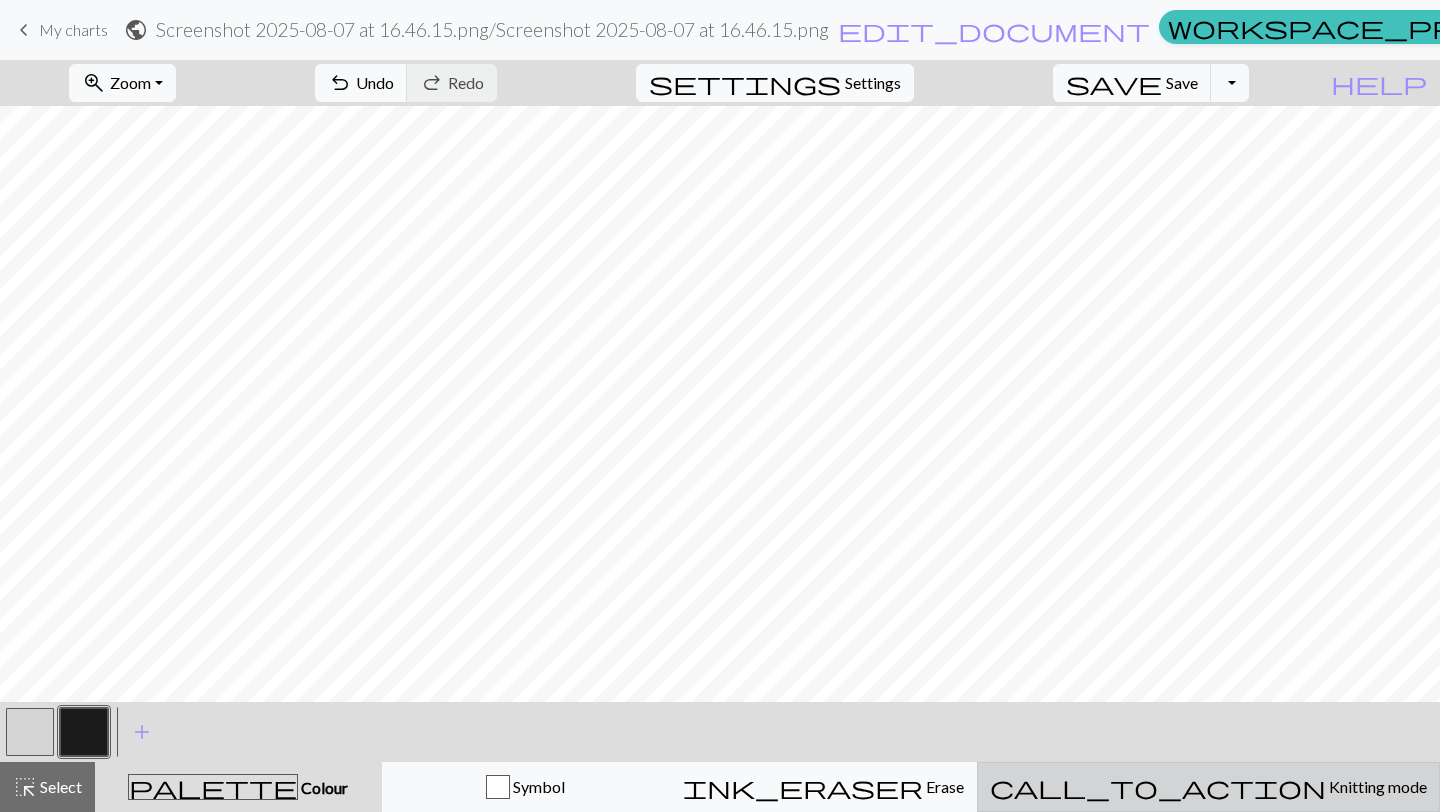 click on "Knitting mode" at bounding box center (1376, 786) 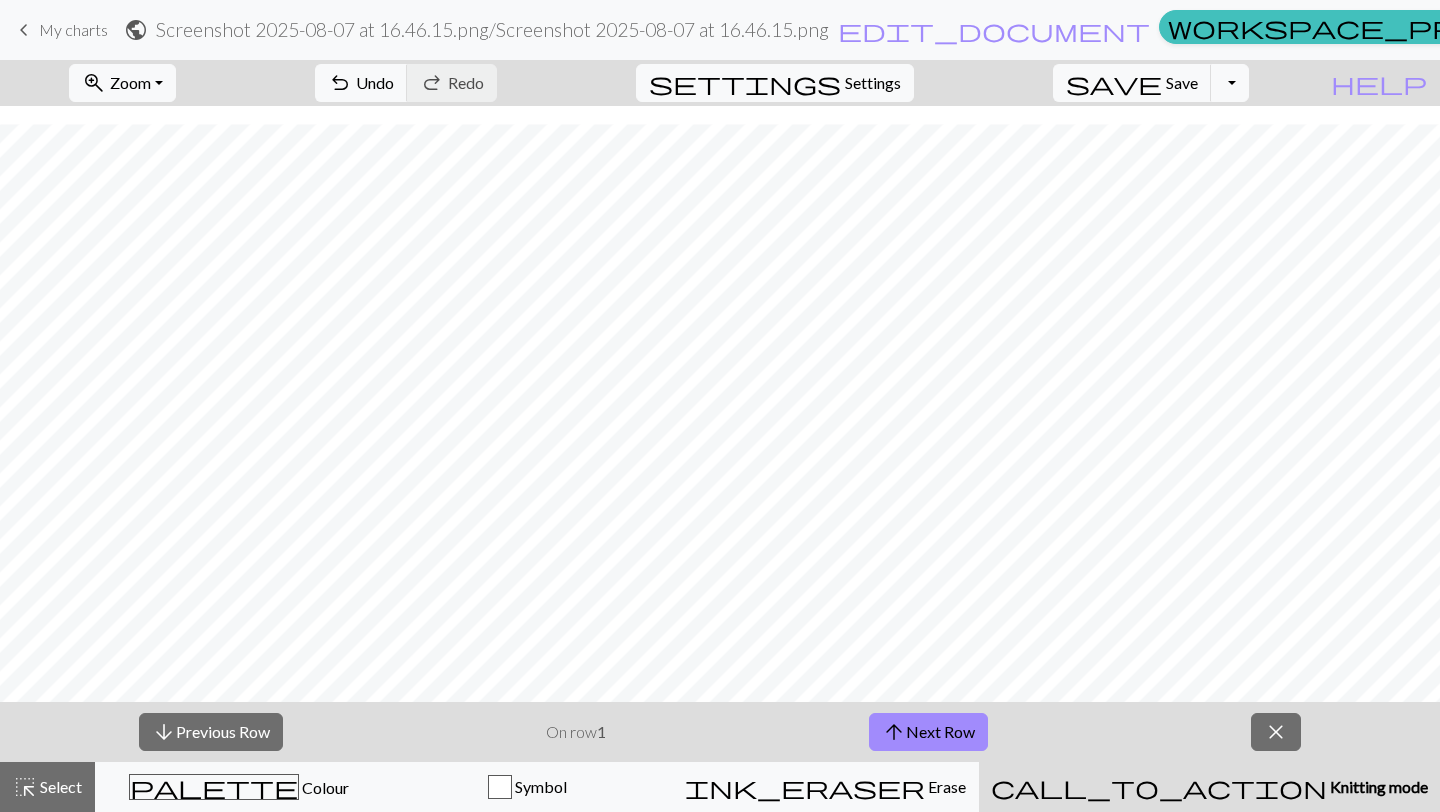 scroll, scrollTop: 25, scrollLeft: 0, axis: vertical 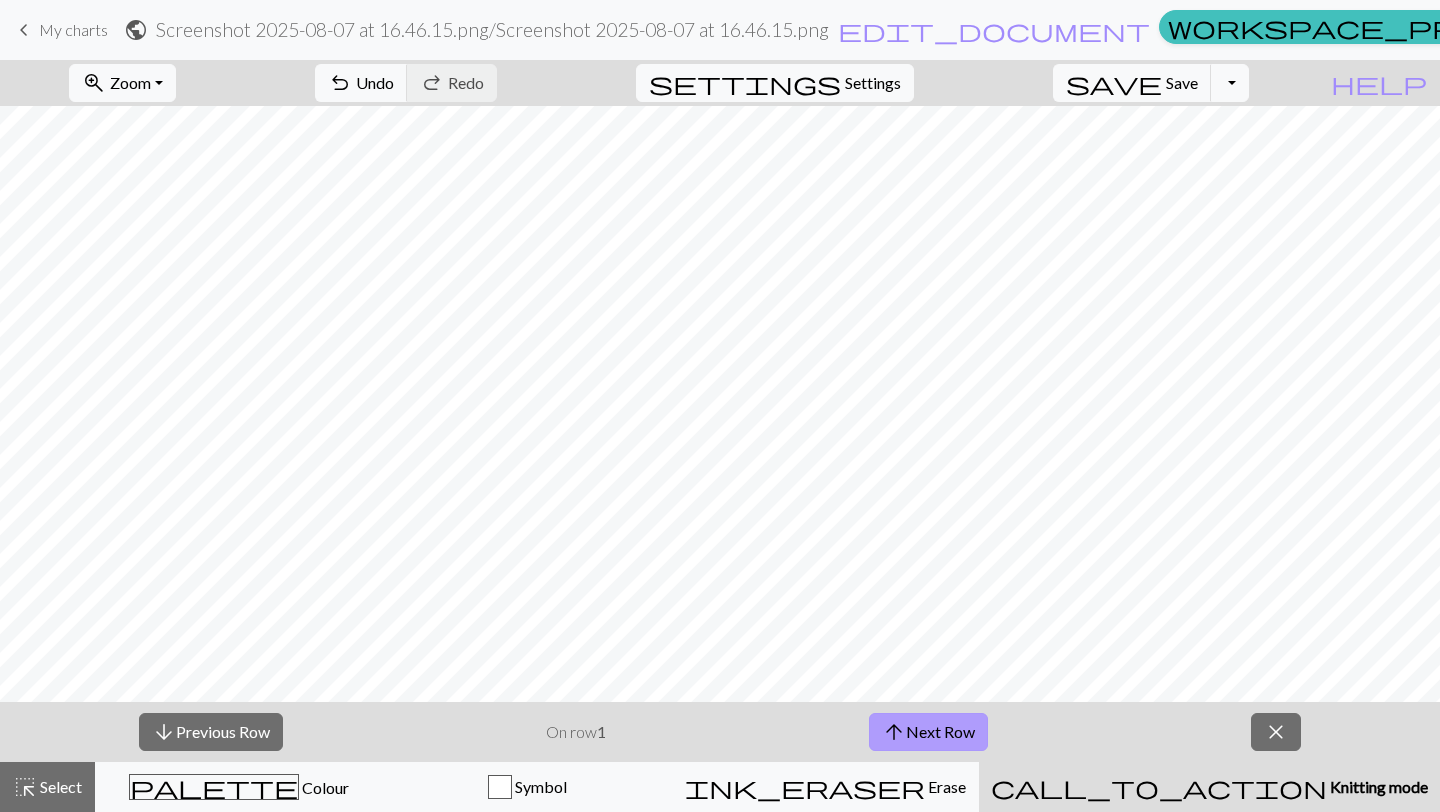 click on "arrow_upward  Next Row" at bounding box center (928, 732) 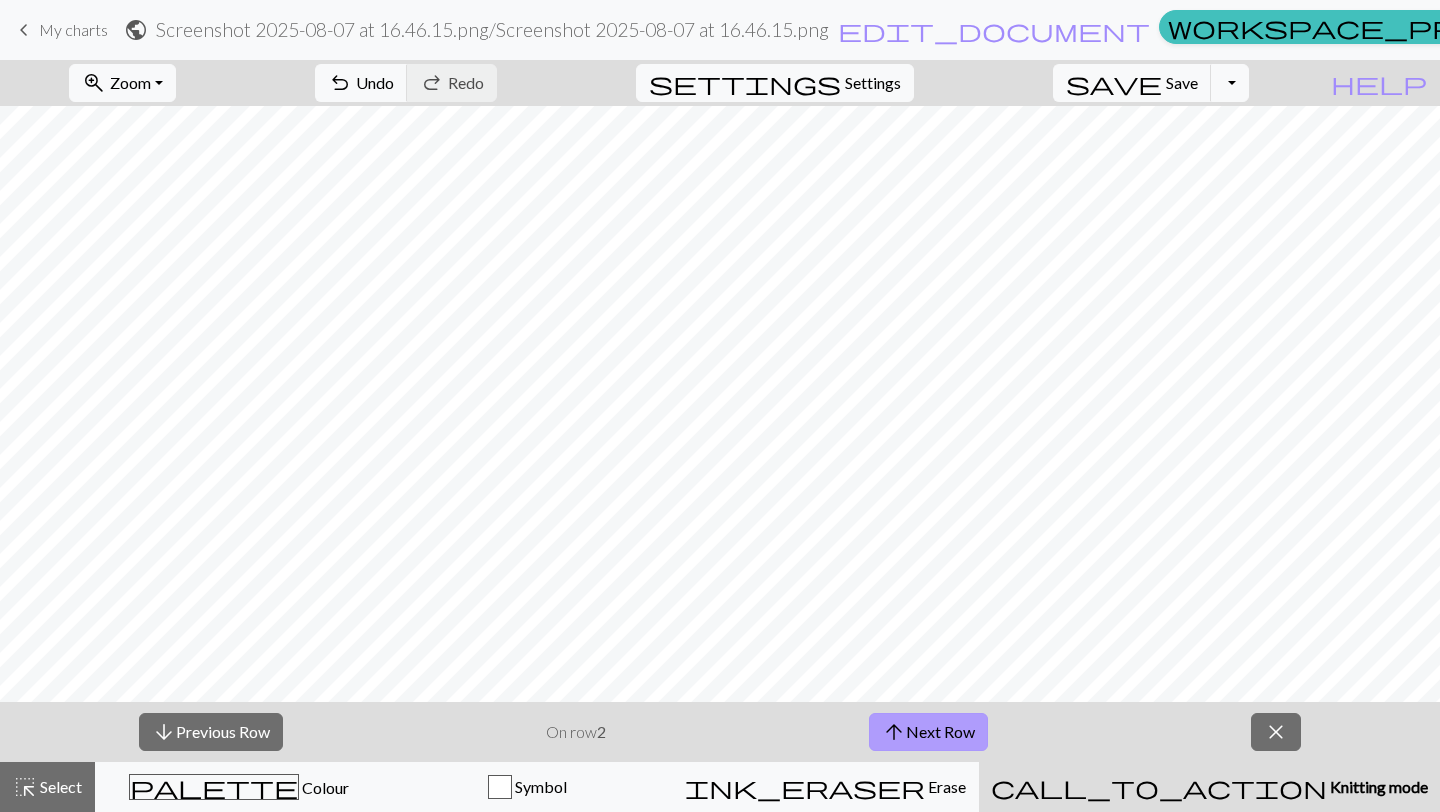 click on "arrow_upward  Next Row" at bounding box center [928, 732] 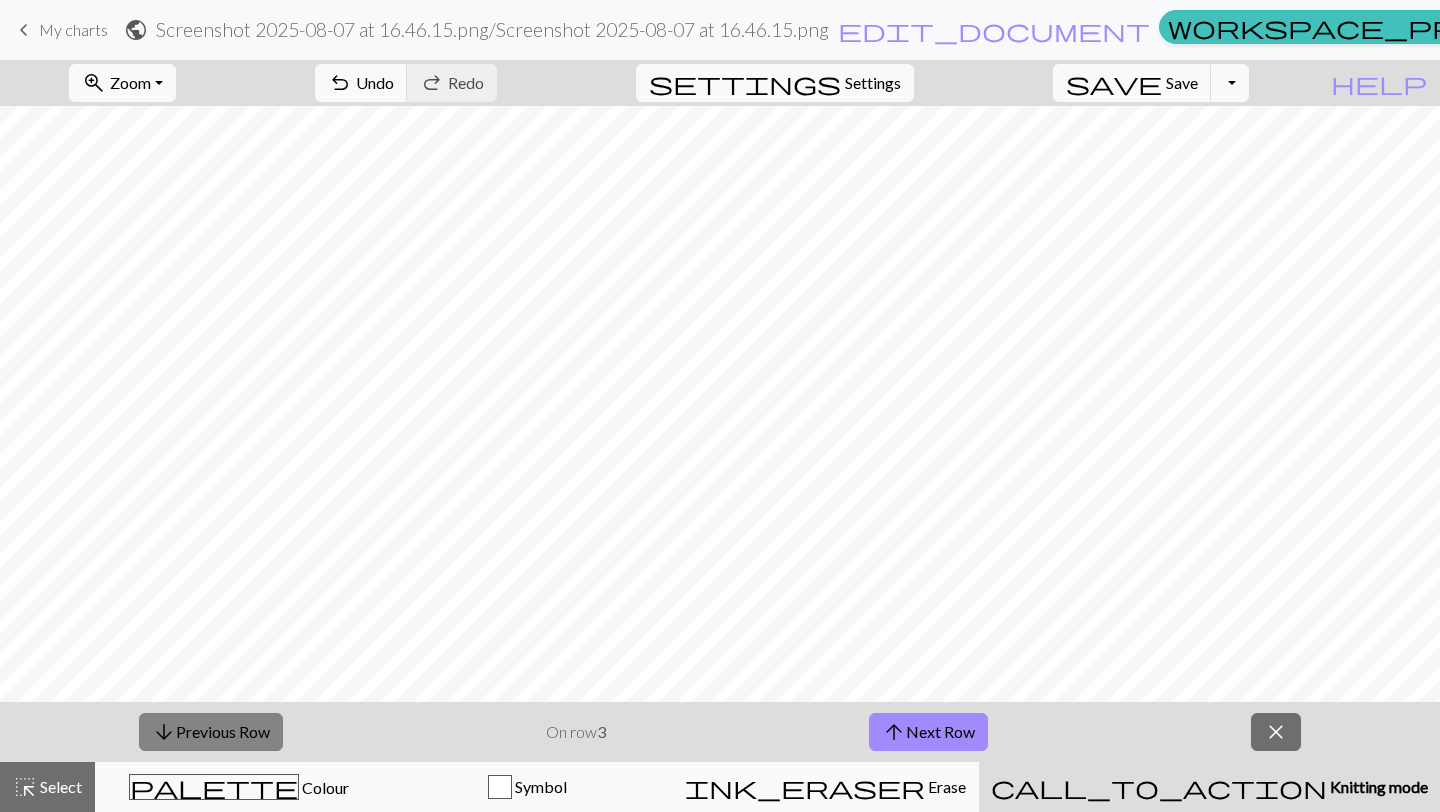 click on "arrow_downward" at bounding box center [164, 732] 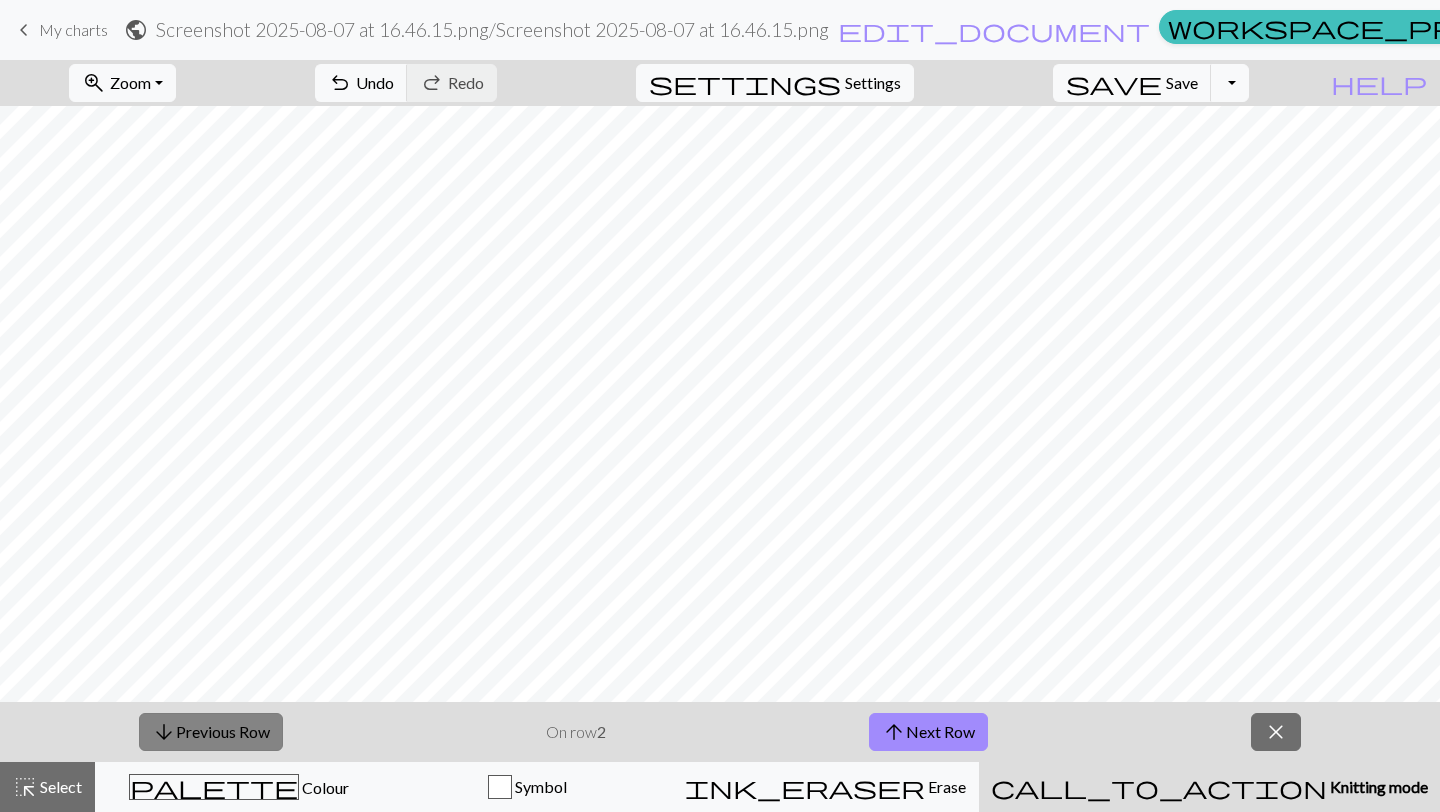 click on "arrow_downward" at bounding box center [164, 732] 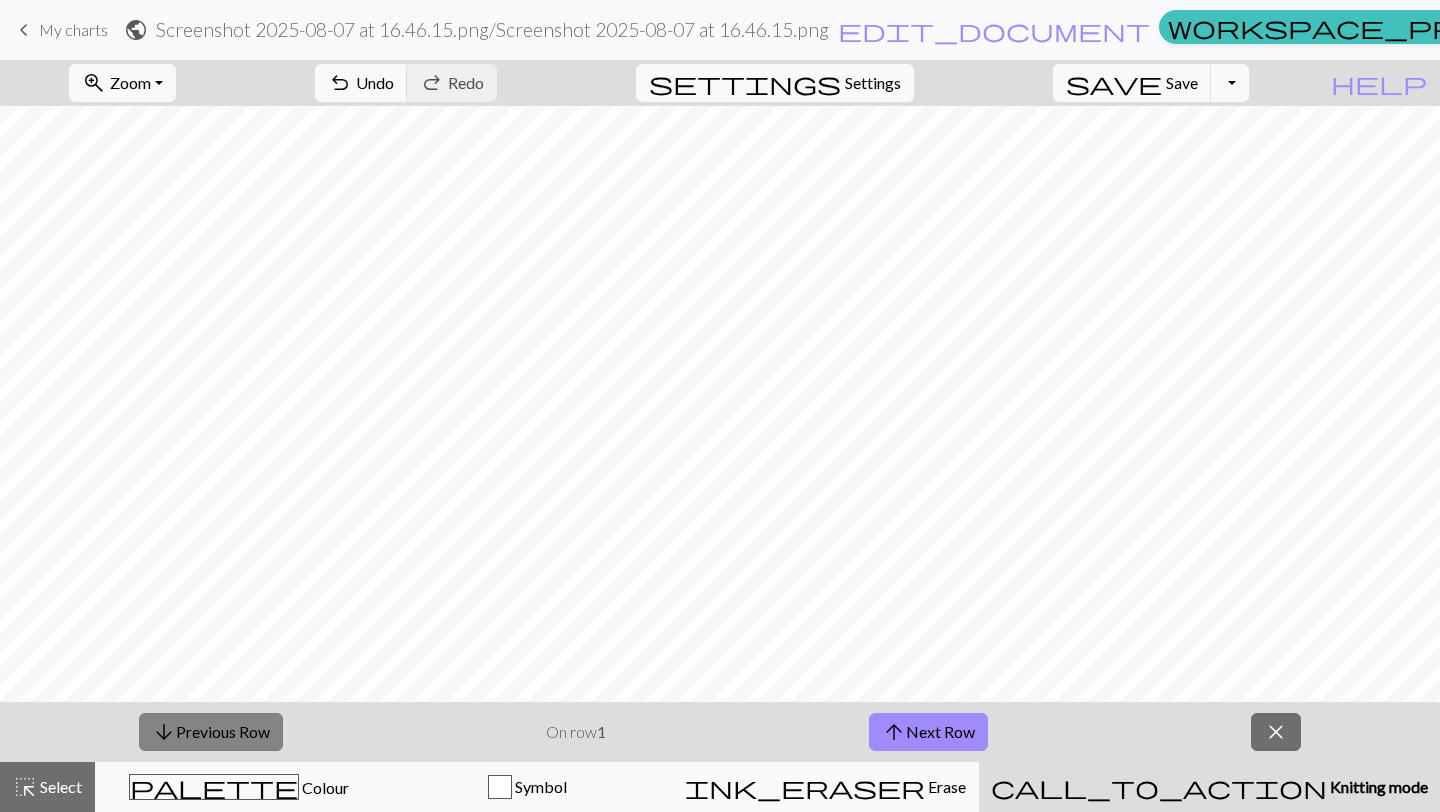 click on "arrow_downward" at bounding box center [164, 732] 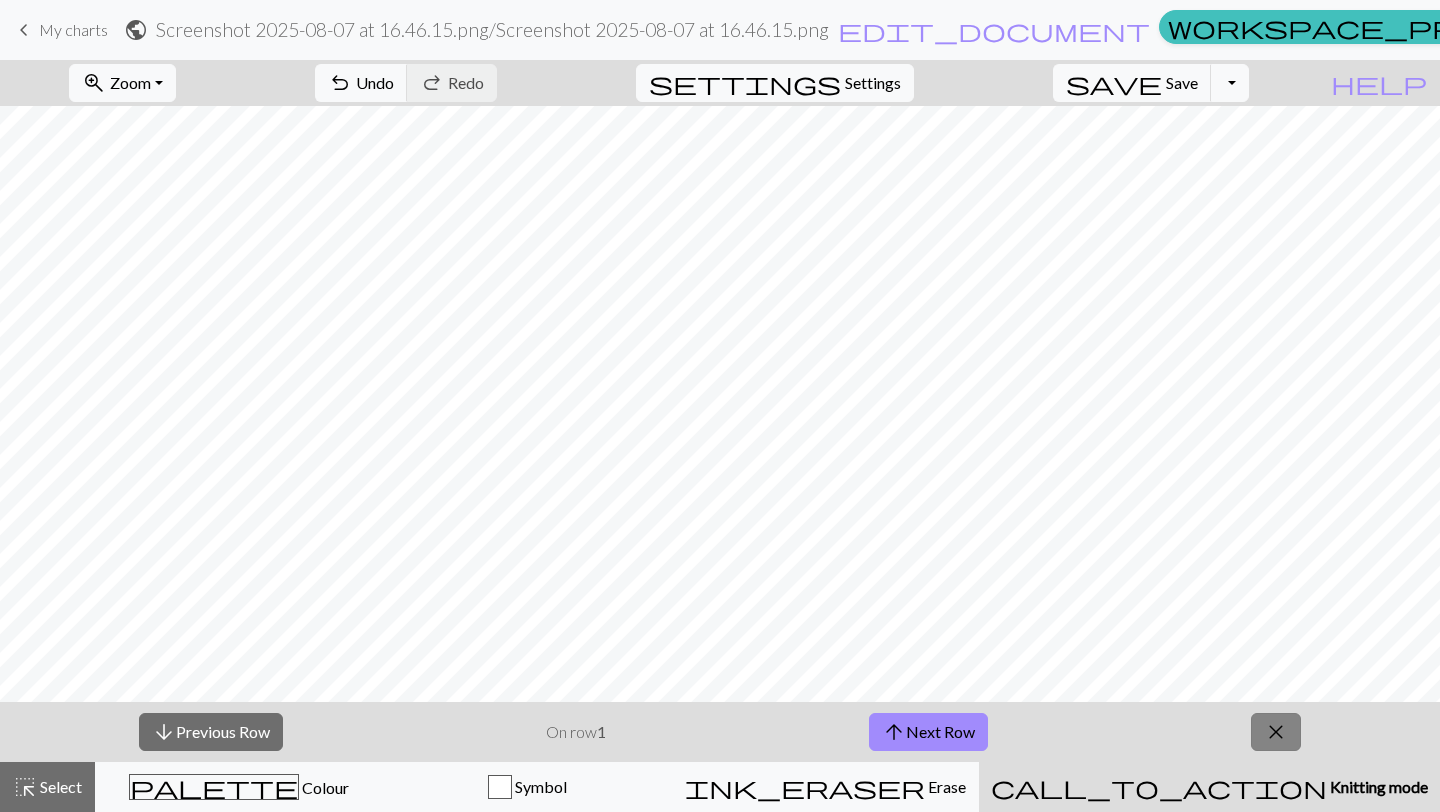 click on "close" at bounding box center (1276, 732) 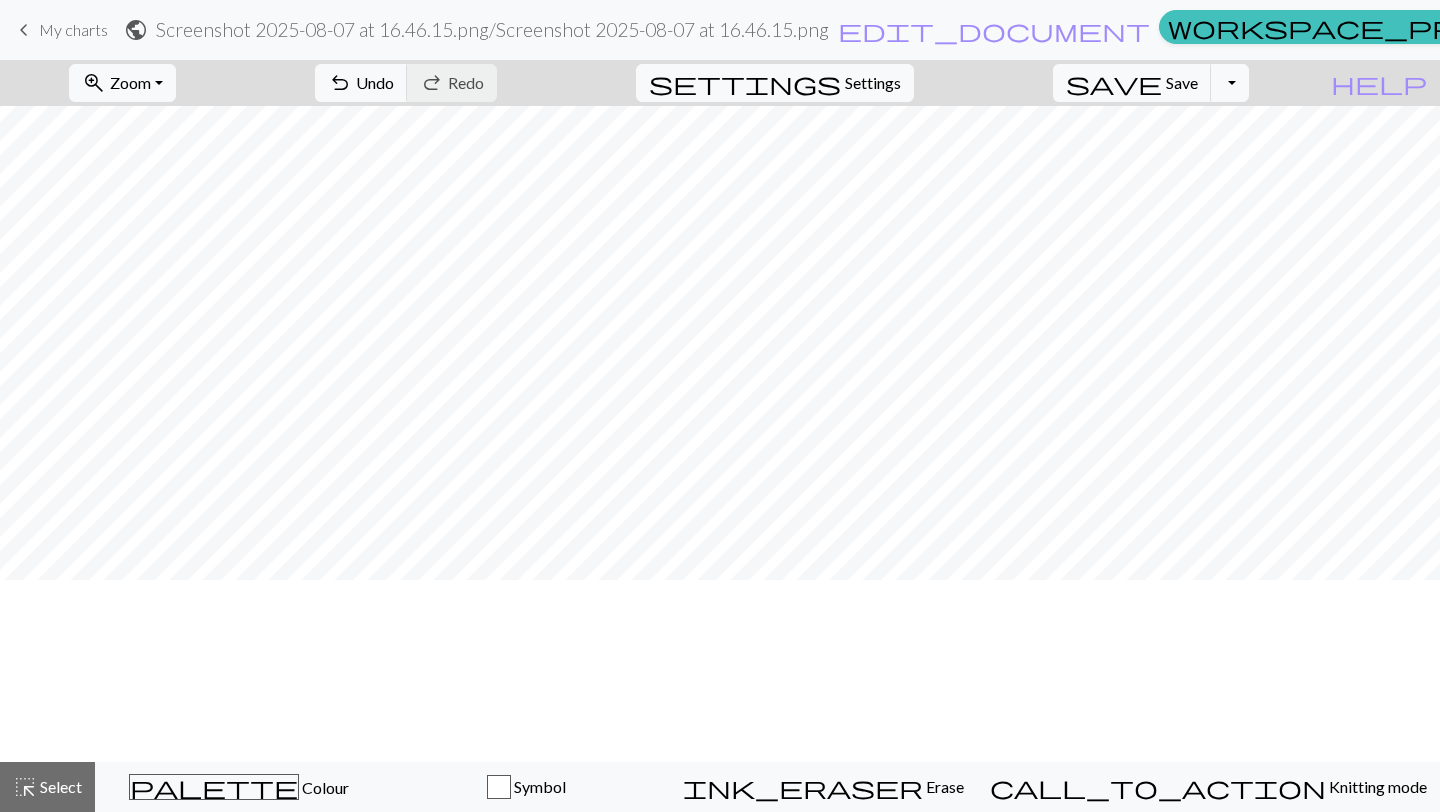 scroll, scrollTop: 0, scrollLeft: 0, axis: both 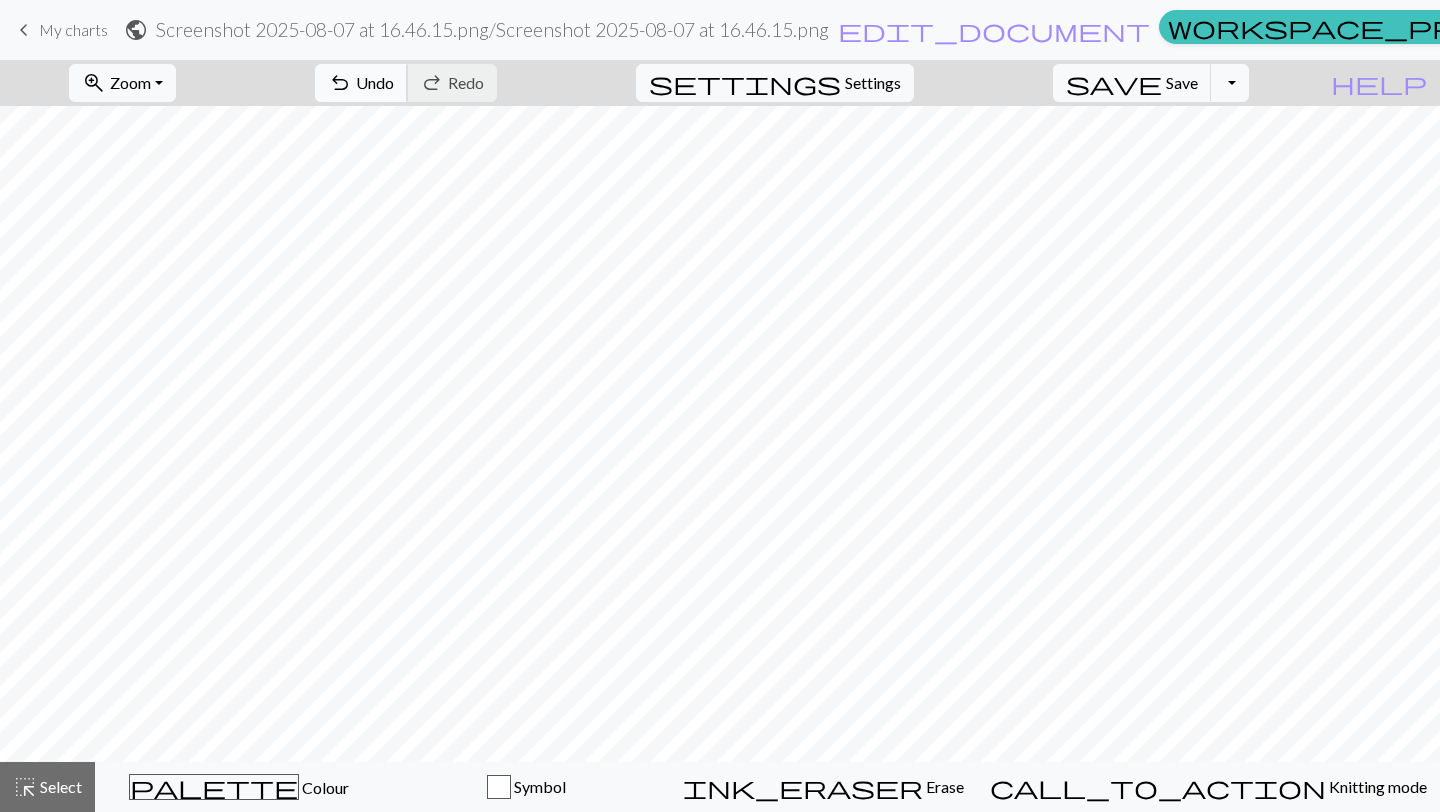 click on "Undo" at bounding box center (375, 82) 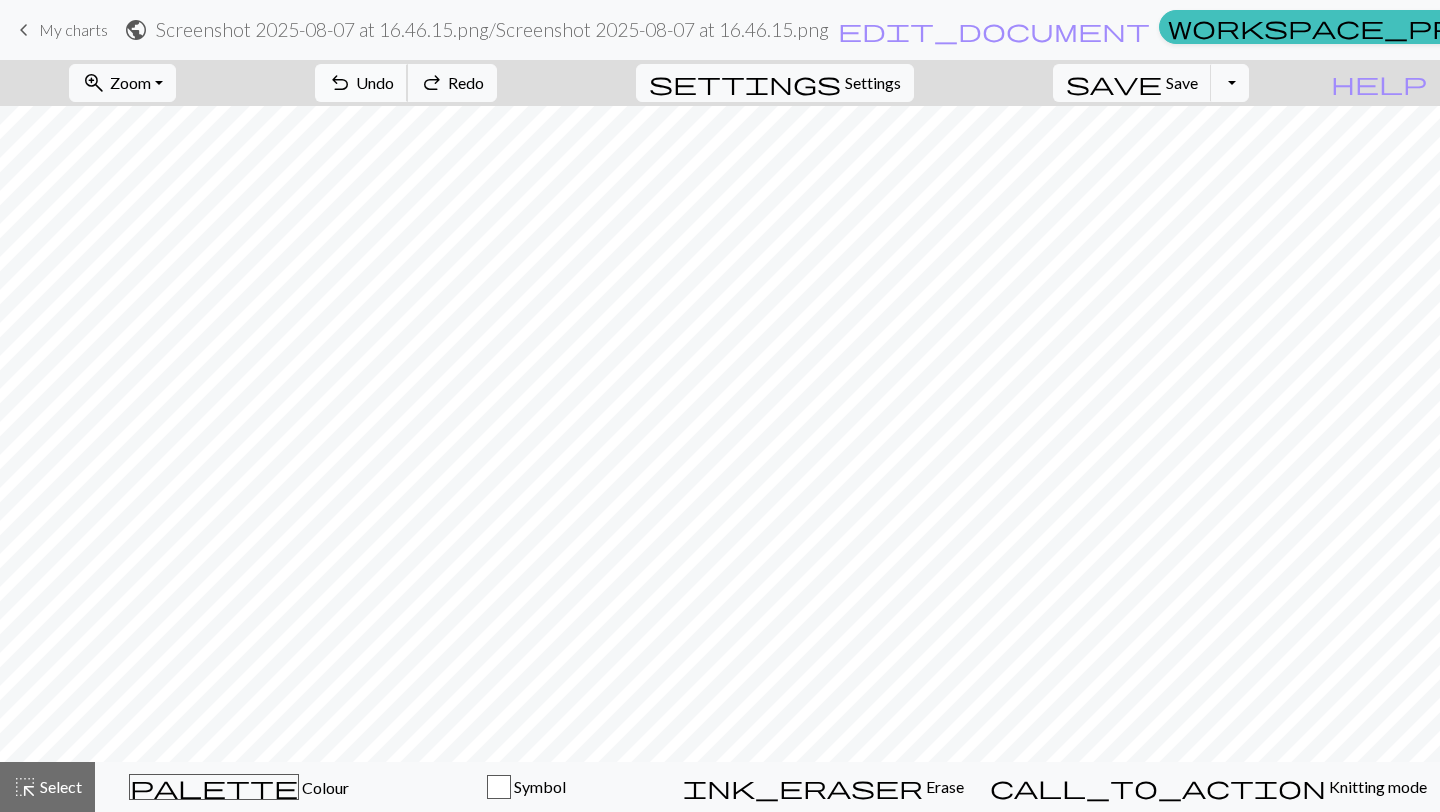 click on "Undo" at bounding box center [375, 82] 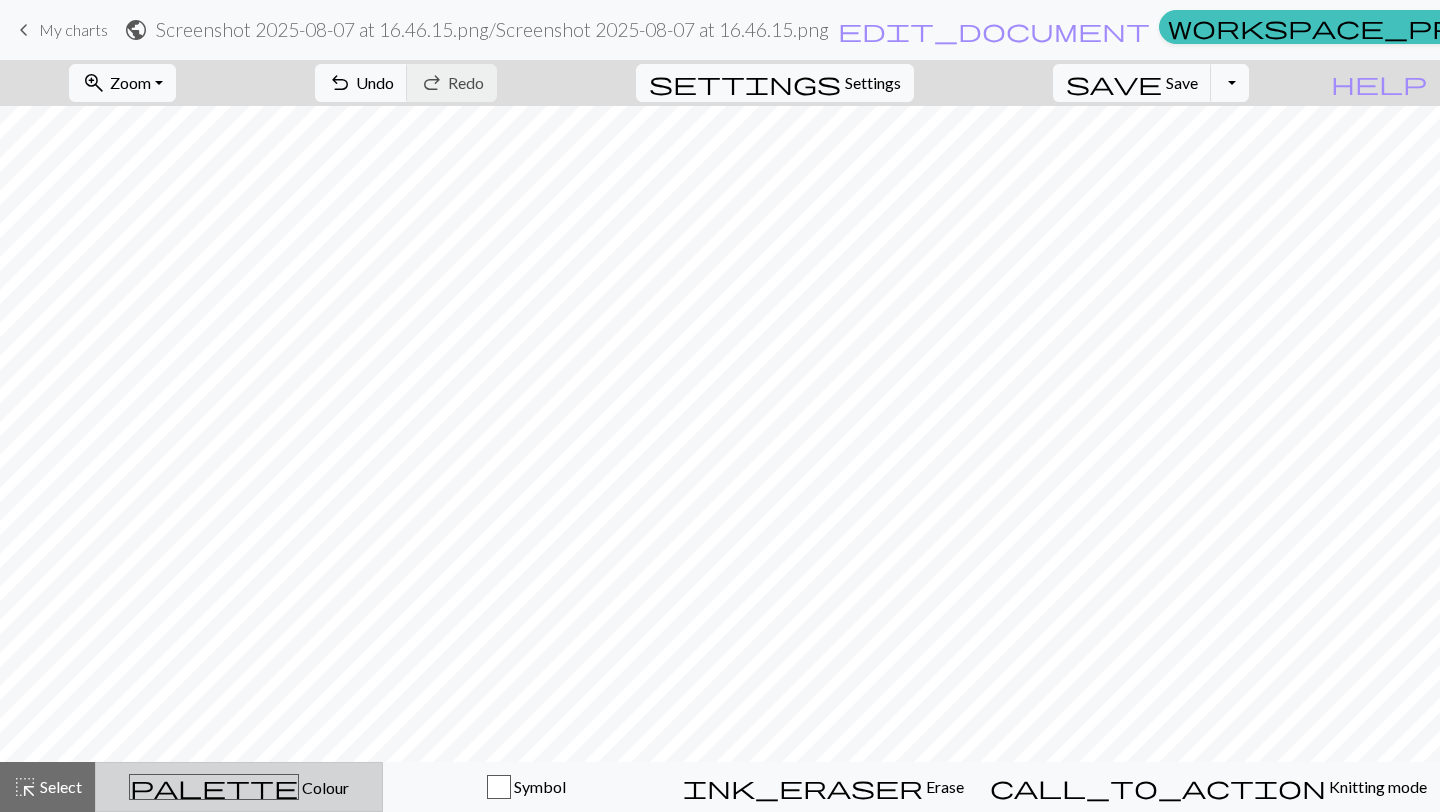 click on "palette   Colour   Colour" at bounding box center (239, 787) 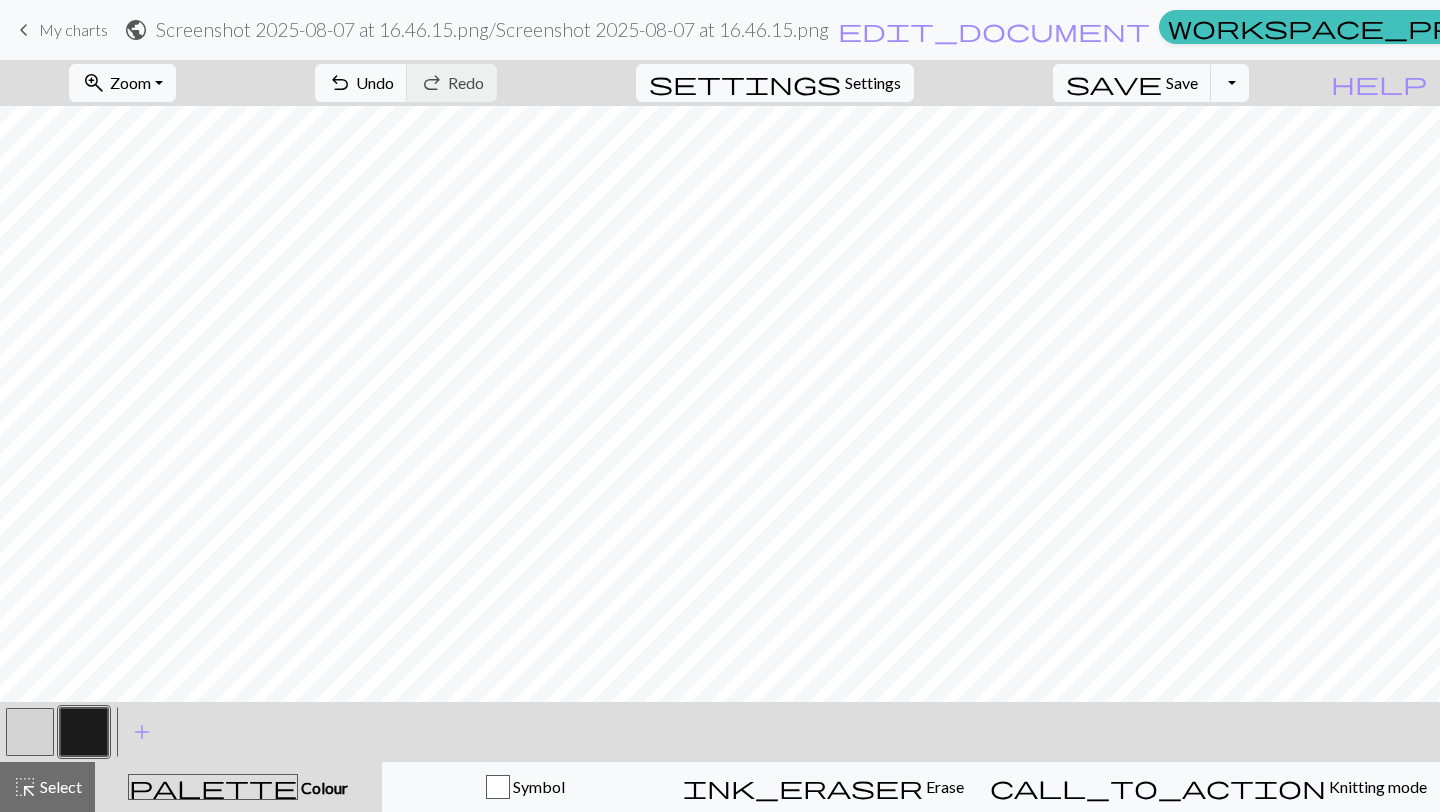 click at bounding box center (30, 732) 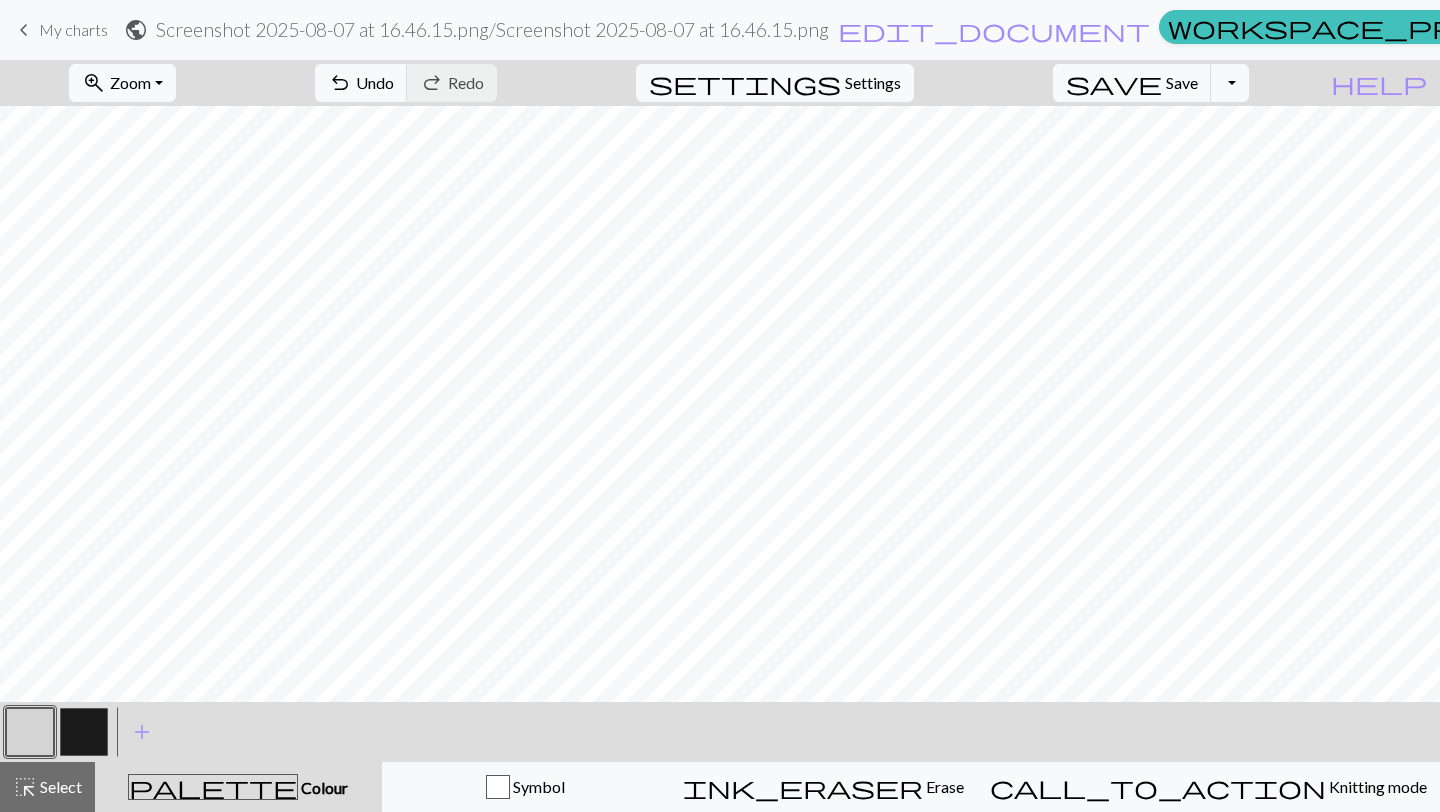 click at bounding box center (84, 732) 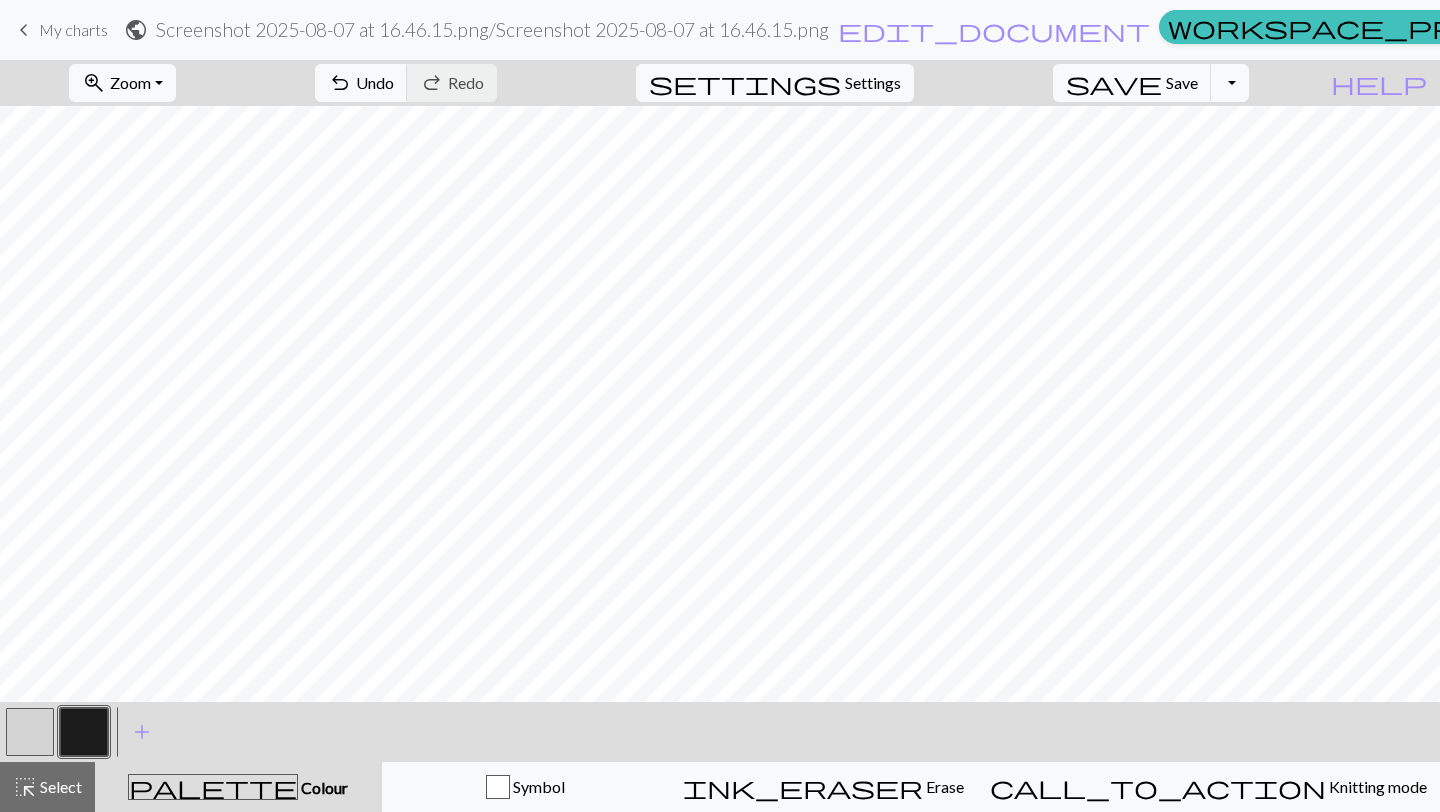 scroll, scrollTop: 42, scrollLeft: 0, axis: vertical 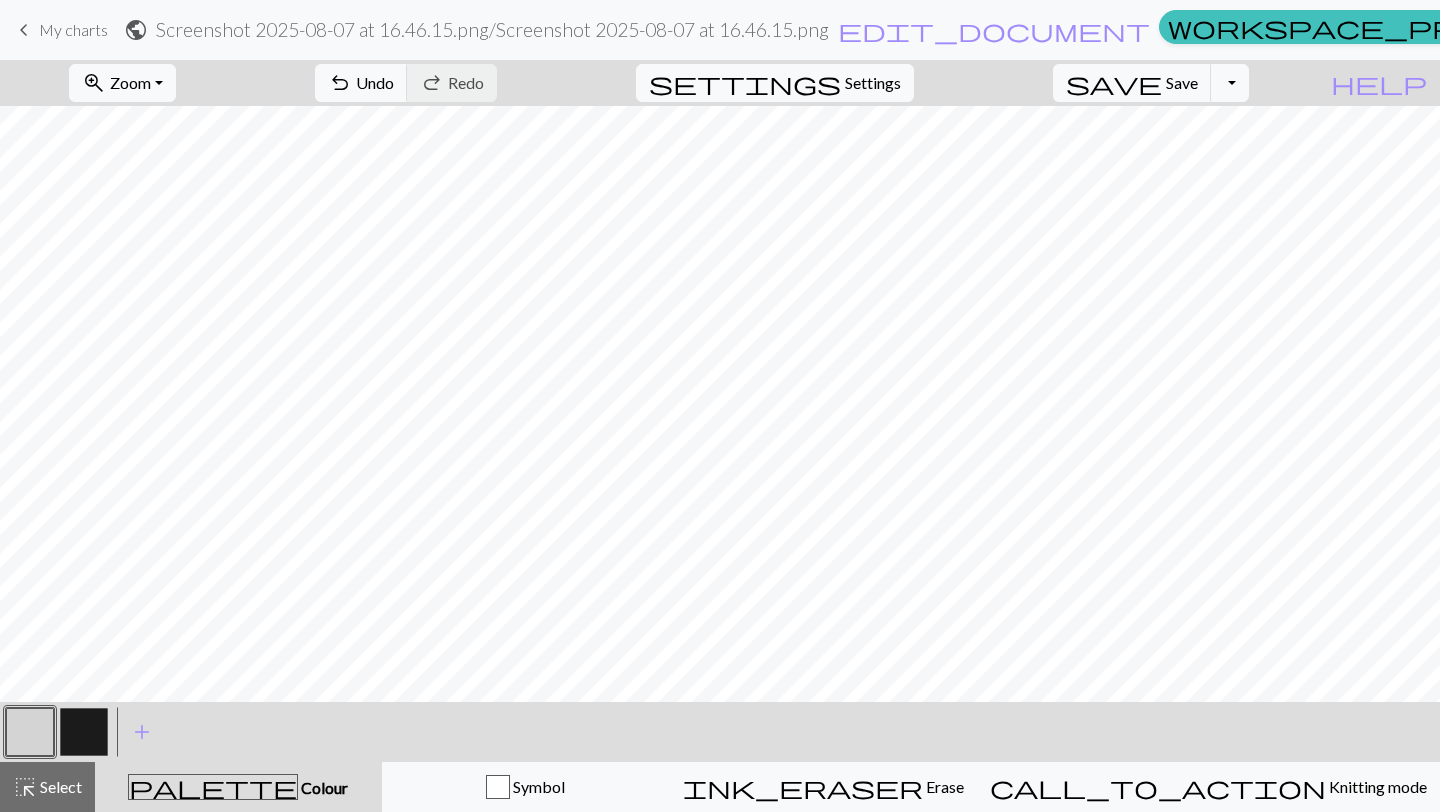click at bounding box center [84, 732] 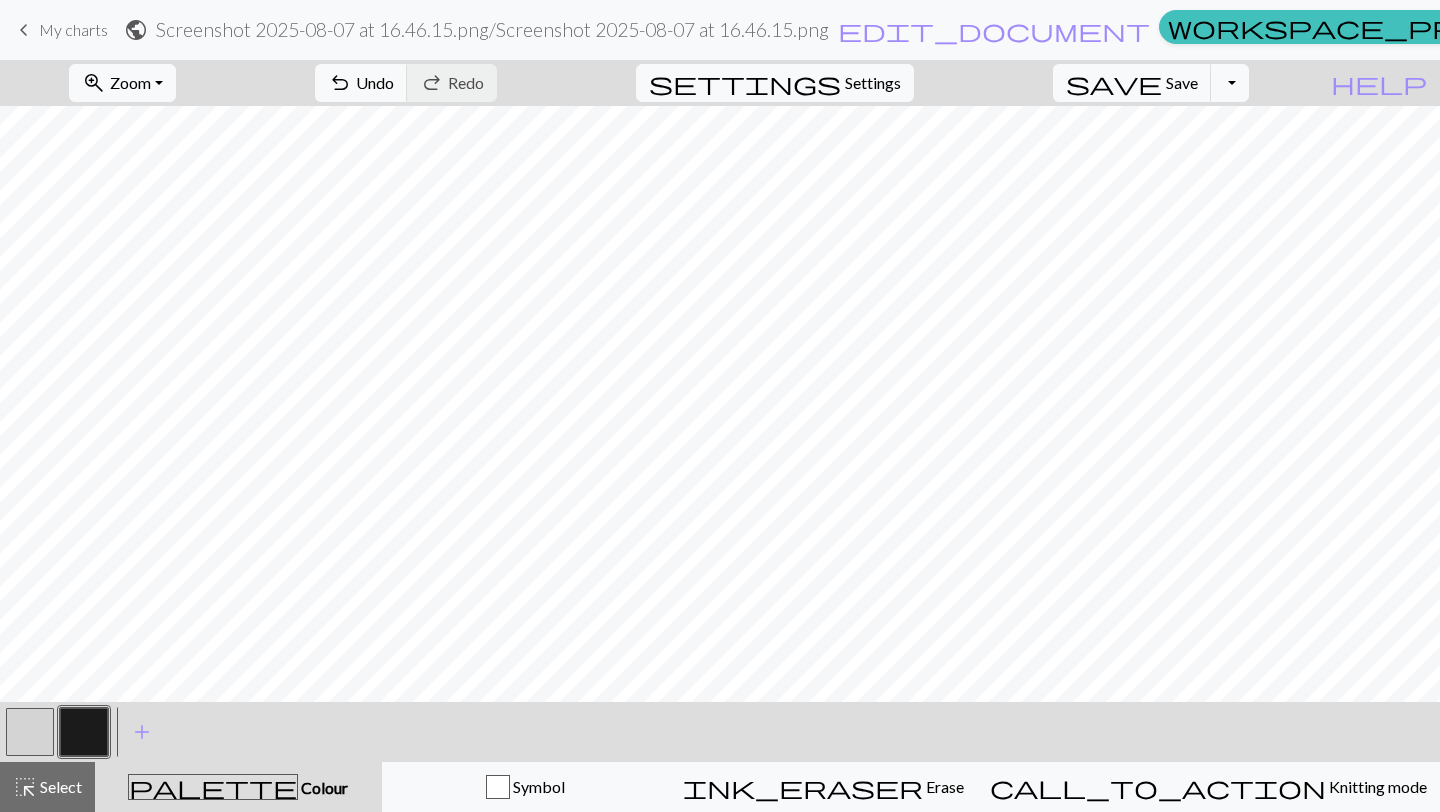 click at bounding box center (30, 732) 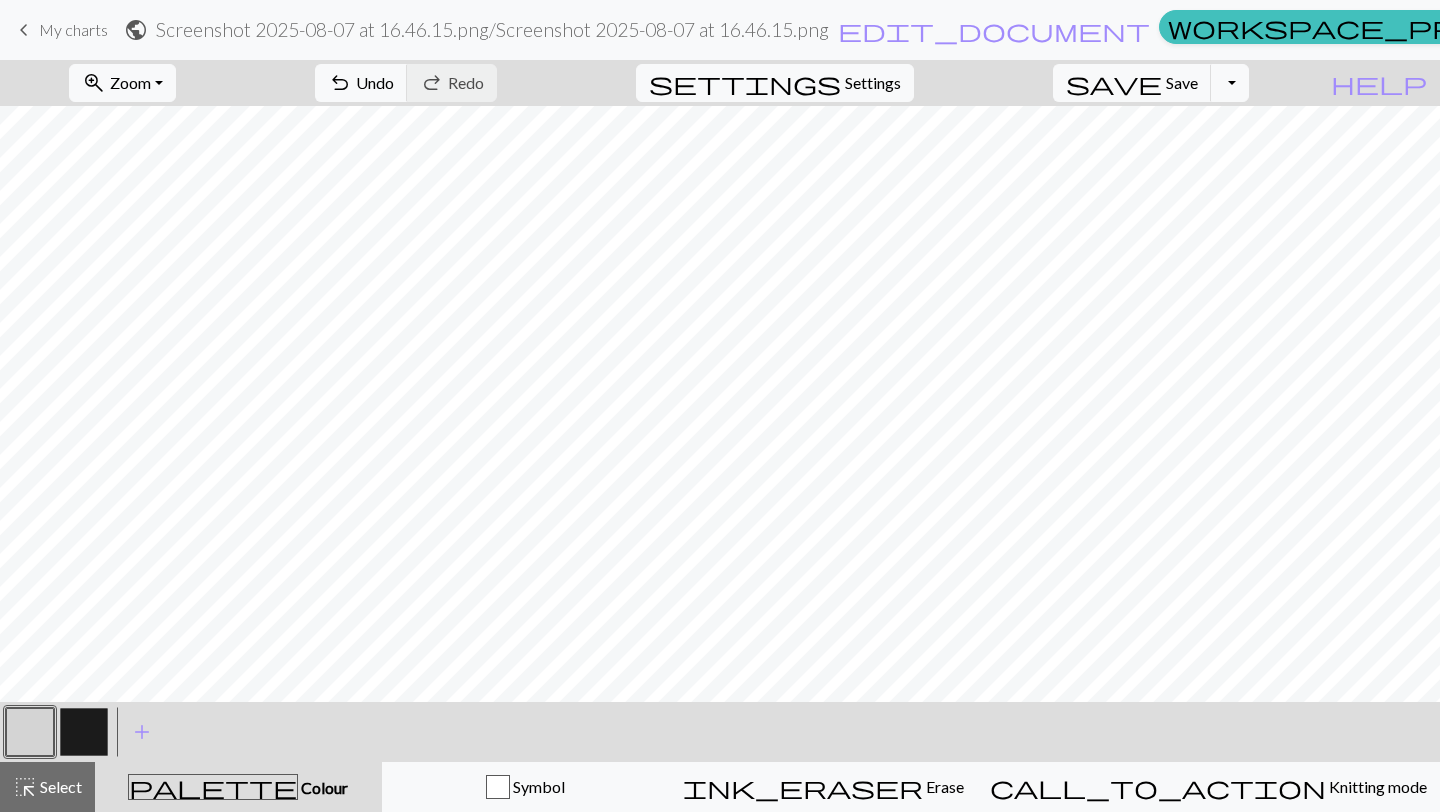click at bounding box center [84, 732] 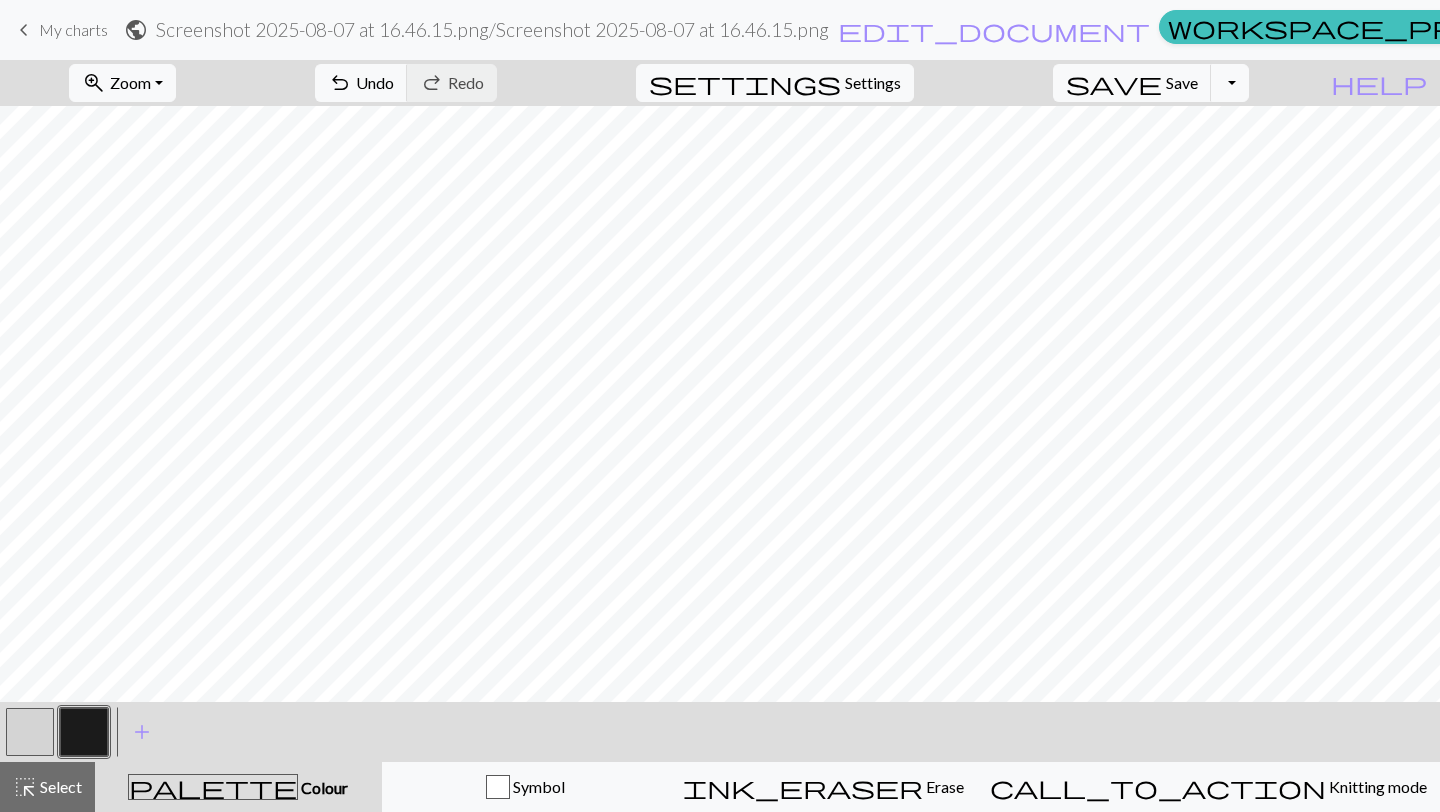 click at bounding box center (30, 732) 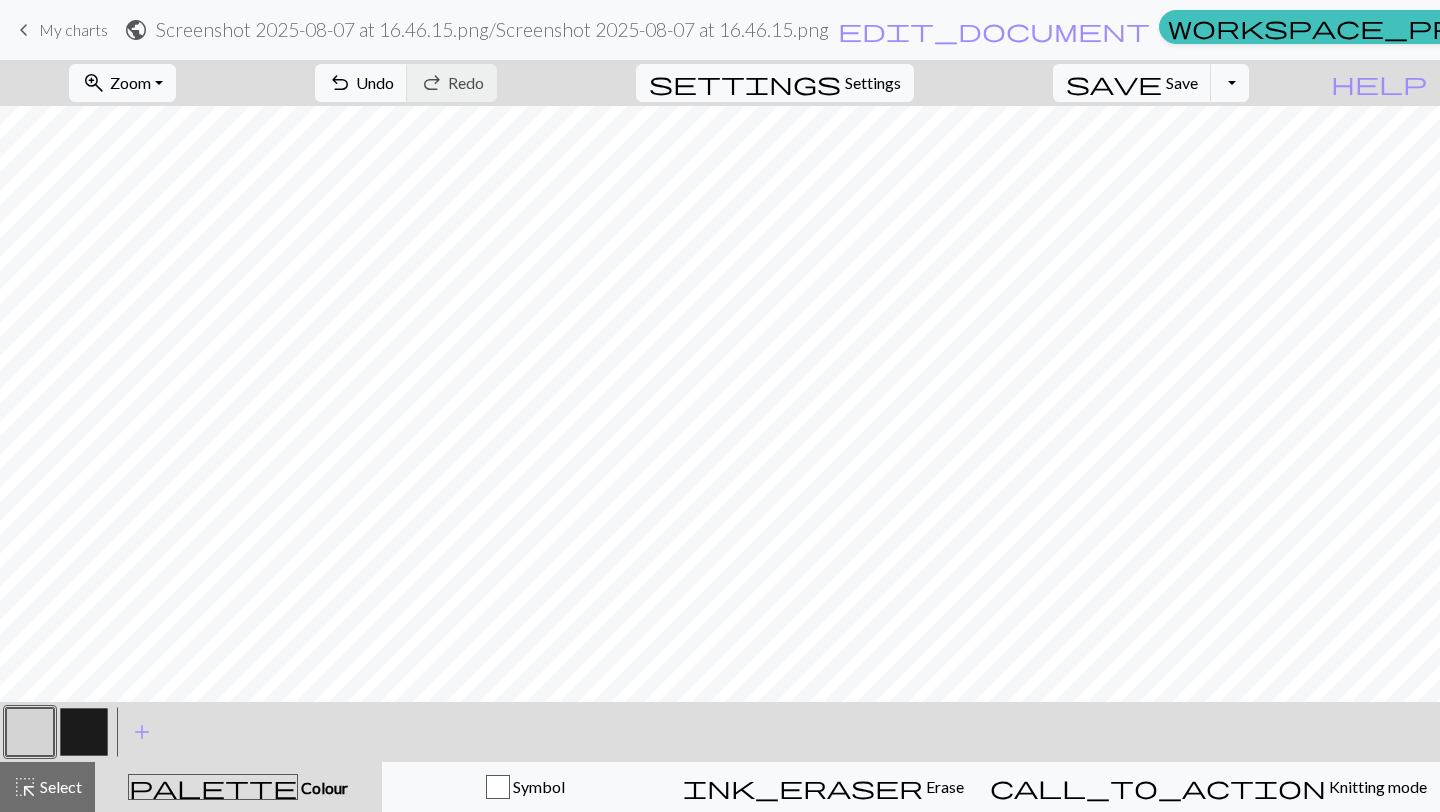 scroll, scrollTop: 1, scrollLeft: 0, axis: vertical 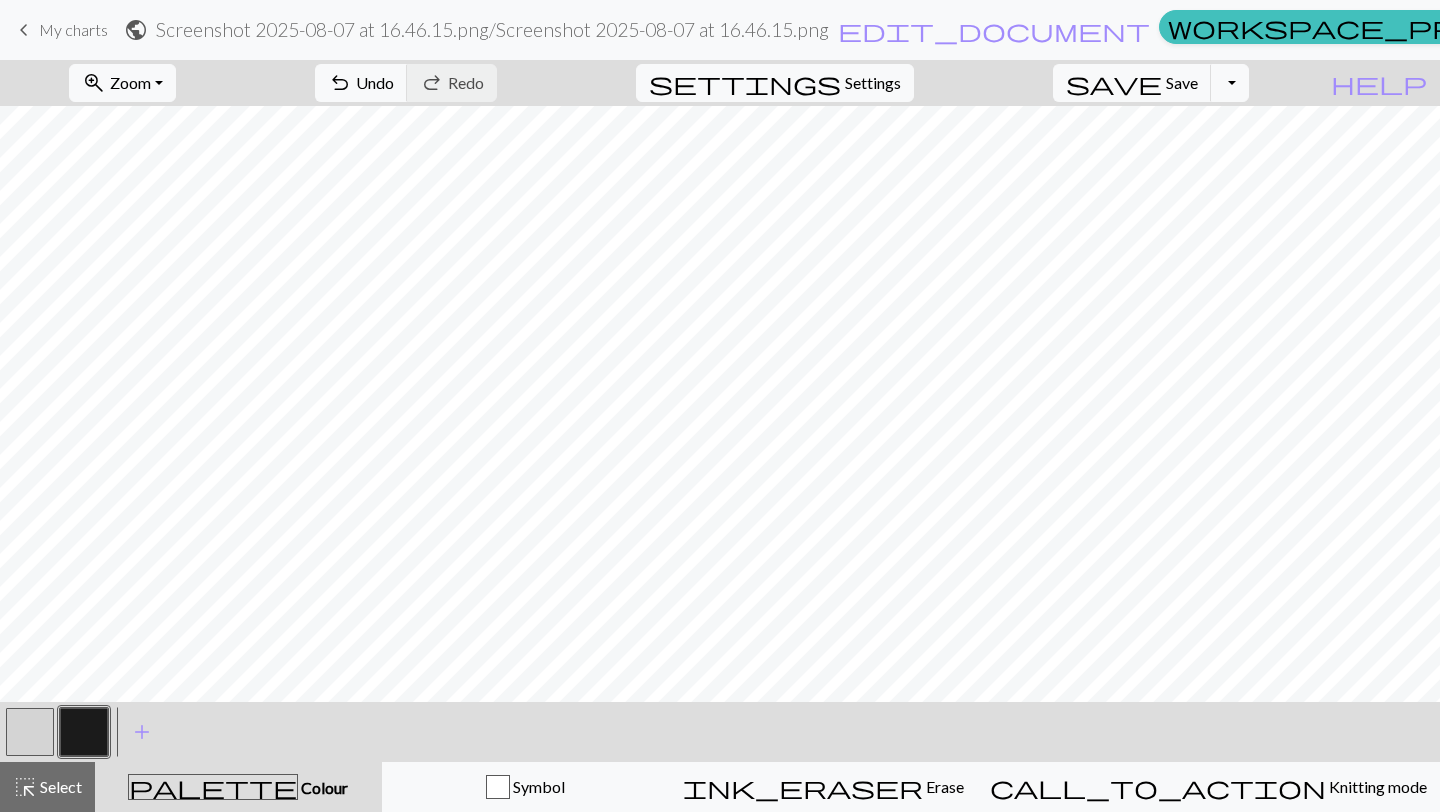 click at bounding box center [30, 732] 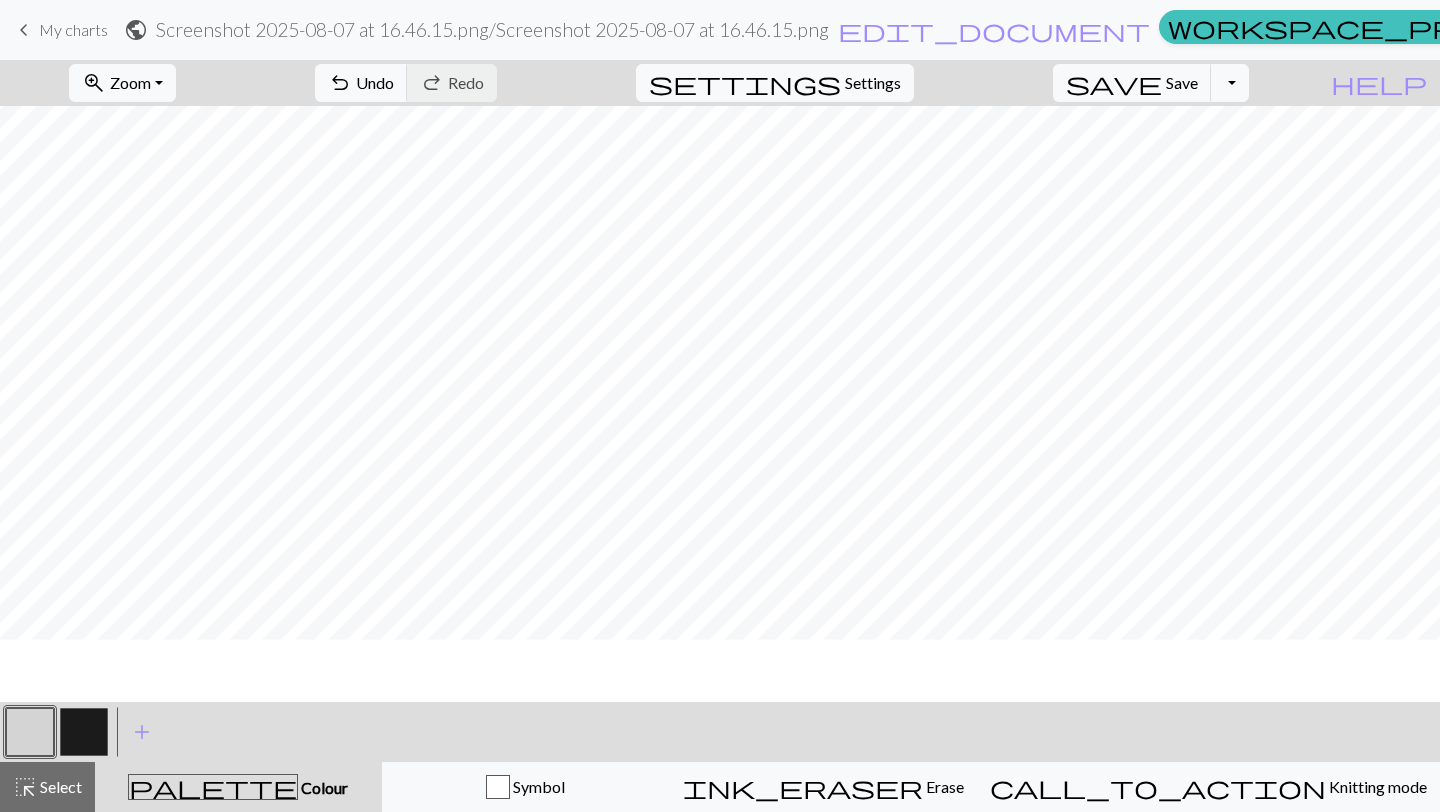 scroll, scrollTop: 0, scrollLeft: 0, axis: both 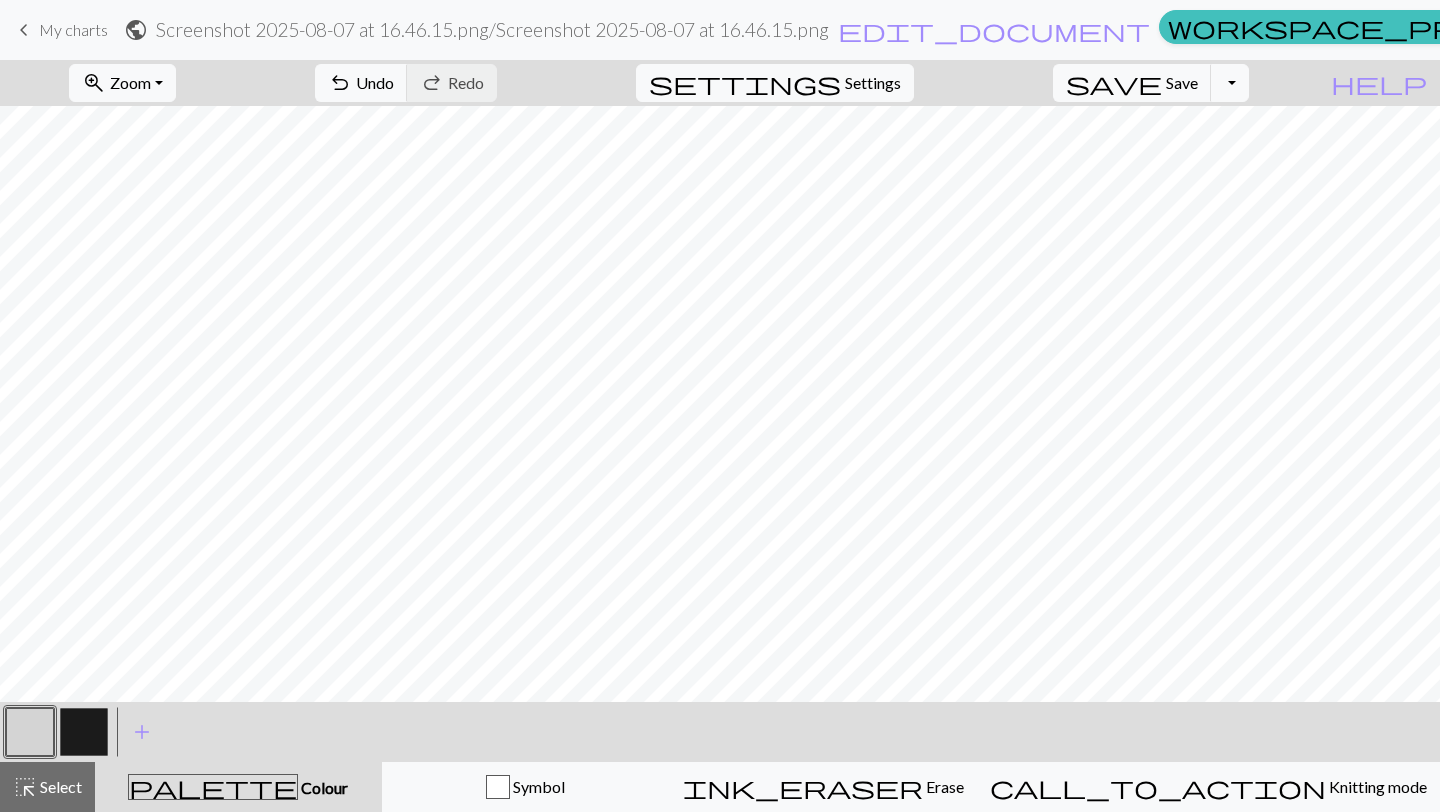click at bounding box center [84, 732] 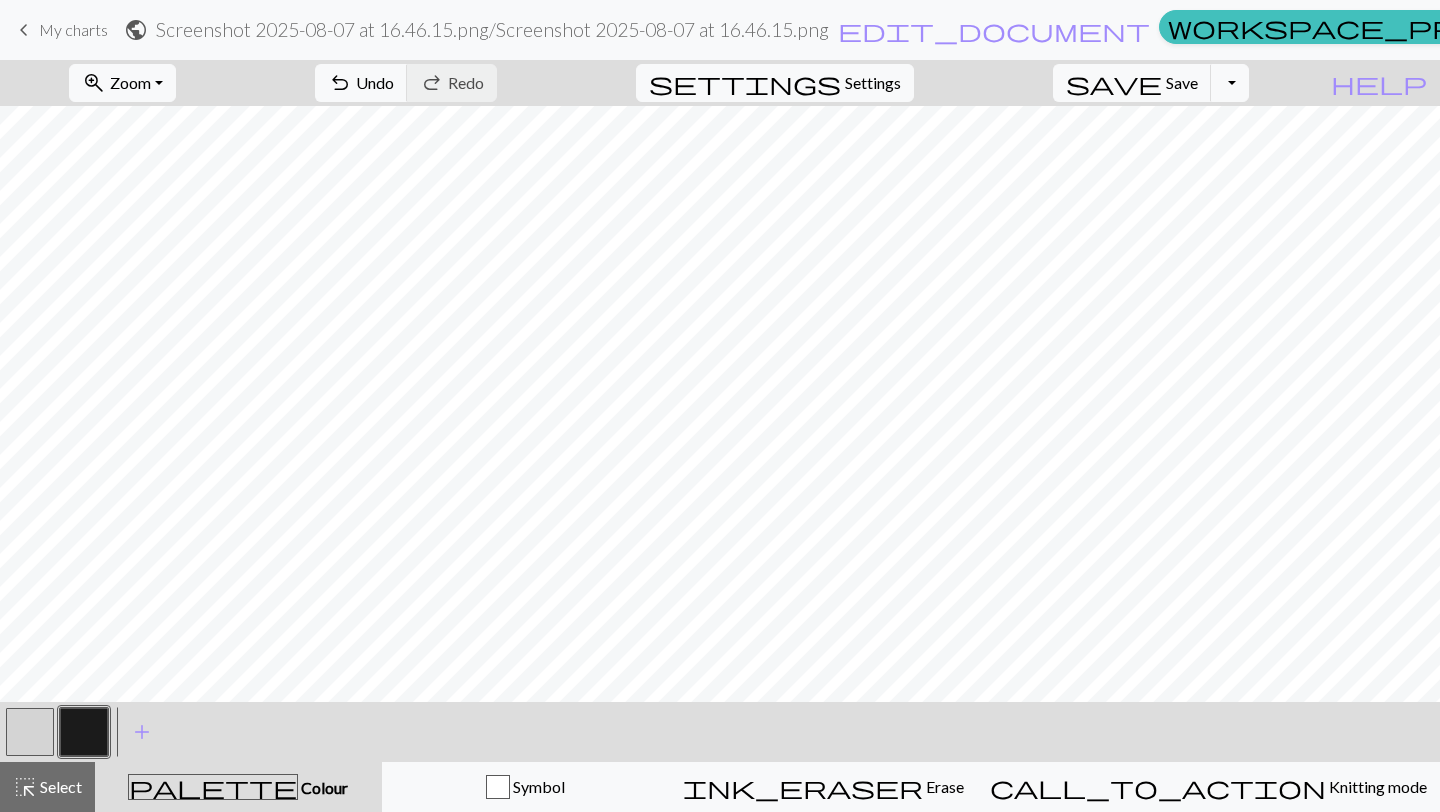 click at bounding box center (30, 732) 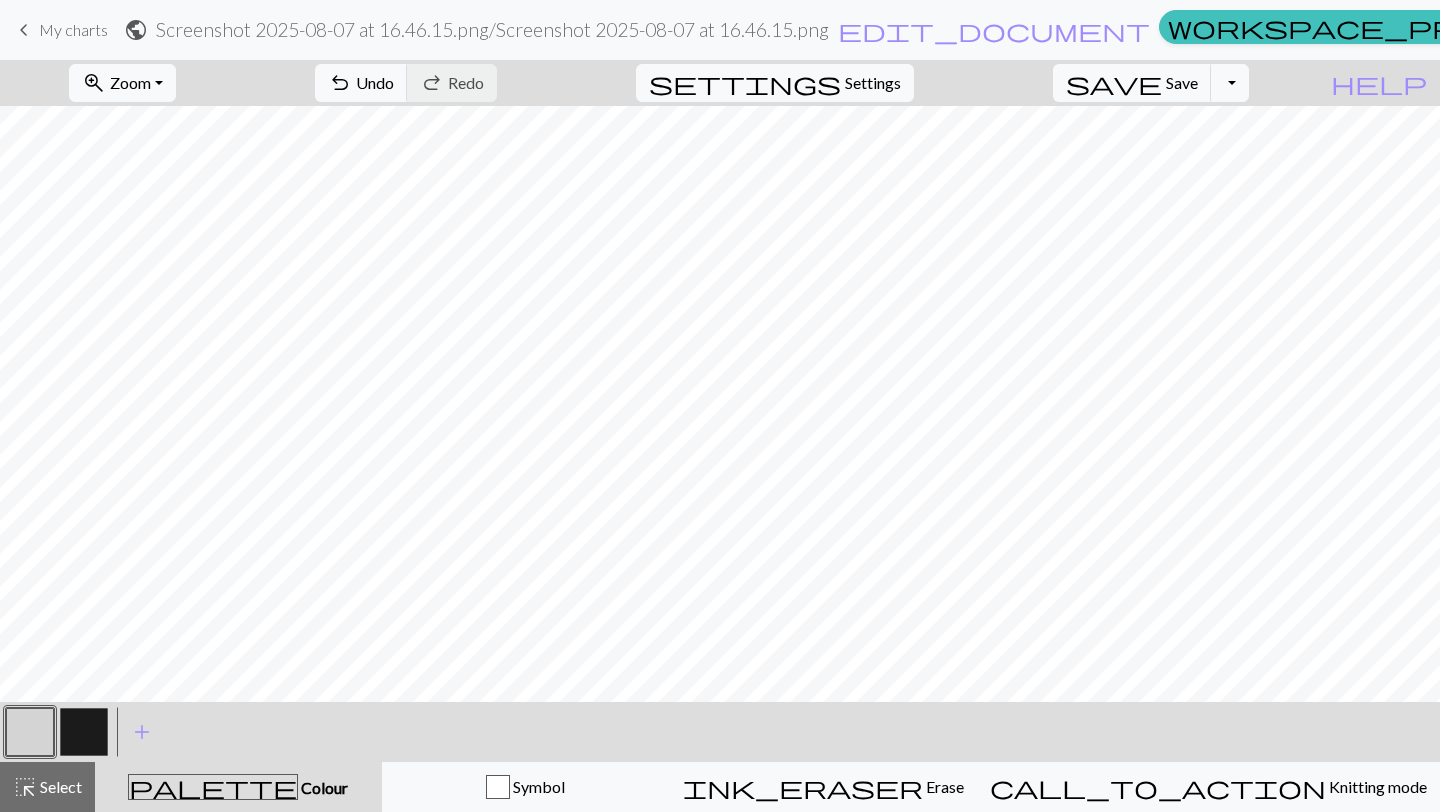 click at bounding box center (84, 732) 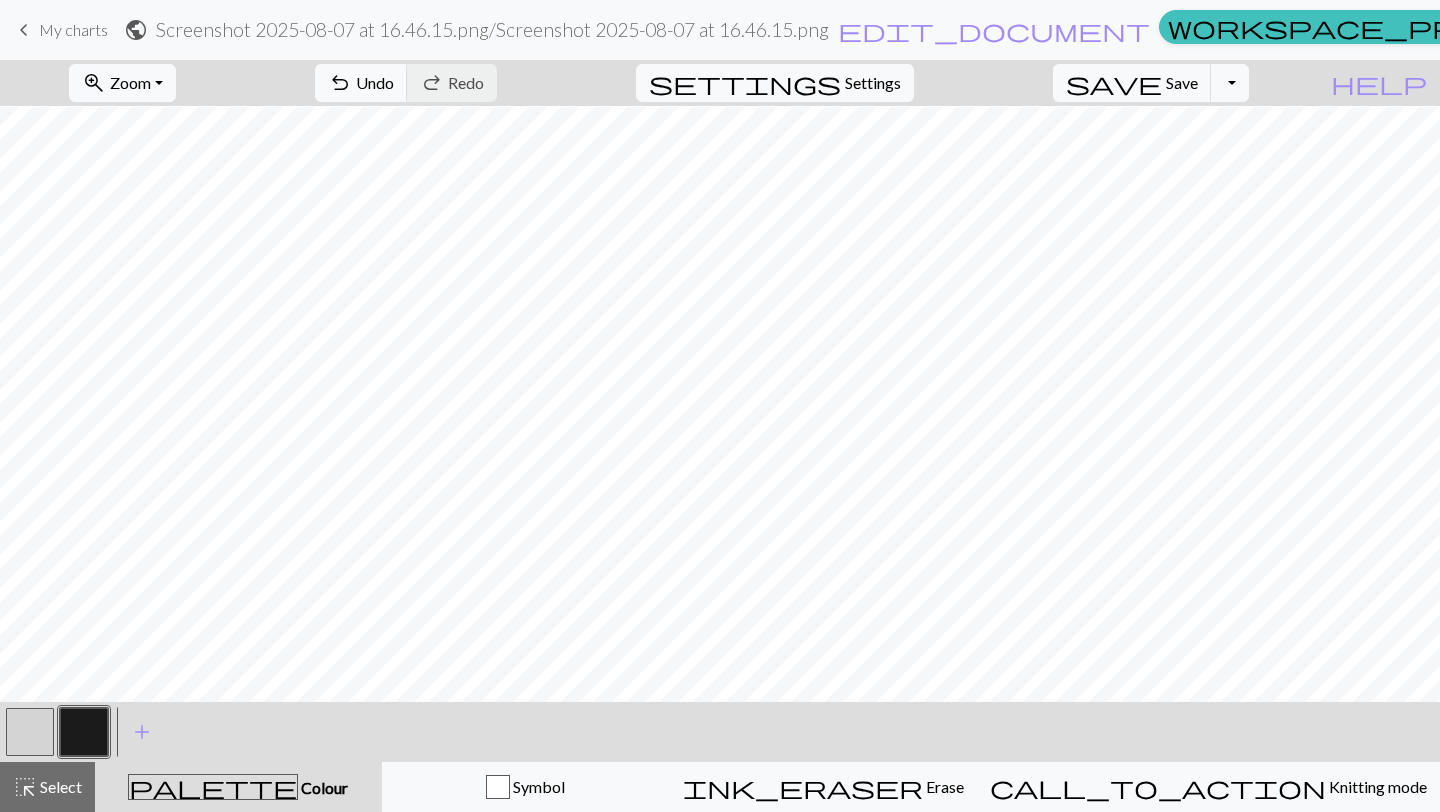 scroll, scrollTop: 4, scrollLeft: 0, axis: vertical 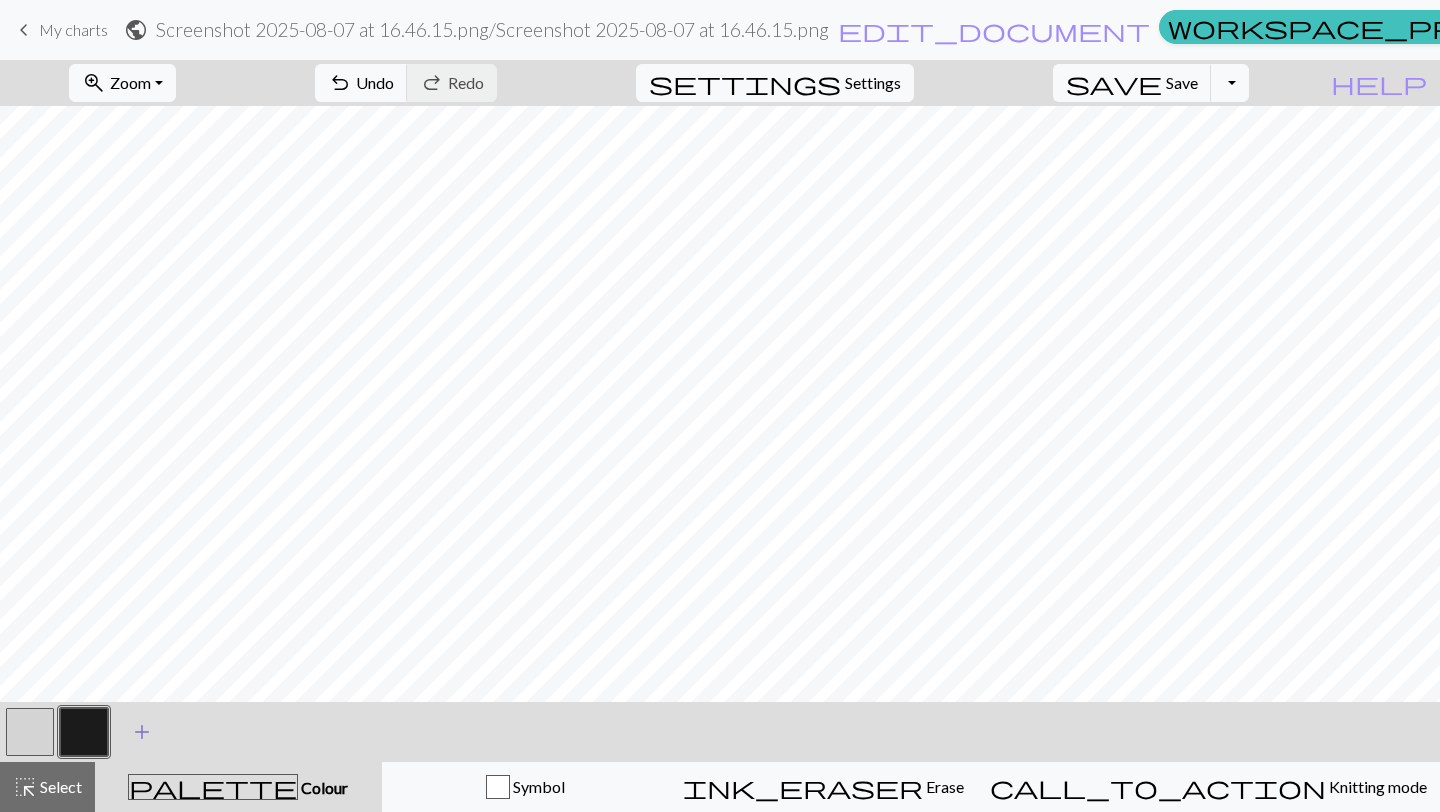 click on "add" at bounding box center [142, 732] 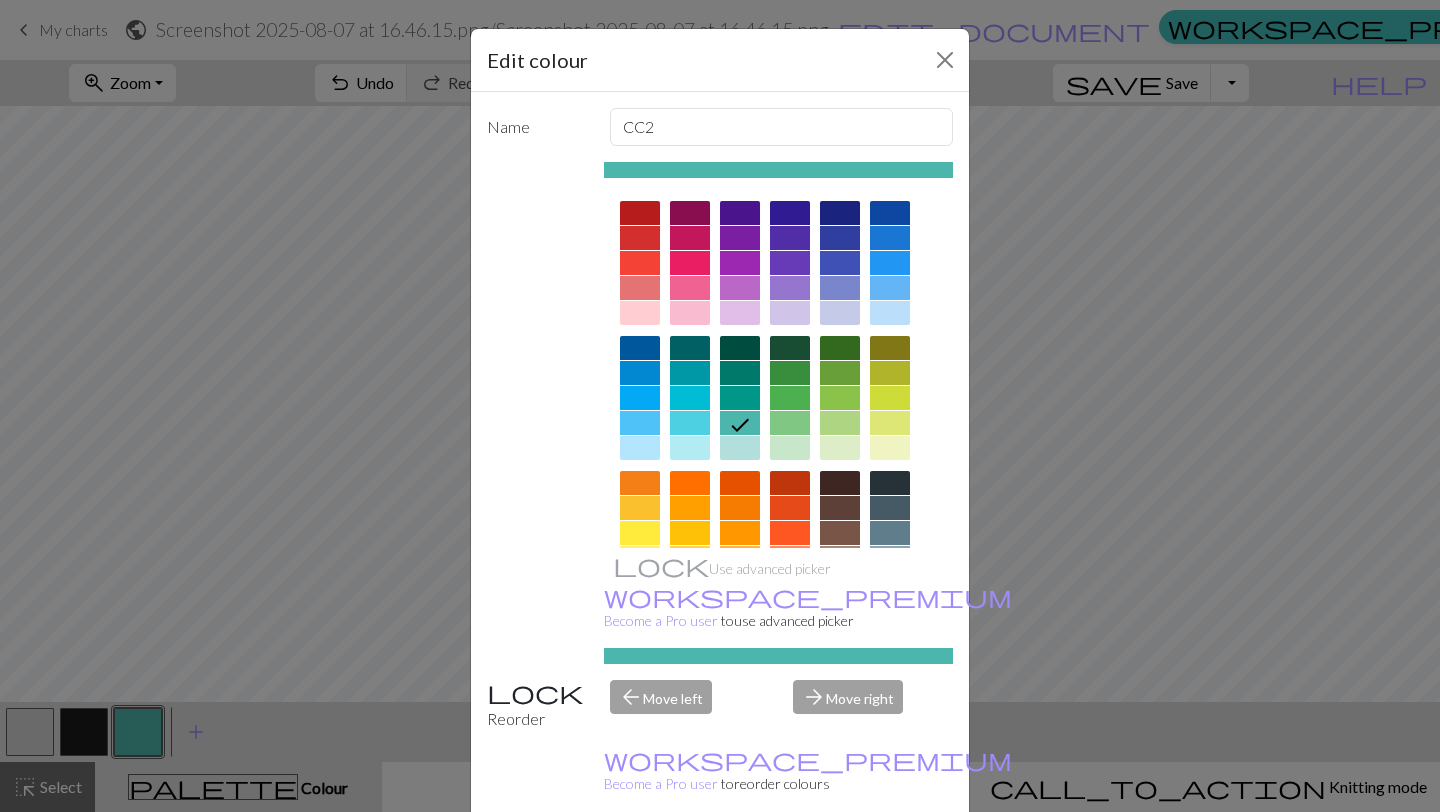 scroll, scrollTop: 0, scrollLeft: 0, axis: both 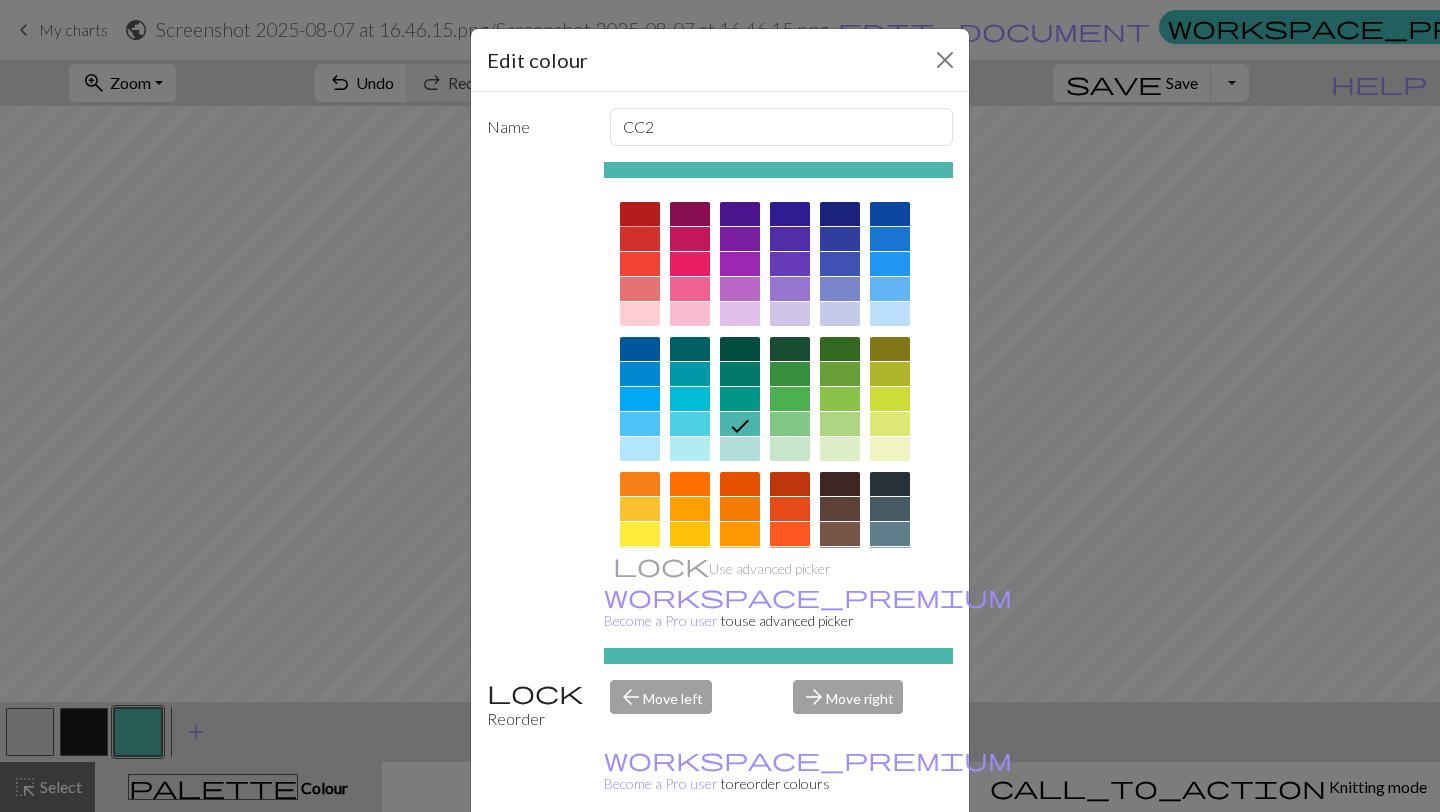 click at bounding box center [640, 214] 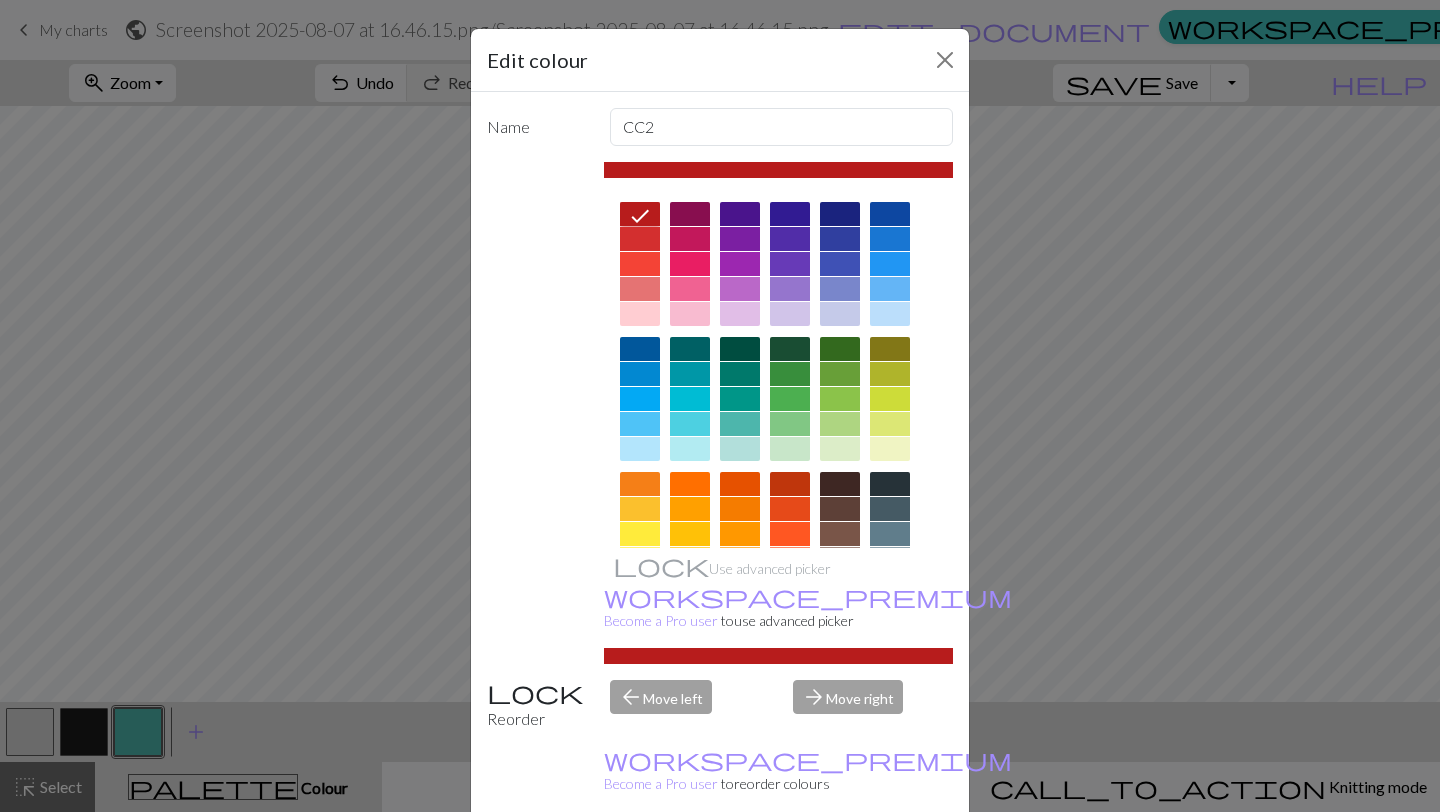 click at bounding box center [640, 239] 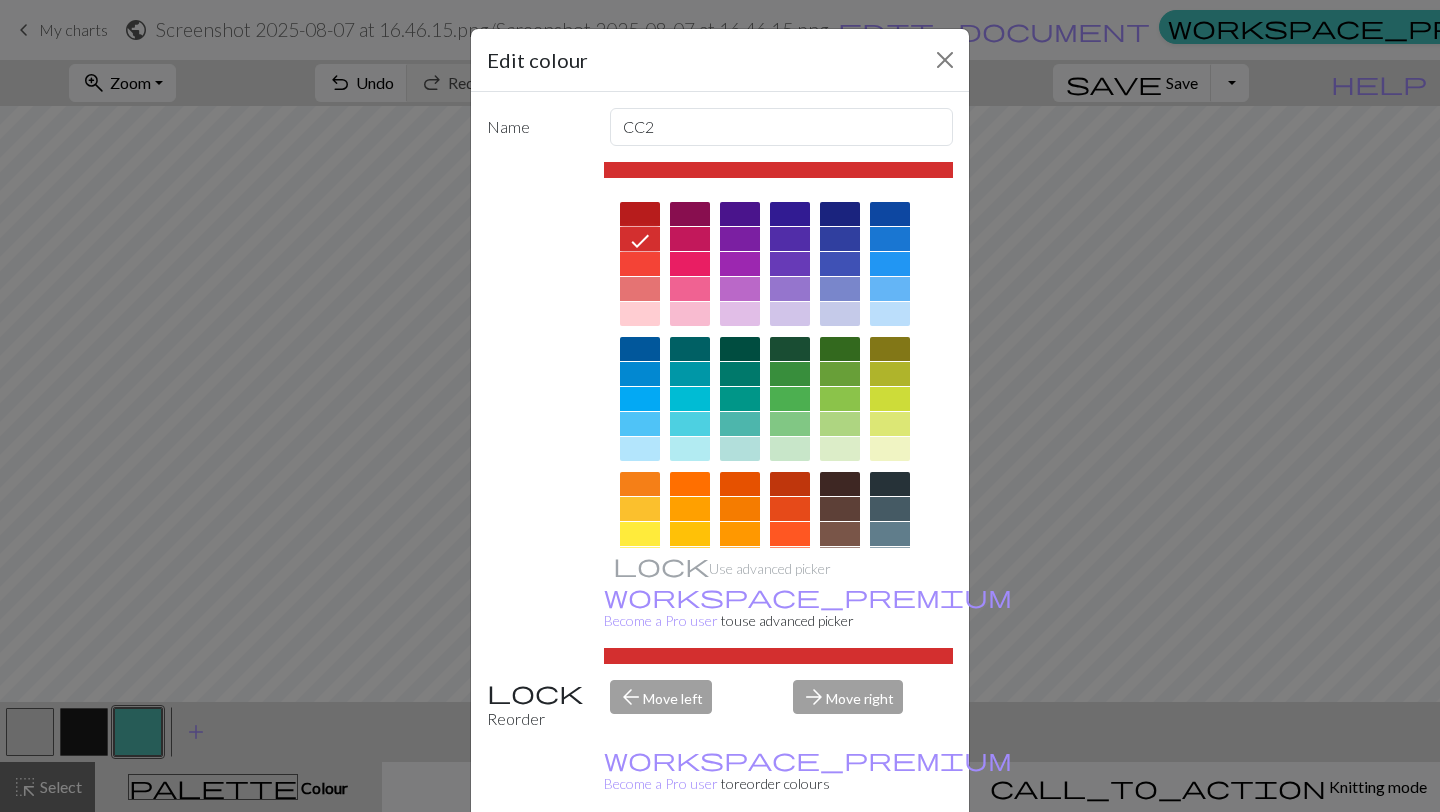 click at bounding box center [640, 214] 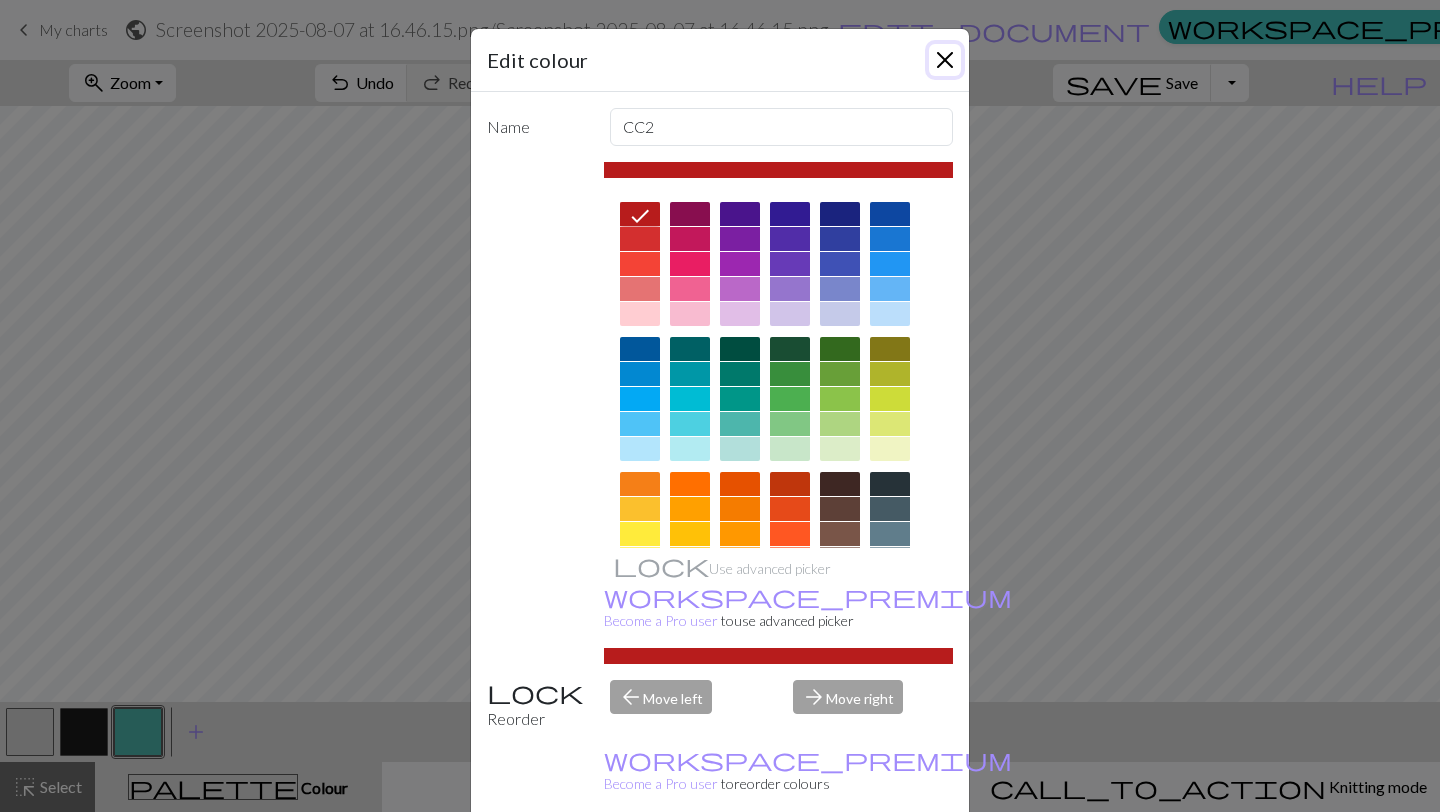 click at bounding box center (945, 60) 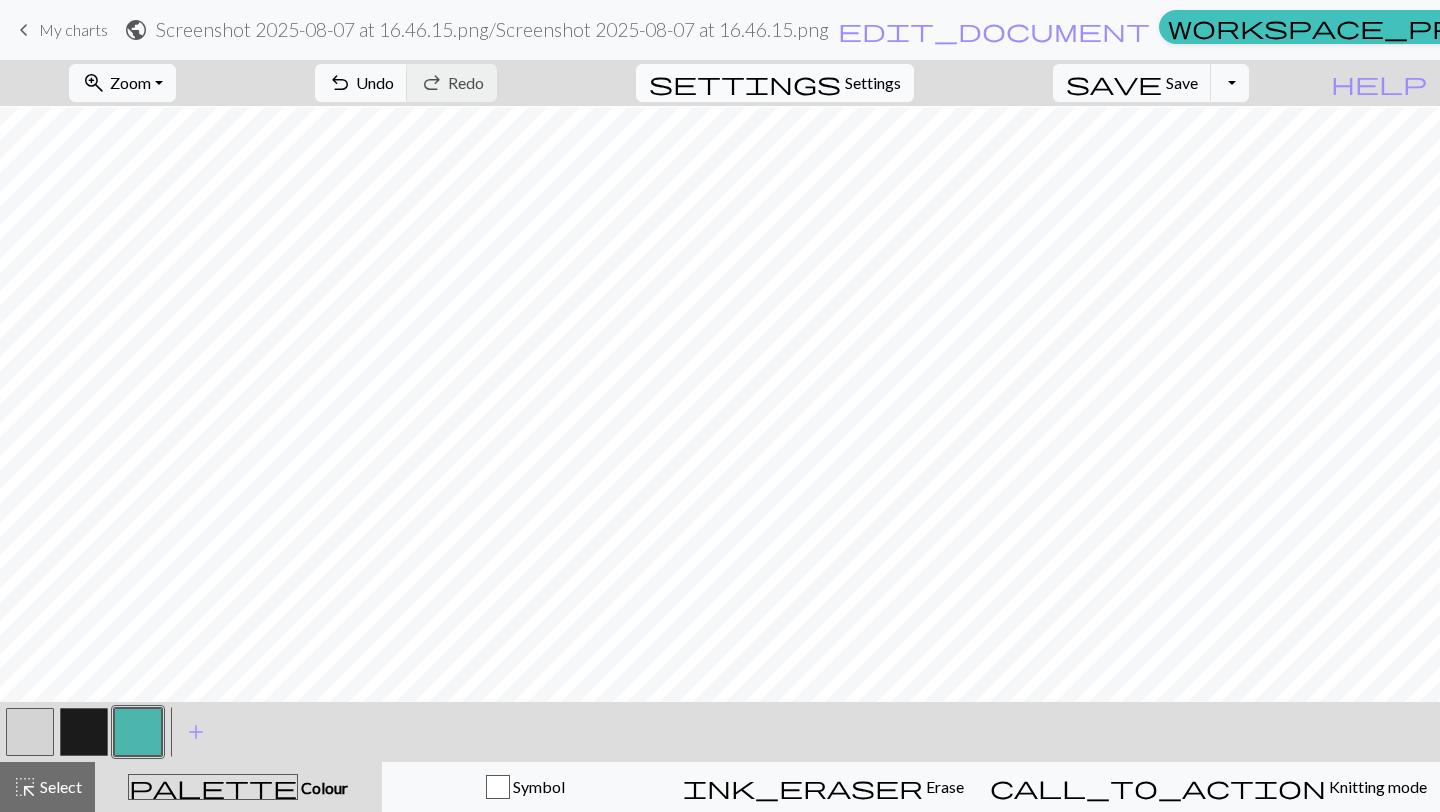 scroll, scrollTop: 29, scrollLeft: 0, axis: vertical 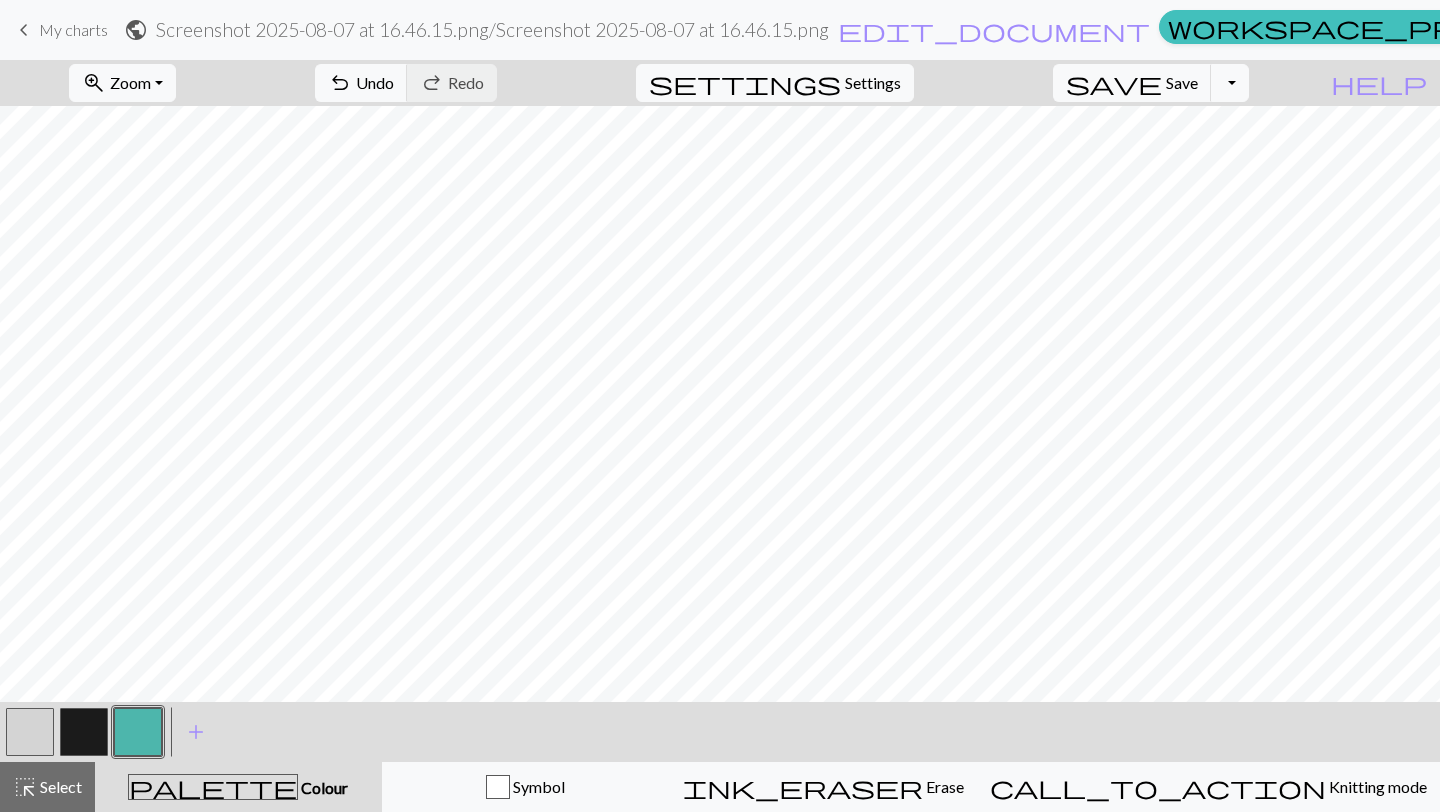 click at bounding box center (138, 732) 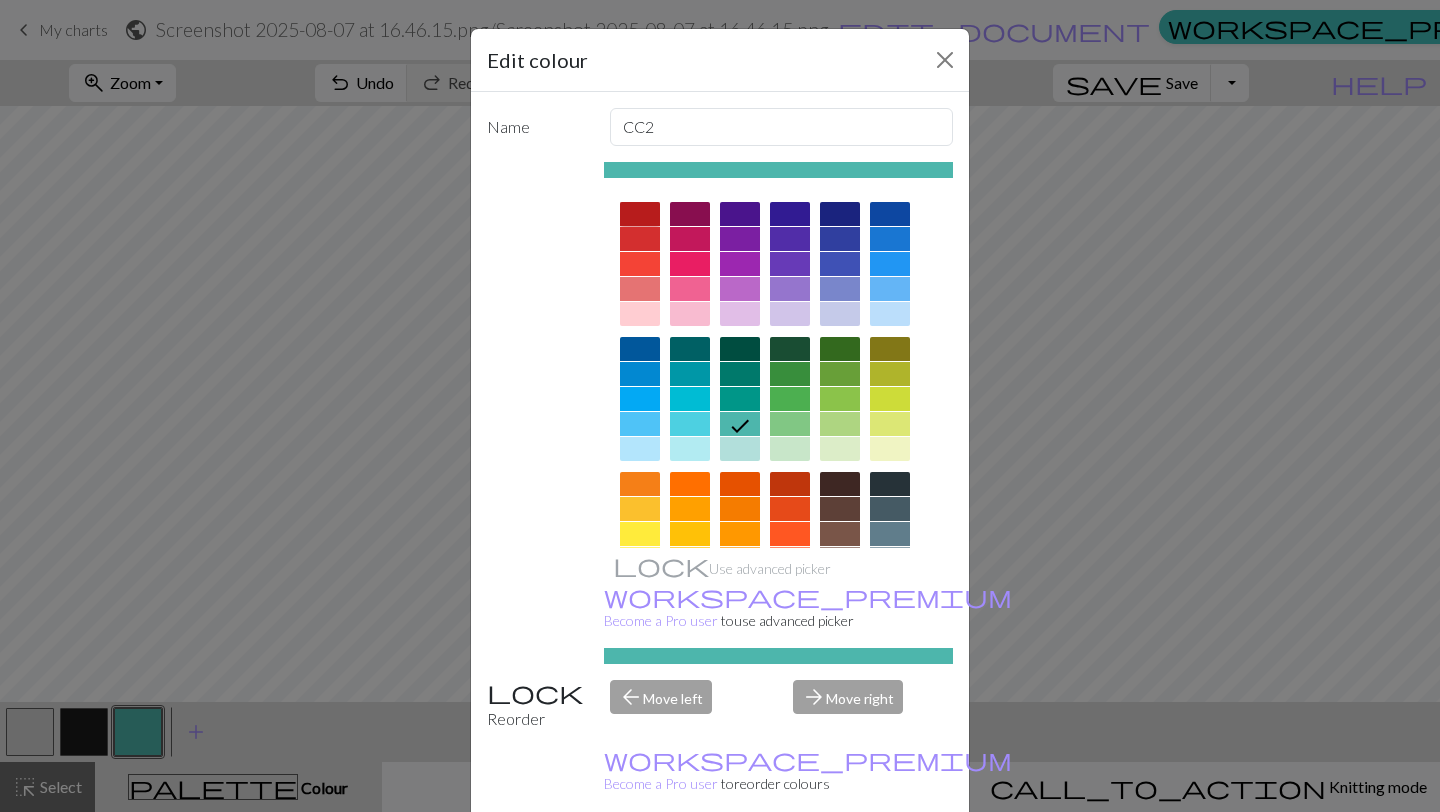 click at bounding box center [640, 214] 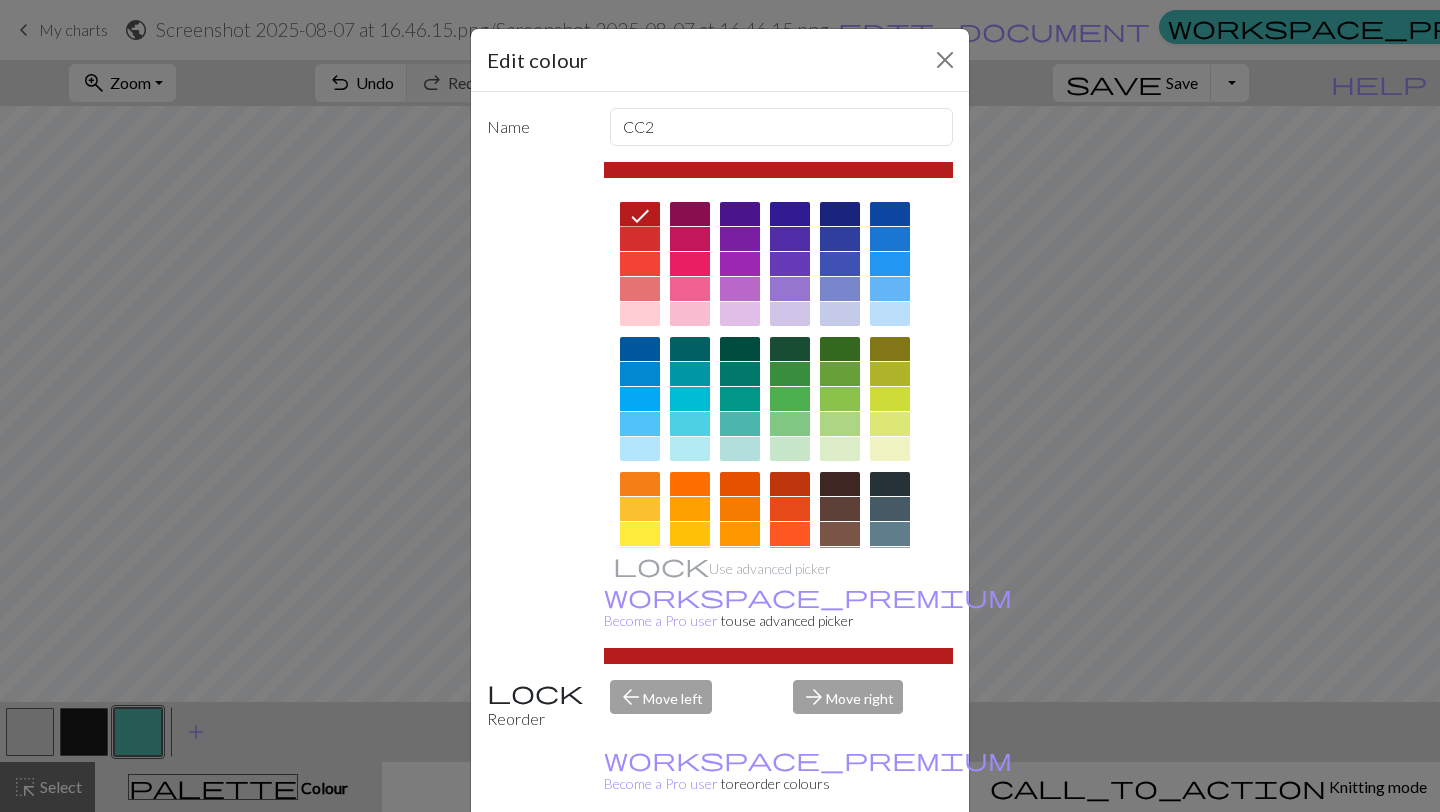 click on "Done" at bounding box center [840, 863] 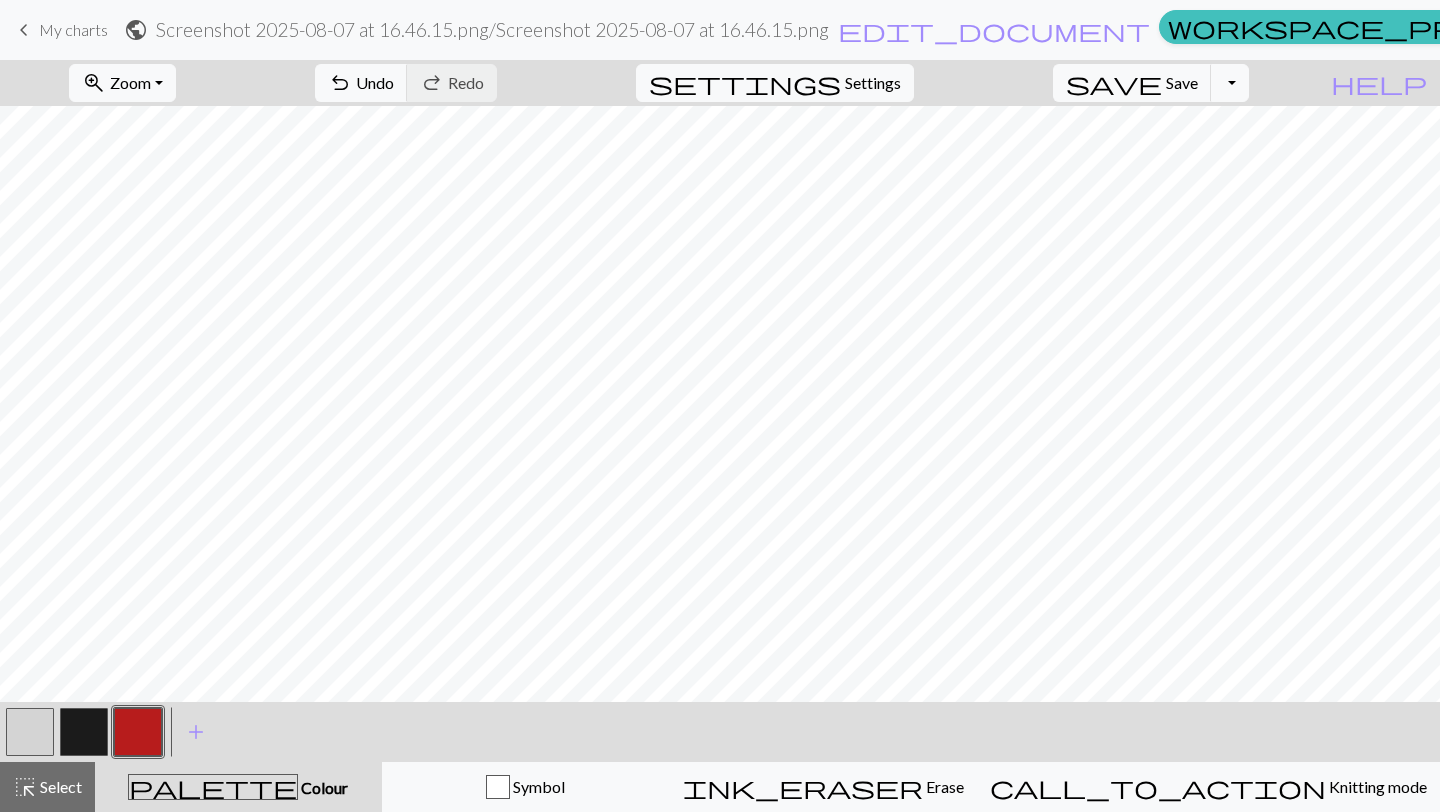 click at bounding box center (84, 732) 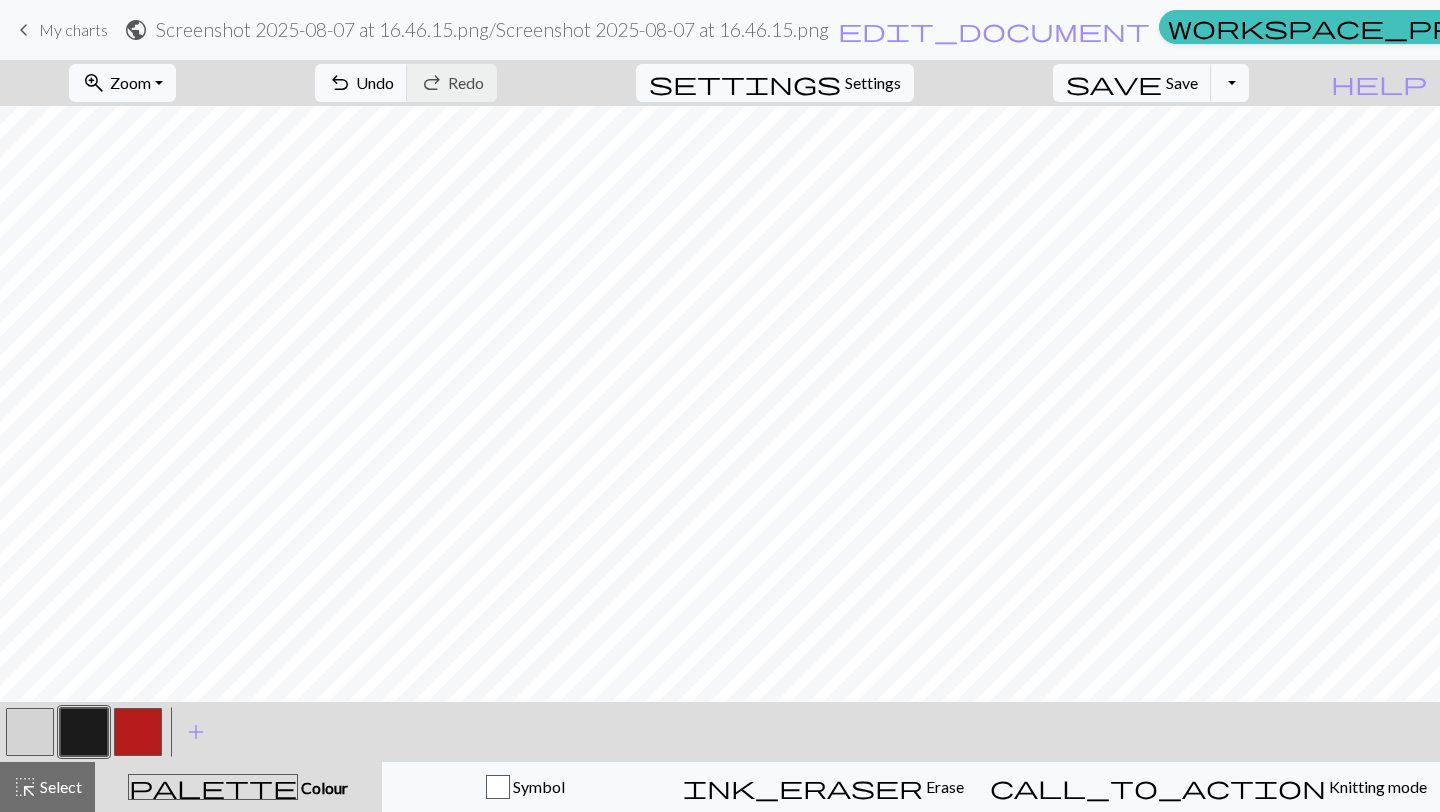 click at bounding box center (138, 732) 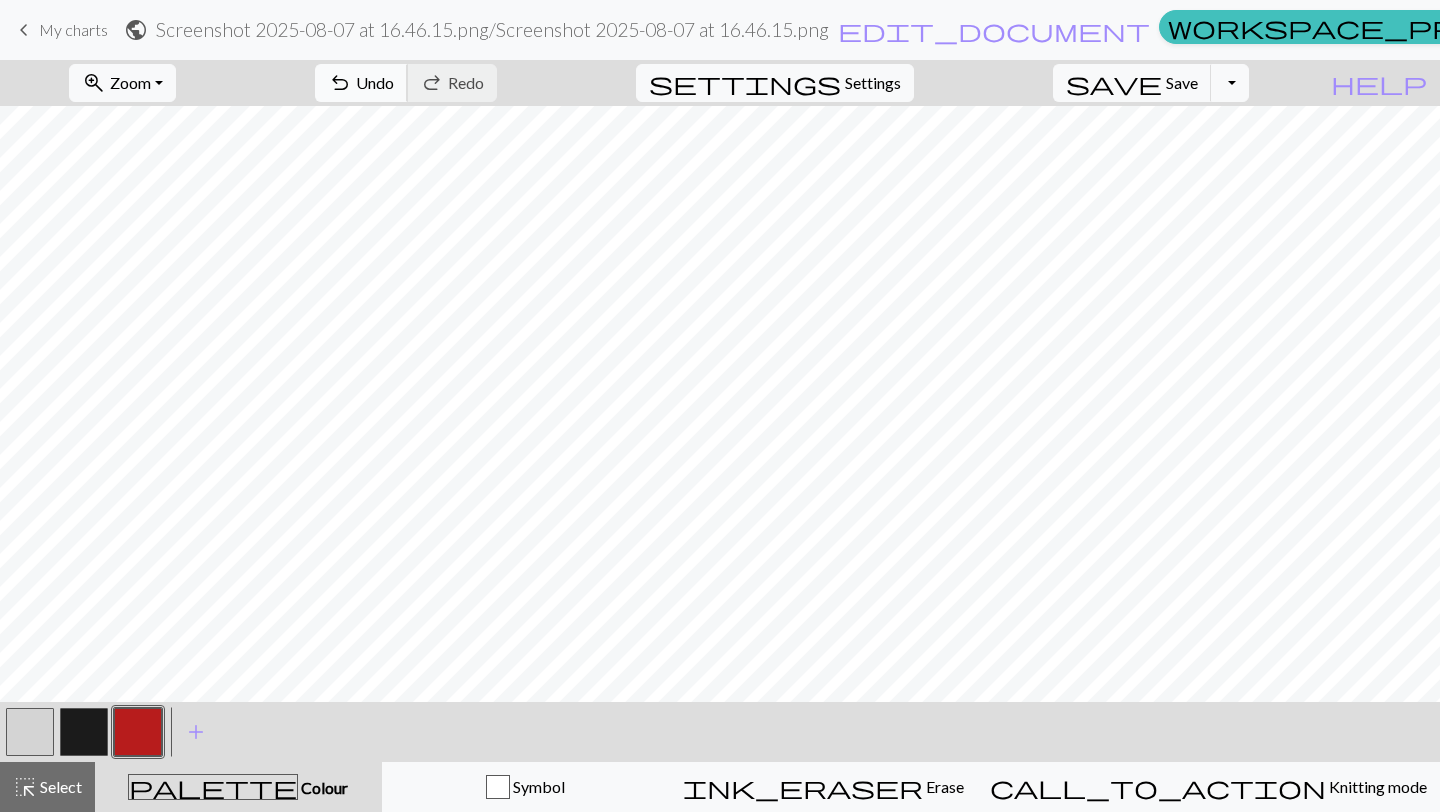 click on "undo" at bounding box center (340, 83) 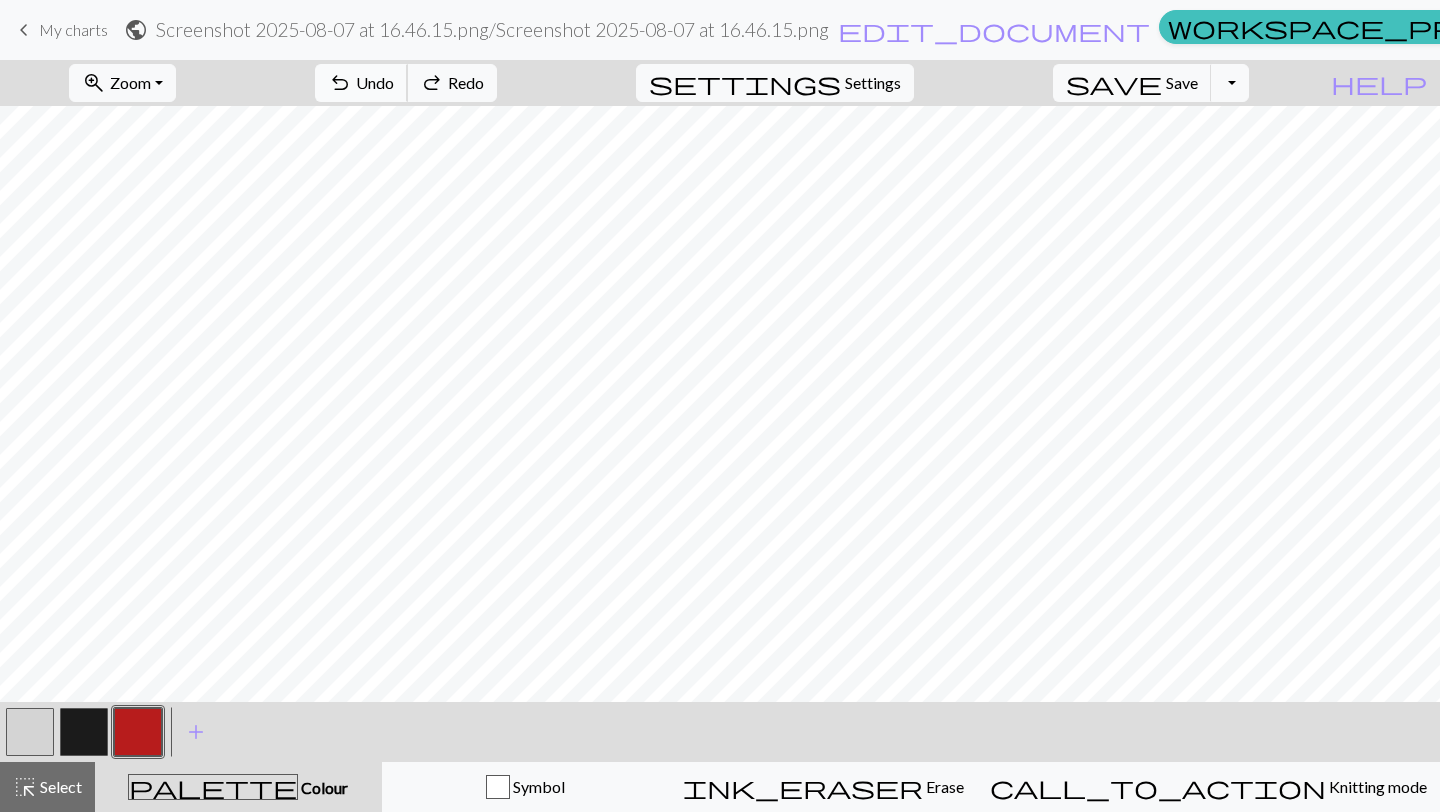 click on "undo" at bounding box center (340, 83) 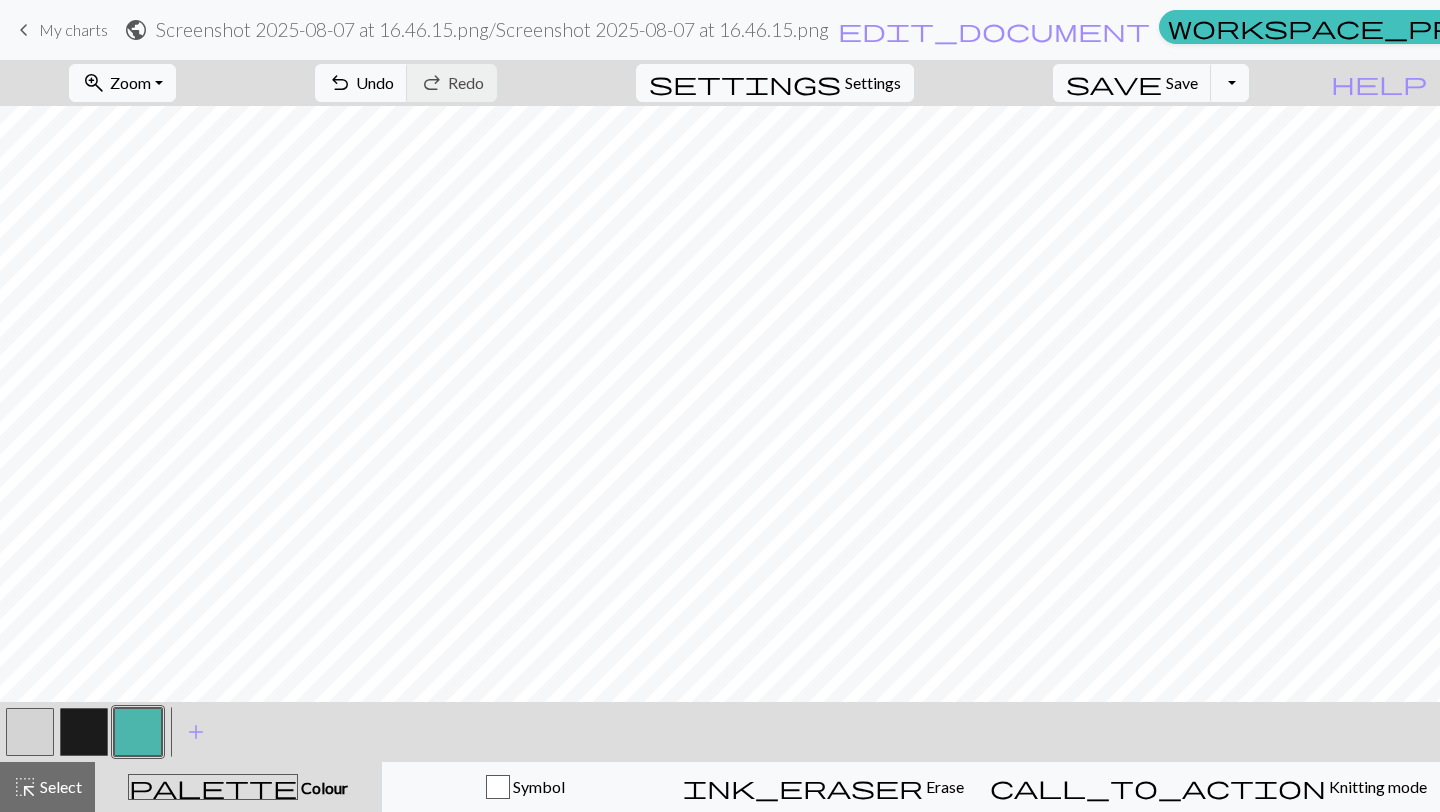 click at bounding box center (138, 732) 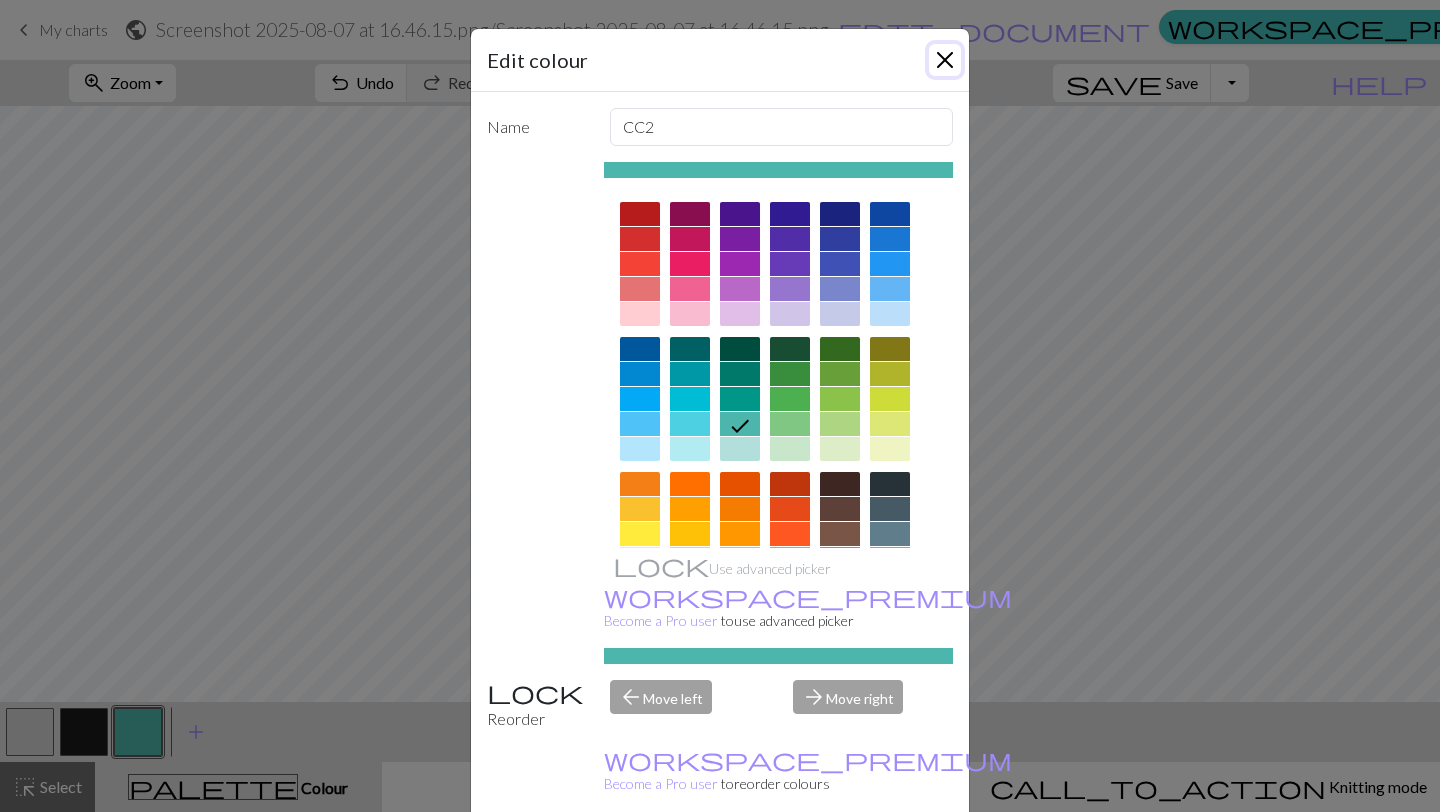 click at bounding box center (945, 60) 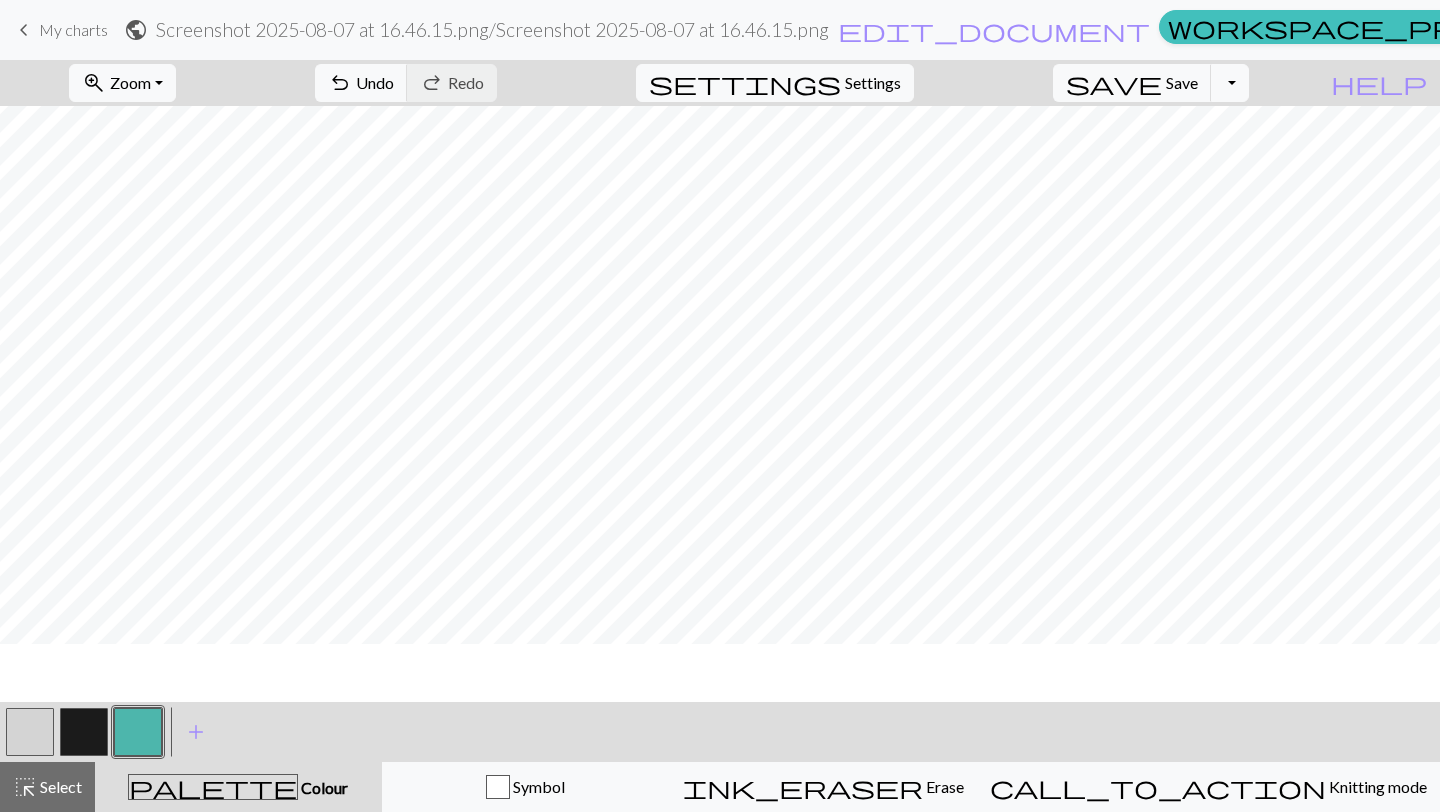 scroll, scrollTop: 0, scrollLeft: 0, axis: both 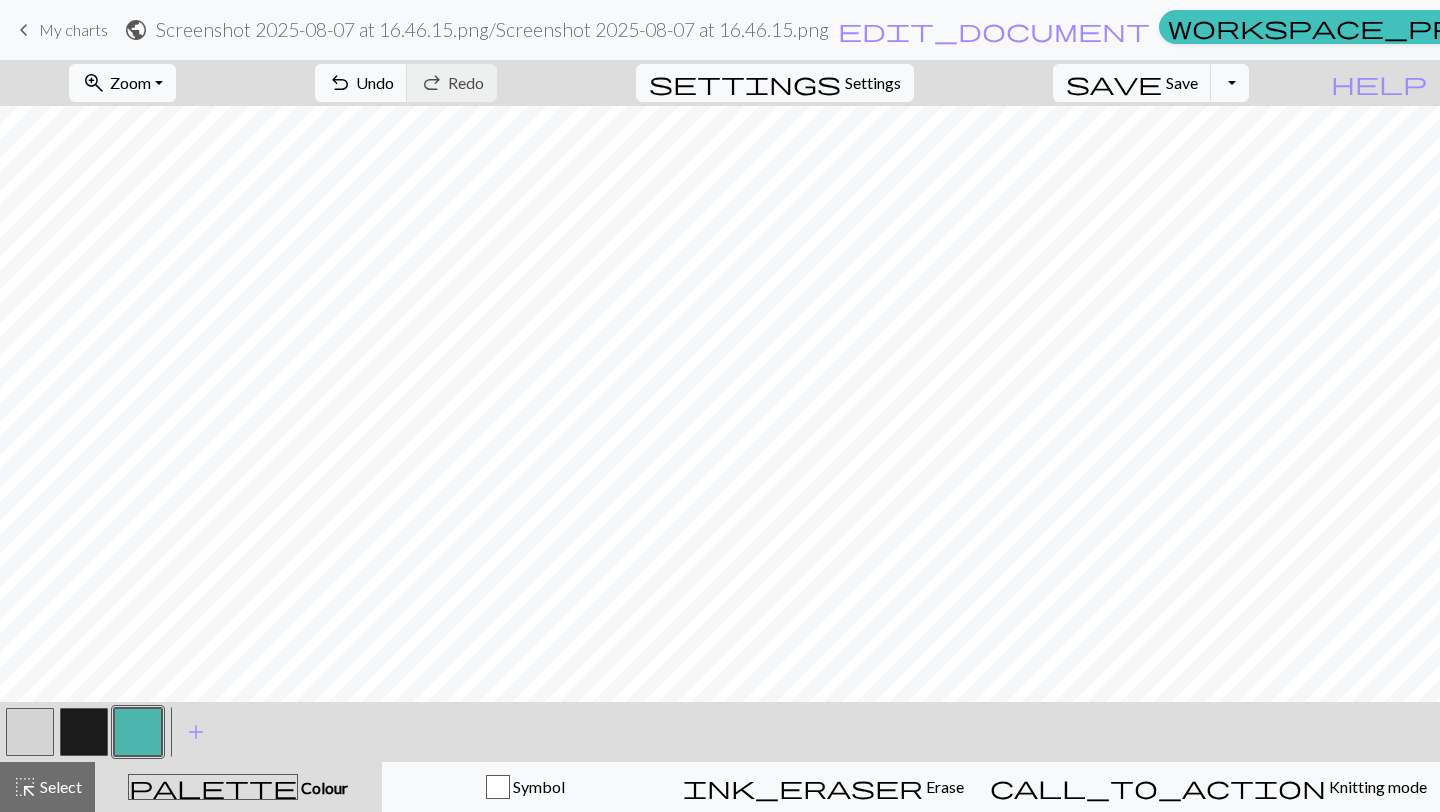 click on "zoom_in Zoom Zoom" at bounding box center (122, 83) 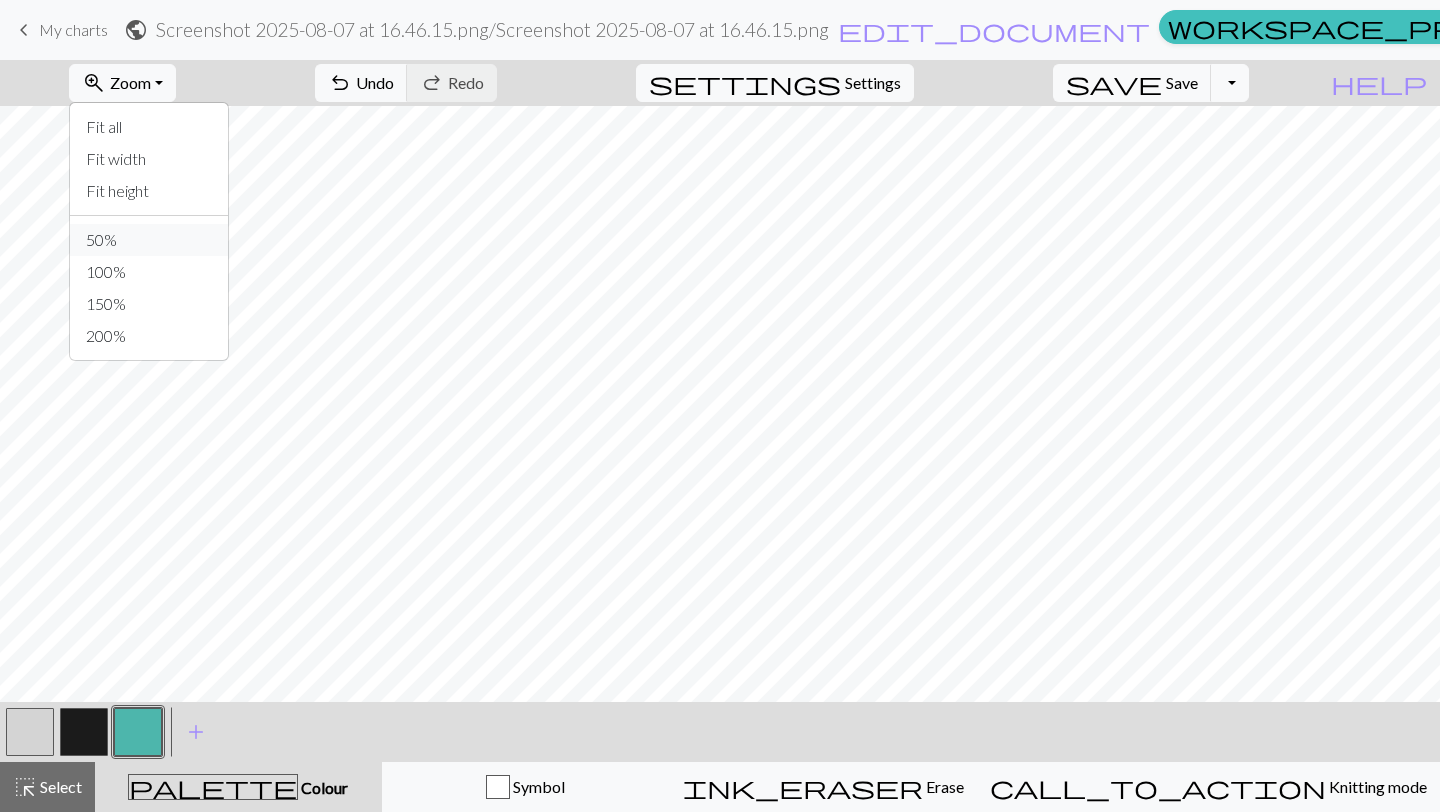 click on "50%" at bounding box center (149, 240) 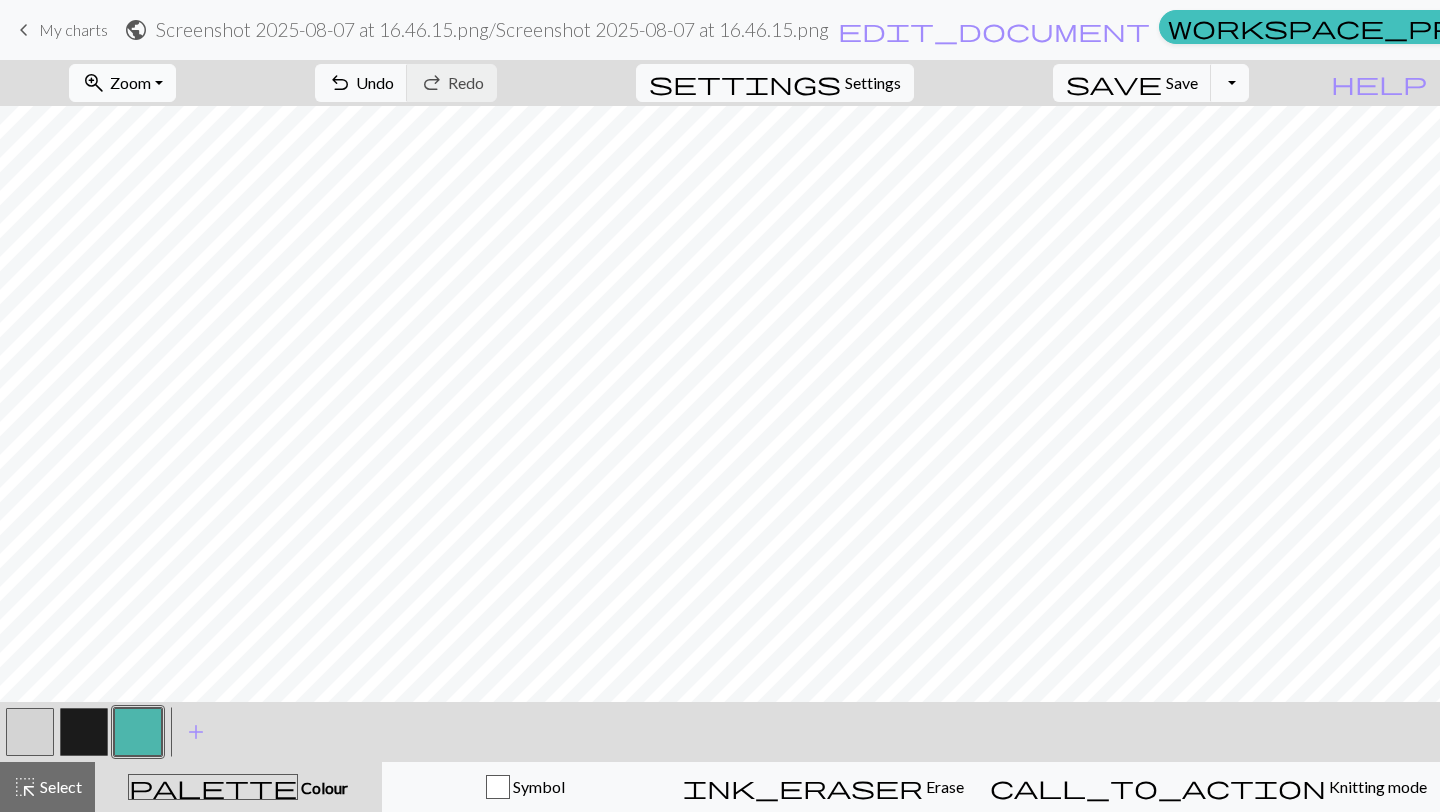 click on "Zoom" at bounding box center [130, 82] 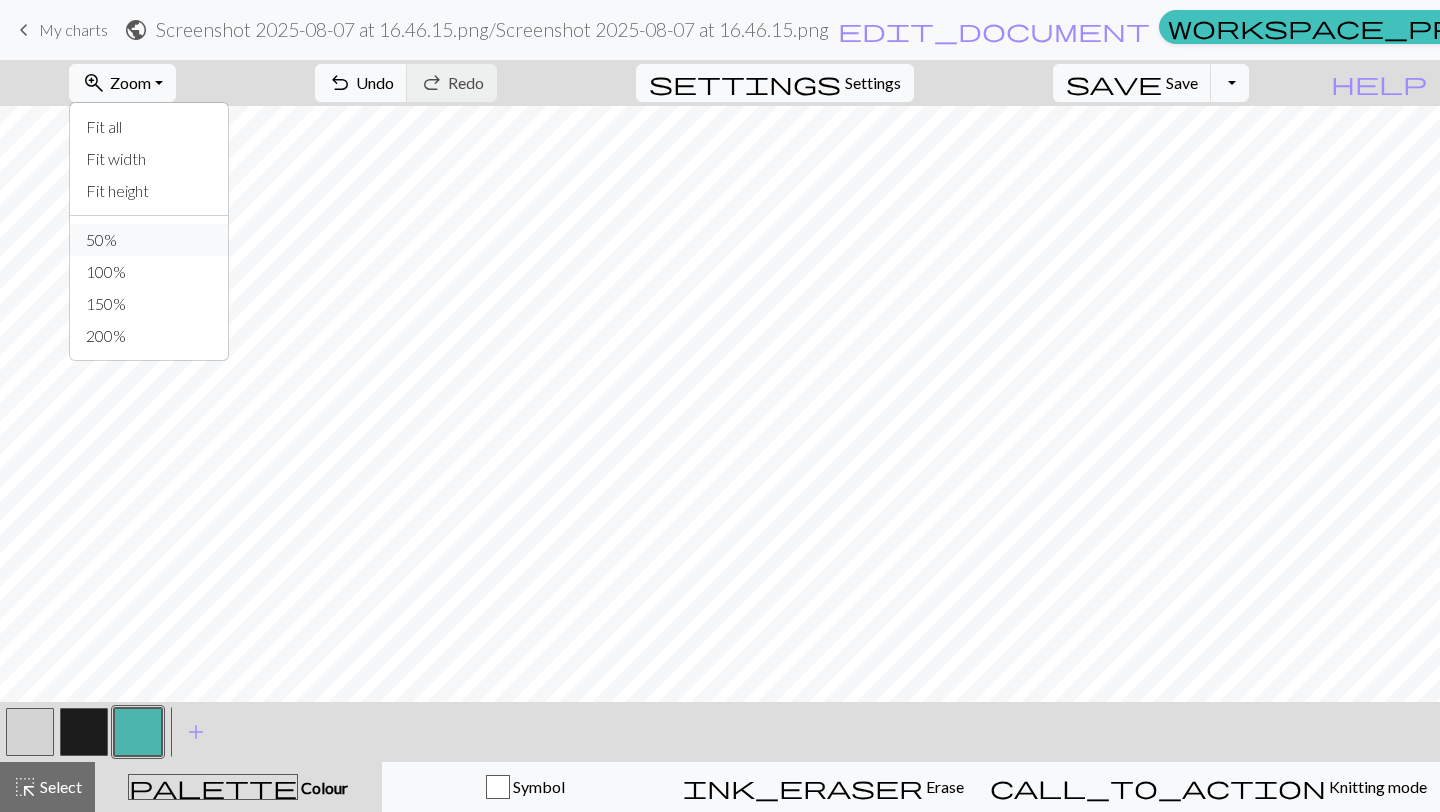 click on "50%" at bounding box center (149, 240) 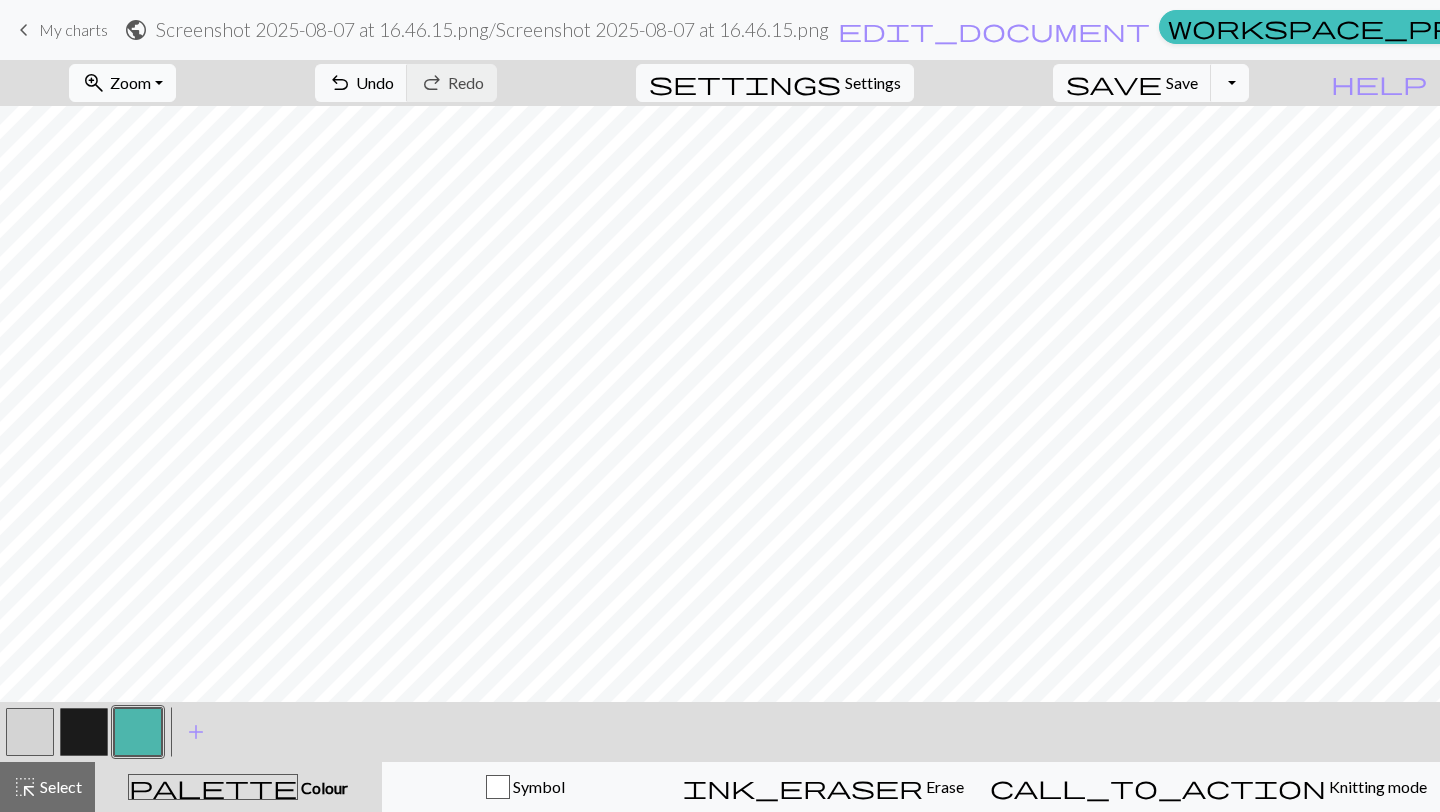 click on "zoom_in Zoom Zoom" at bounding box center [122, 83] 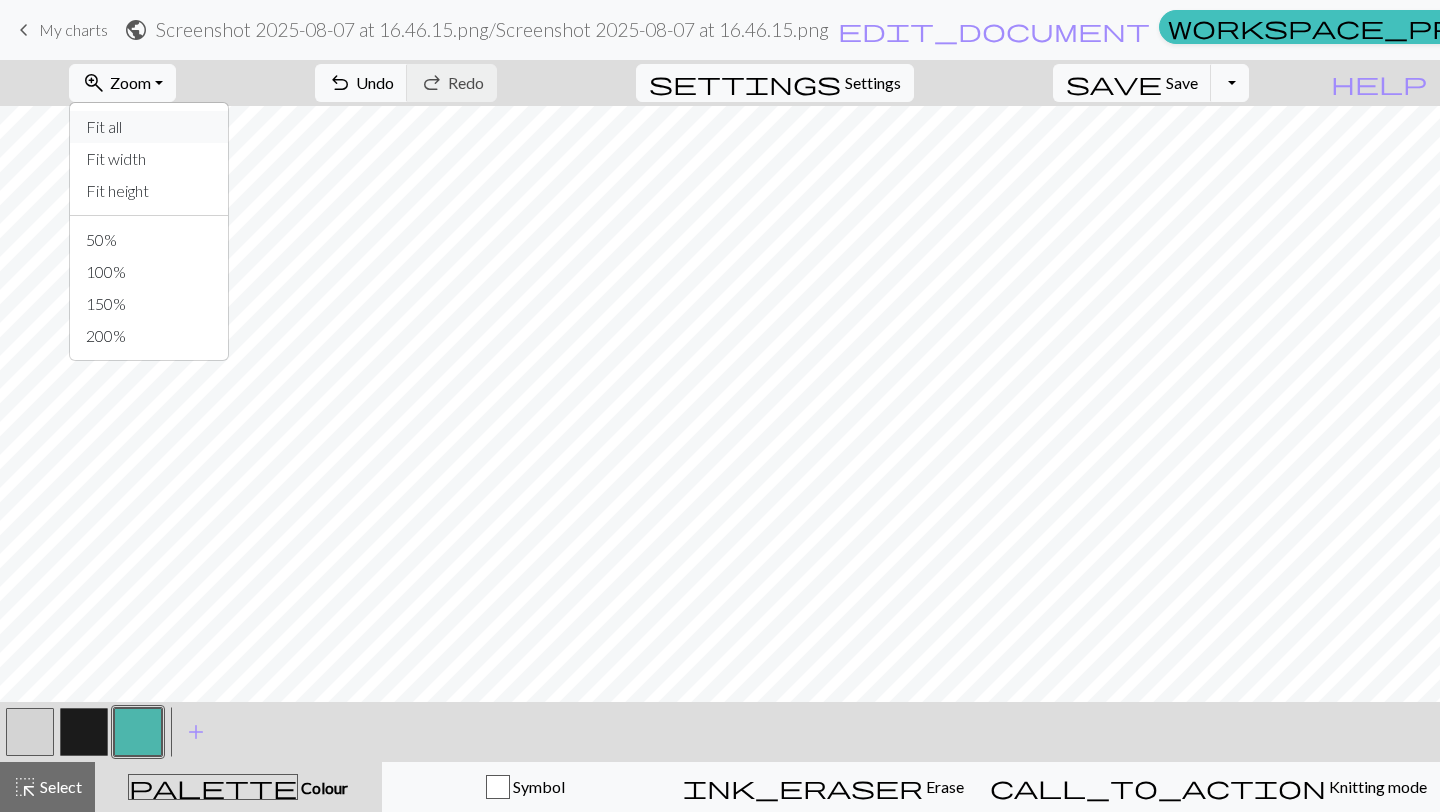 click on "Fit all" at bounding box center [149, 127] 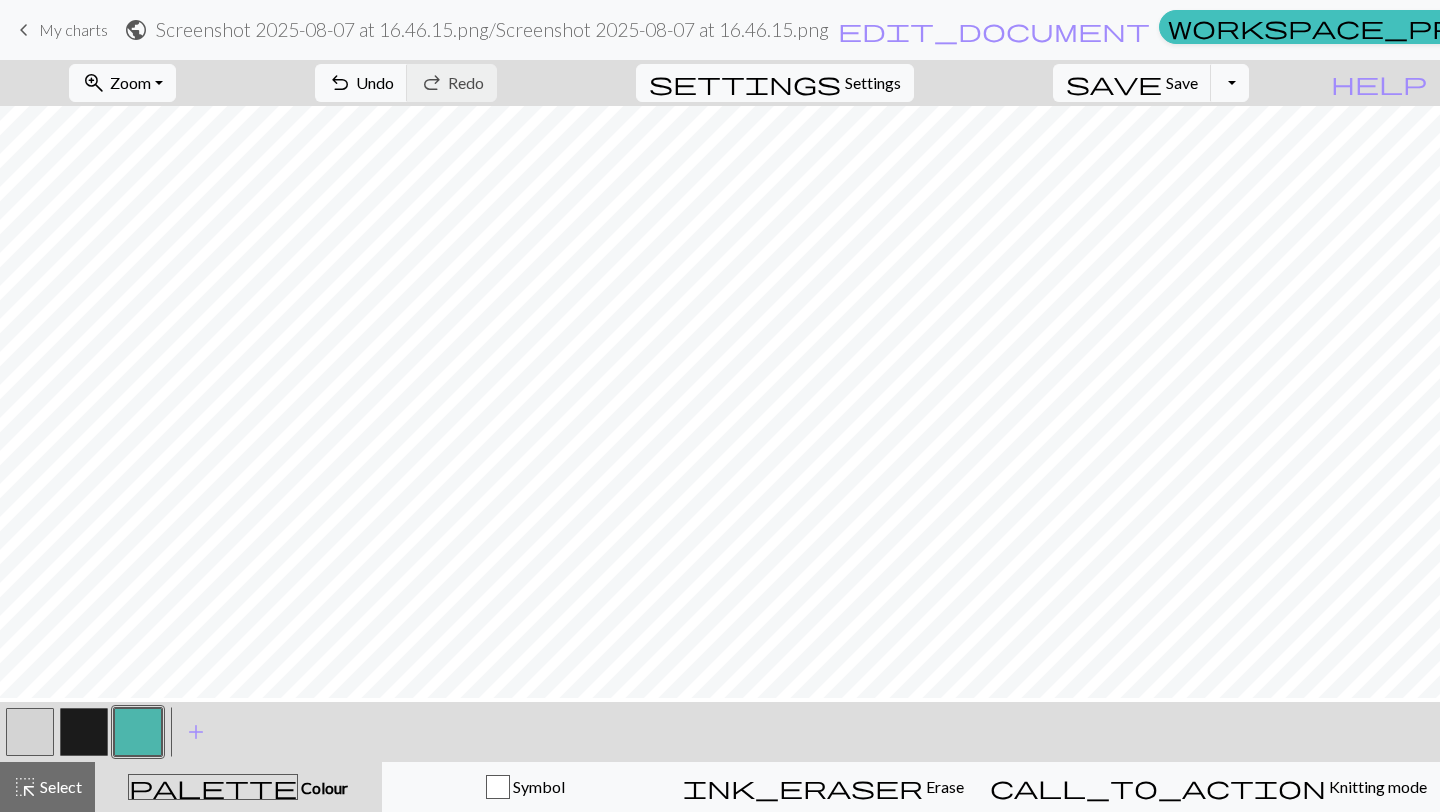 scroll, scrollTop: 0, scrollLeft: 0, axis: both 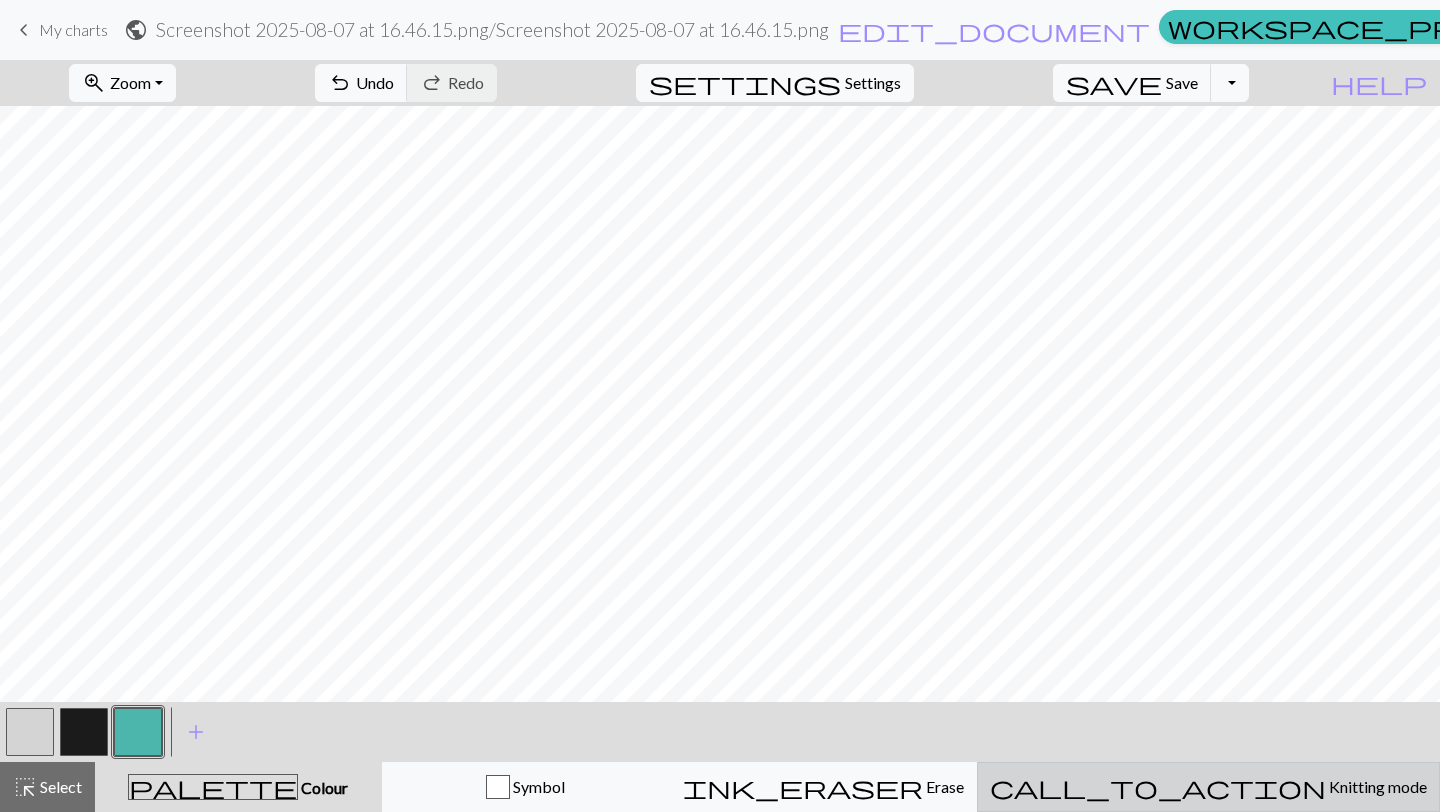 click on "call_to_action   Knitting mode   Knitting mode" at bounding box center [1208, 787] 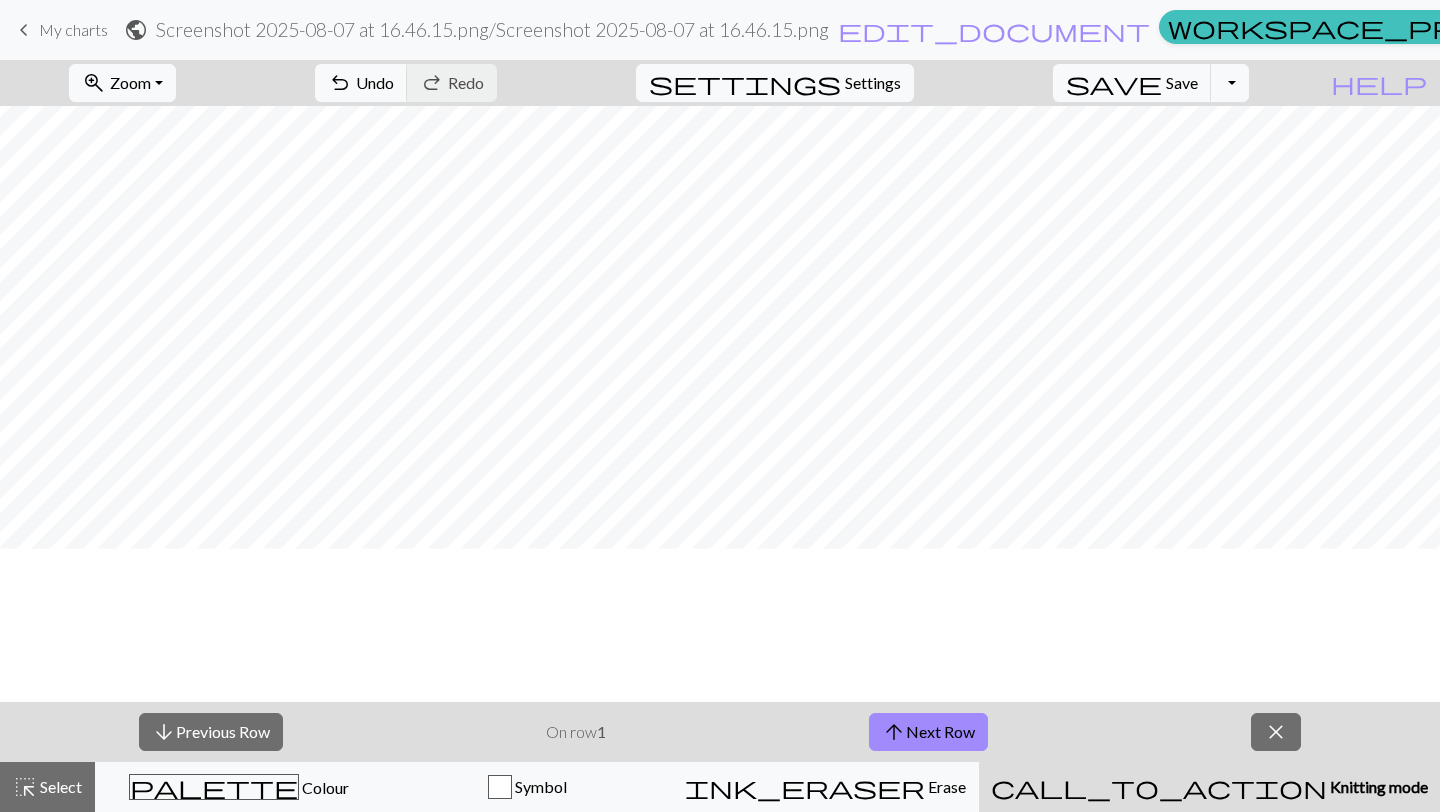 scroll, scrollTop: 0, scrollLeft: 0, axis: both 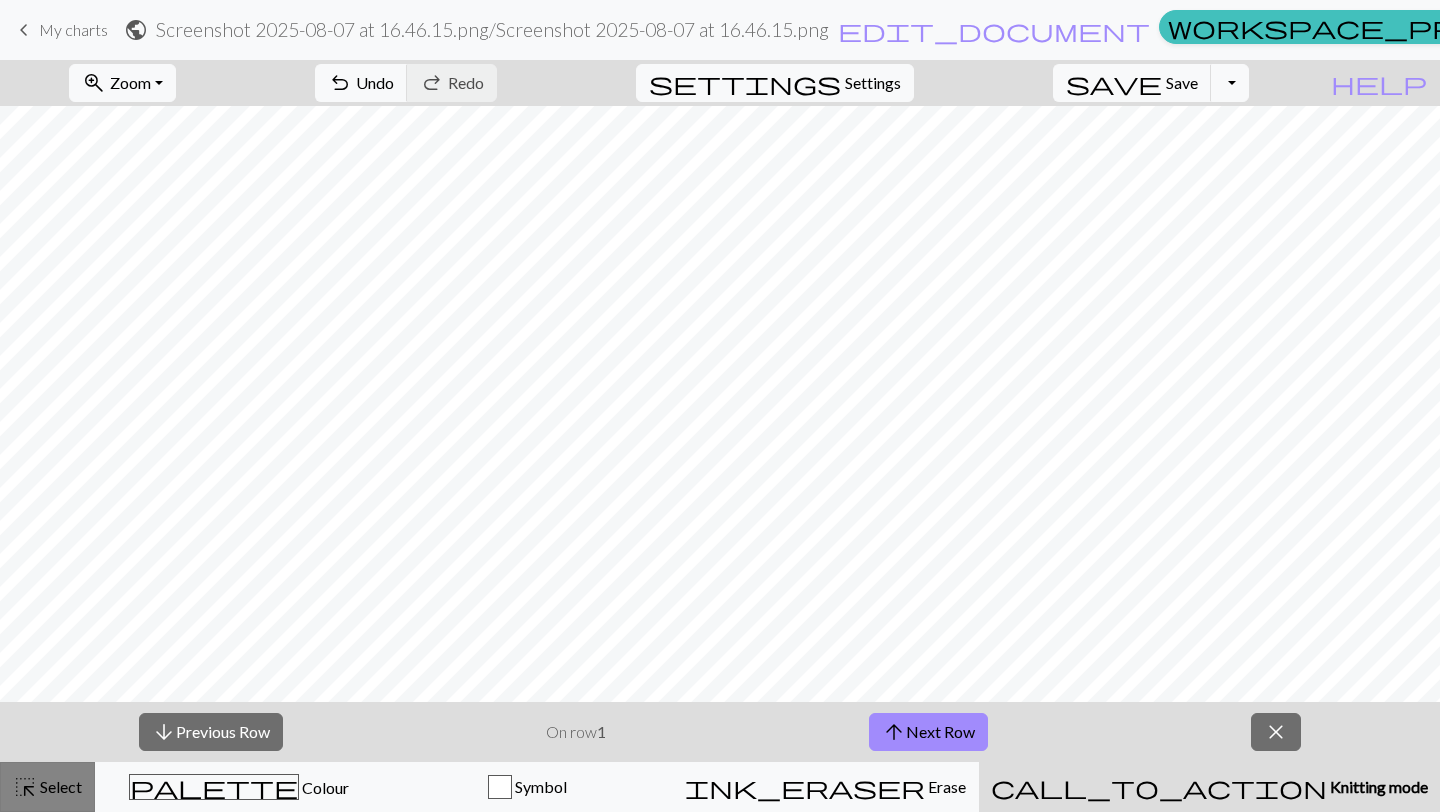 click on "Select" at bounding box center (59, 786) 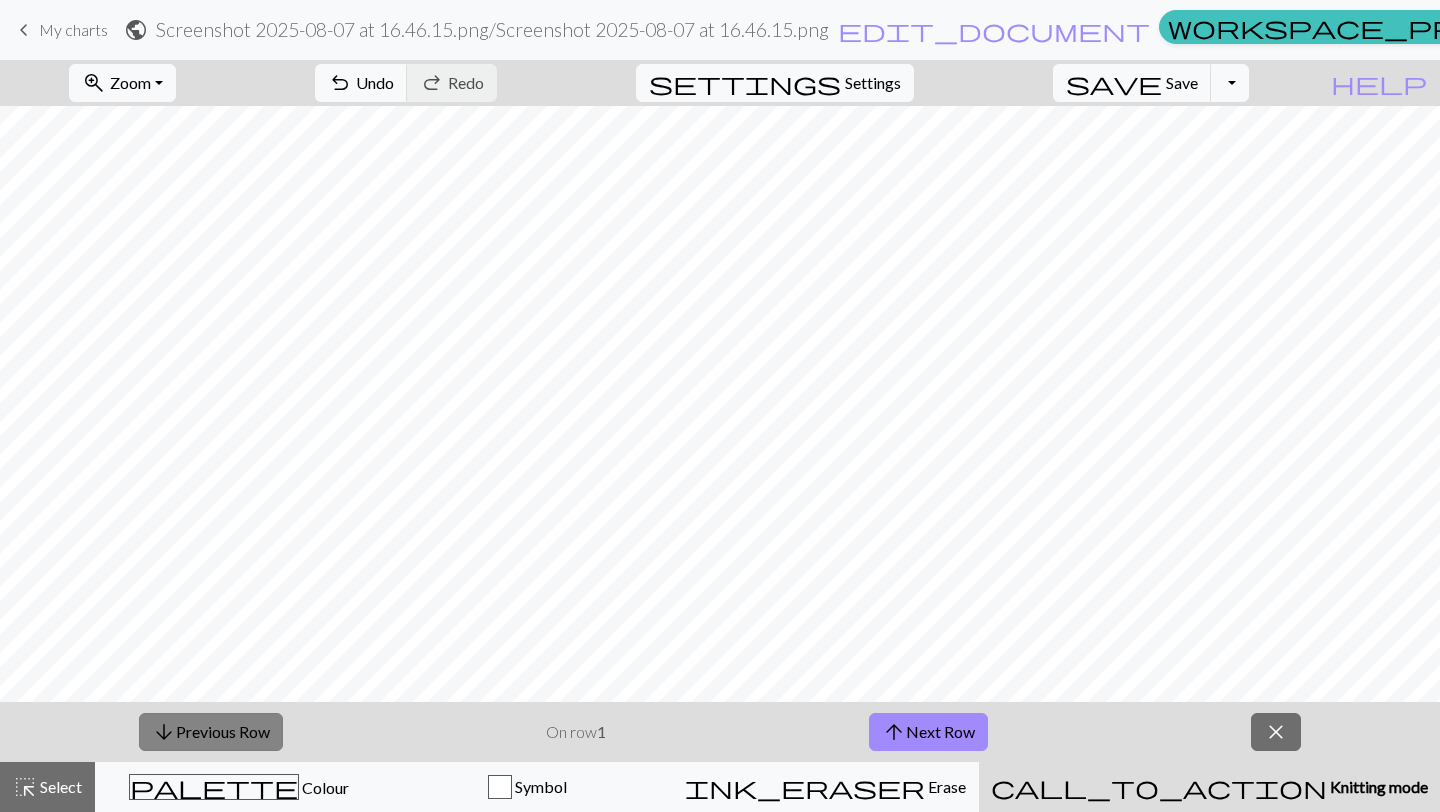 click on "arrow_downward Previous Row" at bounding box center (211, 732) 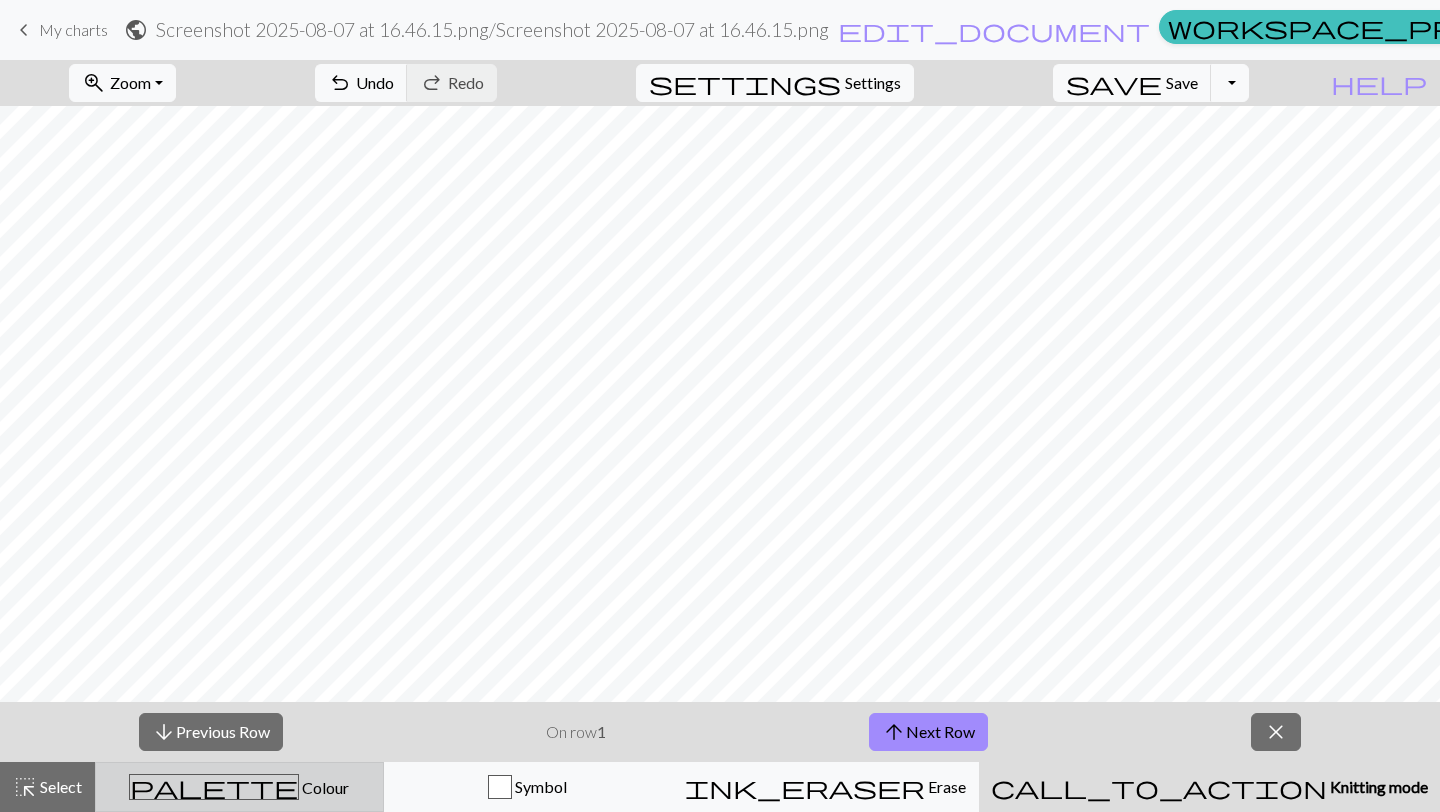 click on "Colour" at bounding box center [324, 787] 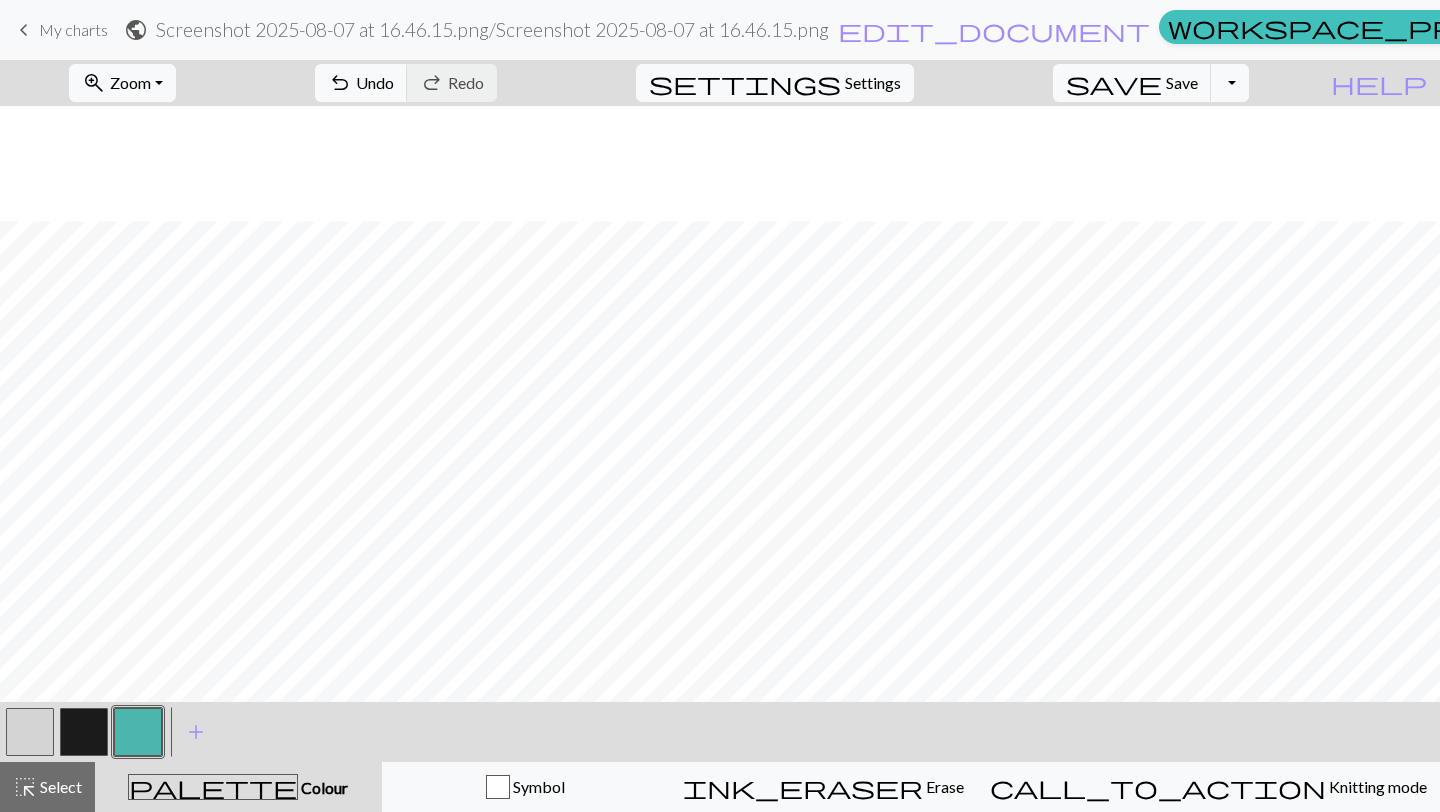 scroll, scrollTop: 169, scrollLeft: 0, axis: vertical 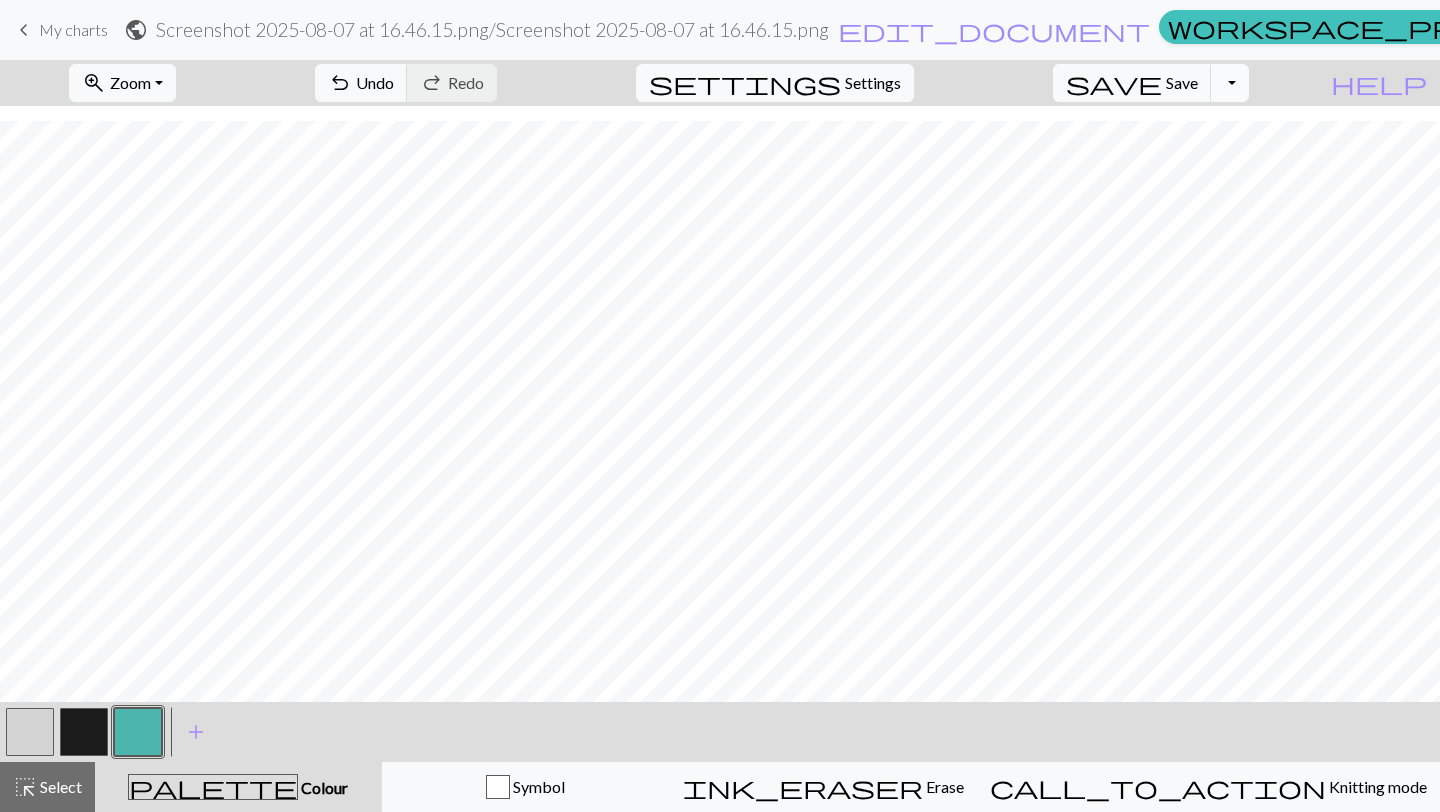 click on "Toggle Dropdown" at bounding box center [1230, 83] 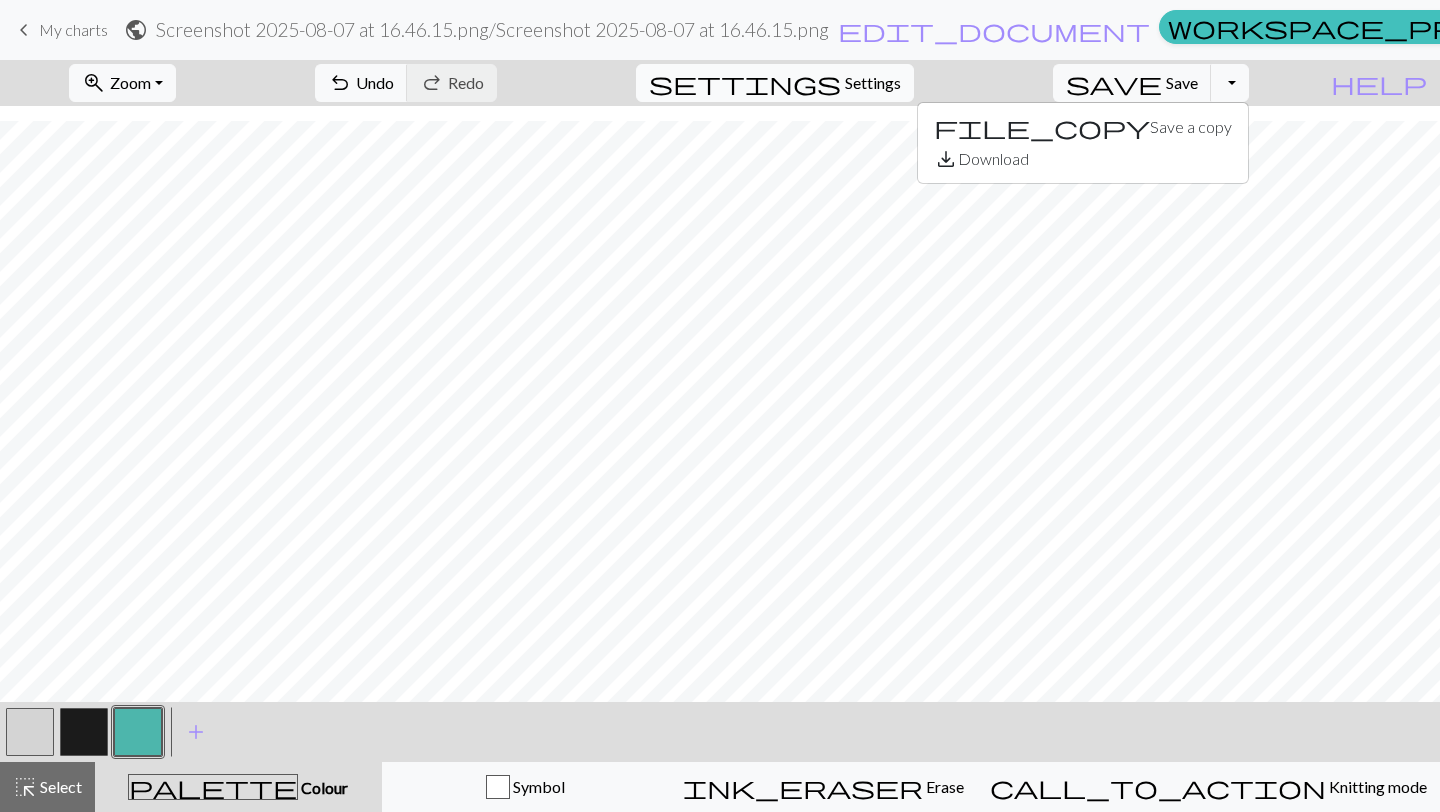 click on "Settings" at bounding box center [873, 83] 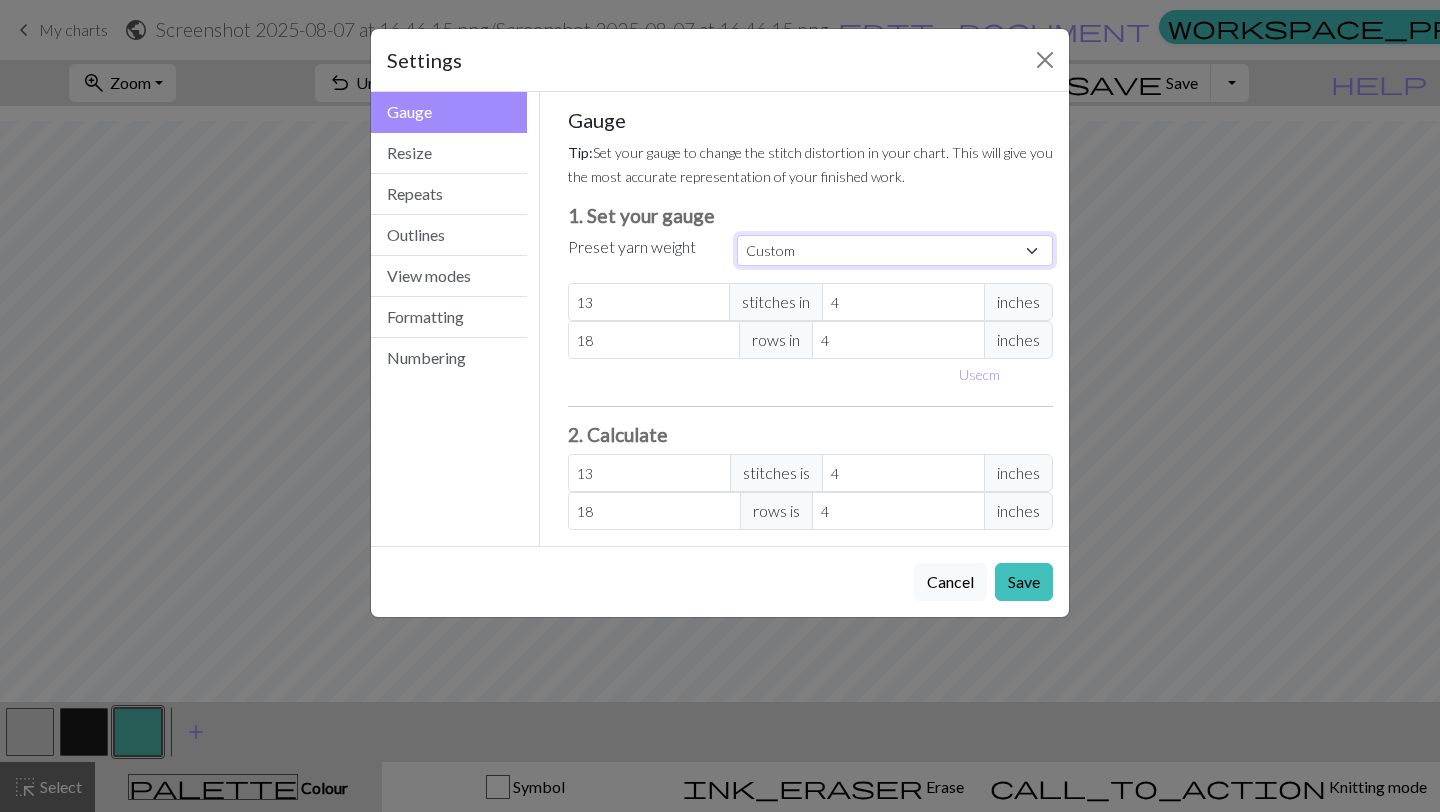 click on "Custom Square Lace Light Fingering Fingering Sport Double knit Worsted Aran Bulky Super Bulky" at bounding box center (895, 250) 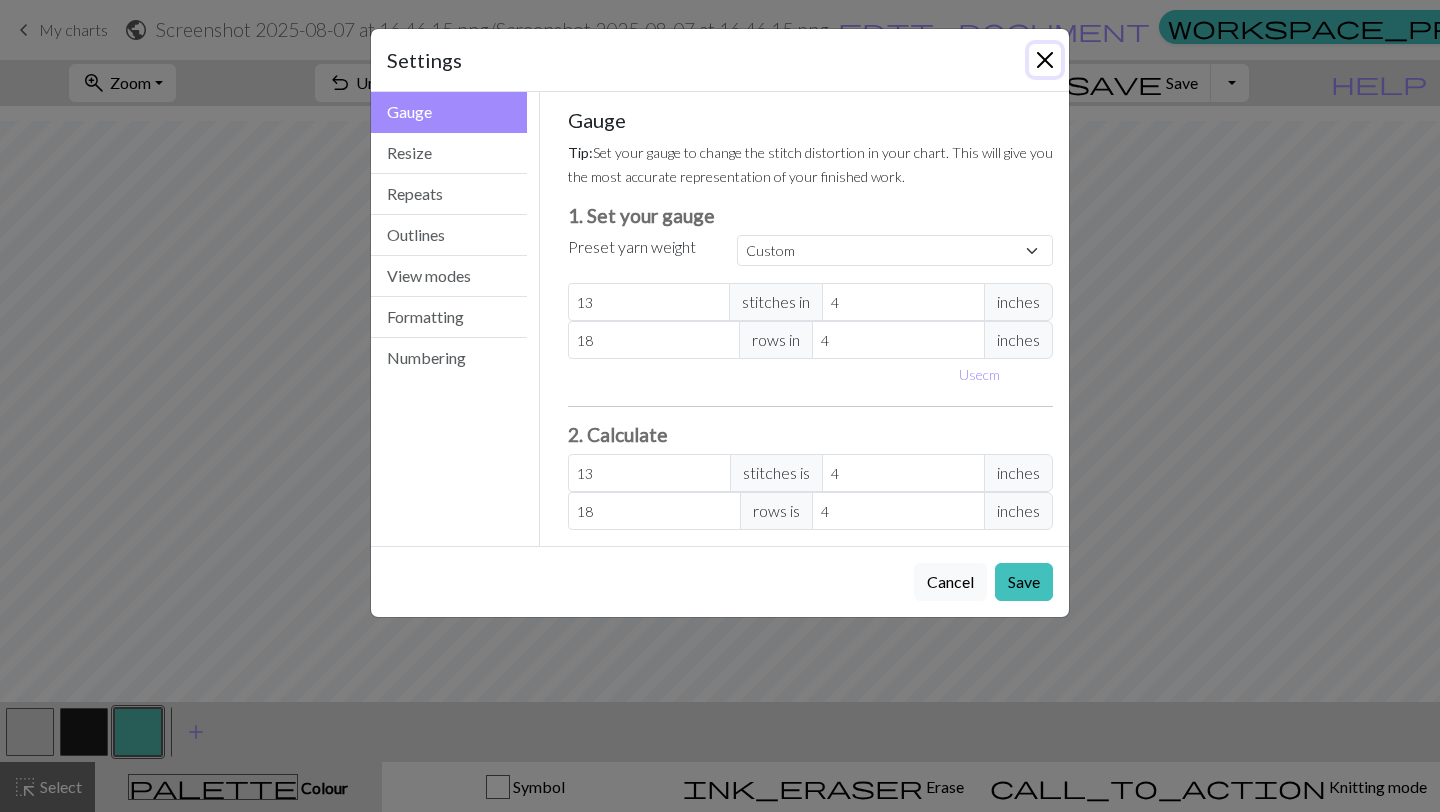 click at bounding box center (1045, 60) 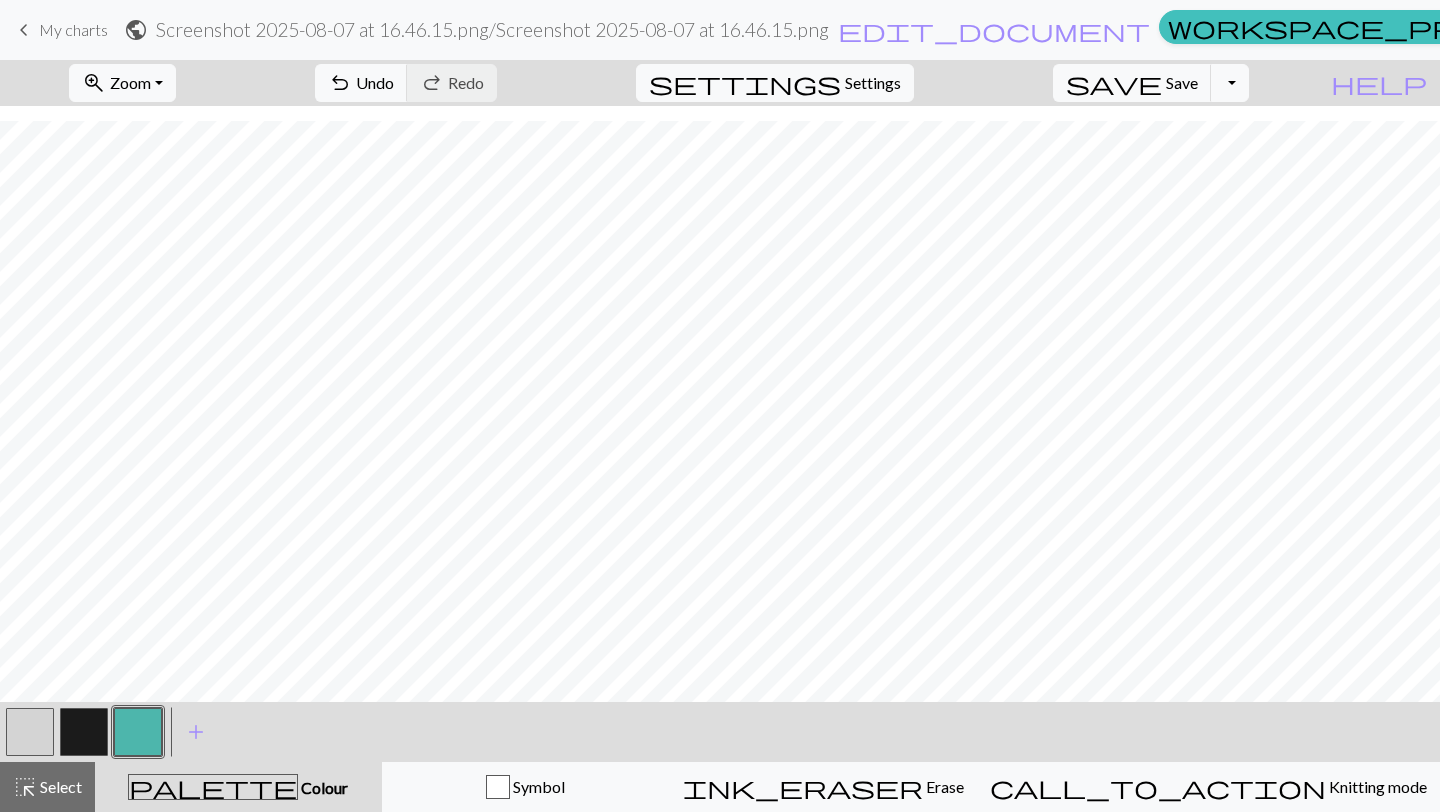 click on "palette   Colour   Colour" at bounding box center (238, 787) 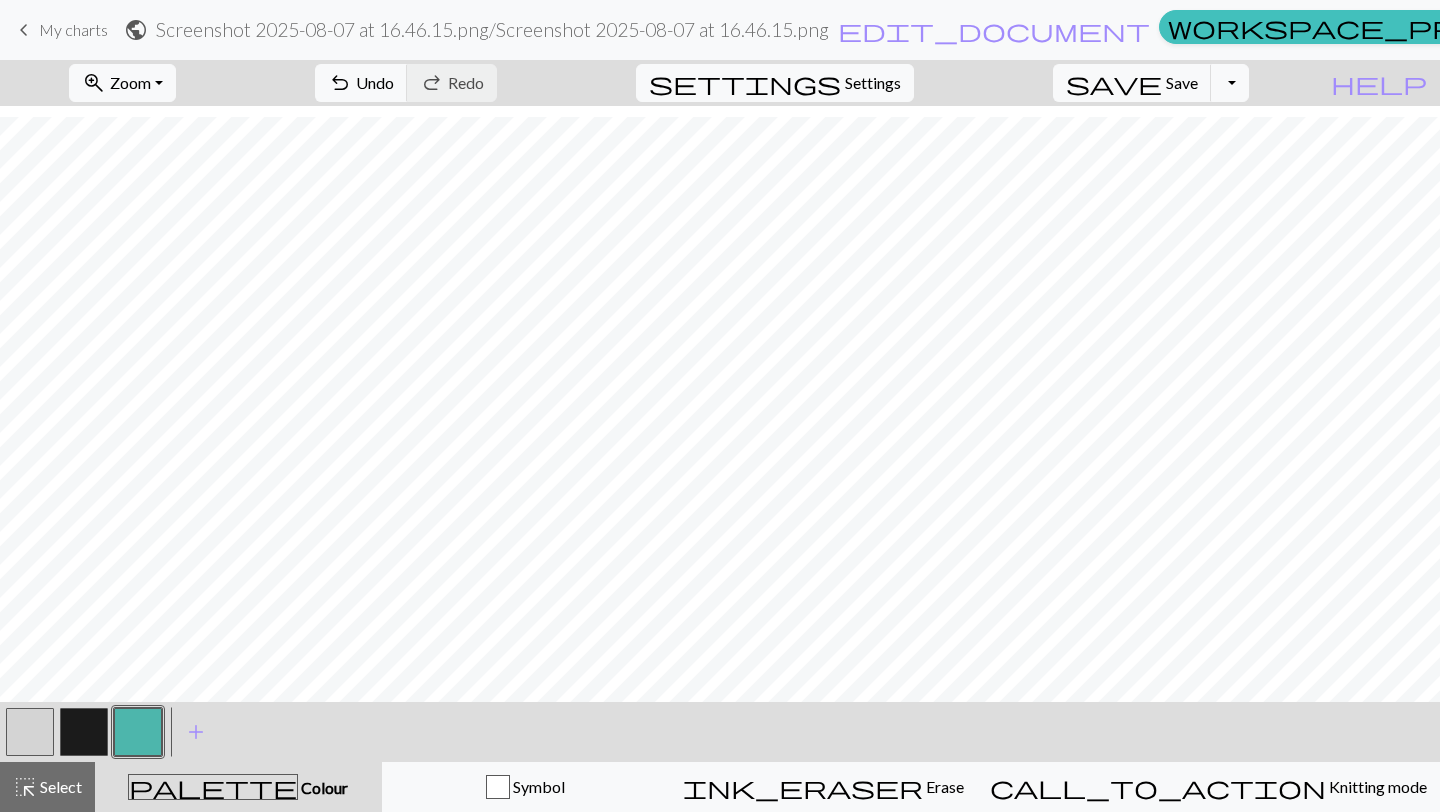 scroll, scrollTop: 36, scrollLeft: 0, axis: vertical 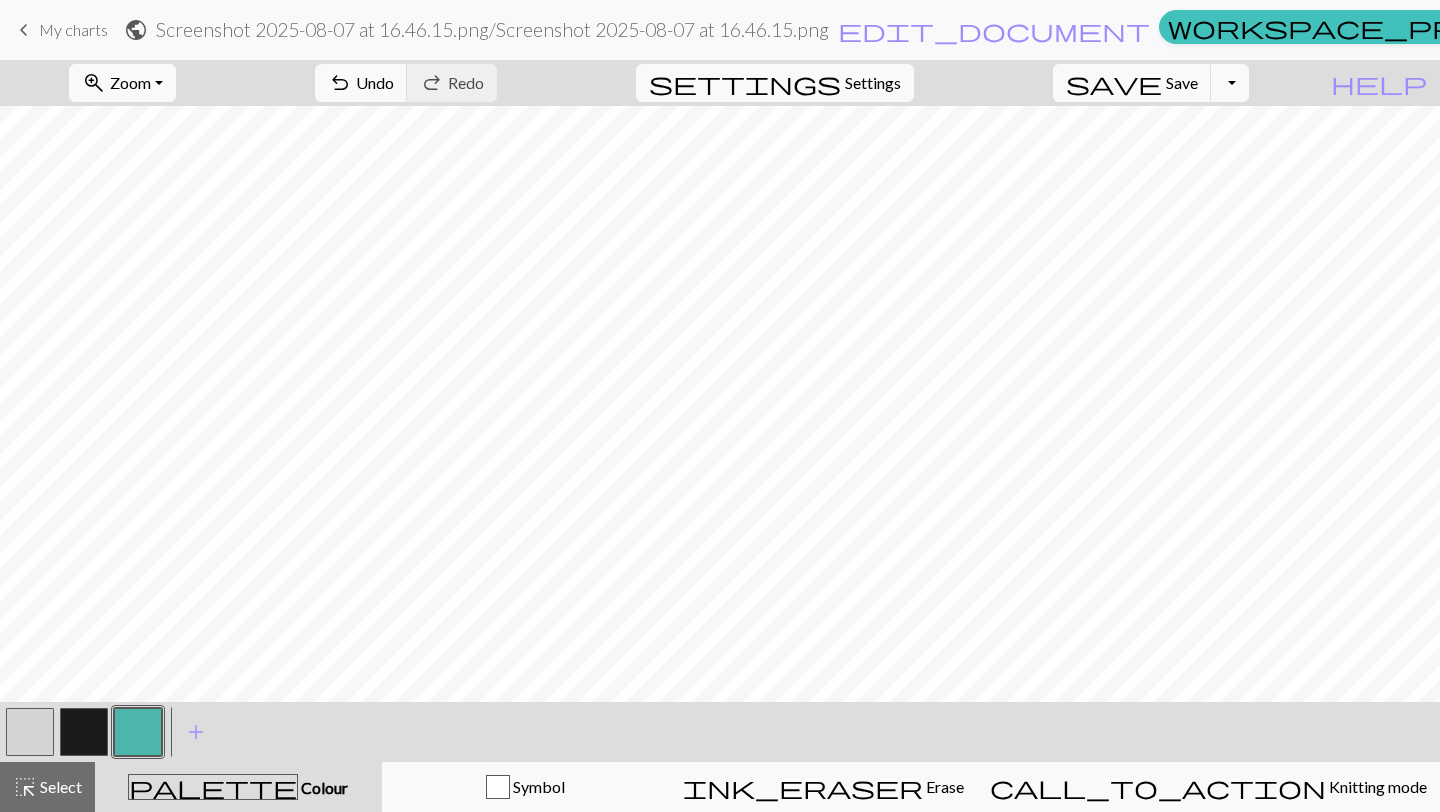 click at bounding box center (30, 732) 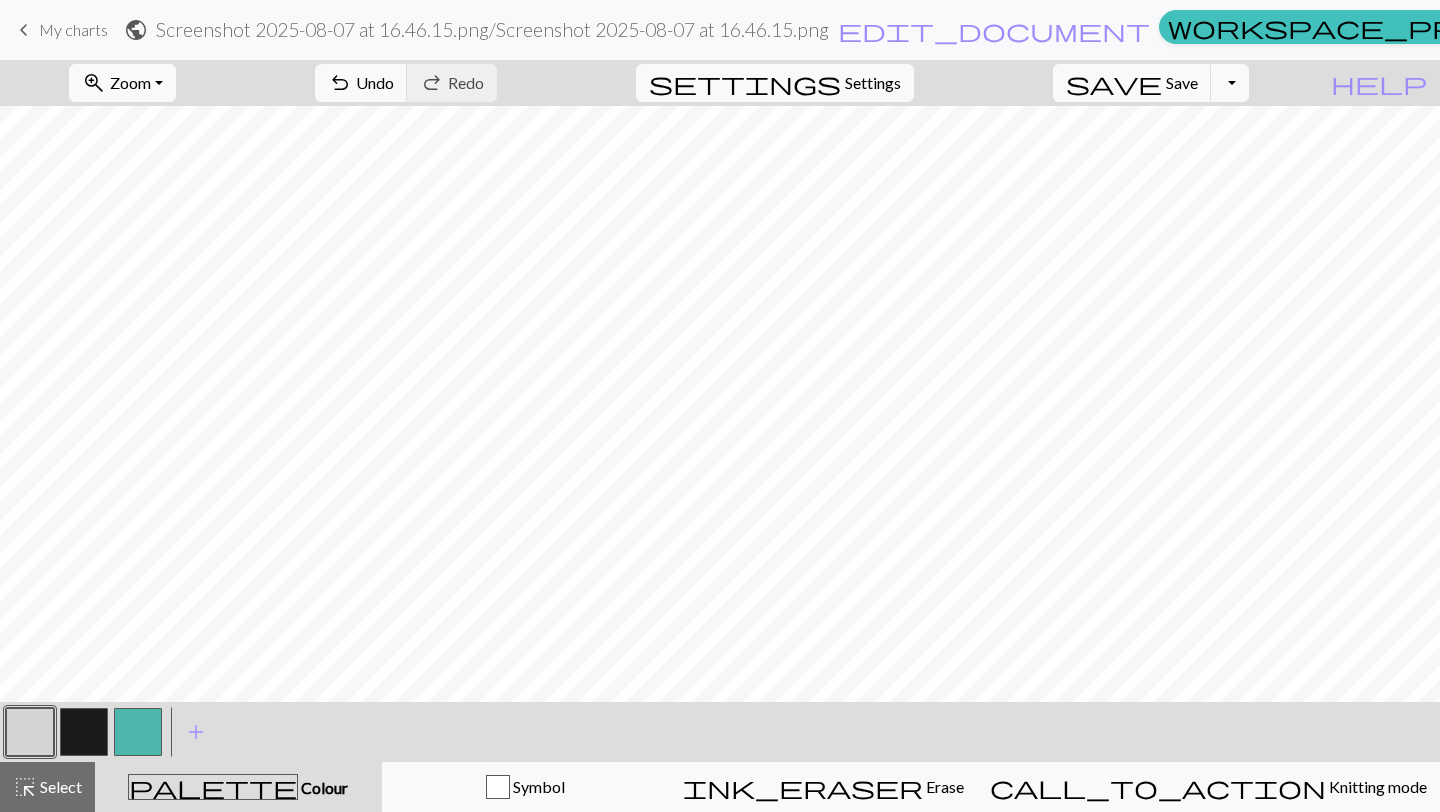 click at bounding box center [30, 732] 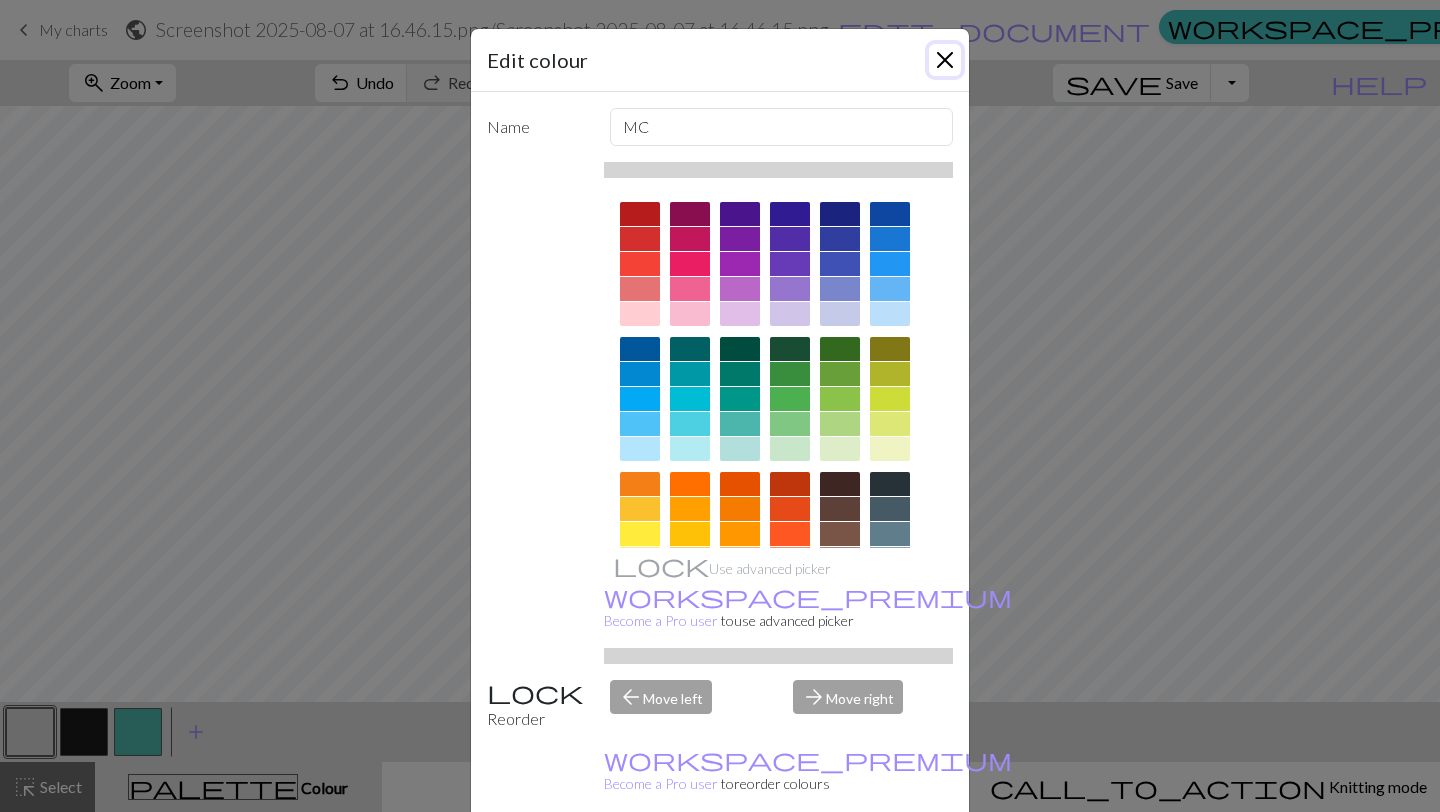 click at bounding box center (945, 60) 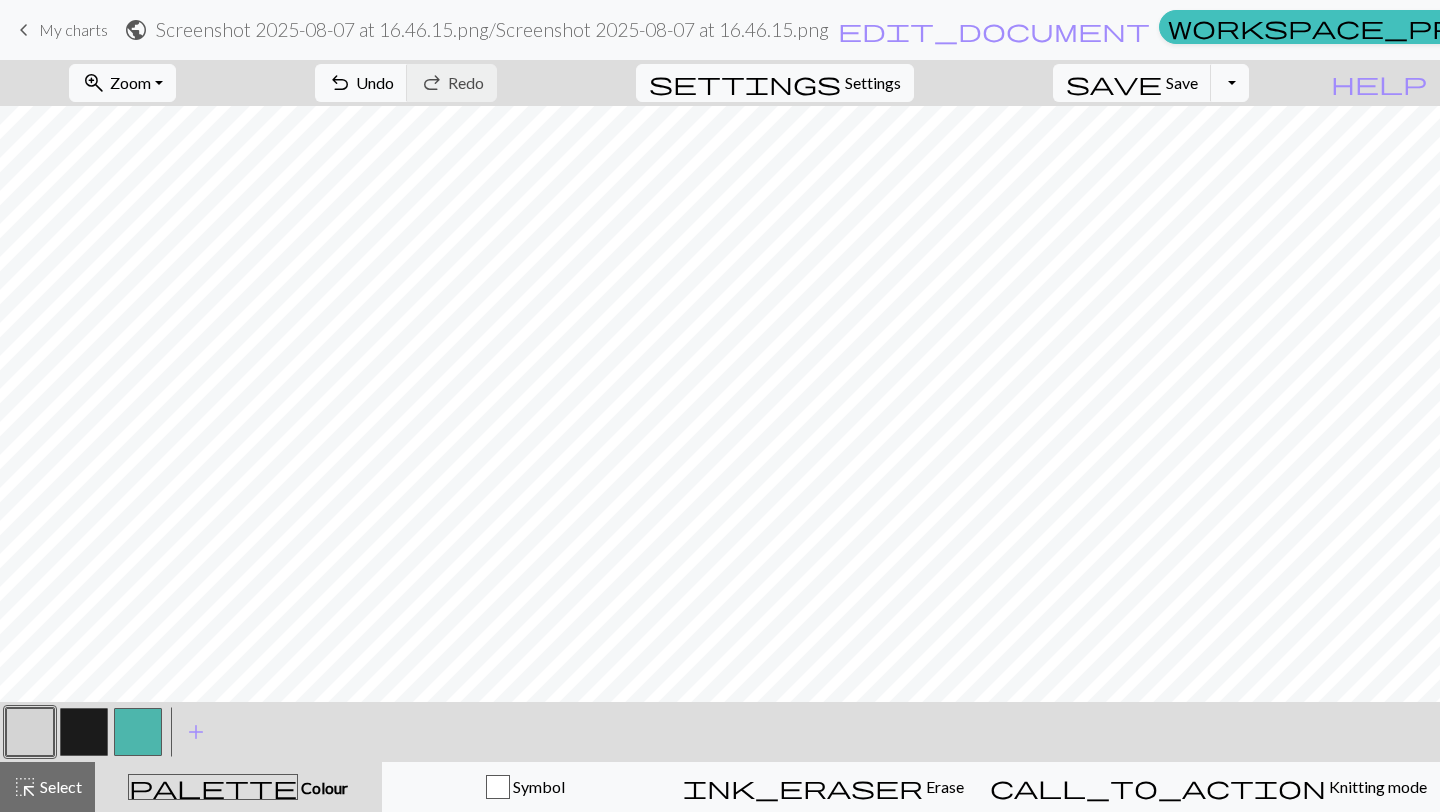 drag, startPoint x: 74, startPoint y: 719, endPoint x: 97, endPoint y: 705, distance: 26.925823 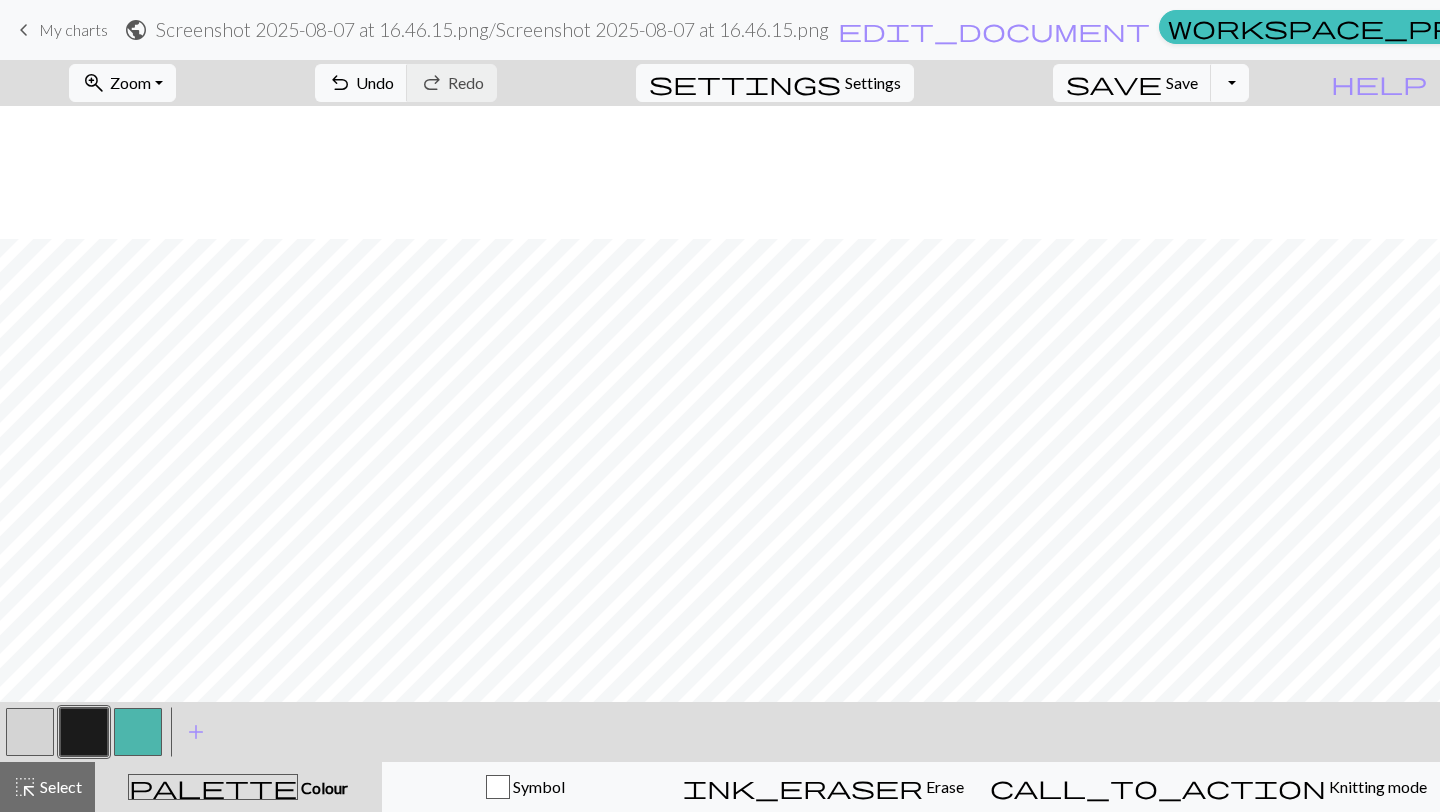 scroll, scrollTop: 169, scrollLeft: 0, axis: vertical 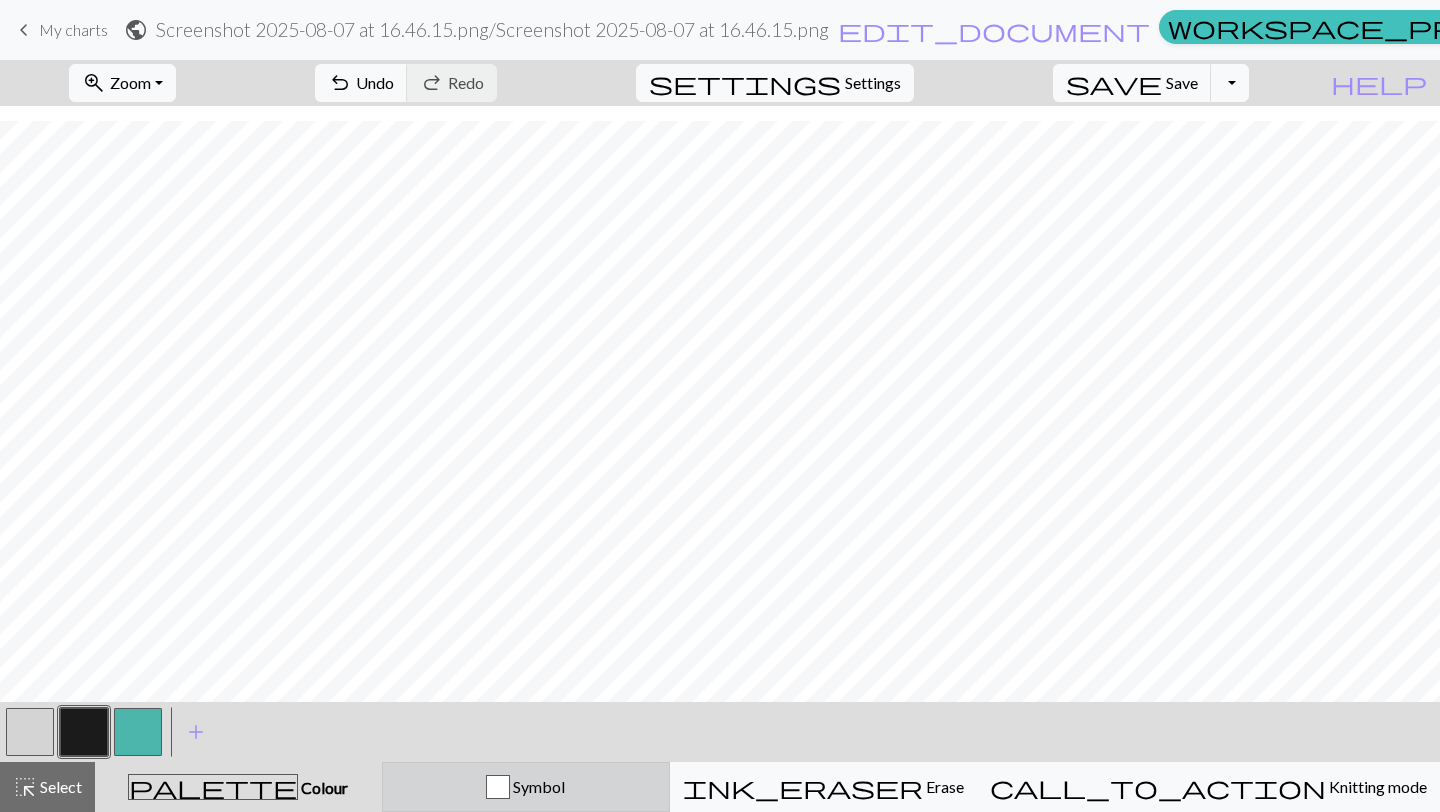 click on "Symbol" at bounding box center (537, 786) 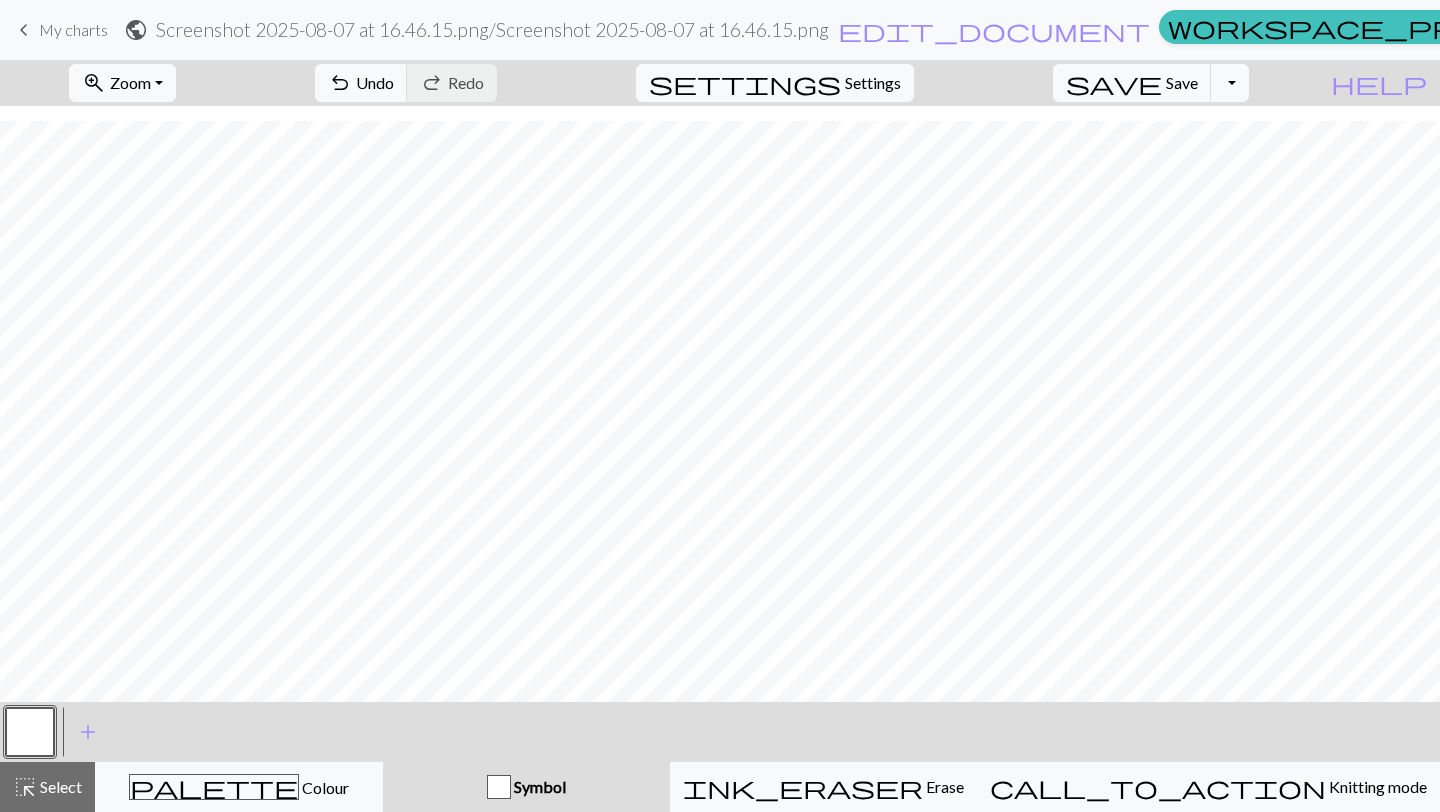 click at bounding box center [499, 787] 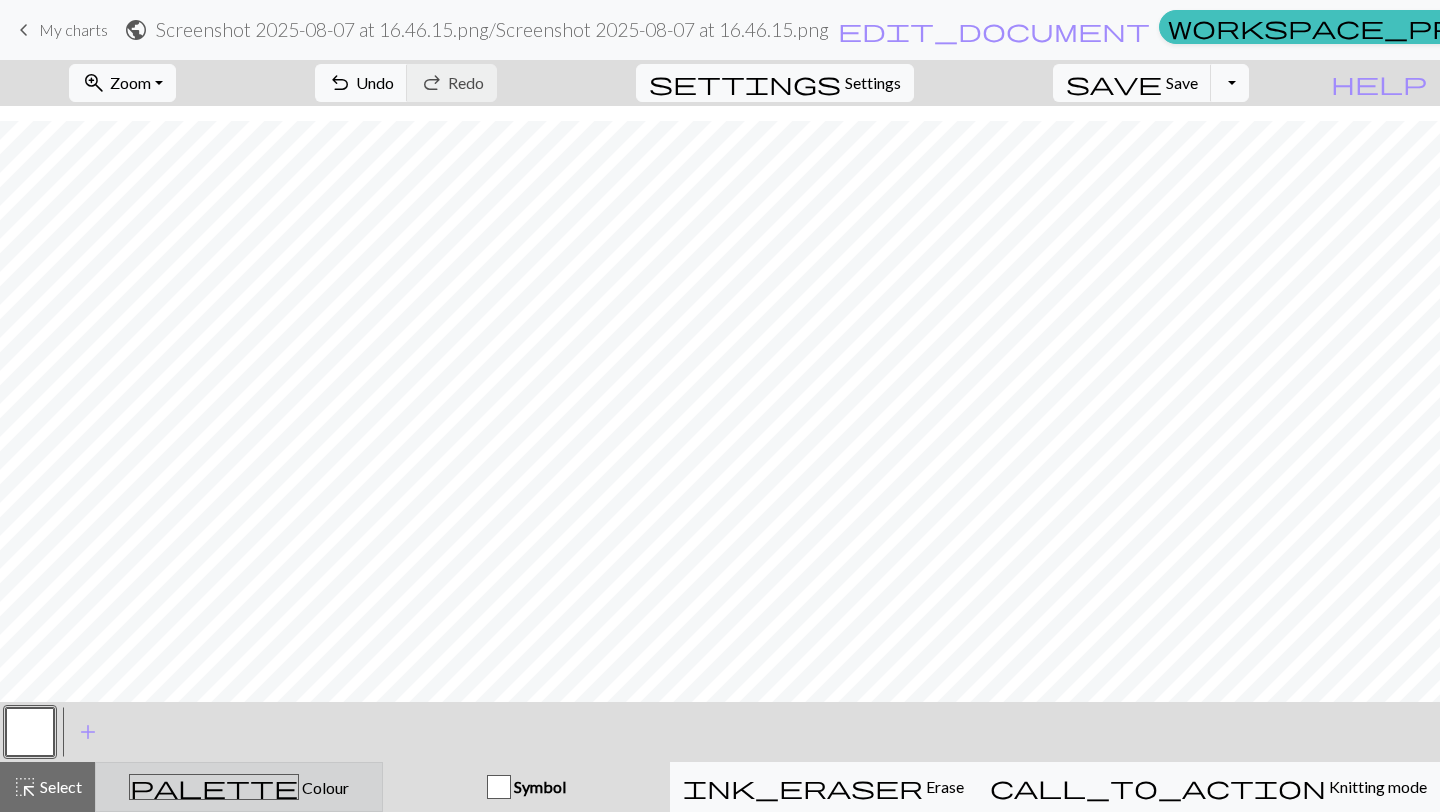 click on "palette   Colour   Colour" at bounding box center [239, 787] 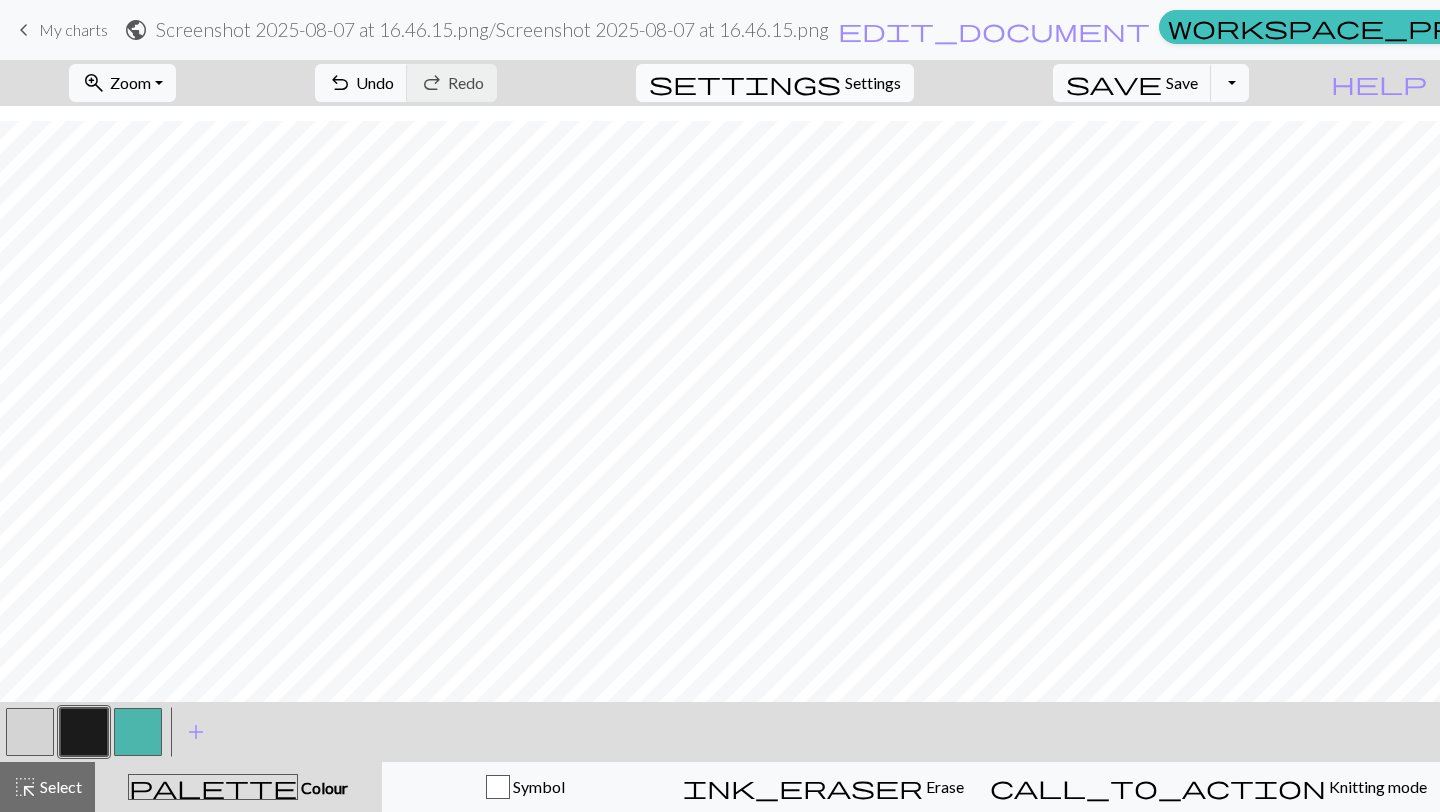 click on "Settings" at bounding box center [873, 83] 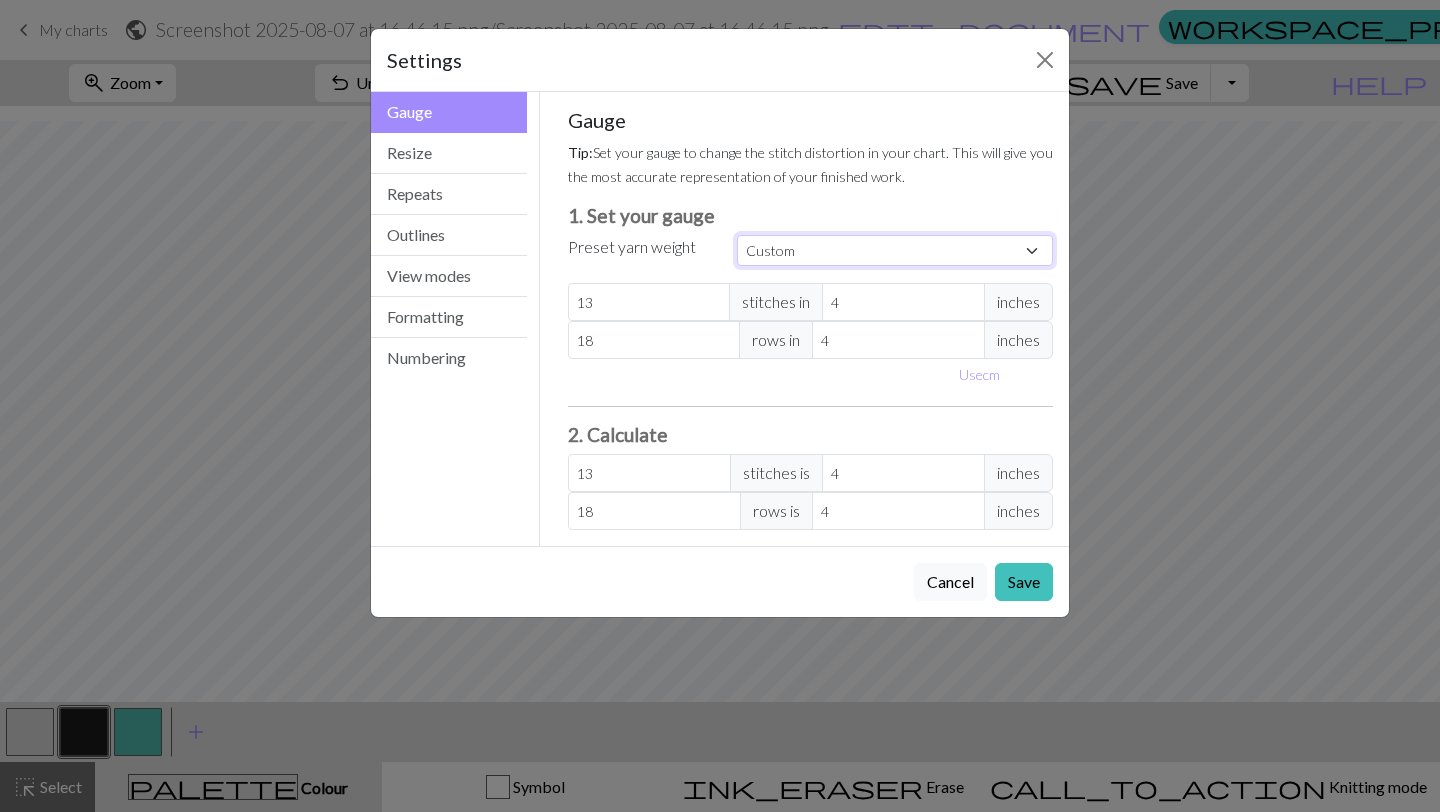 click on "Custom Square Lace Light Fingering Fingering Sport Double knit Worsted Aran Bulky Super Bulky" at bounding box center (895, 250) 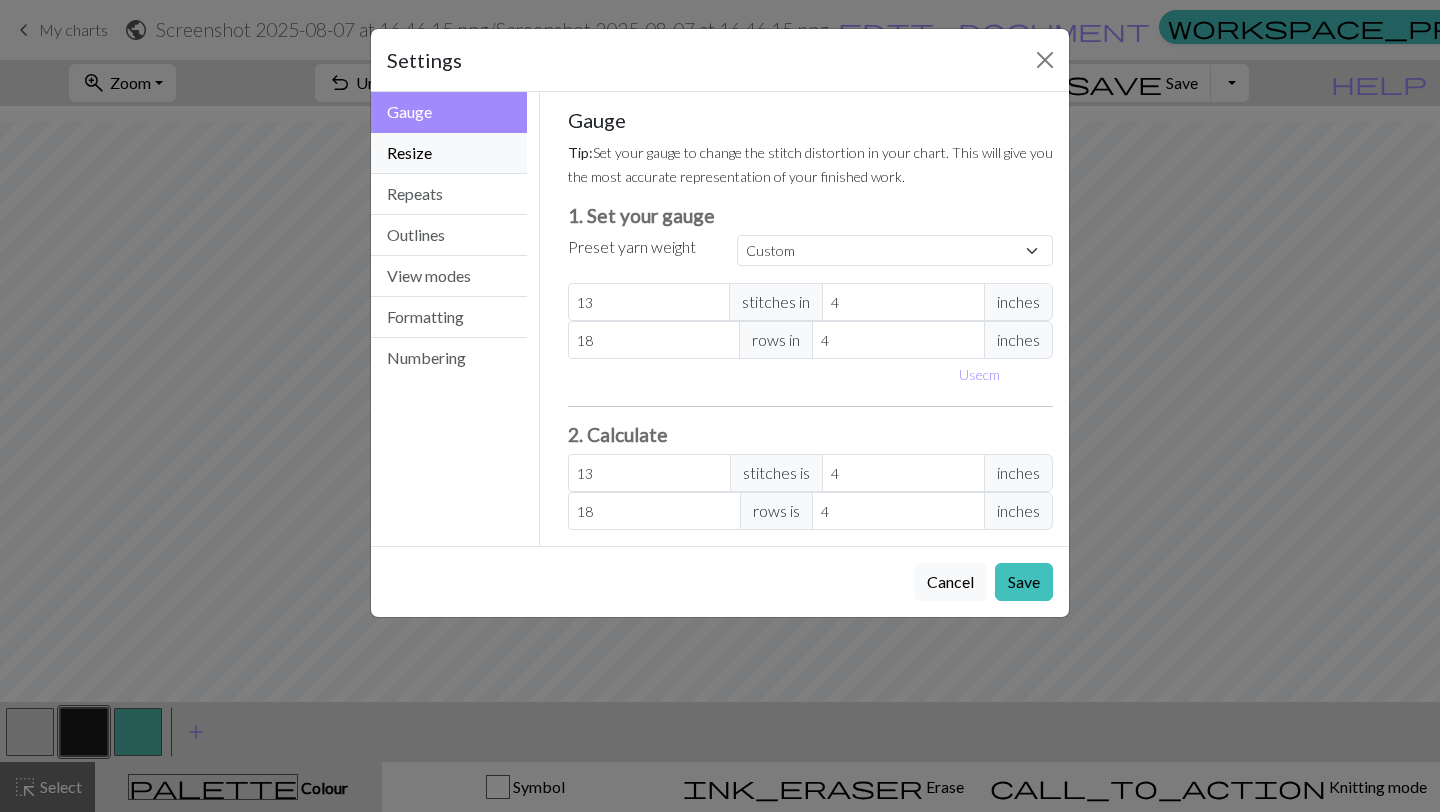 click on "Resize" at bounding box center (449, 153) 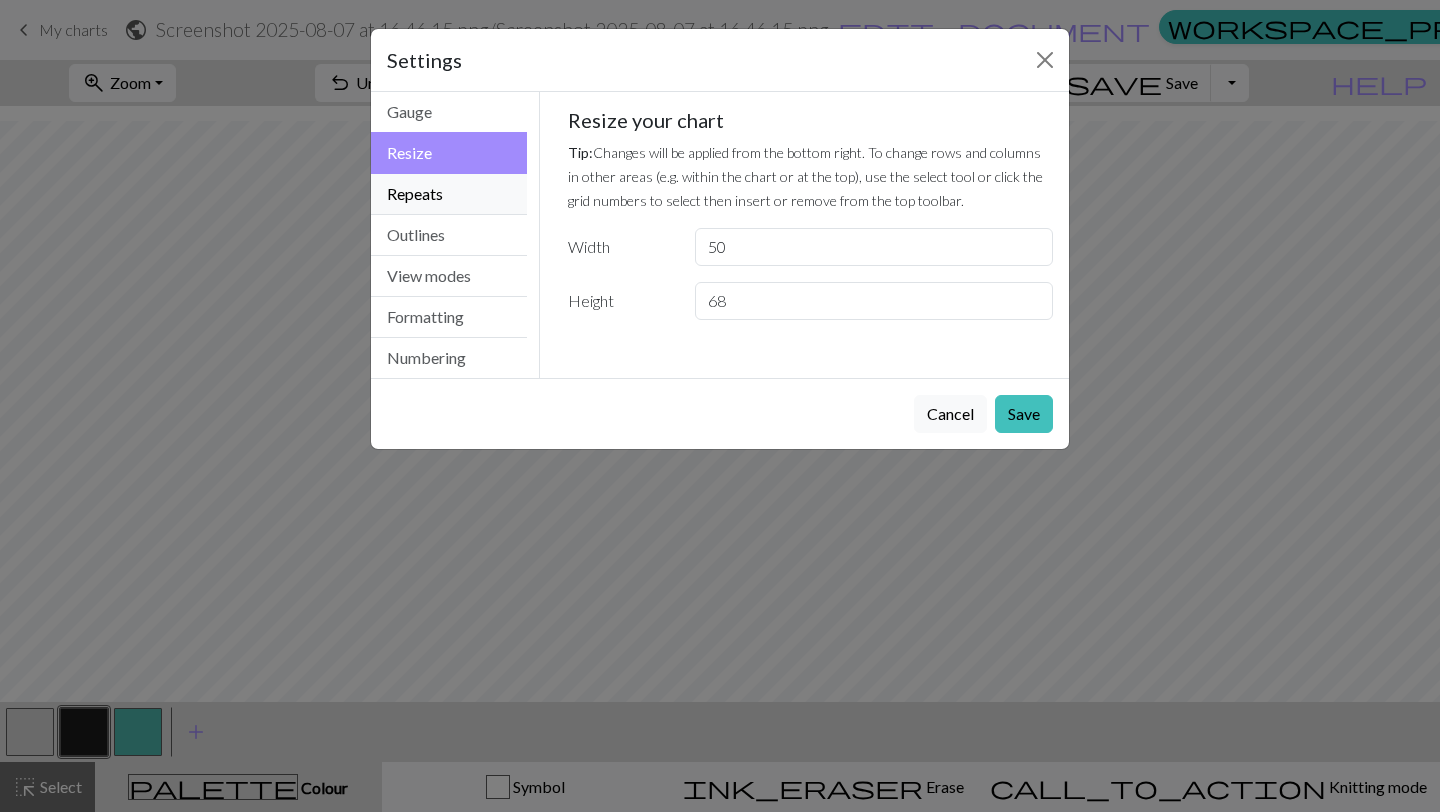 click on "Repeats" at bounding box center [449, 194] 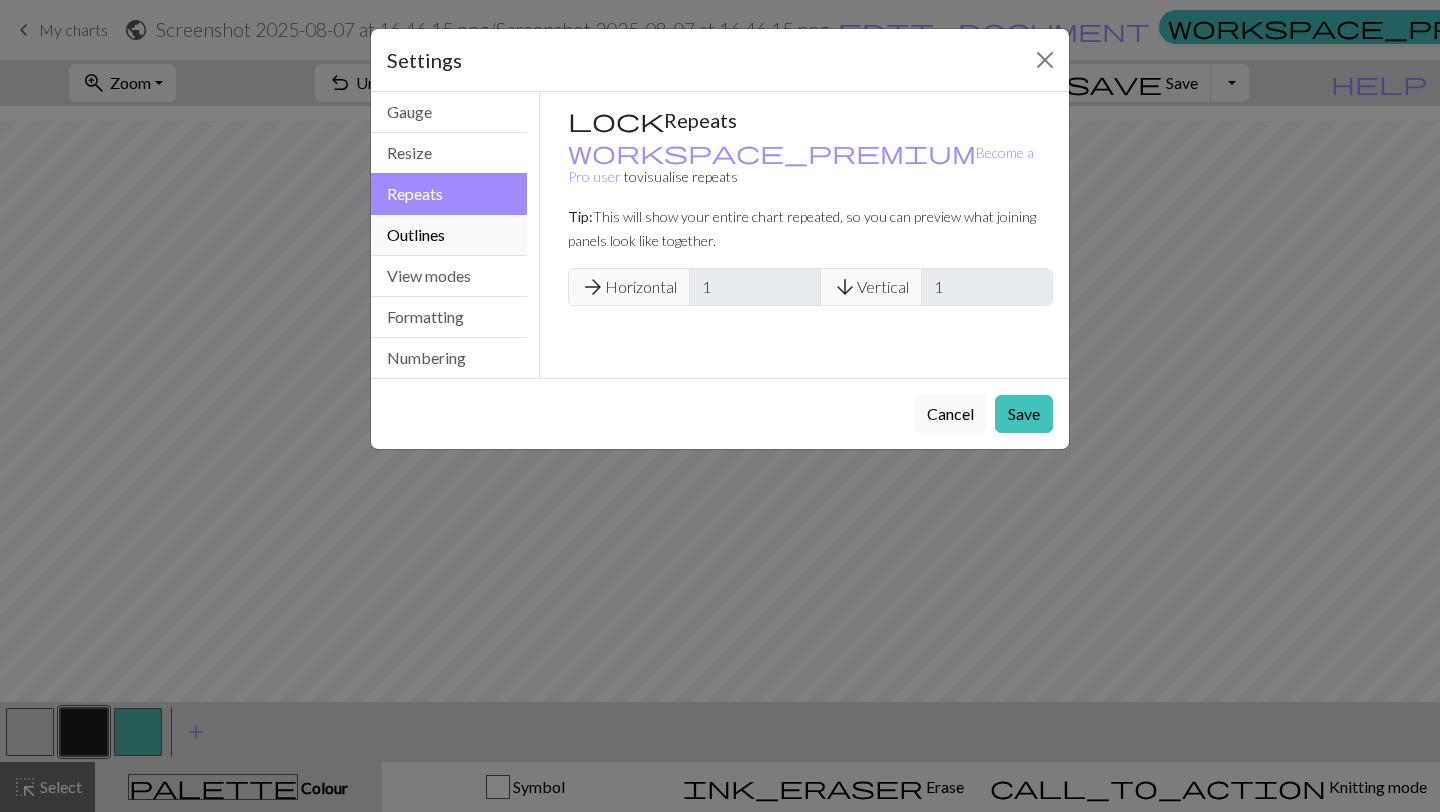 click on "Outlines" at bounding box center (449, 235) 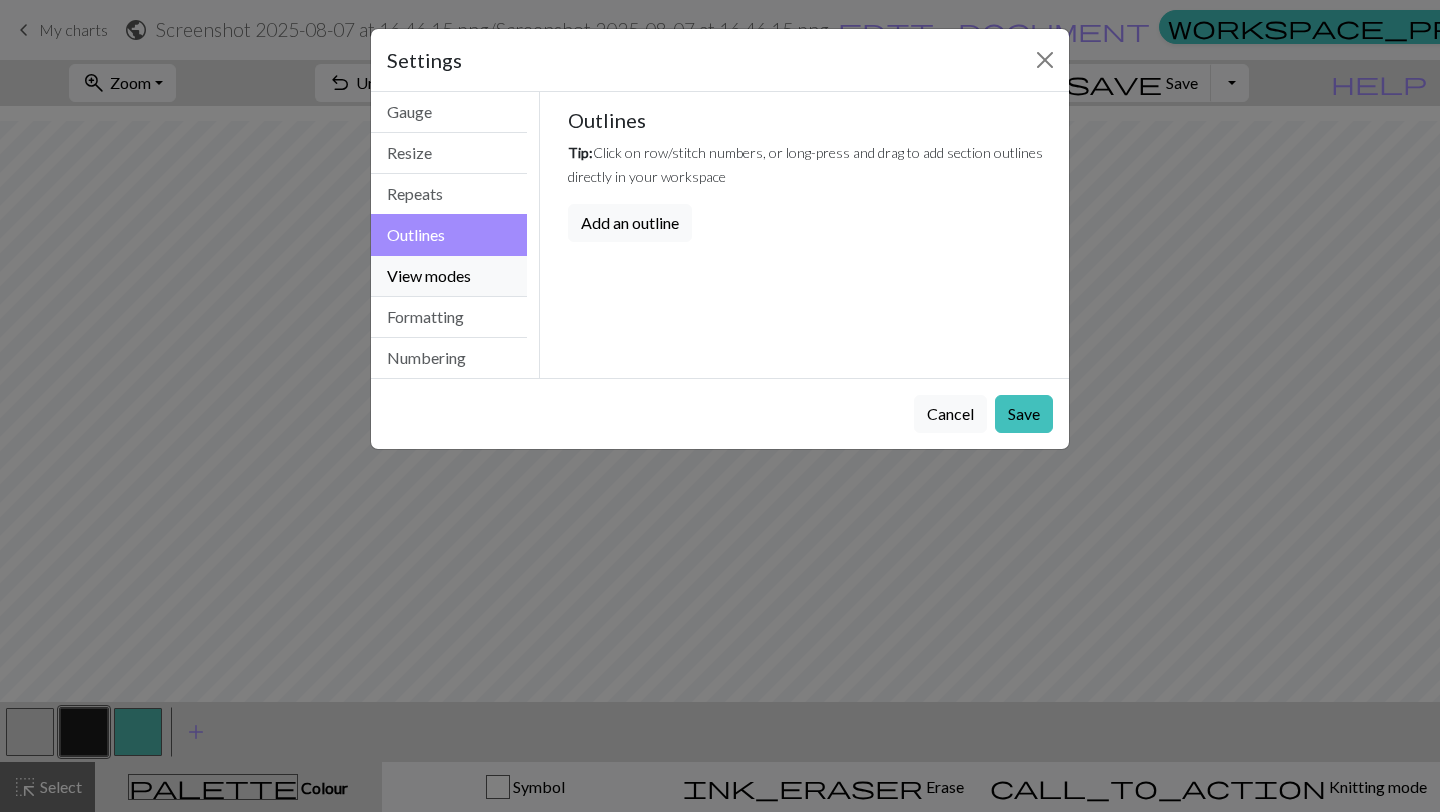 click on "View modes" at bounding box center (449, 276) 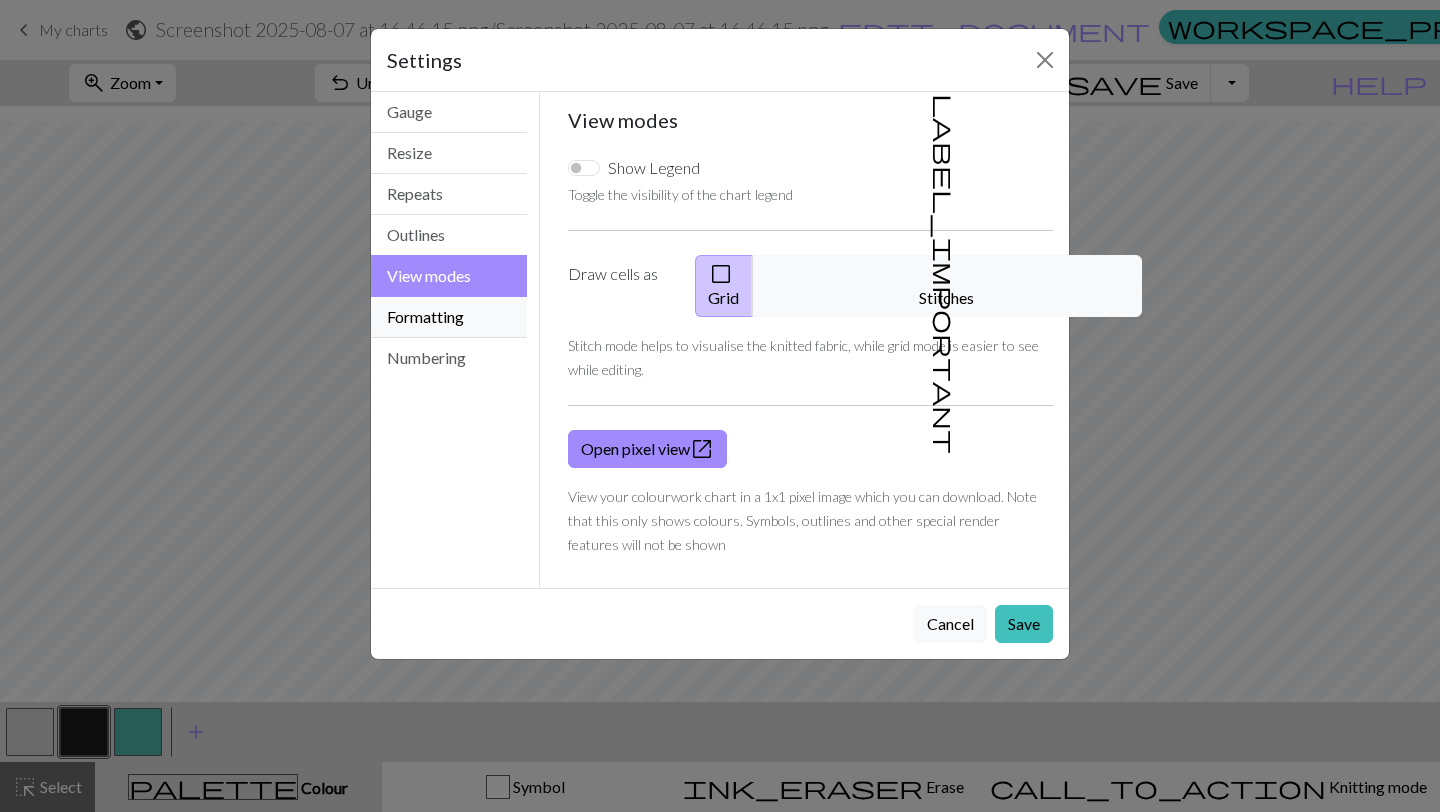 click on "Formatting" at bounding box center [449, 317] 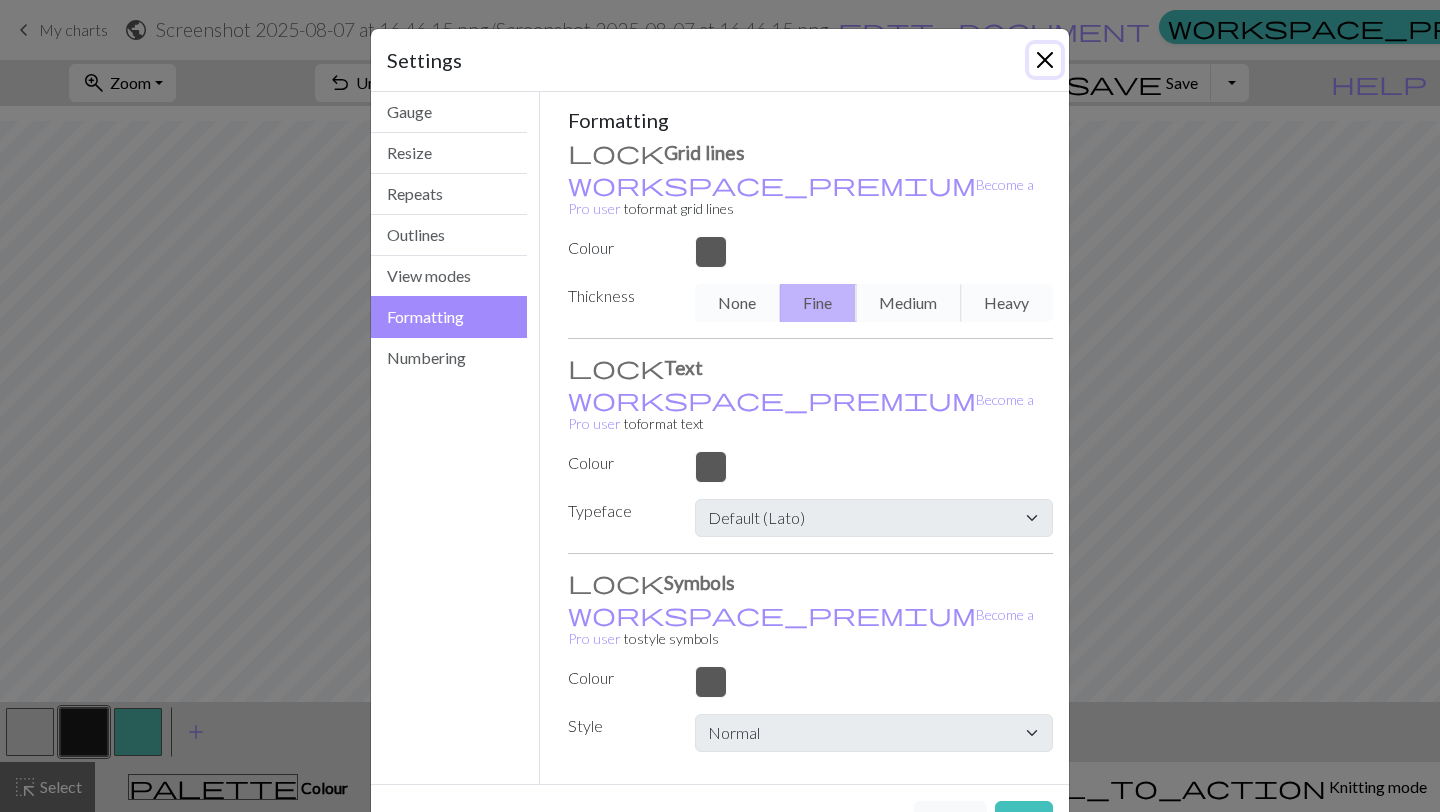 click at bounding box center [1045, 60] 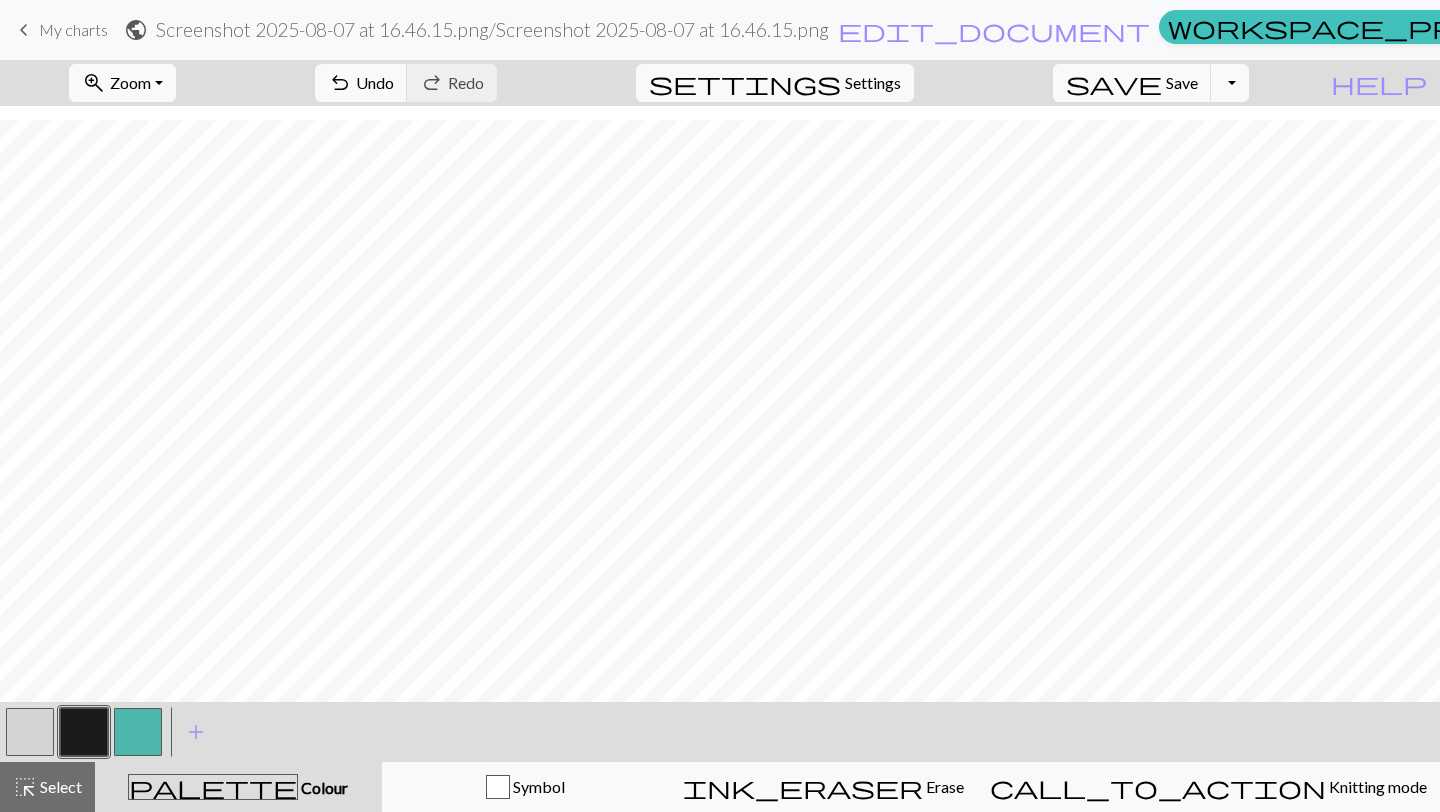 scroll, scrollTop: 21, scrollLeft: 0, axis: vertical 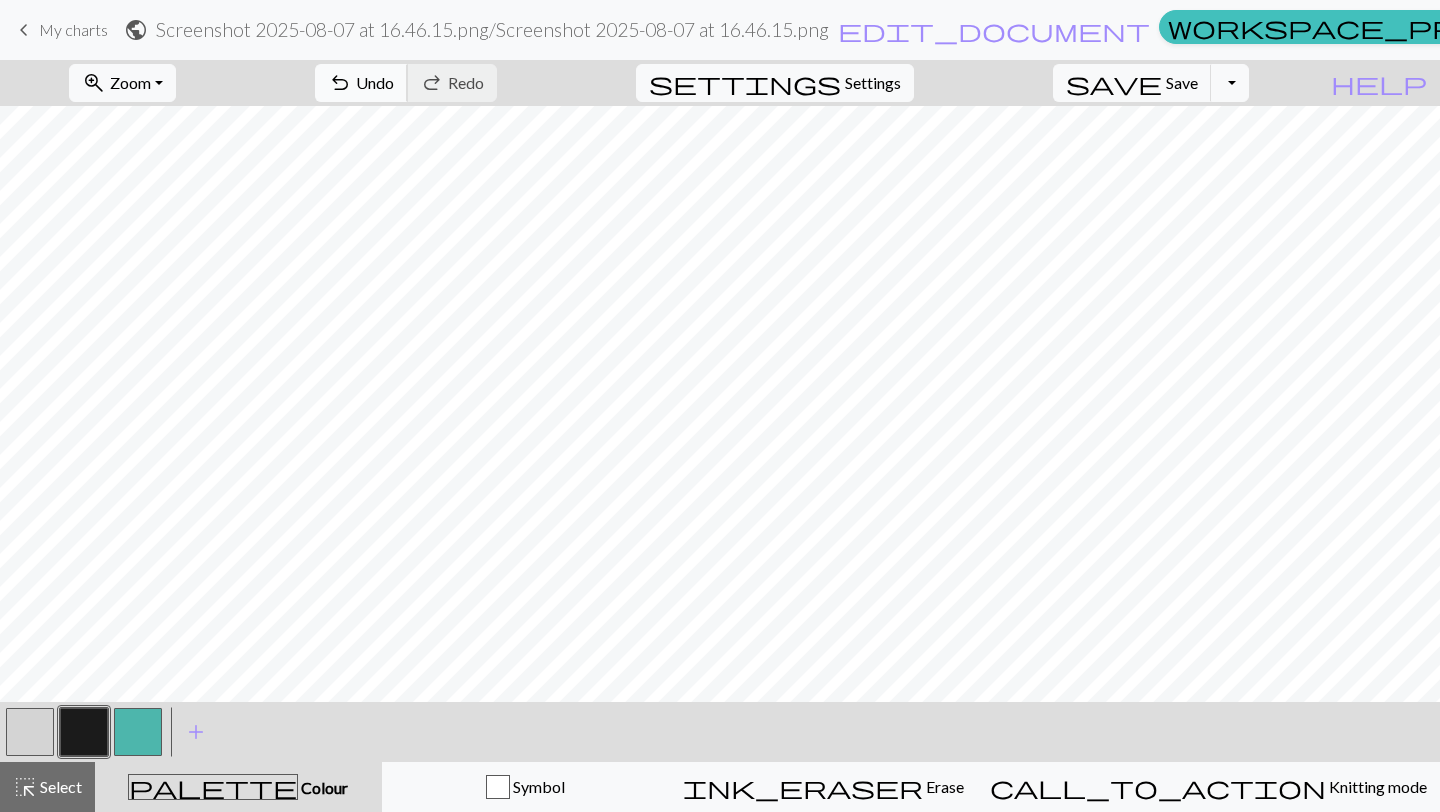 click on "Undo" at bounding box center [375, 82] 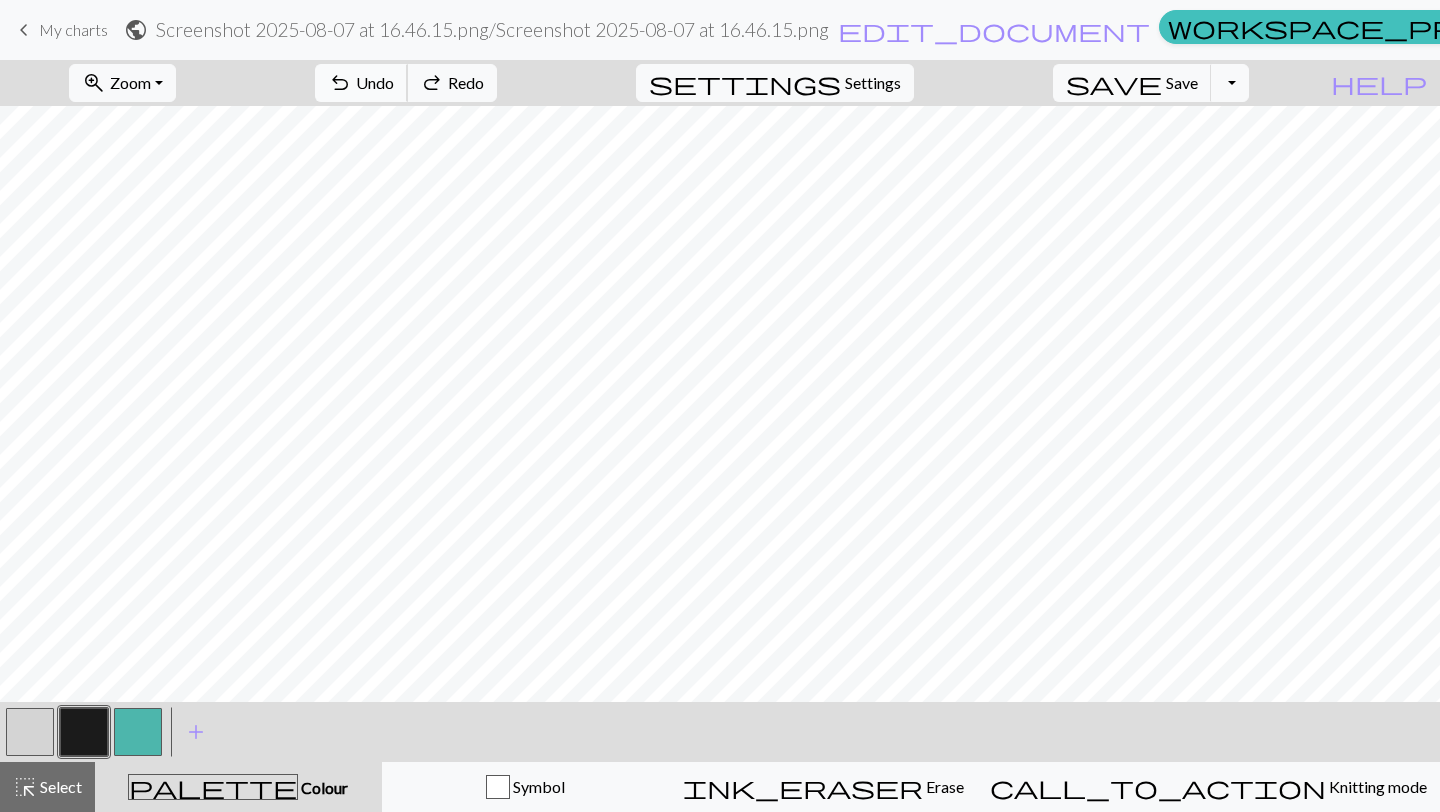 click on "Undo" at bounding box center (375, 82) 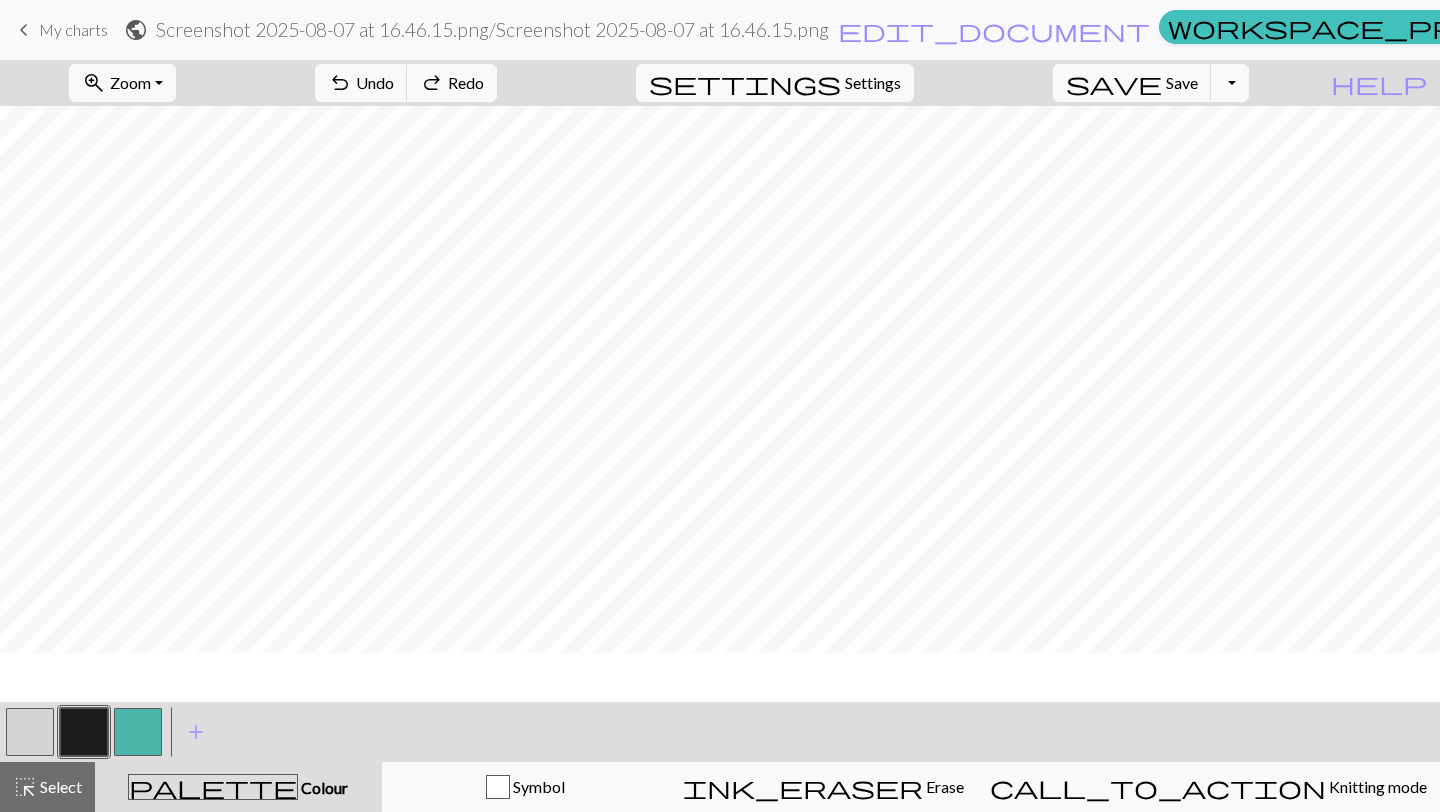 scroll, scrollTop: 0, scrollLeft: 0, axis: both 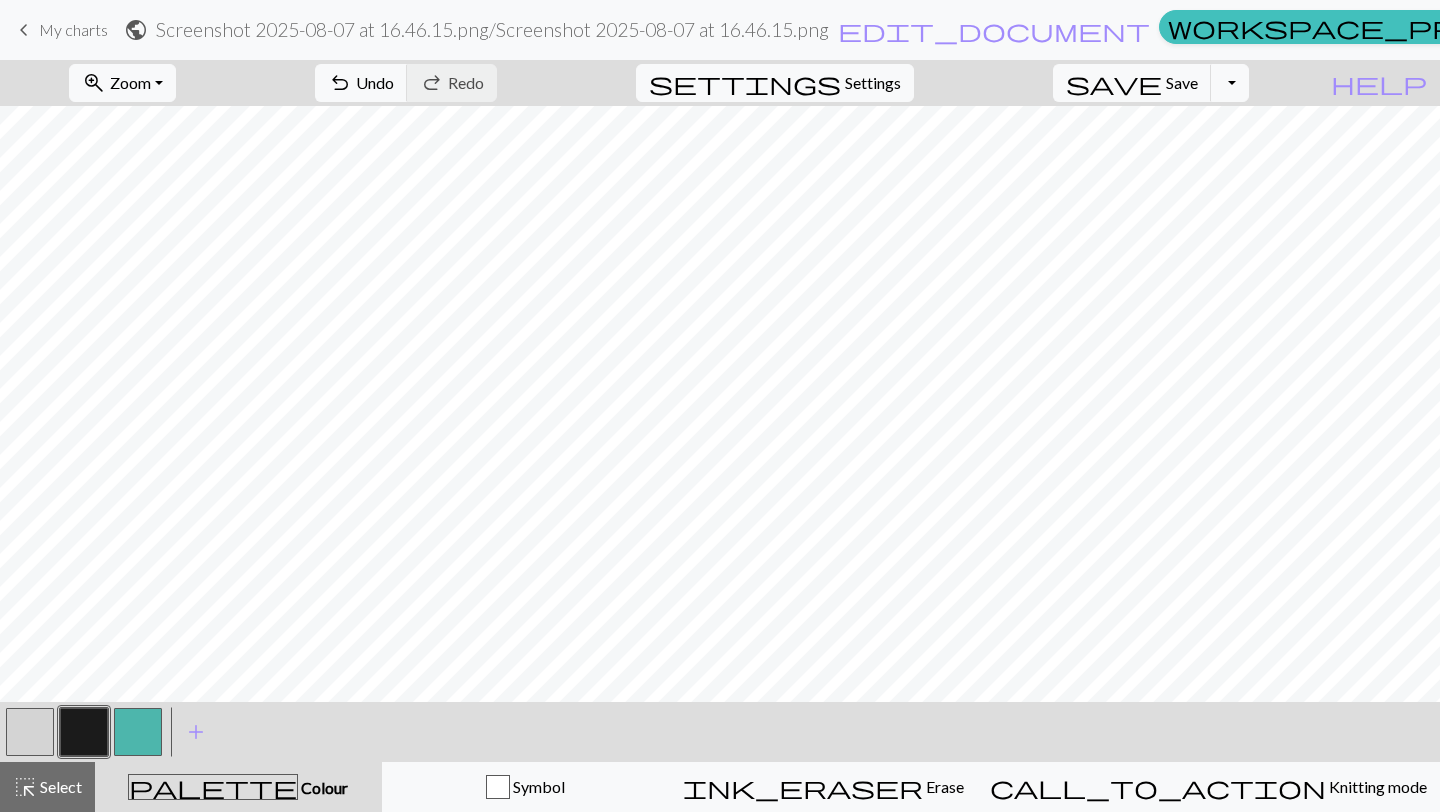 drag, startPoint x: 45, startPoint y: 727, endPoint x: 62, endPoint y: 716, distance: 20.248457 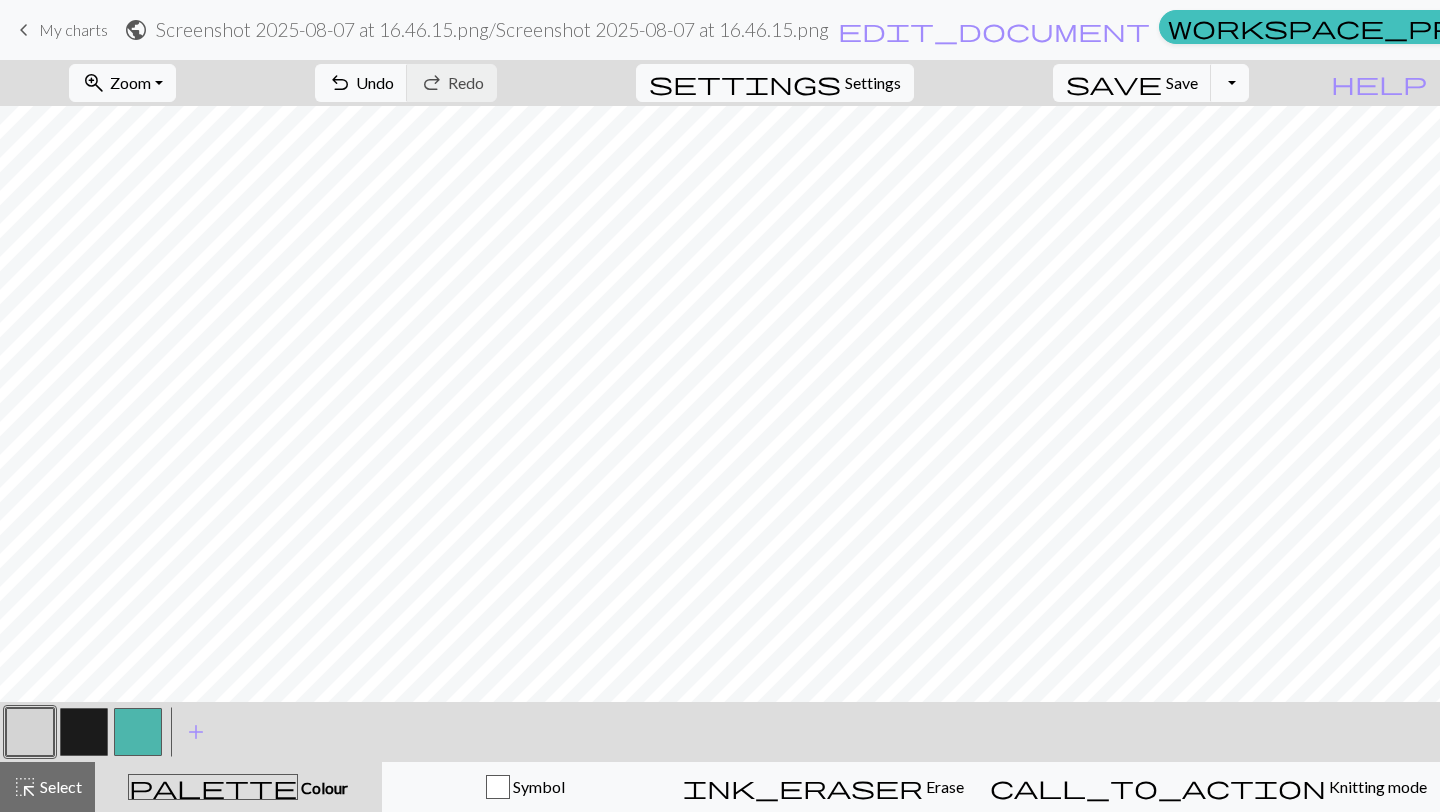 click at bounding box center [84, 732] 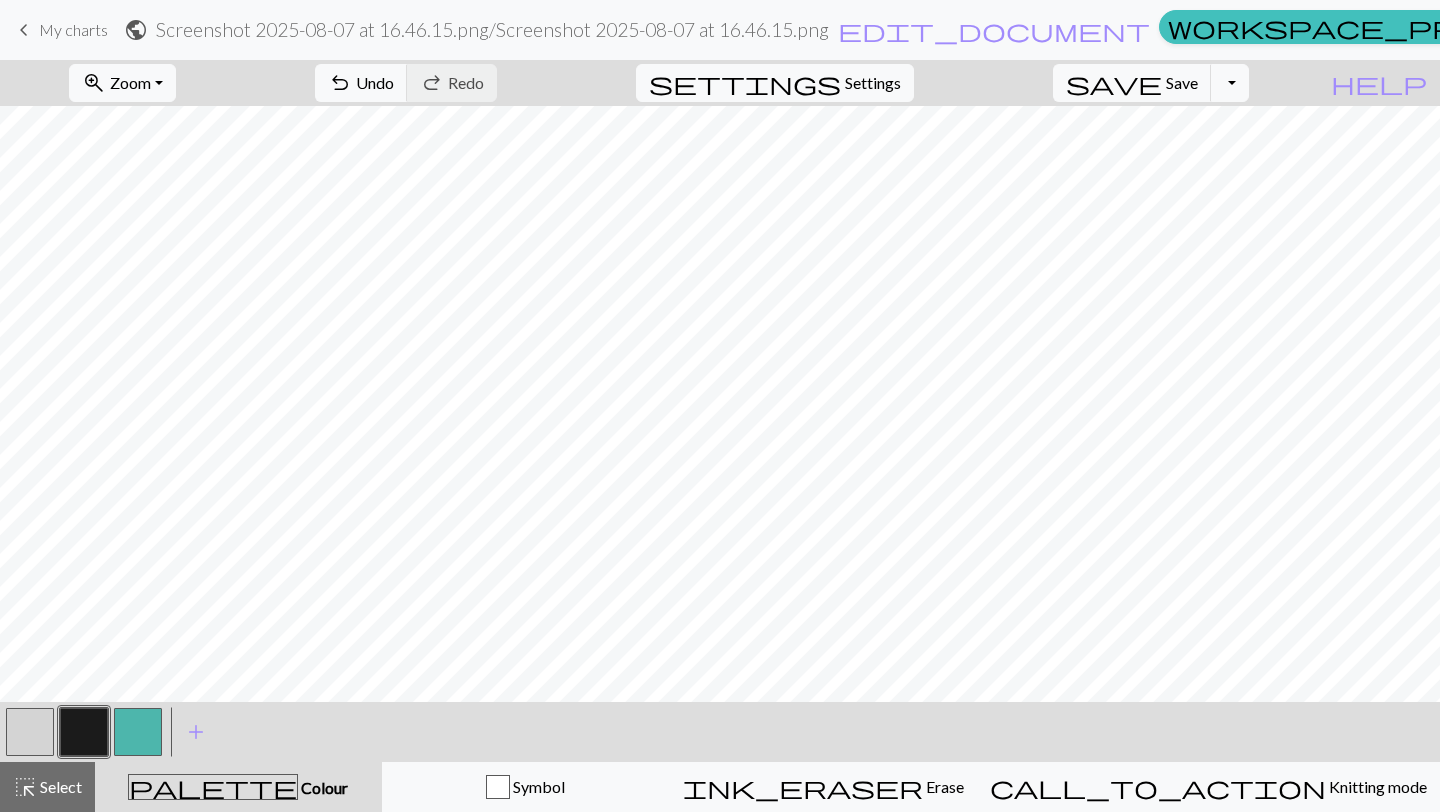 click at bounding box center [30, 732] 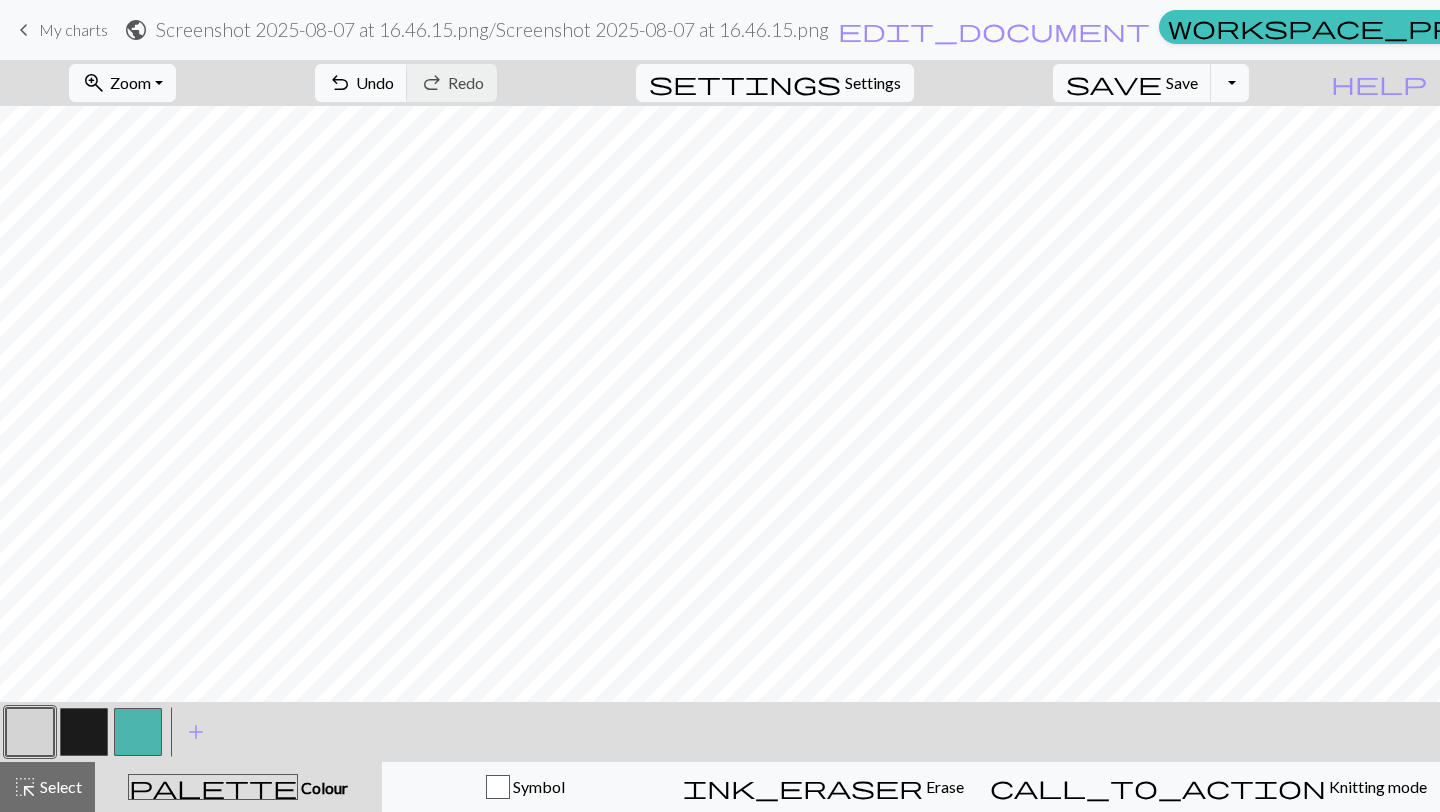 drag, startPoint x: 91, startPoint y: 751, endPoint x: 106, endPoint y: 740, distance: 18.601076 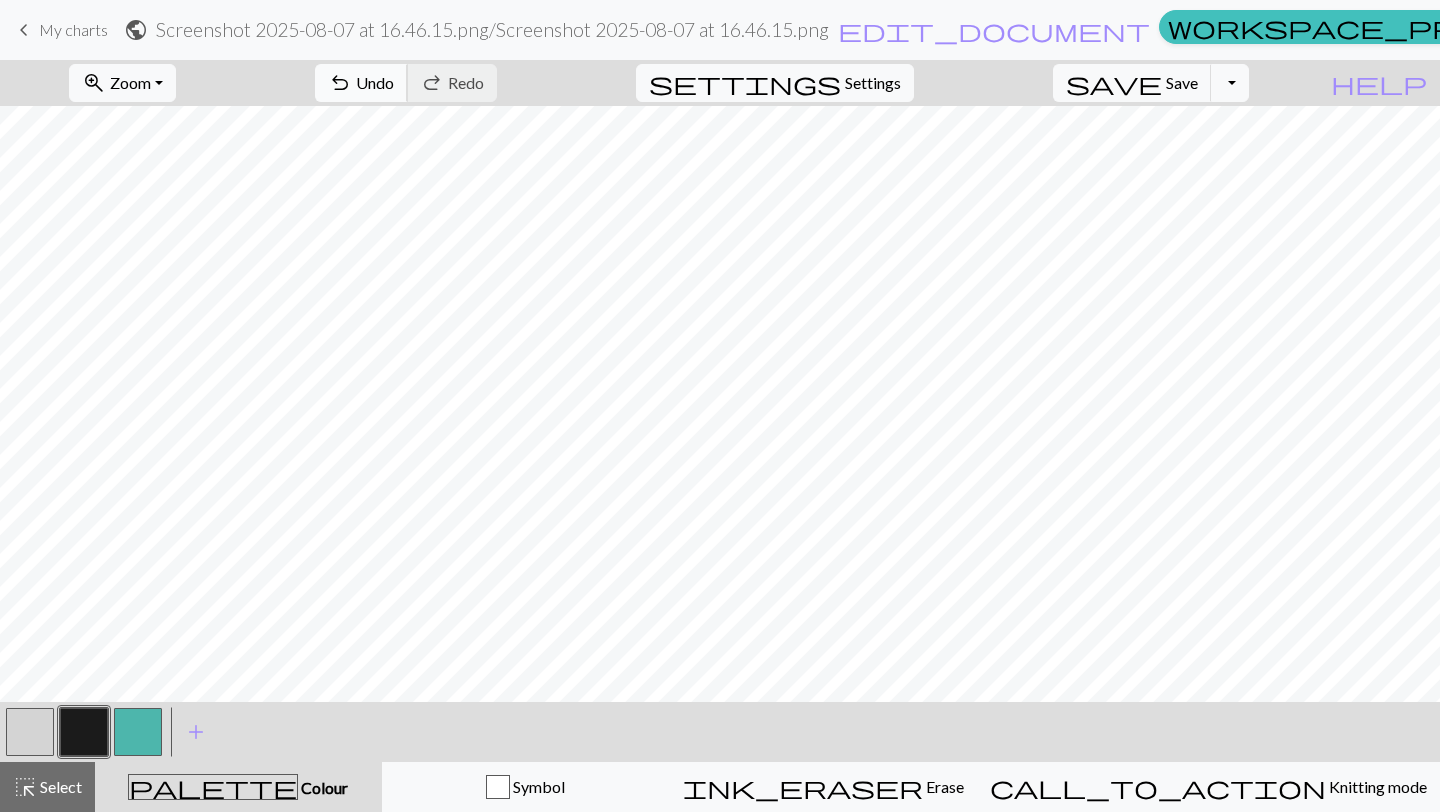 click on "Undo" at bounding box center [375, 82] 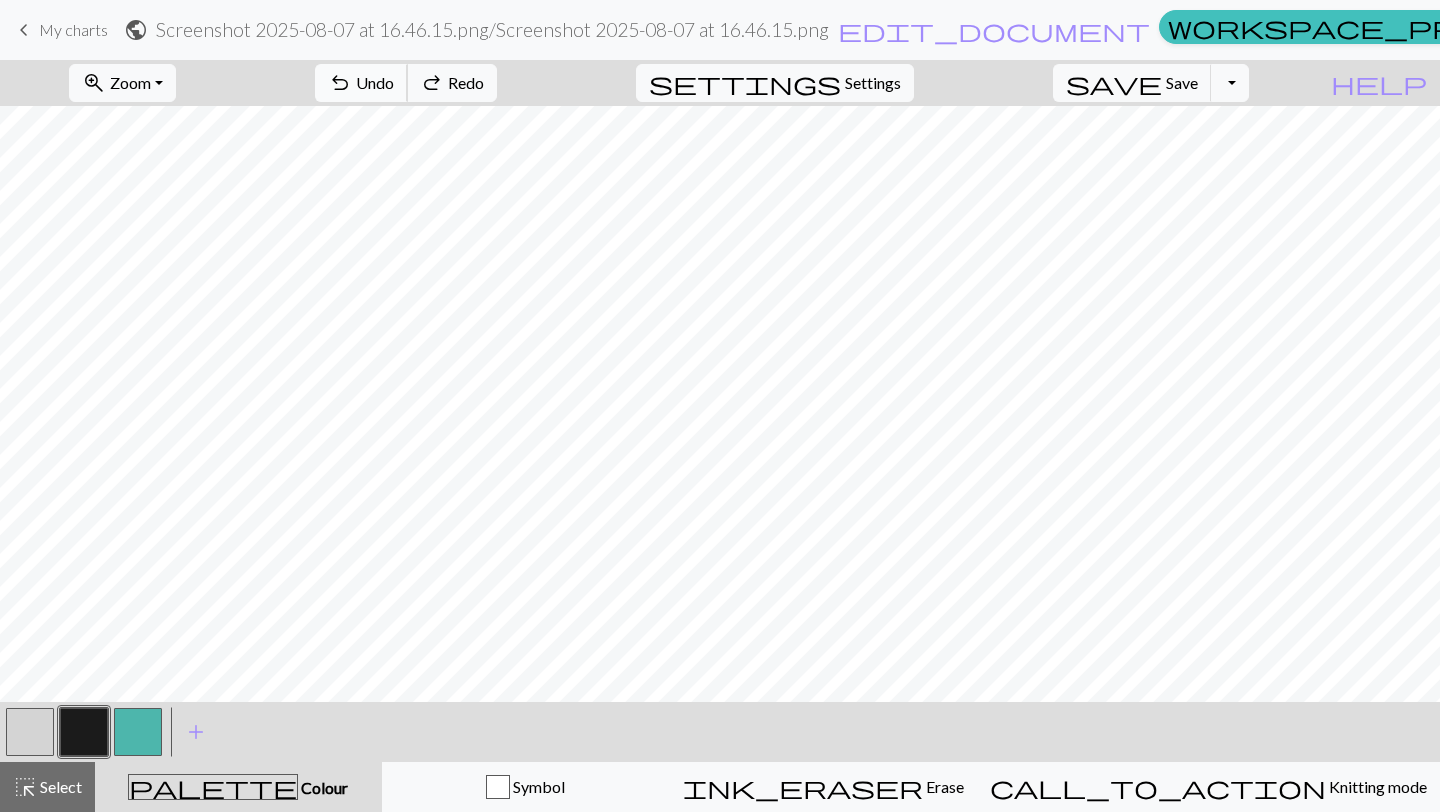 click on "undo" at bounding box center [340, 83] 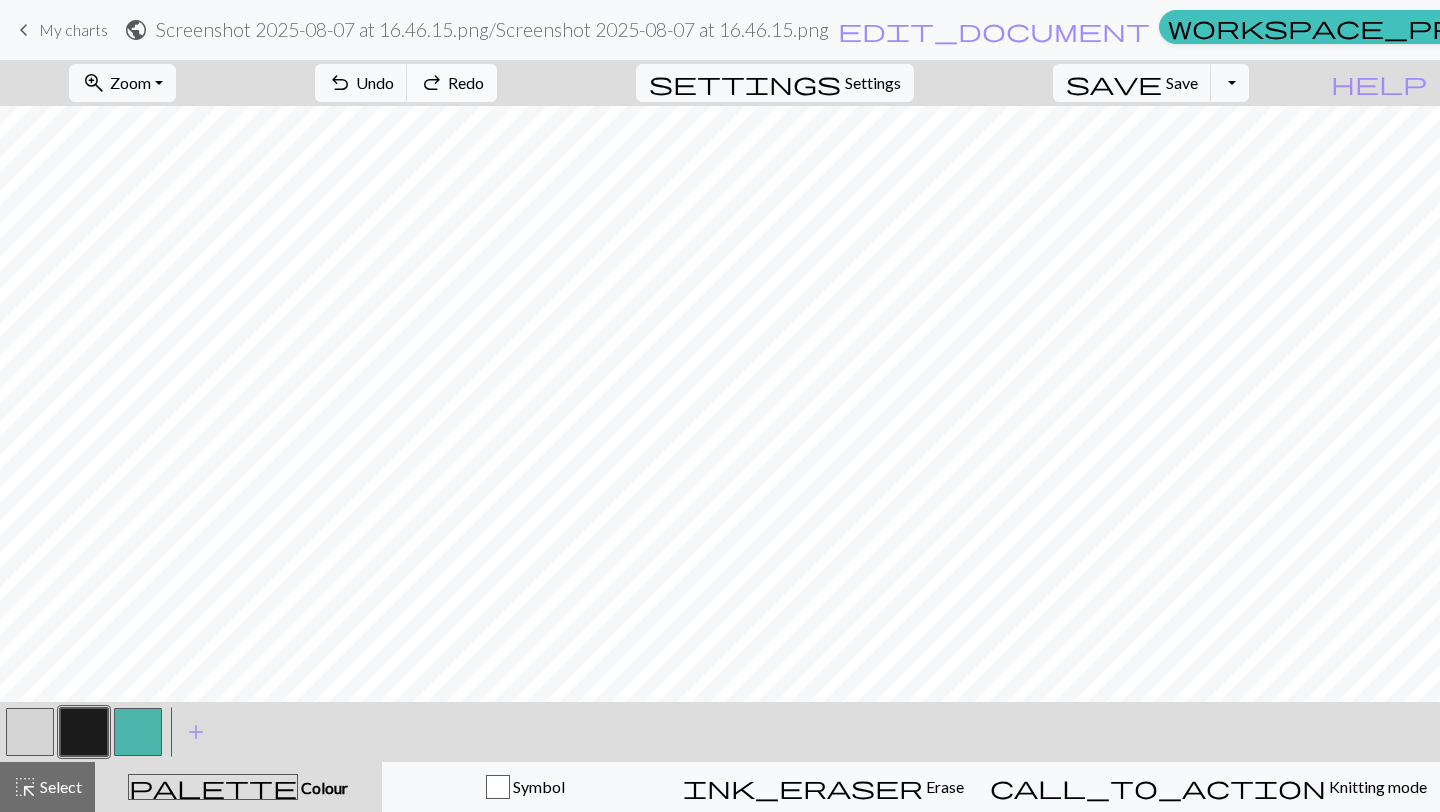 click on "redo" at bounding box center (432, 83) 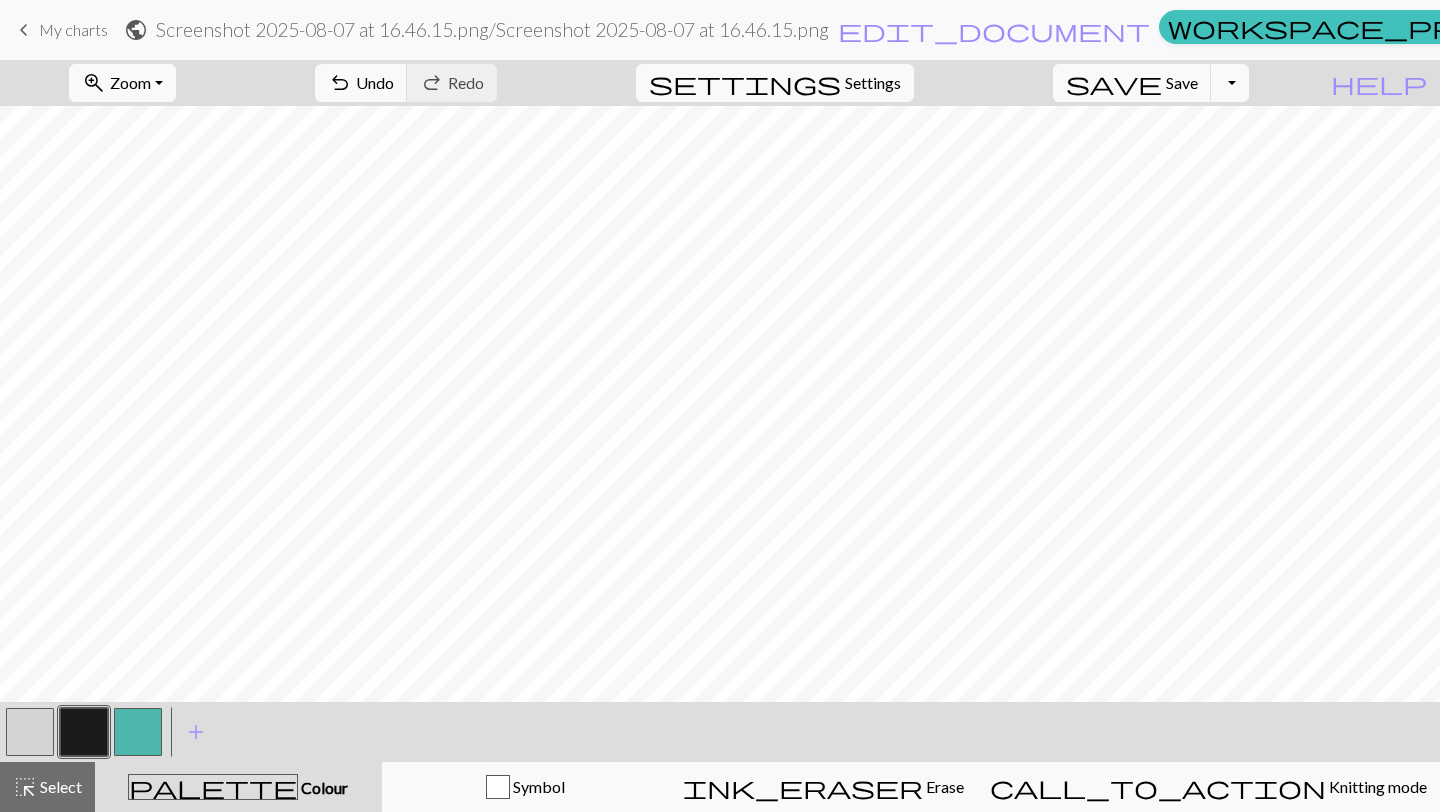 click at bounding box center (30, 732) 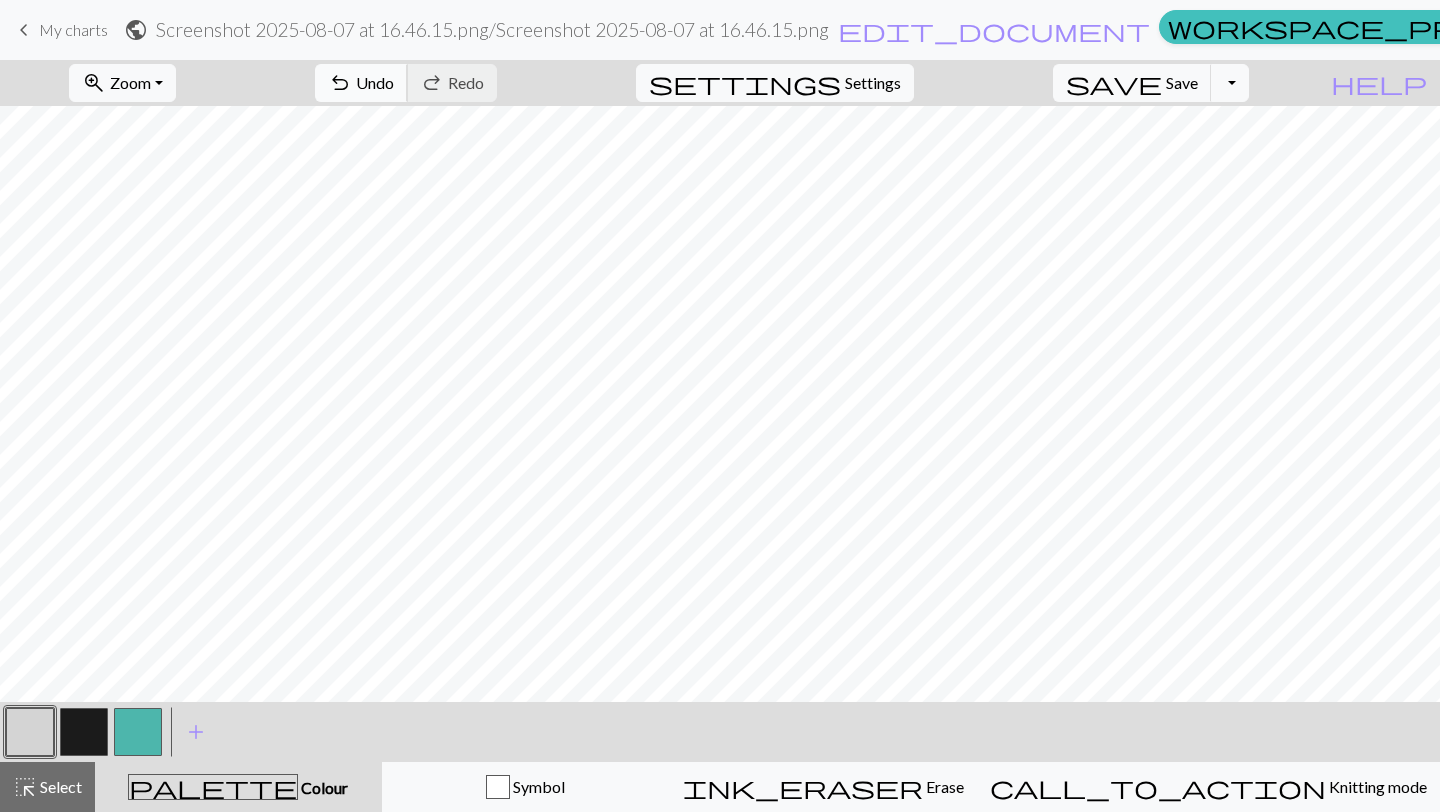 click on "undo" at bounding box center [340, 83] 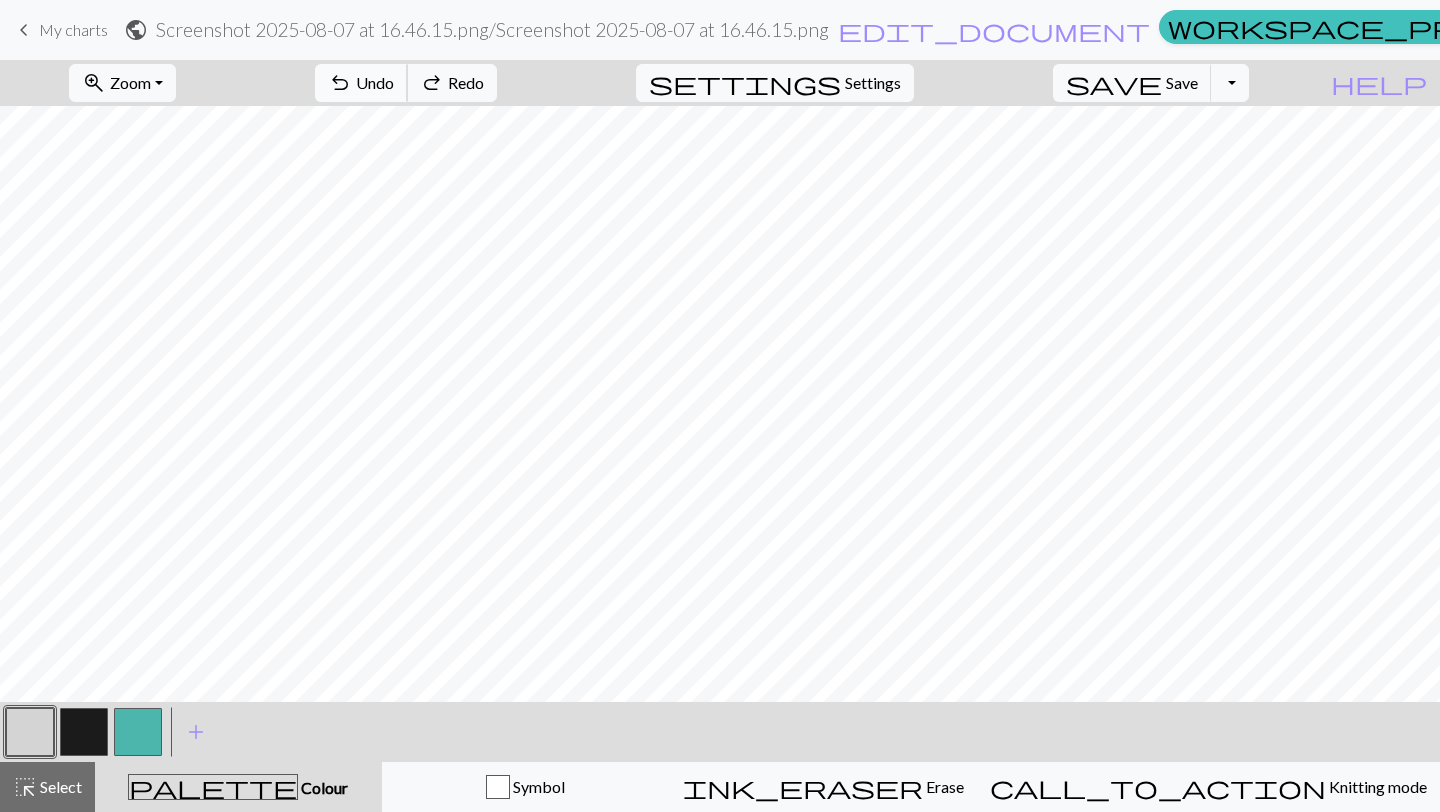 click on "undo" at bounding box center [340, 83] 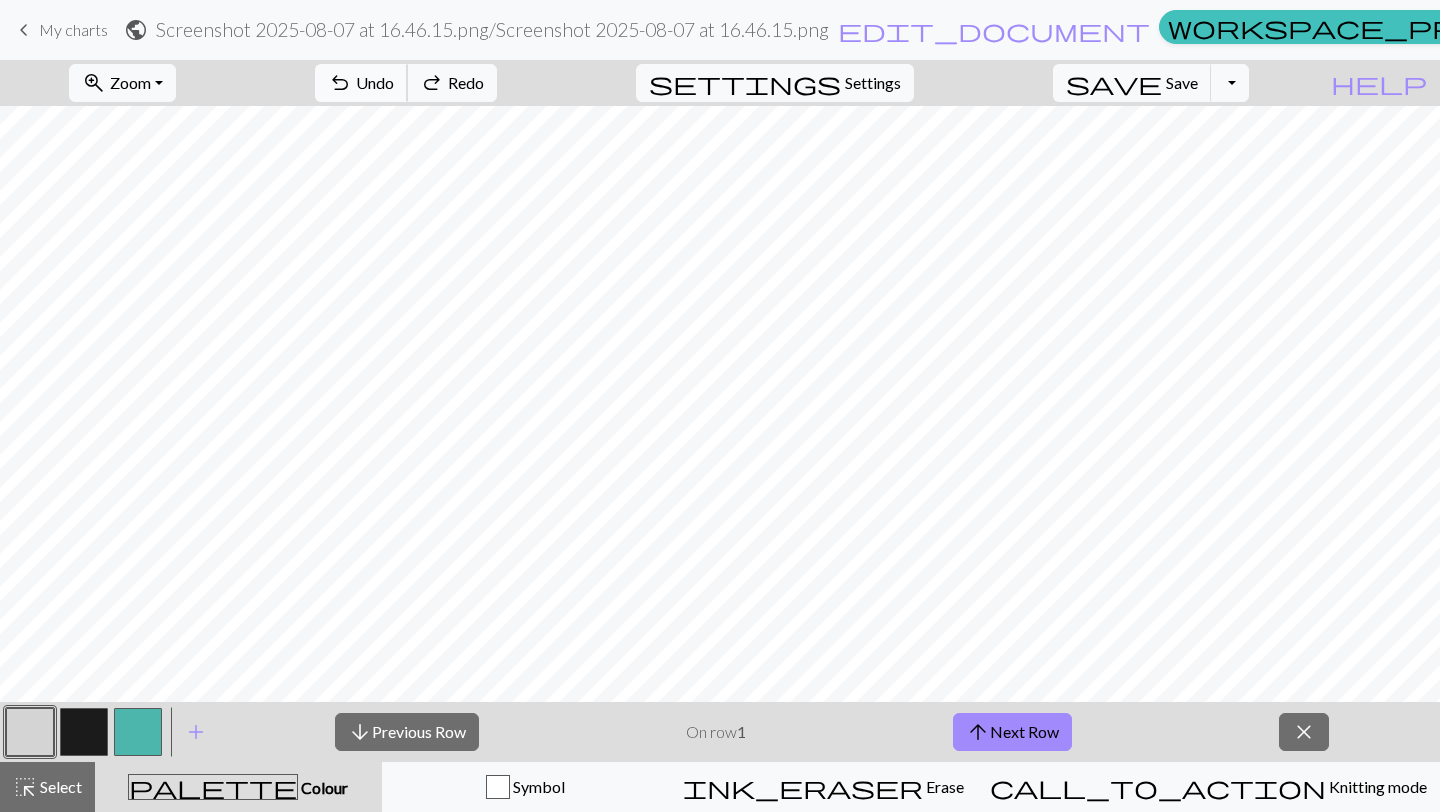 click on "undo" at bounding box center (340, 83) 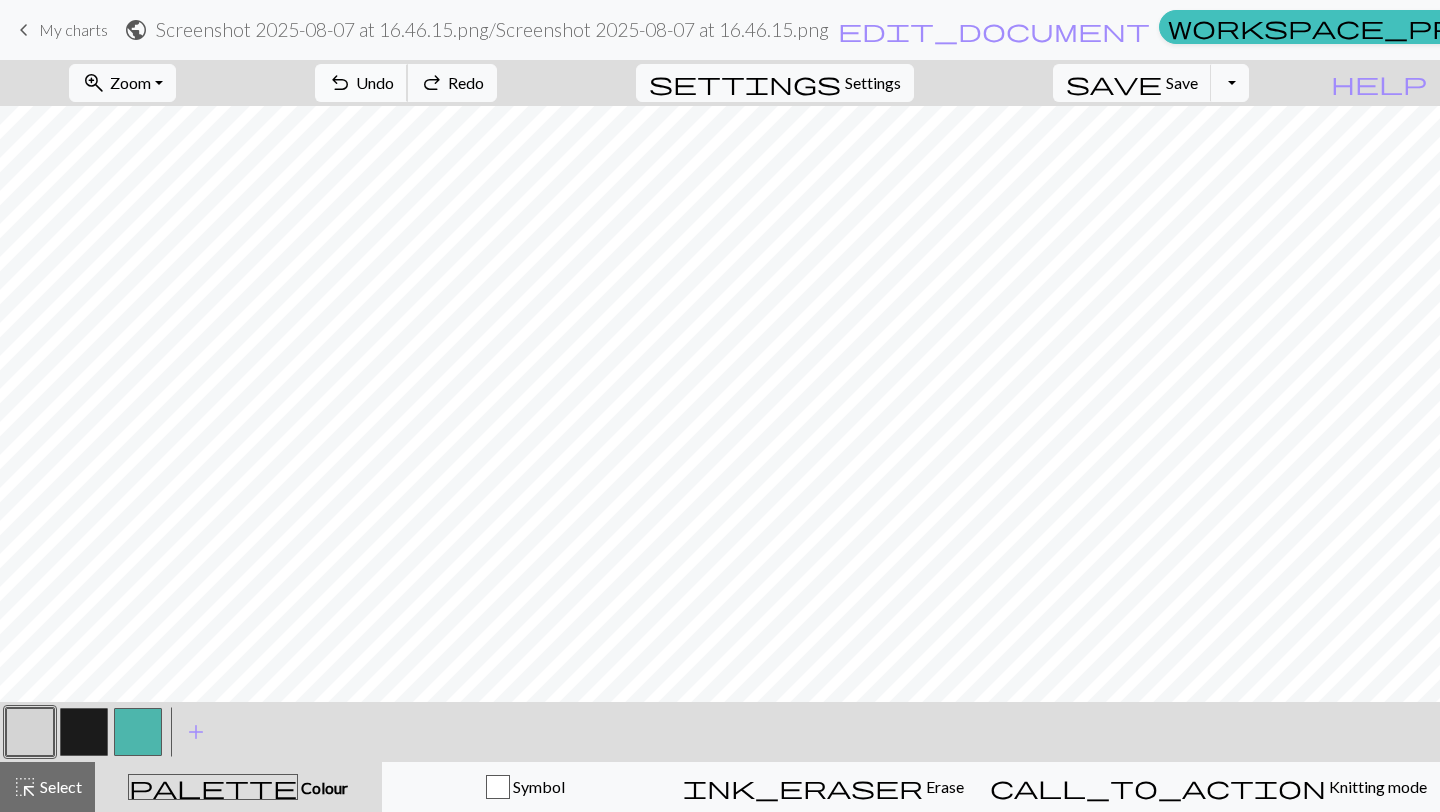 click on "undo" at bounding box center [340, 83] 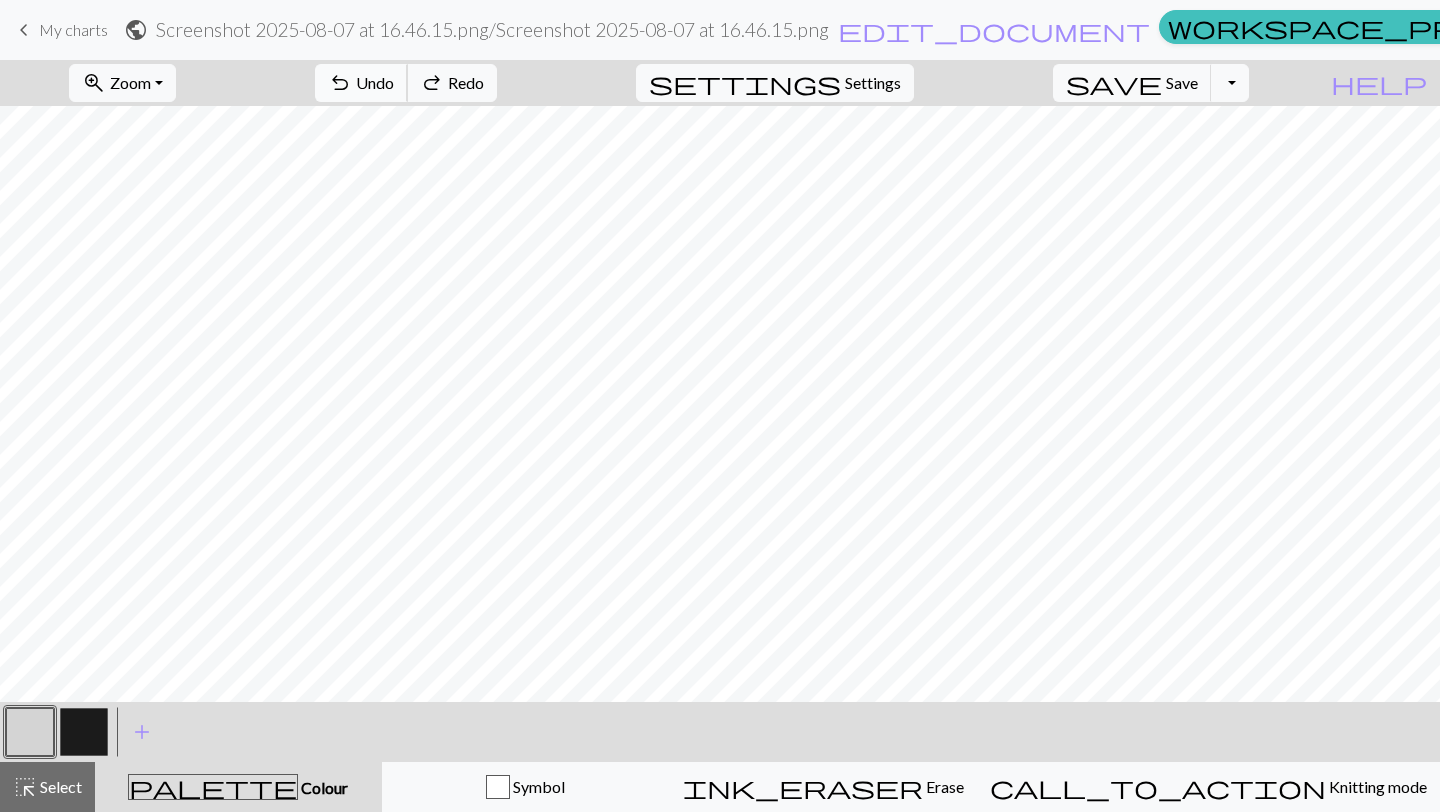 click on "undo" at bounding box center [340, 83] 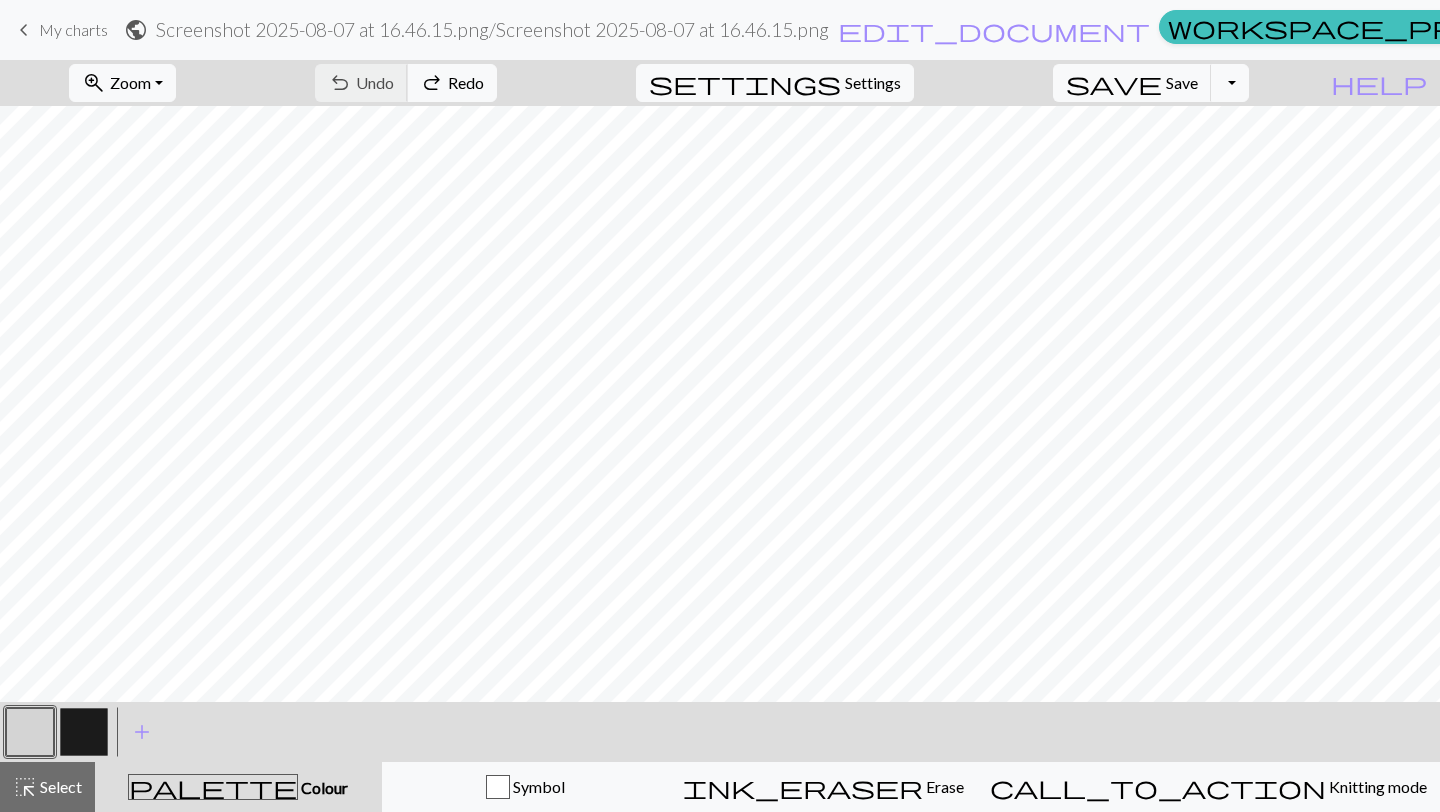 click on "undo Undo Undo redo Redo Redo" at bounding box center (406, 83) 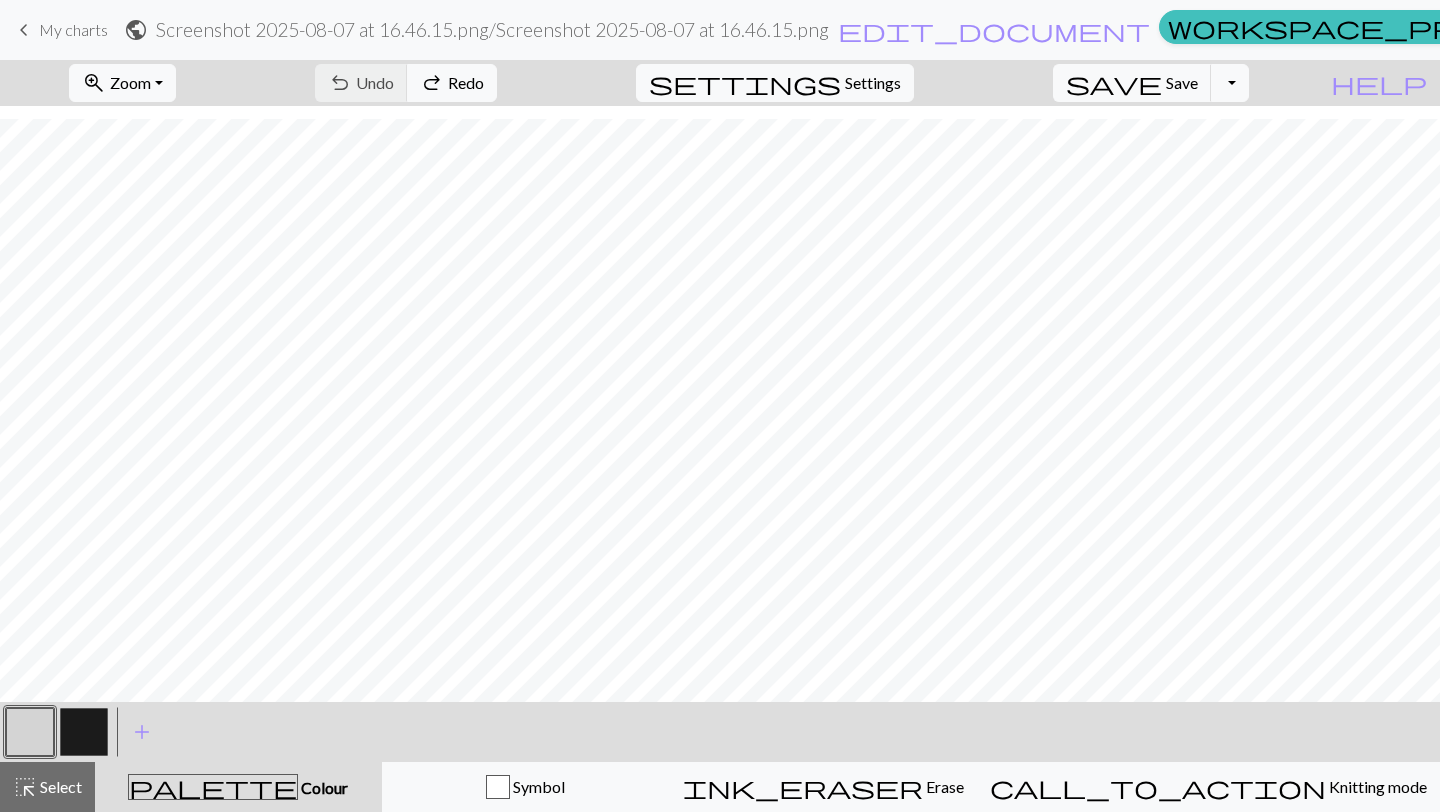 scroll, scrollTop: 169, scrollLeft: 0, axis: vertical 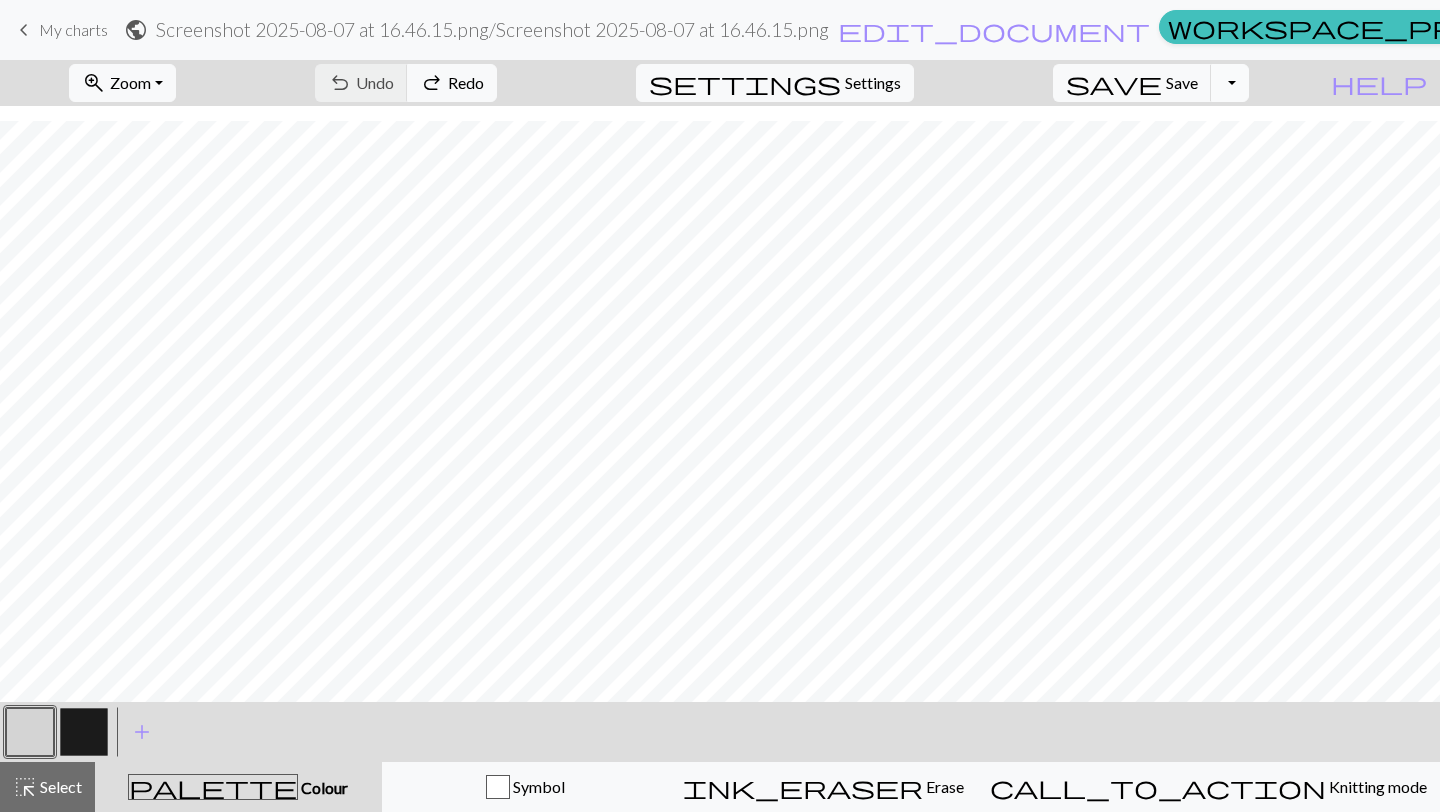 click on "Toggle Dropdown" at bounding box center (1230, 83) 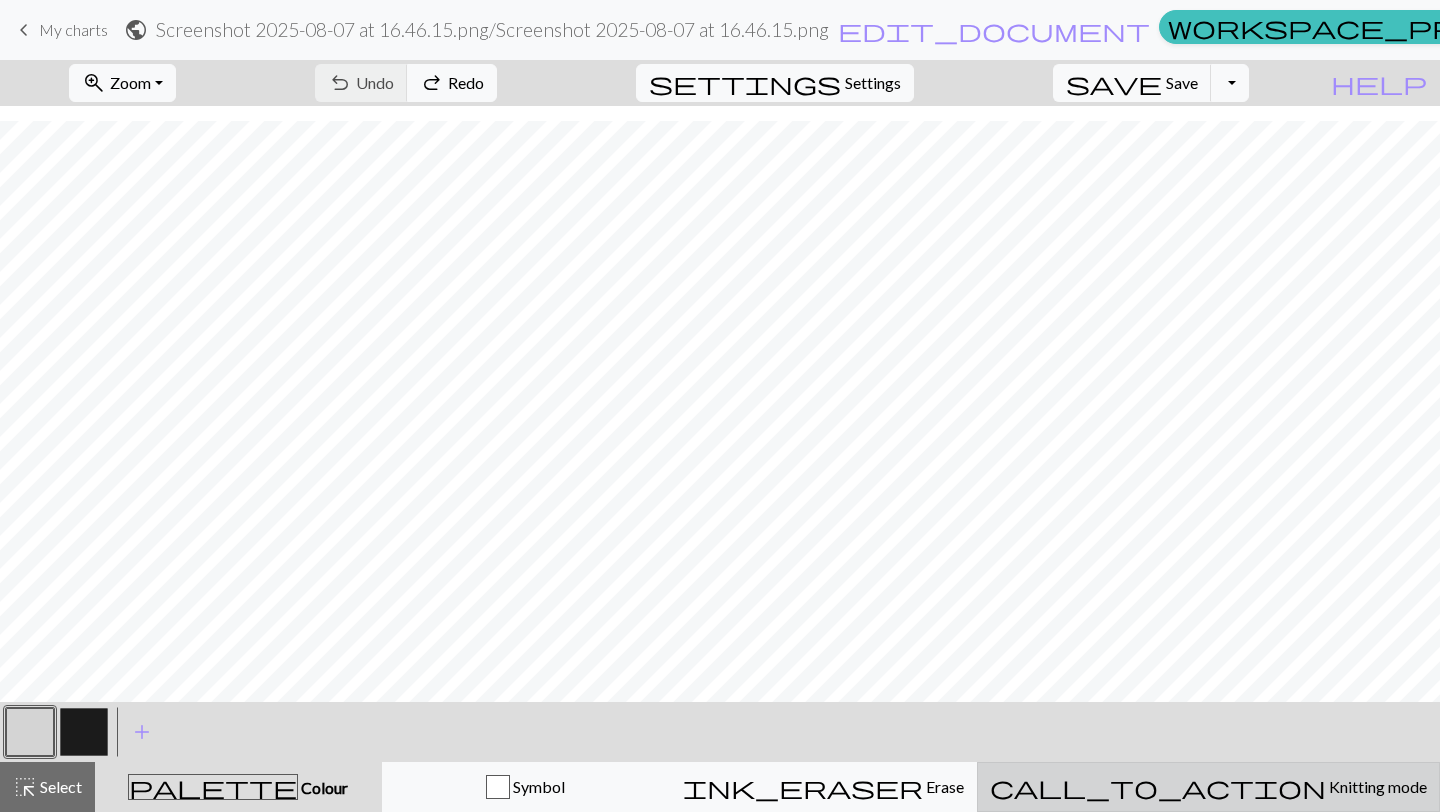 click on "Knitting mode" at bounding box center (1376, 786) 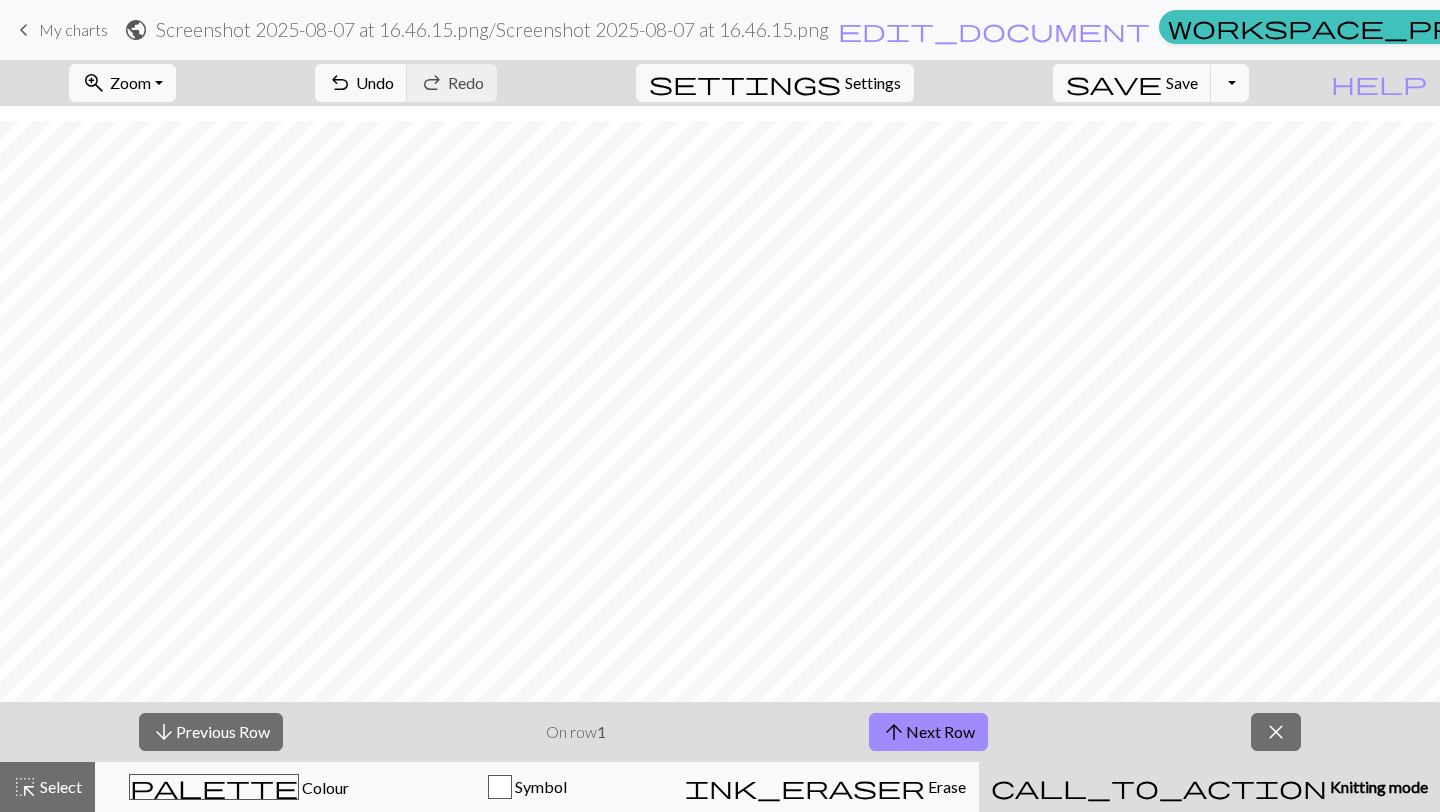 click on "Erase" at bounding box center [945, 786] 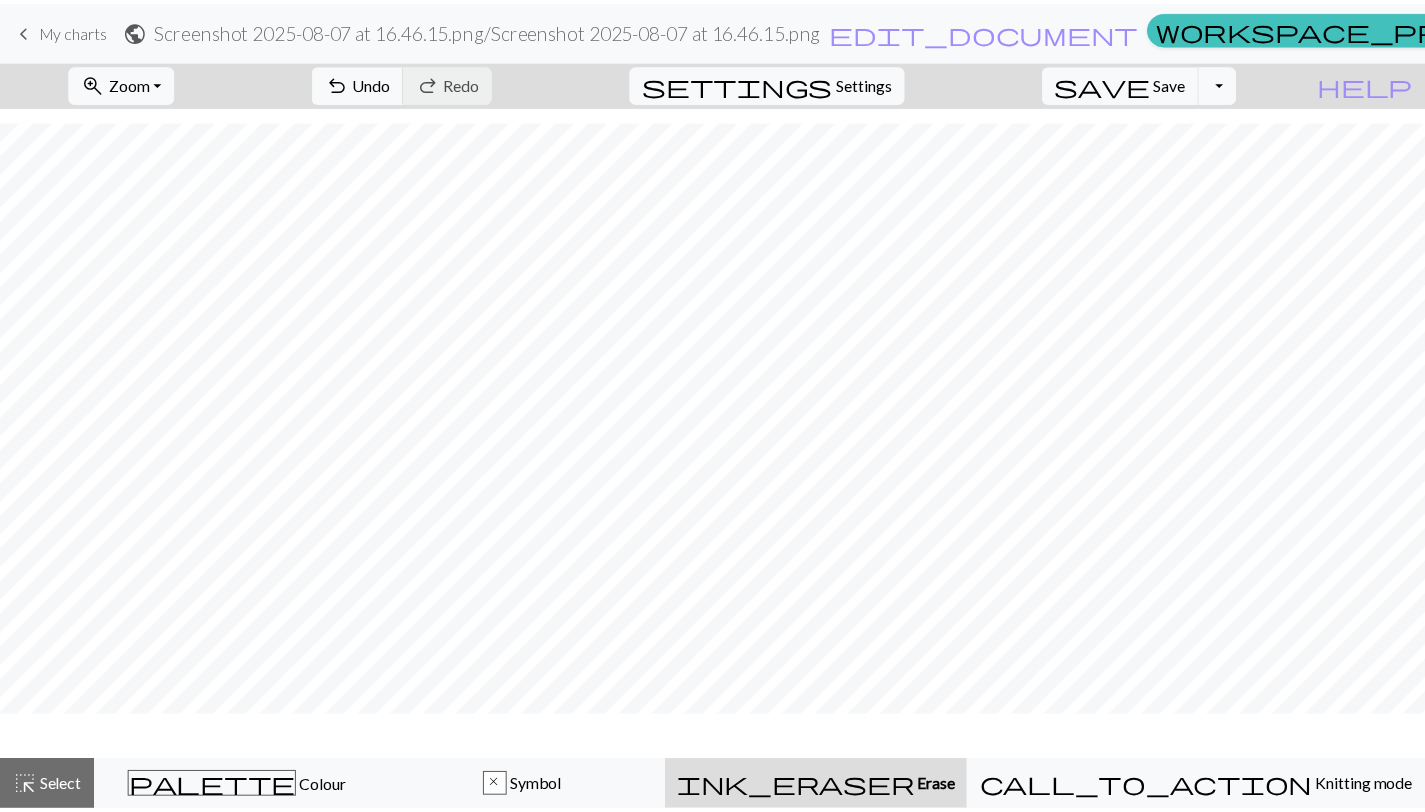 scroll, scrollTop: 109, scrollLeft: 0, axis: vertical 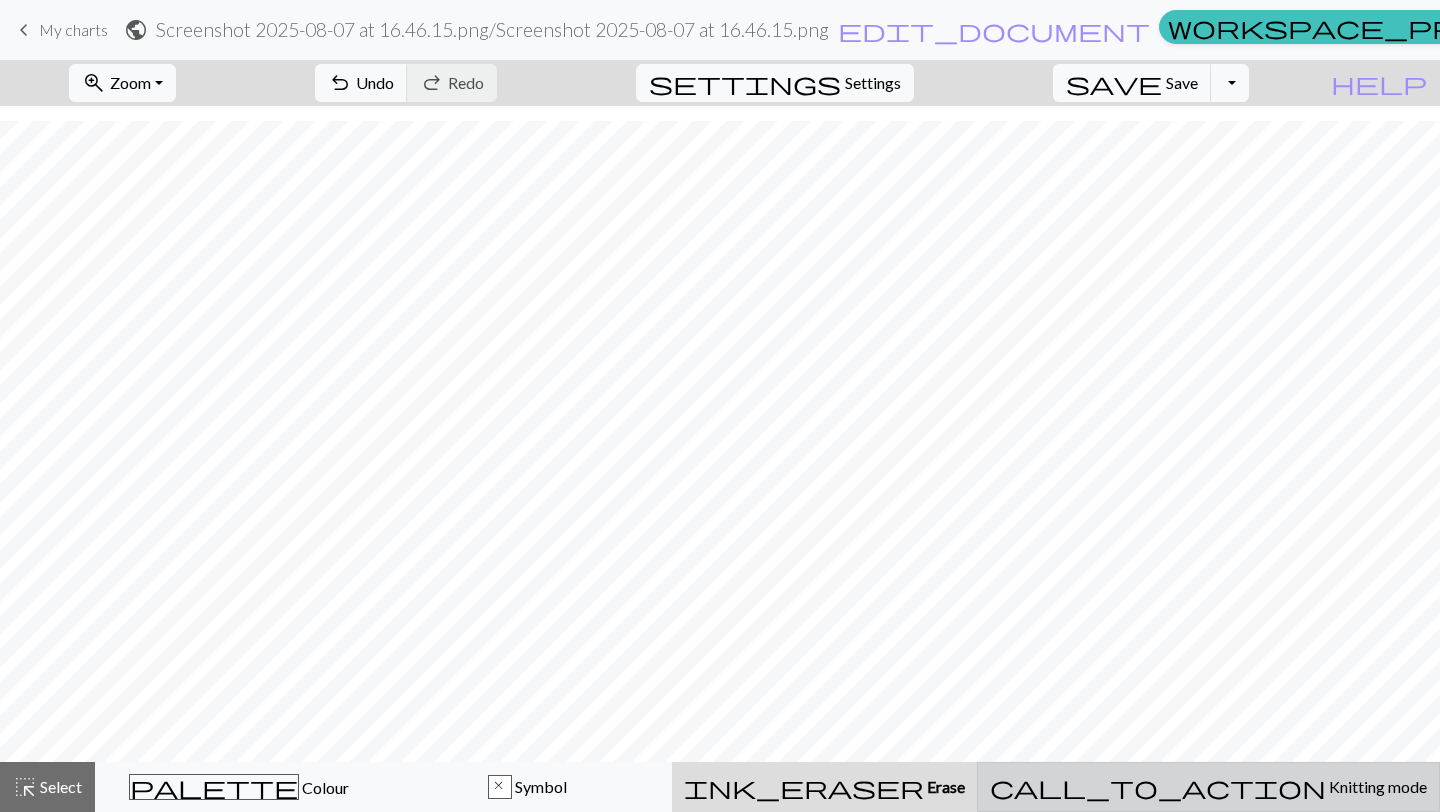 click on "call_to_action   Knitting mode   Knitting mode" at bounding box center (1208, 787) 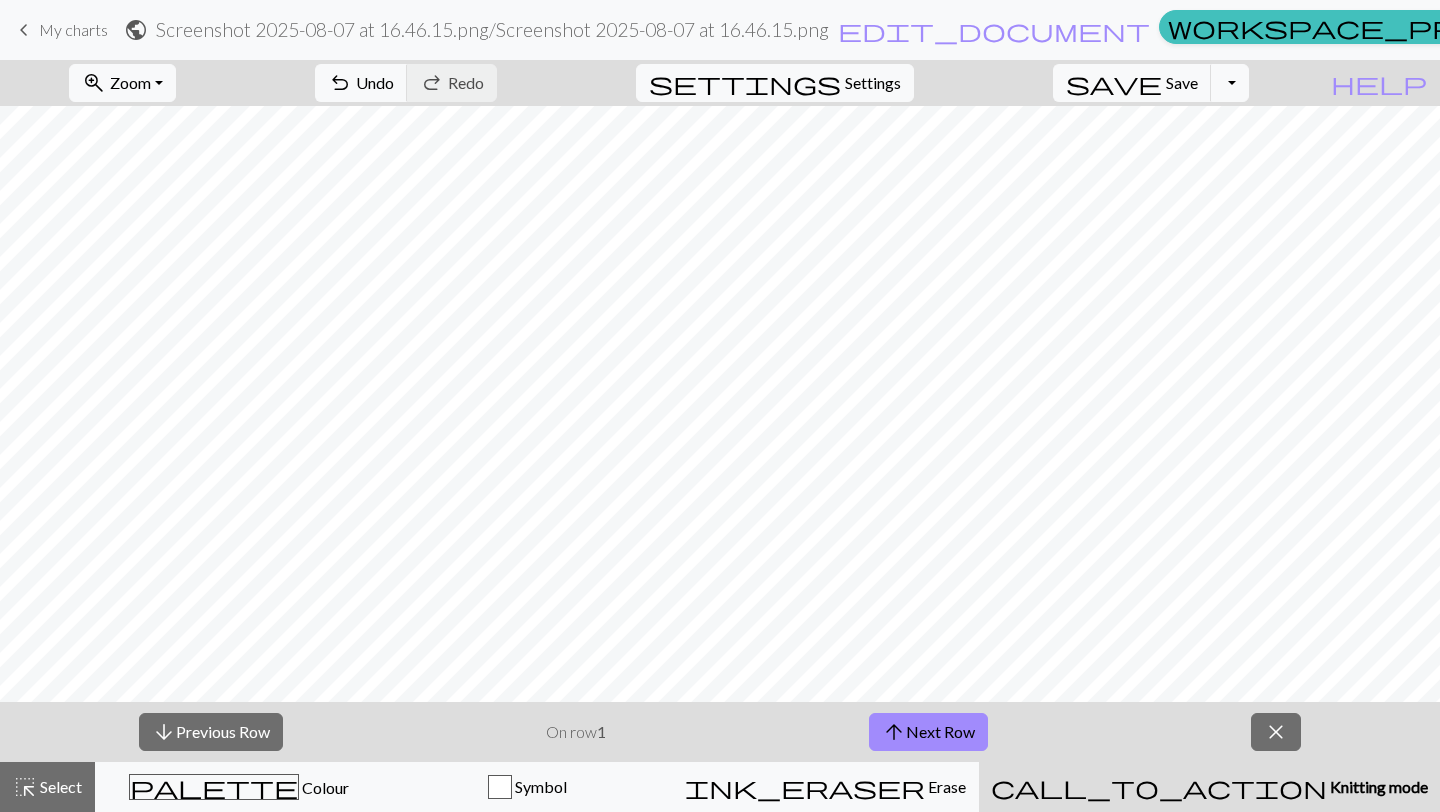 click on "public Screenshot 2025-08-07 at 16.46.15.png  /  Screenshot 2025-08-07 at 16.46.15.png edit_document Edit settings" at bounding box center (637, 29) 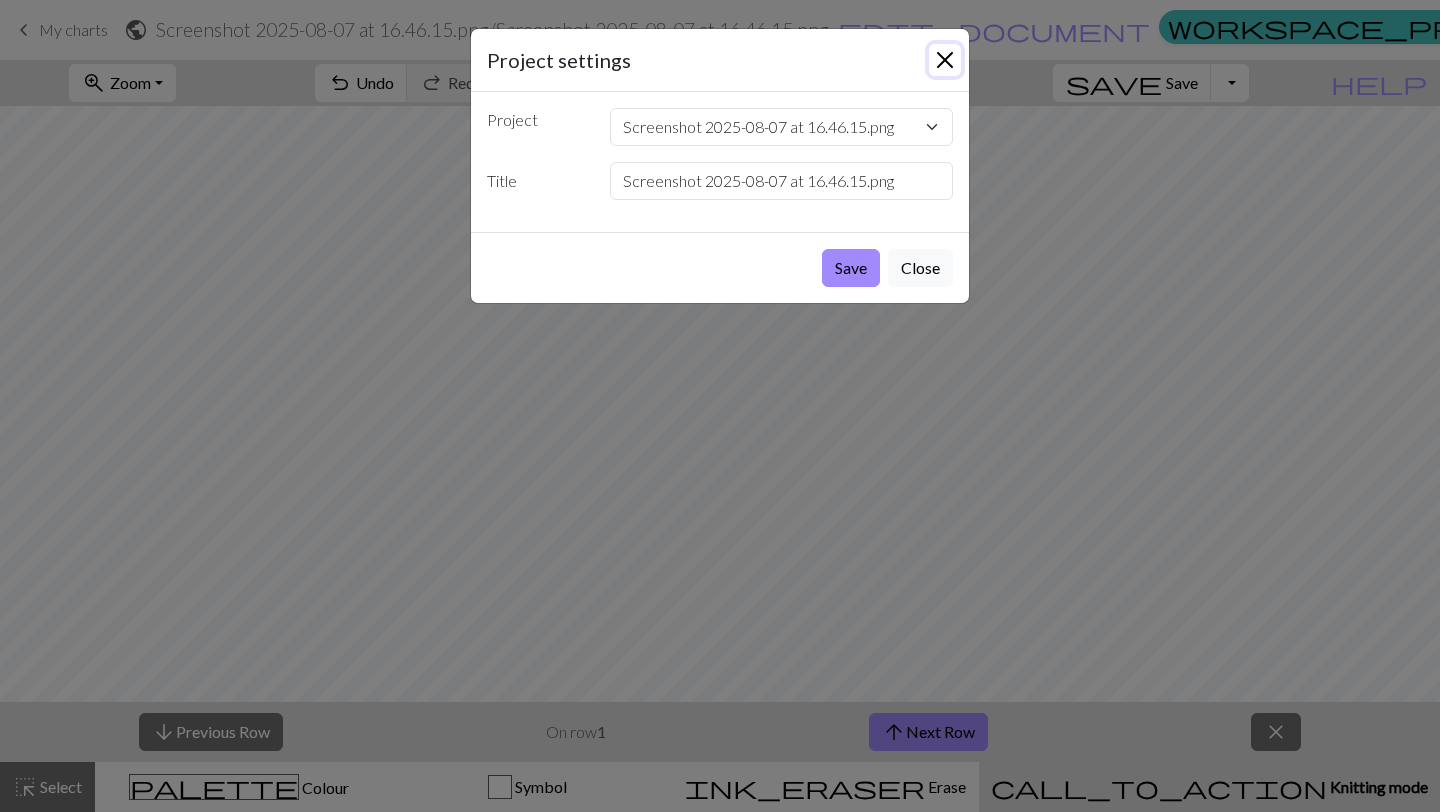 click at bounding box center [945, 60] 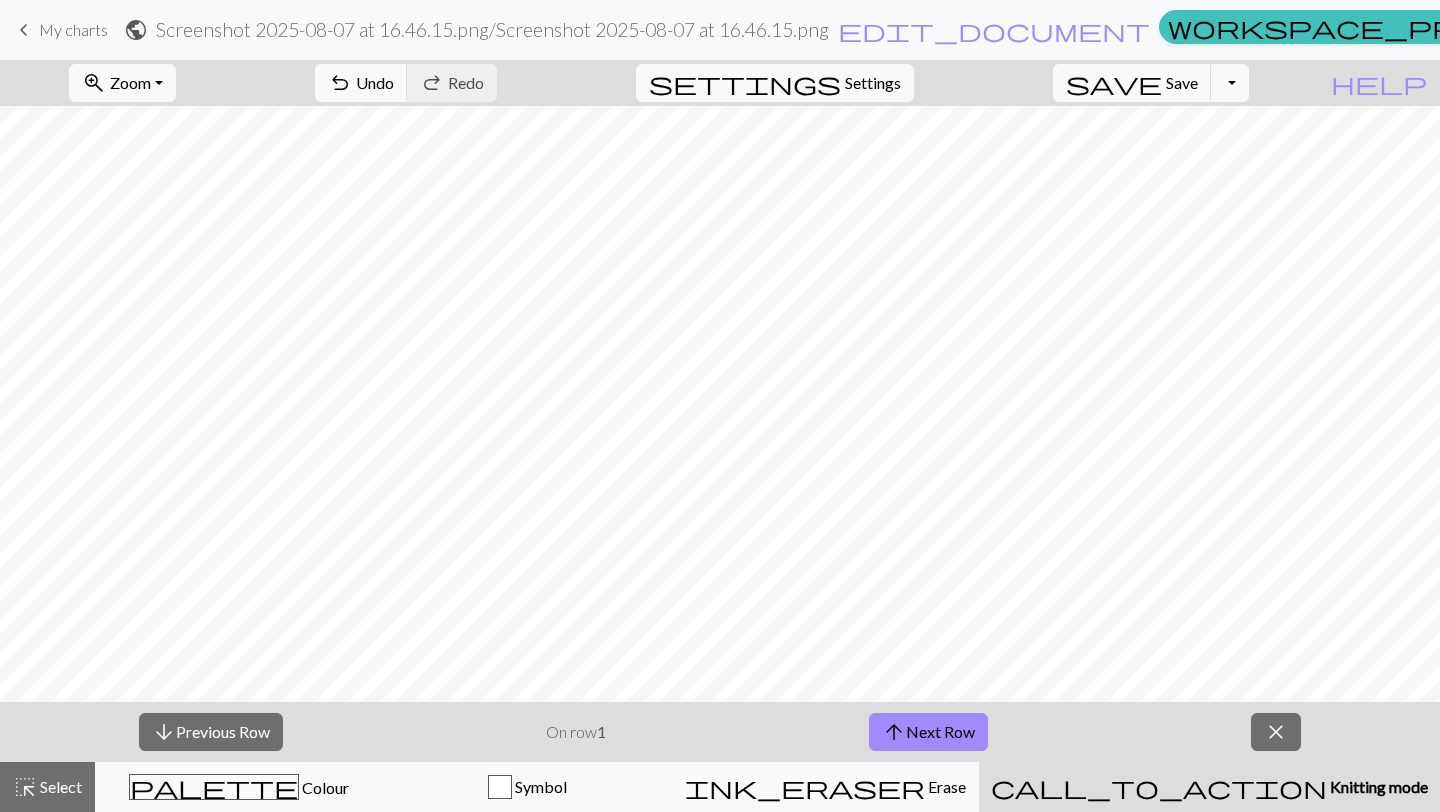 click on "My charts" at bounding box center [1661, 30] 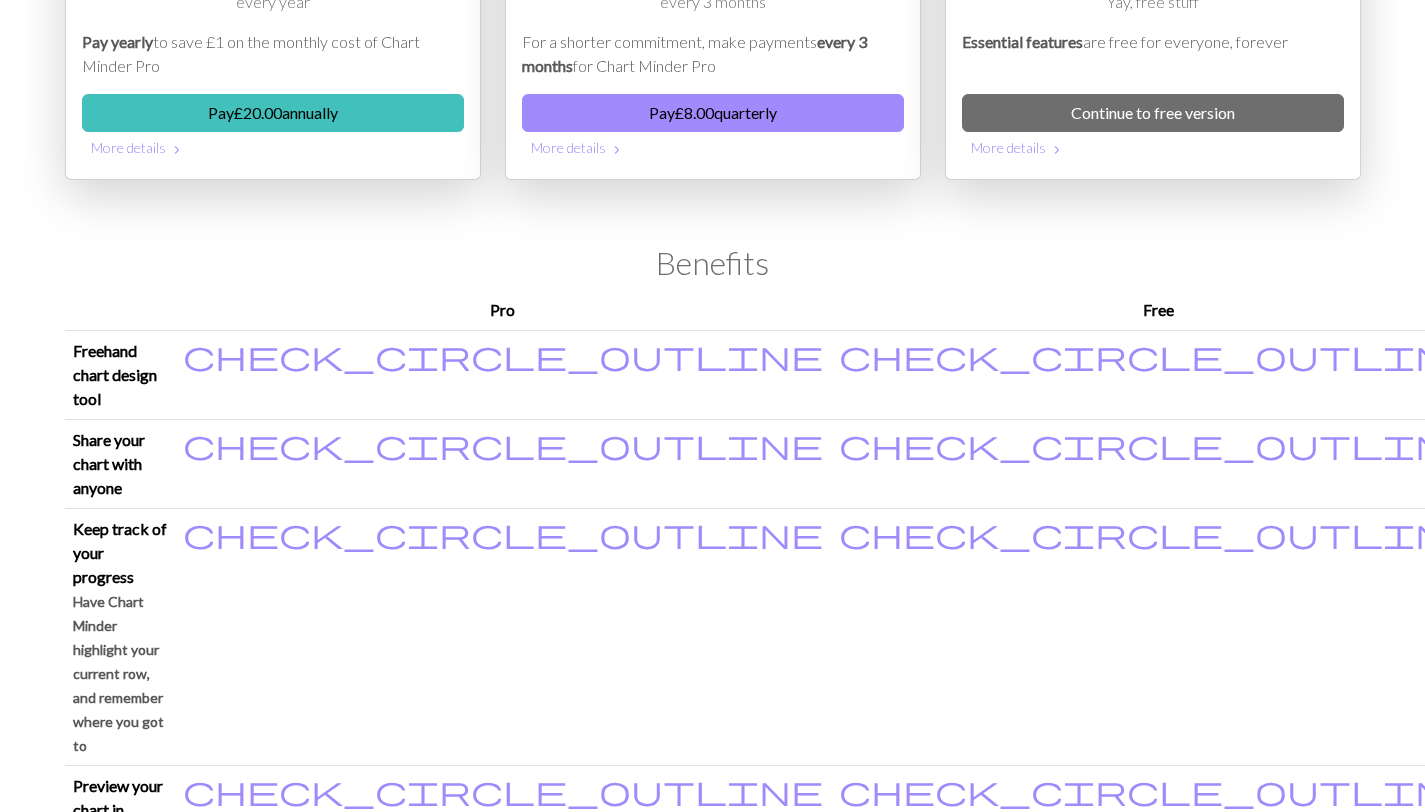 scroll, scrollTop: 0, scrollLeft: 0, axis: both 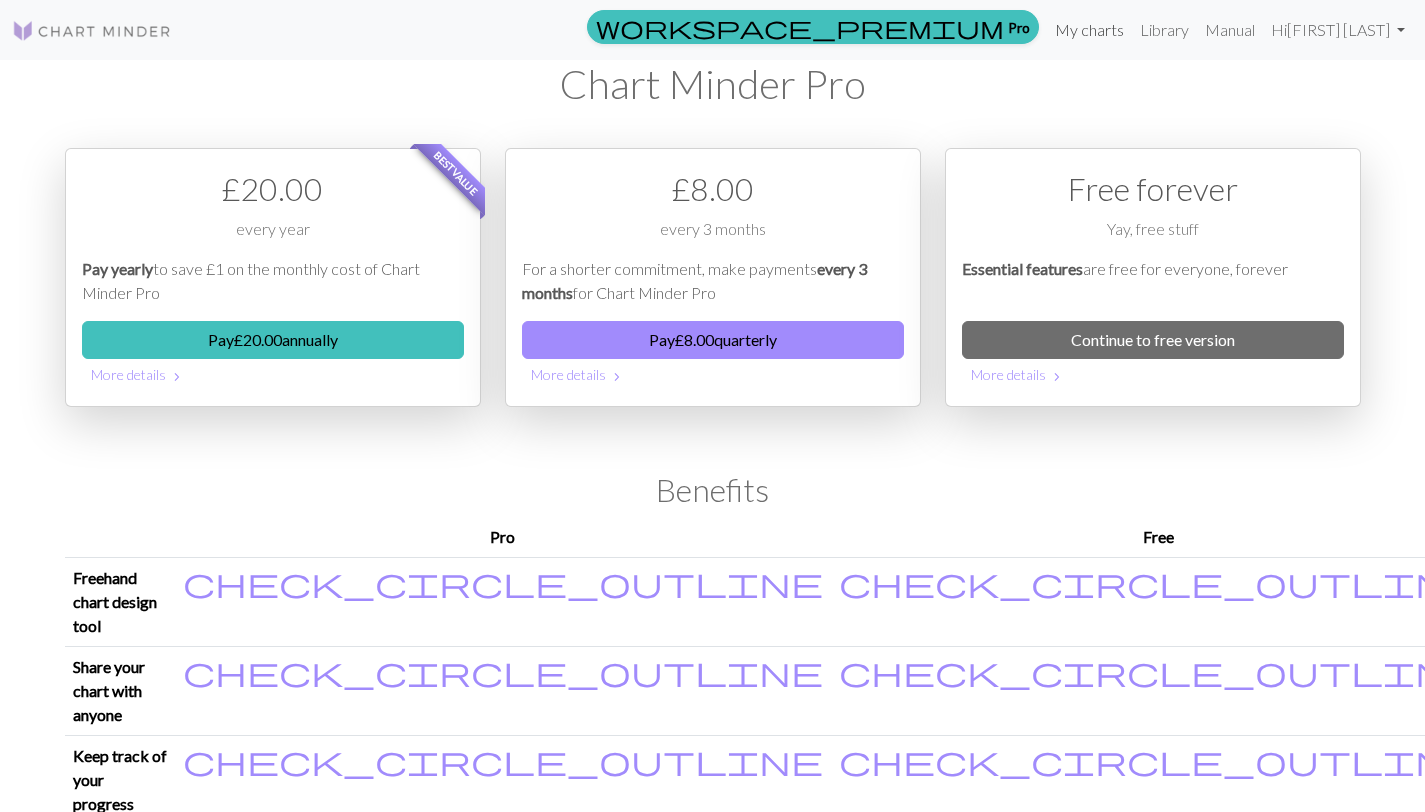 click on "My charts" at bounding box center (1089, 30) 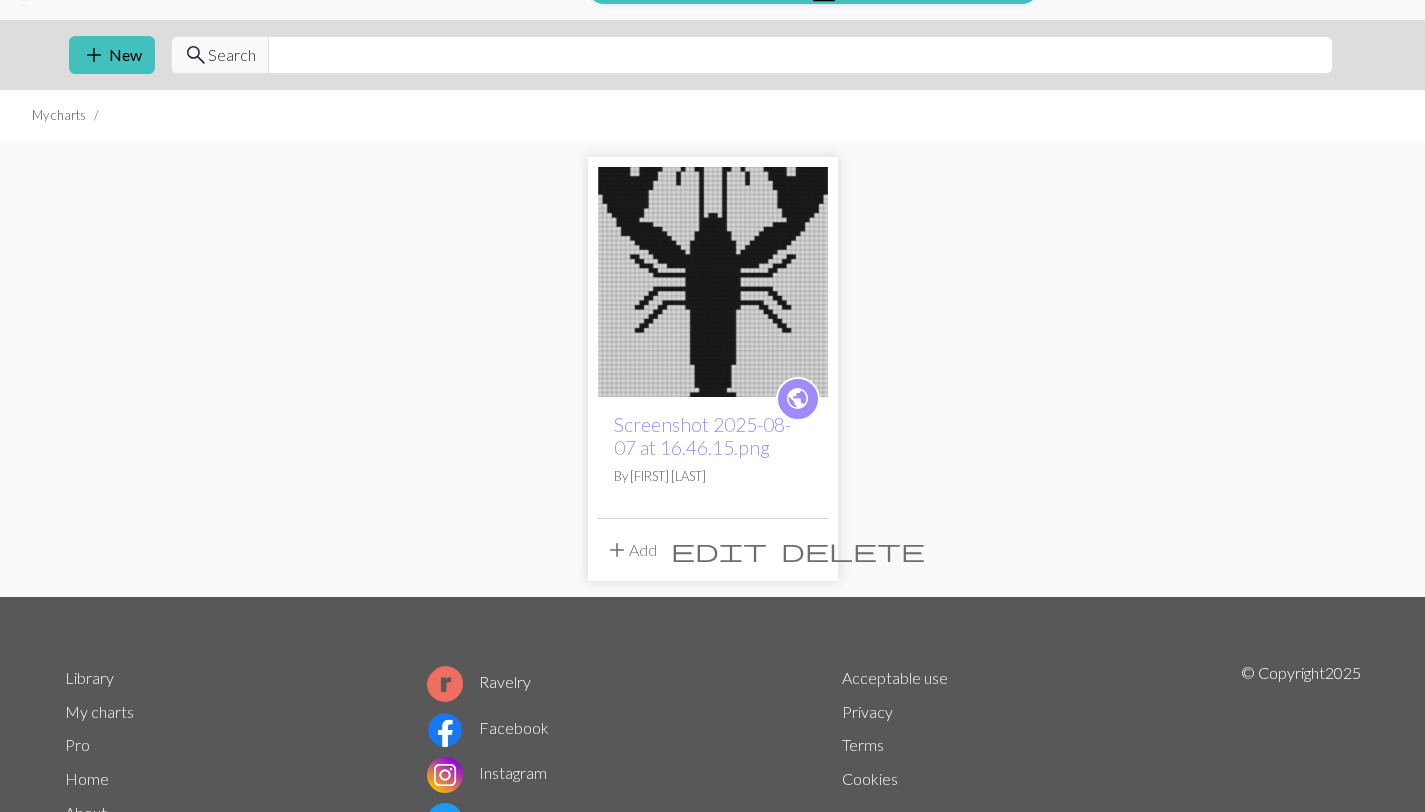 scroll, scrollTop: 43, scrollLeft: 0, axis: vertical 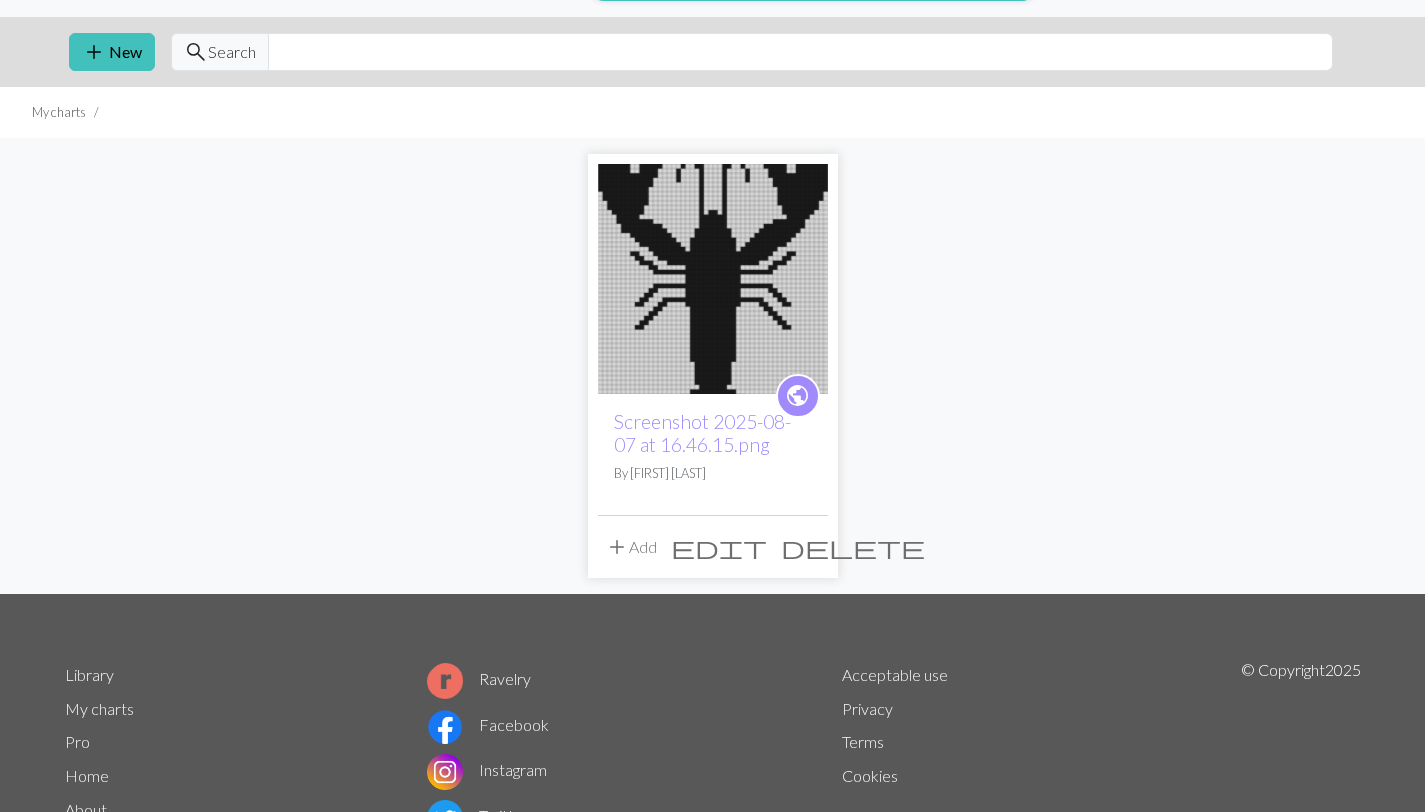click at bounding box center (713, 279) 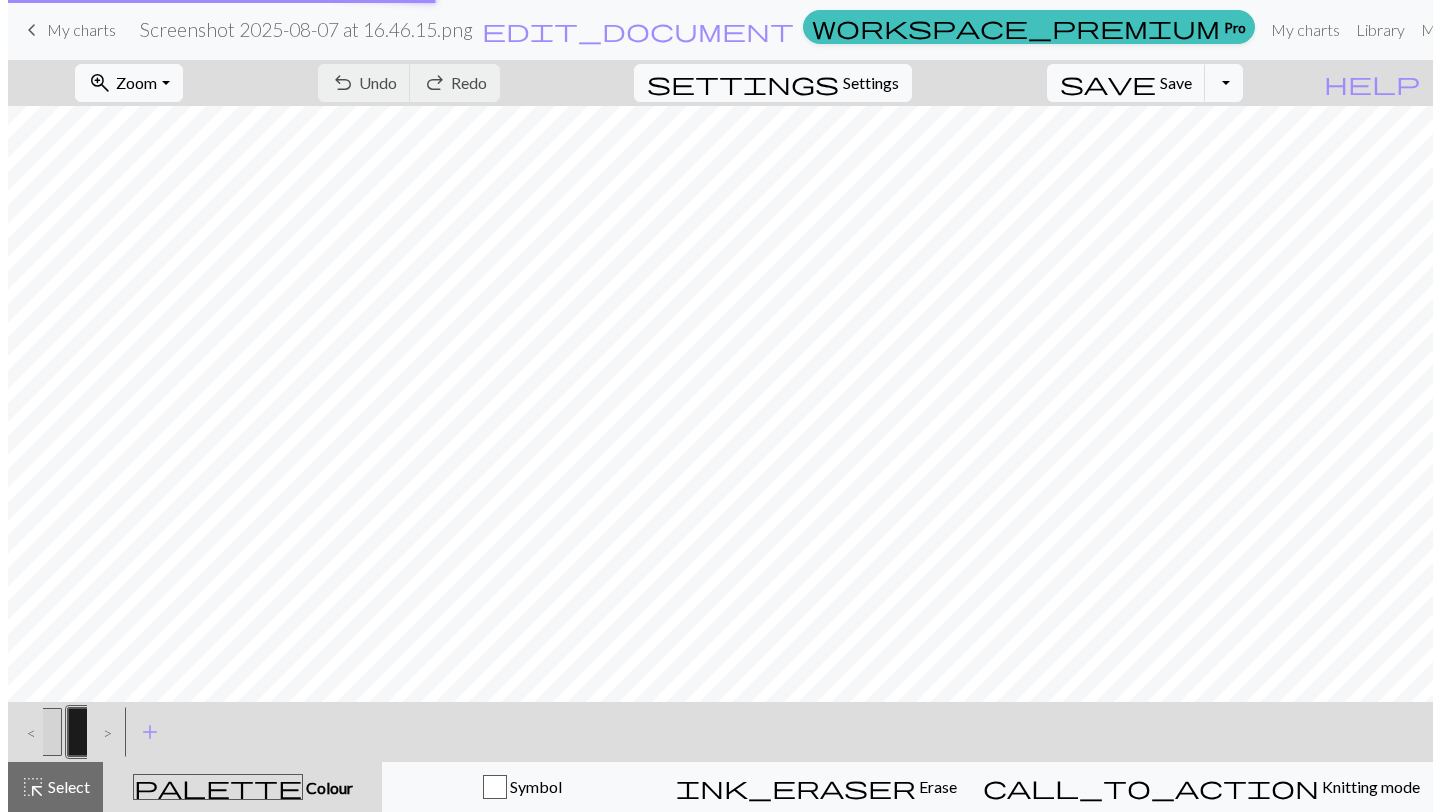 scroll, scrollTop: 0, scrollLeft: 0, axis: both 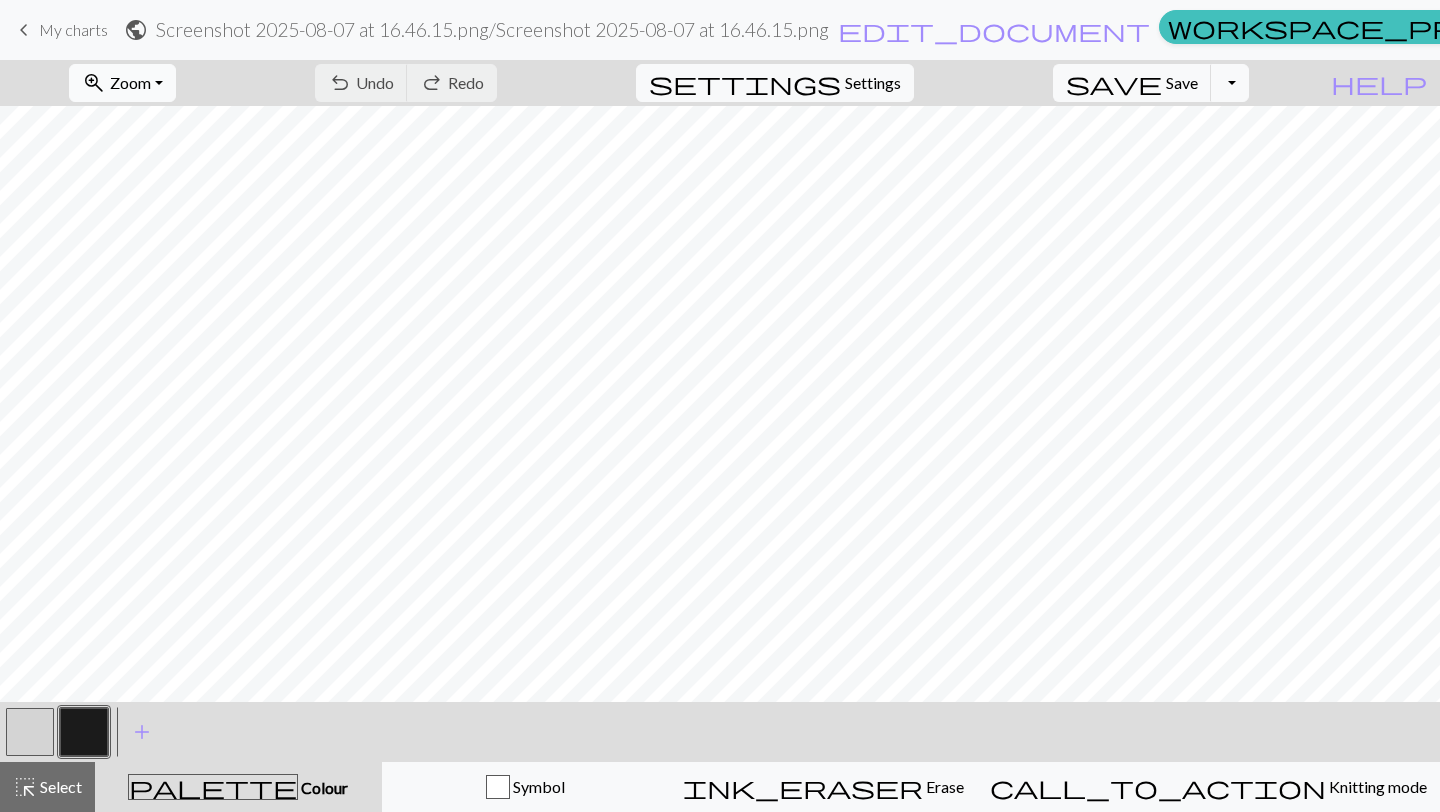 click on "zoom_in Zoom Zoom" at bounding box center (122, 83) 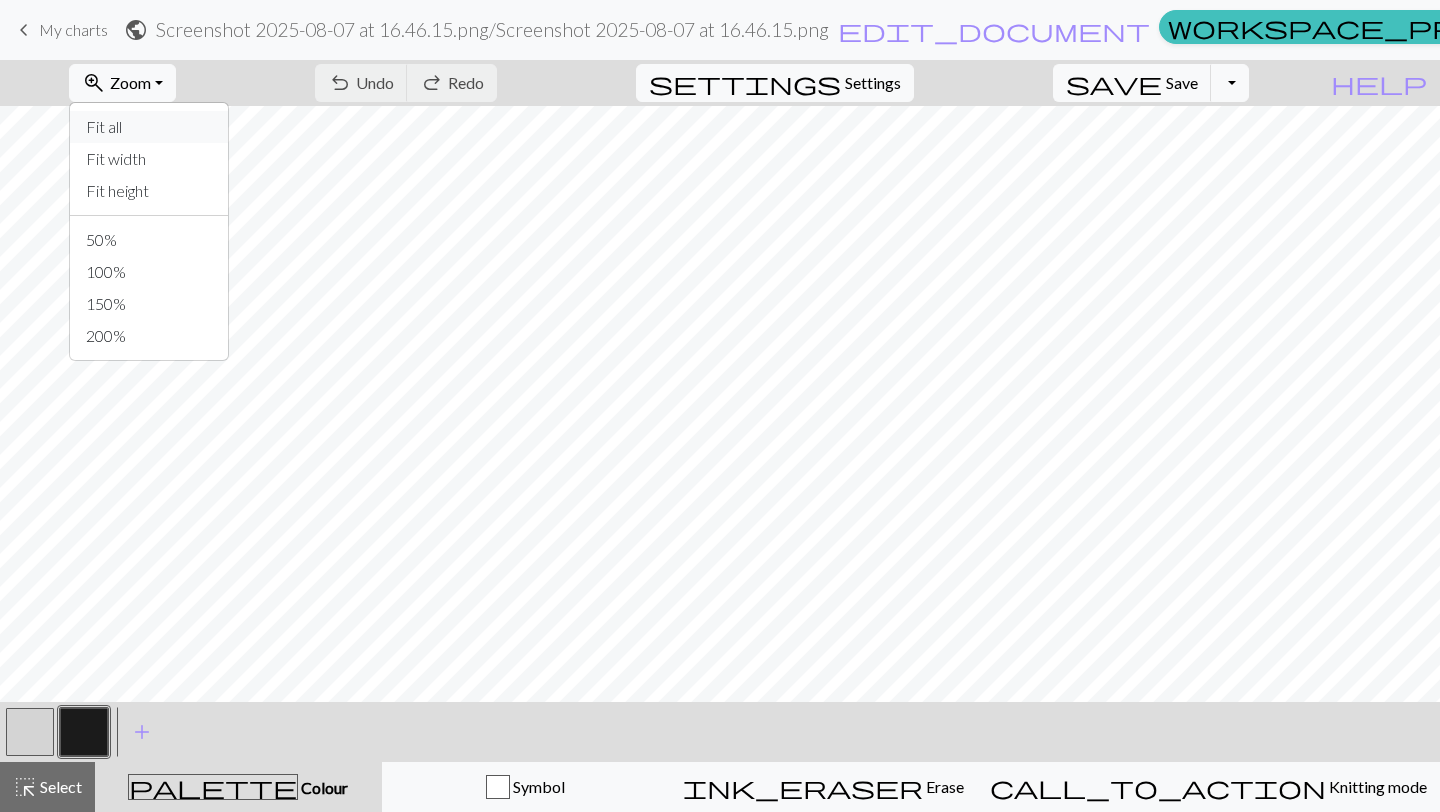 click on "Fit all" at bounding box center [149, 127] 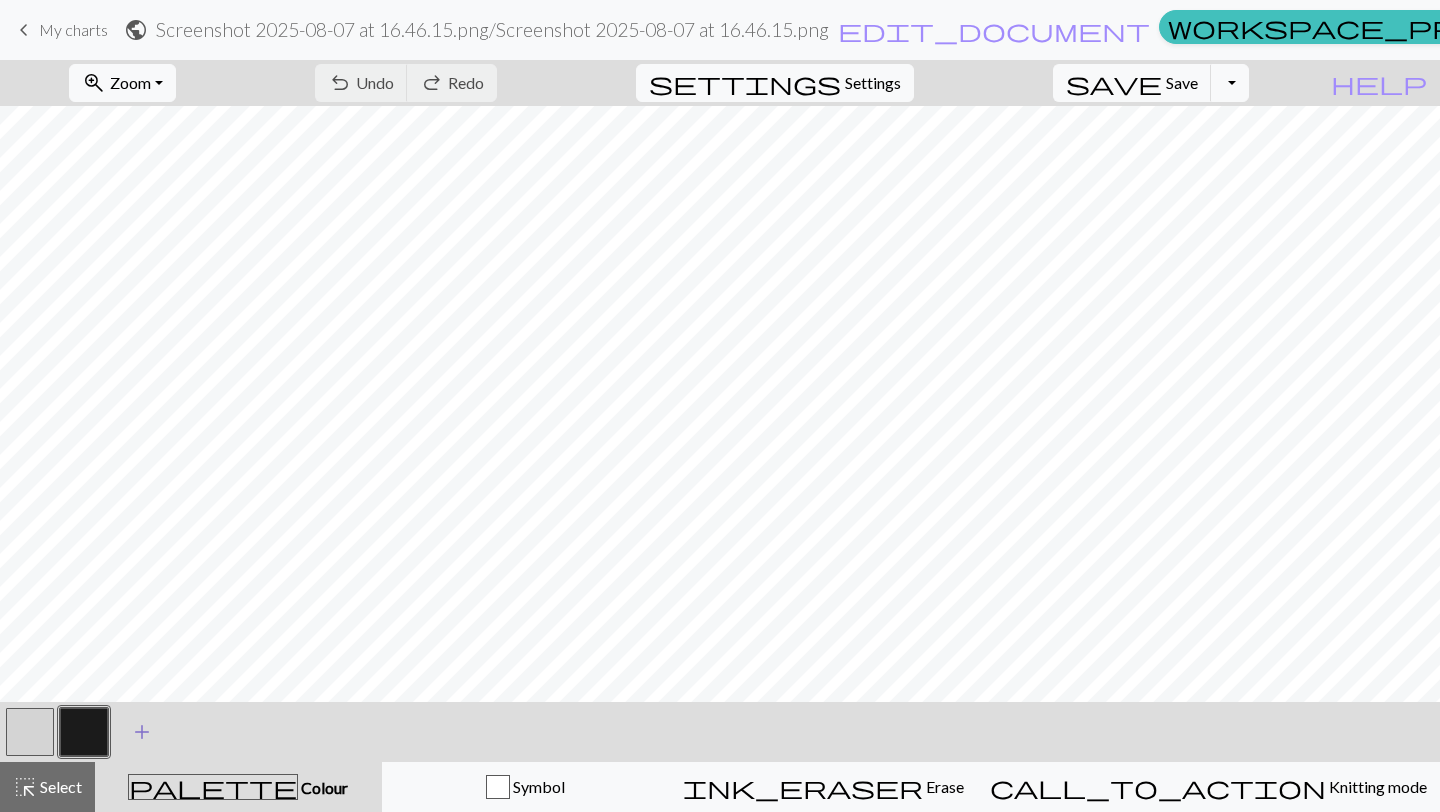 click on "add Add a  colour" at bounding box center [142, 732] 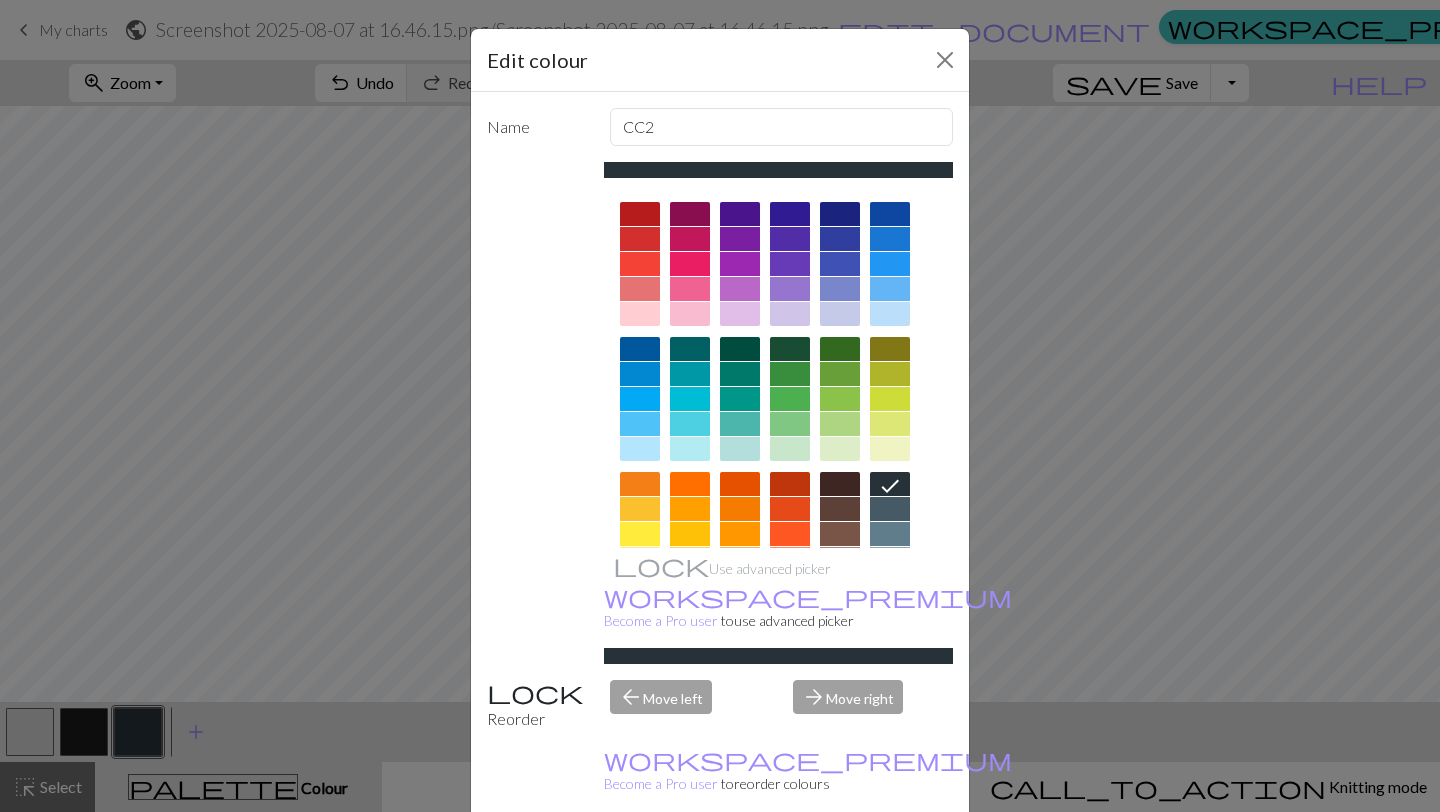 click at bounding box center [690, 424] 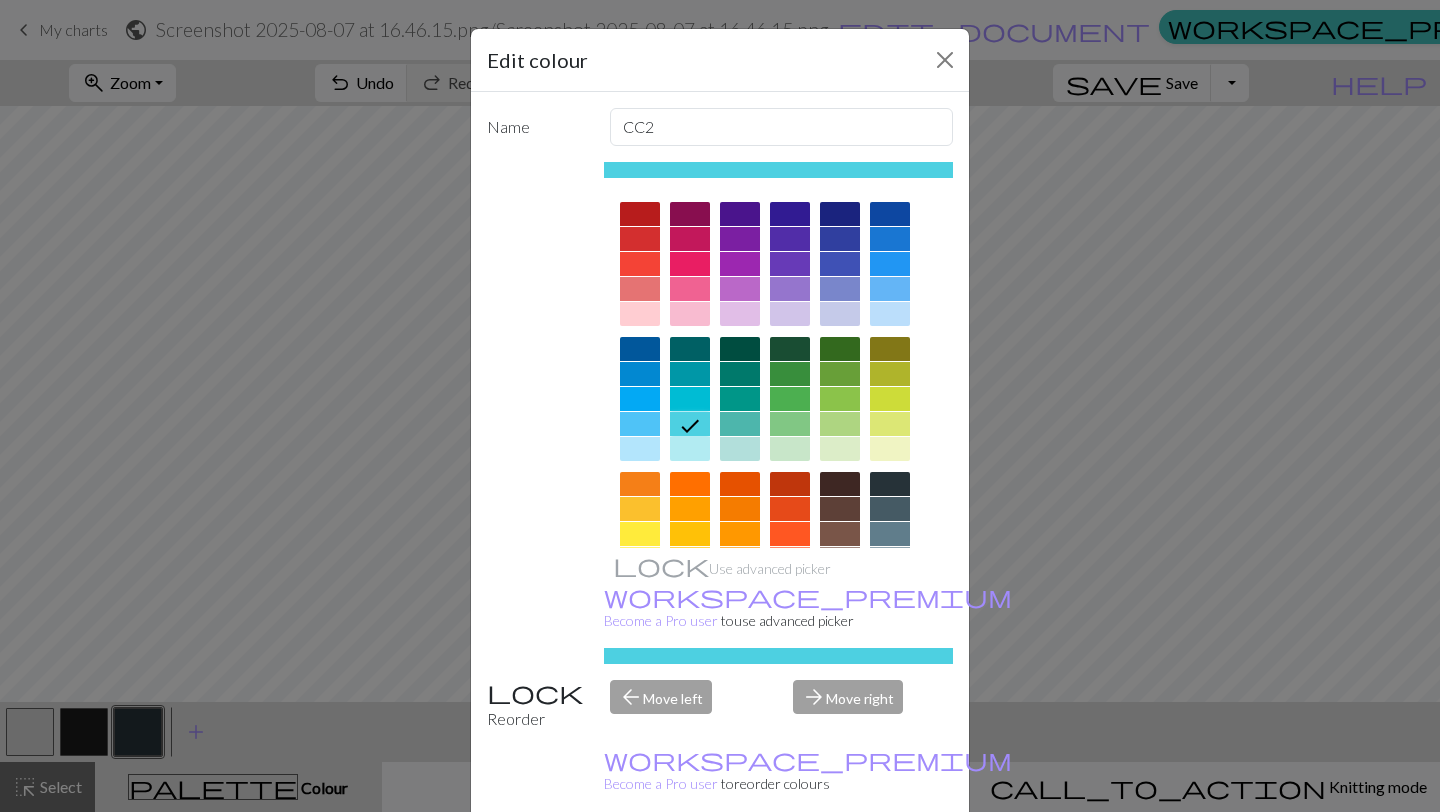 click at bounding box center (640, 374) 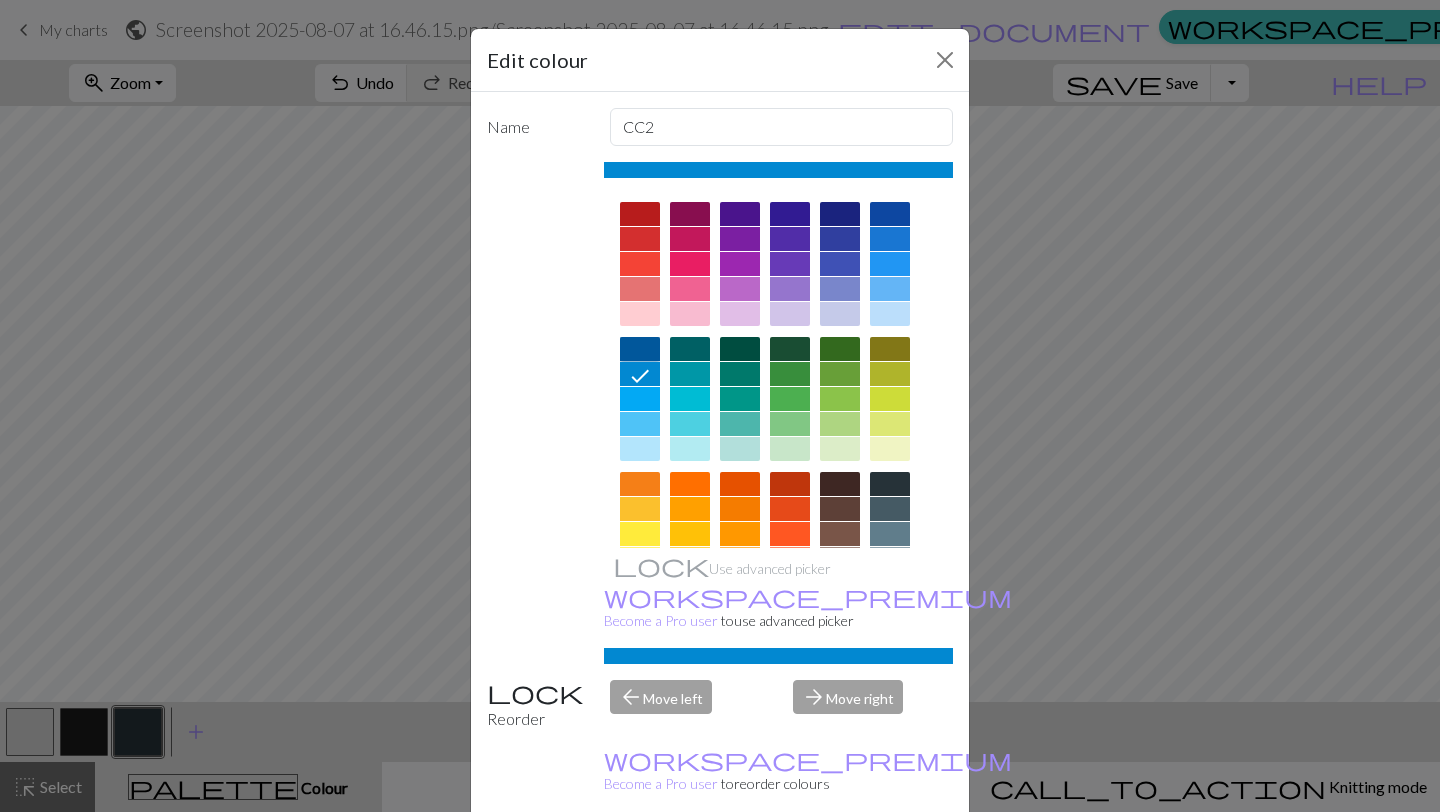 click at bounding box center (640, 349) 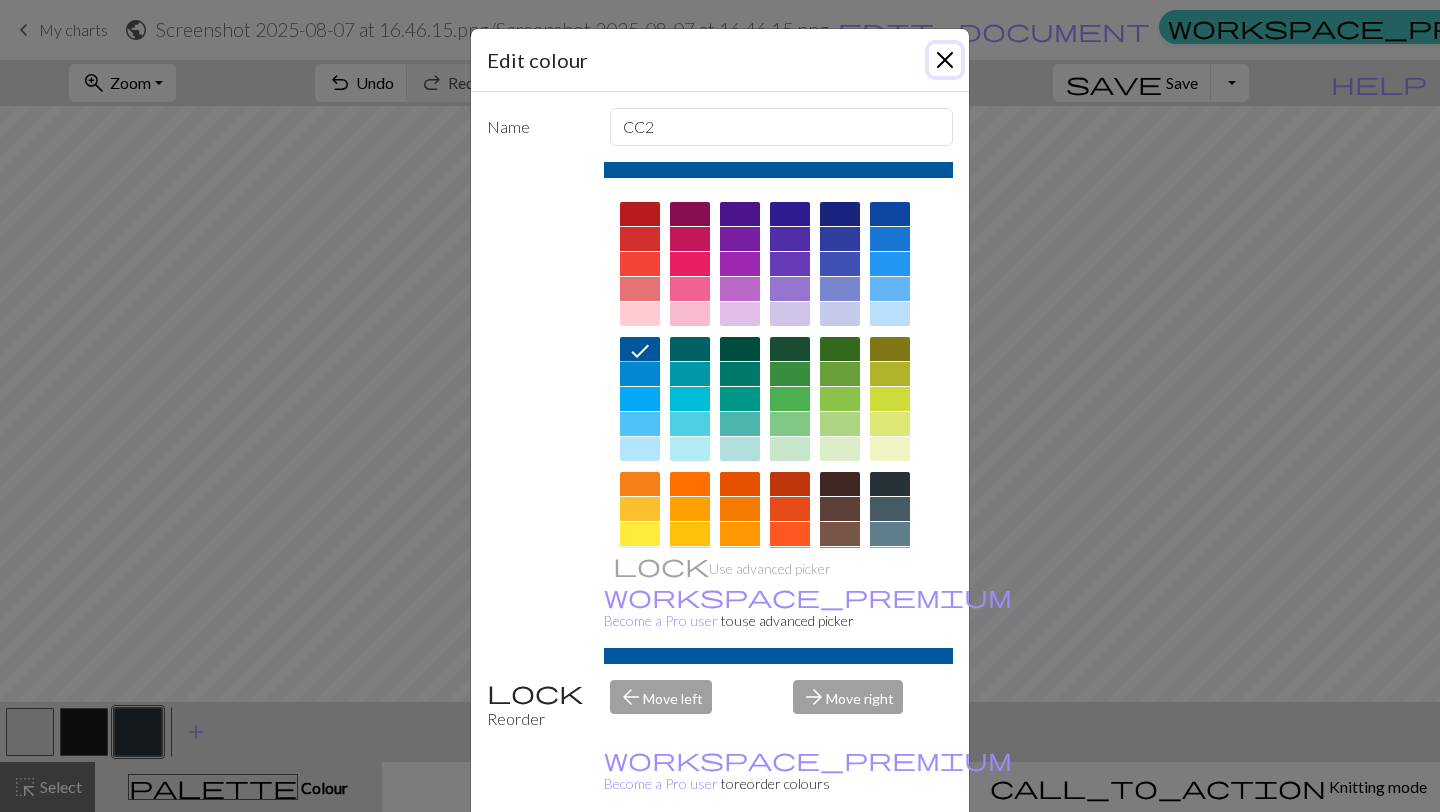 click at bounding box center [945, 60] 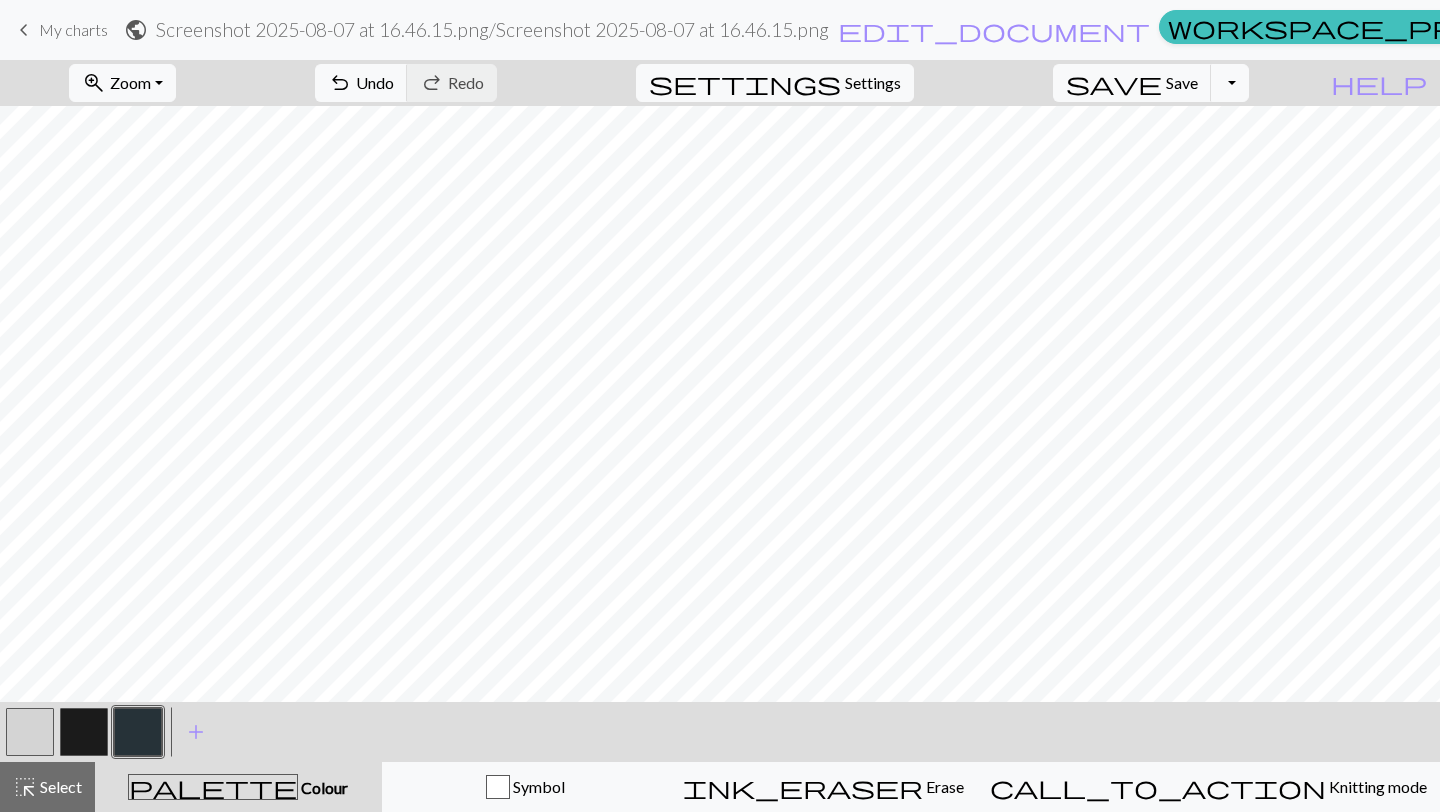 click at bounding box center [138, 732] 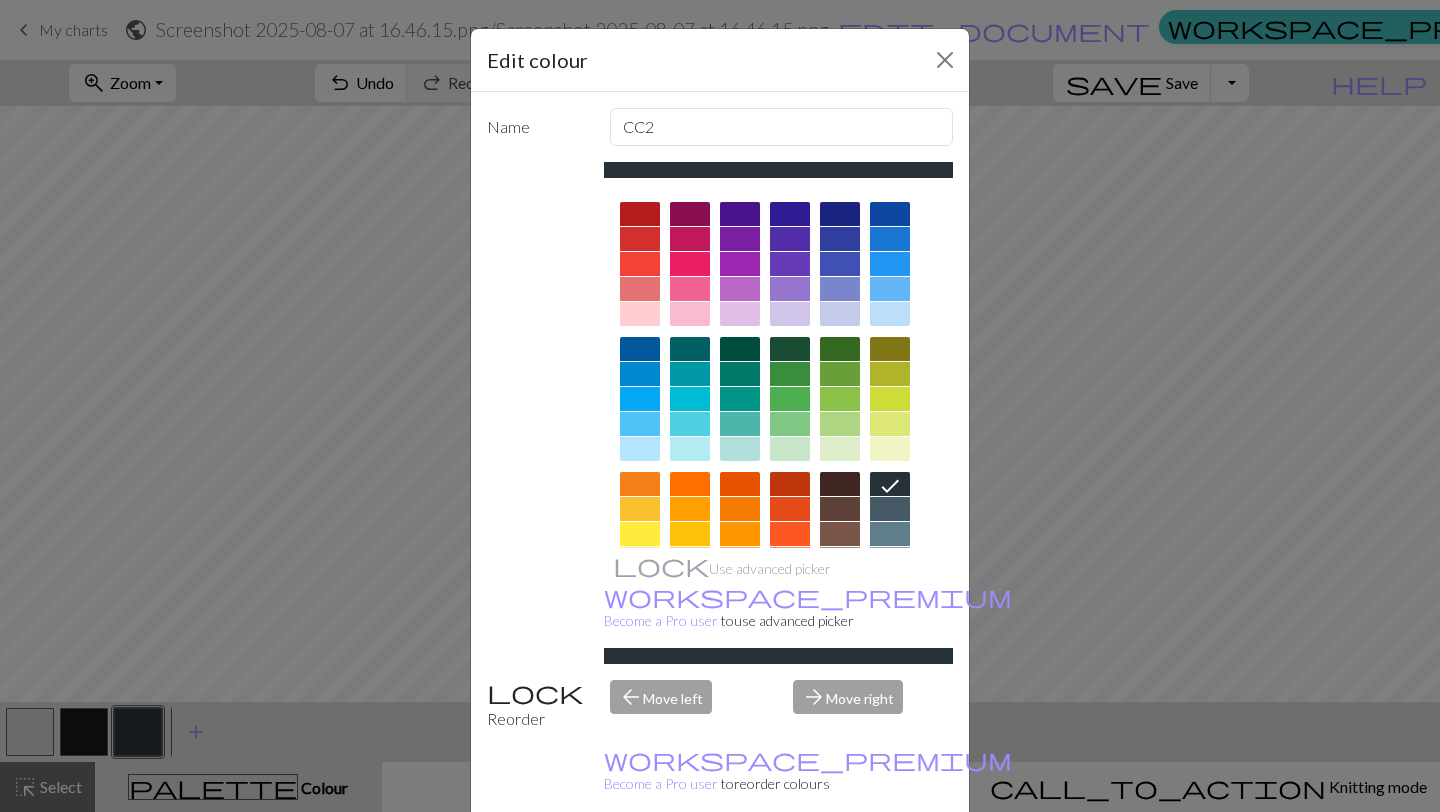 click at bounding box center [640, 349] 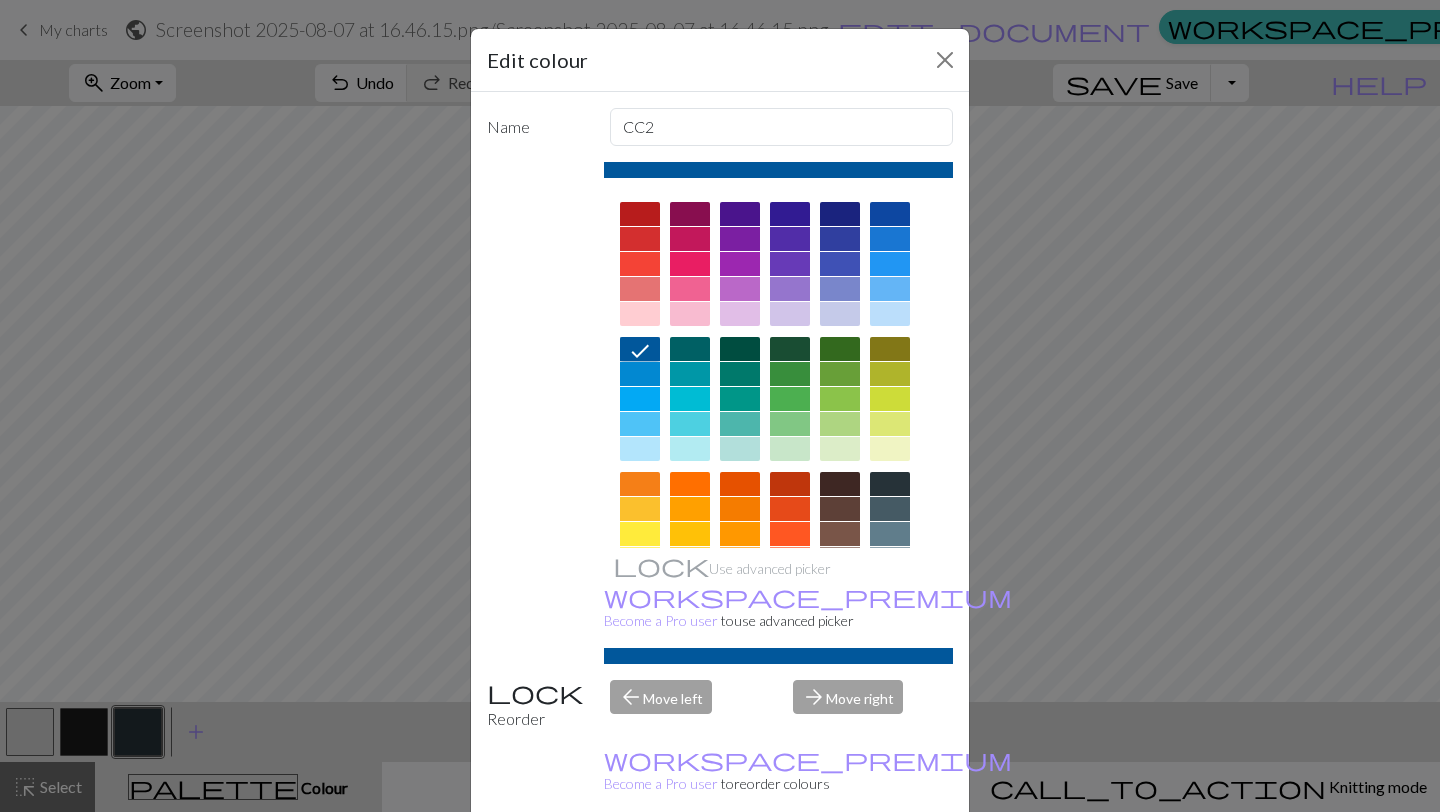 click on "Done" at bounding box center (840, 863) 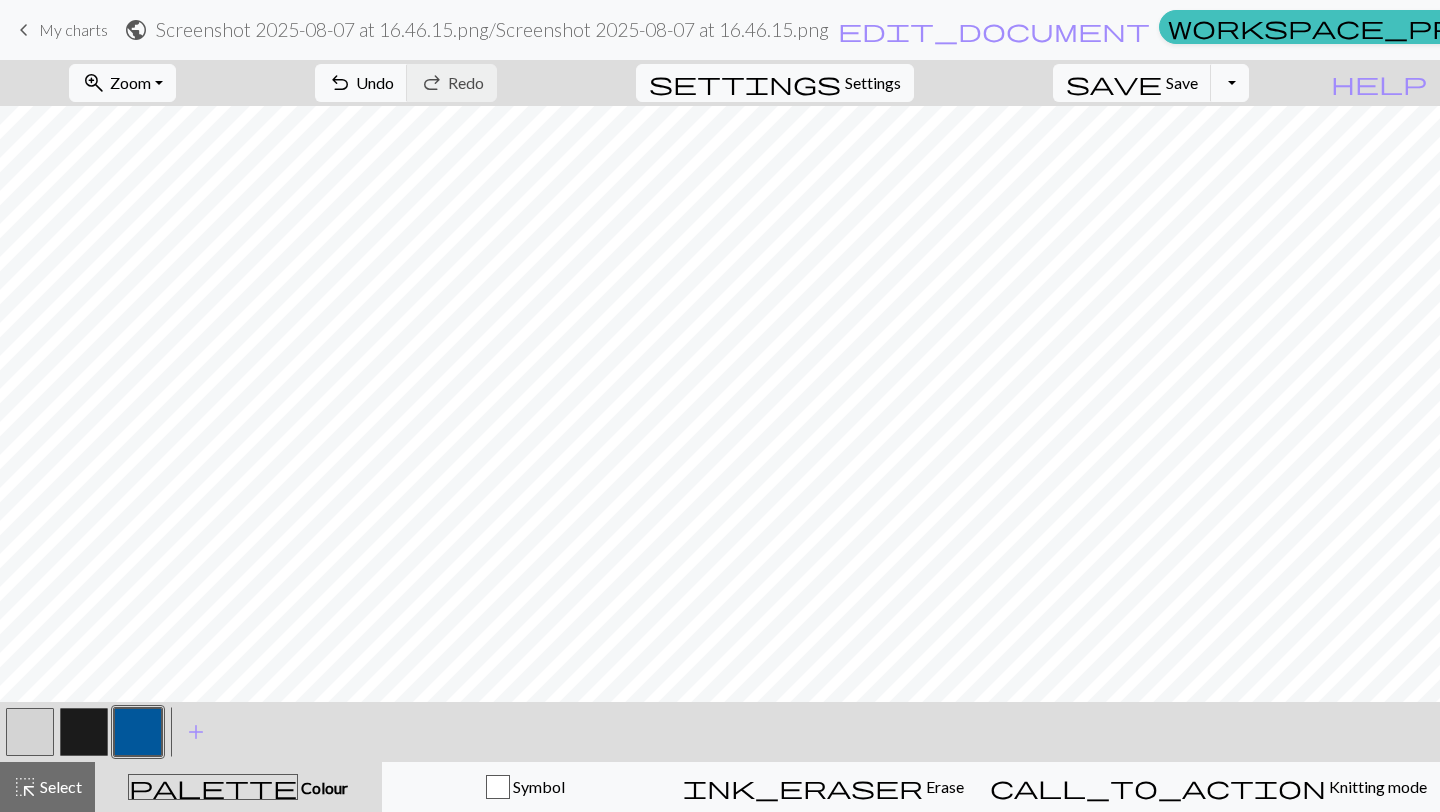 click at bounding box center [30, 732] 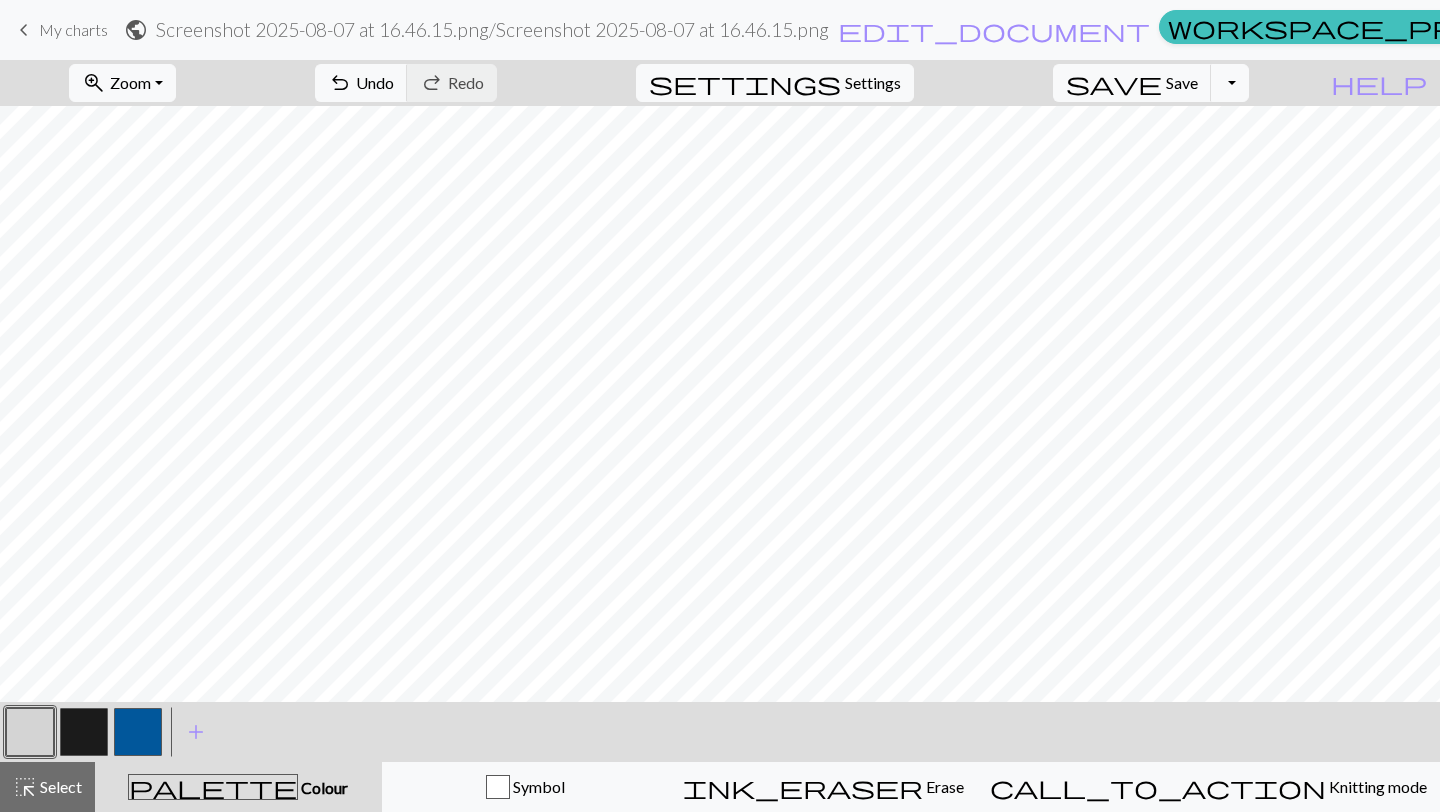 click at bounding box center [84, 732] 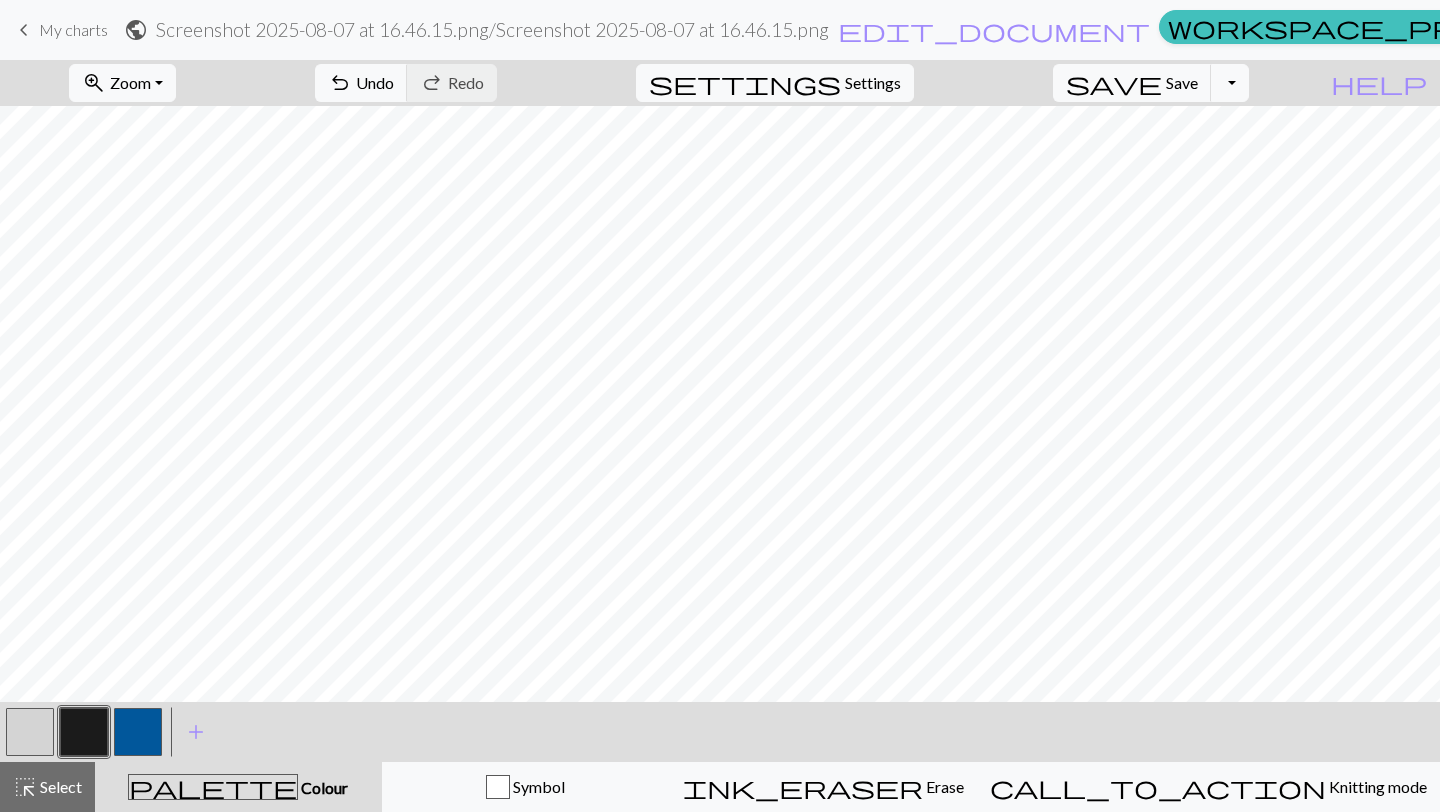 click at bounding box center (84, 732) 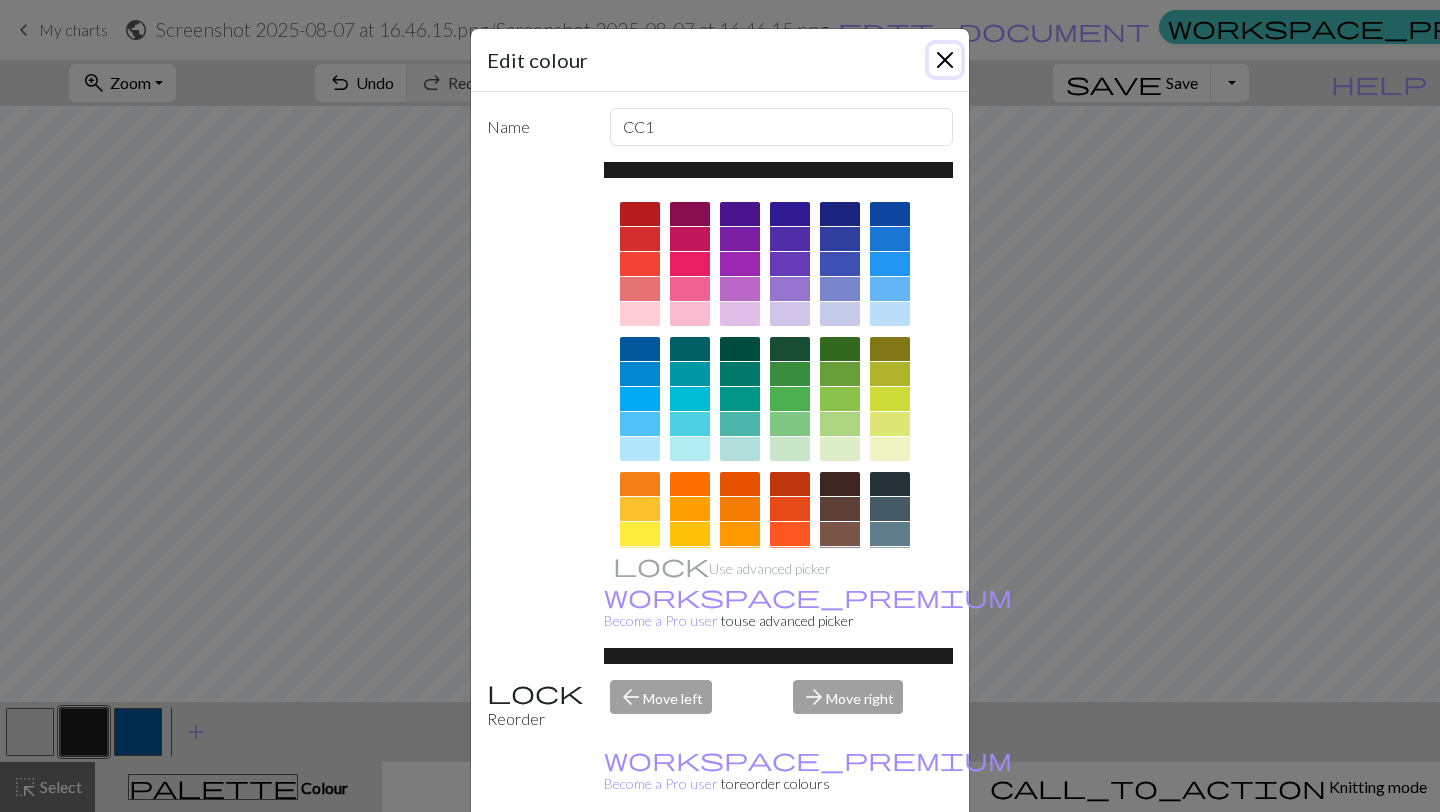 click at bounding box center (945, 60) 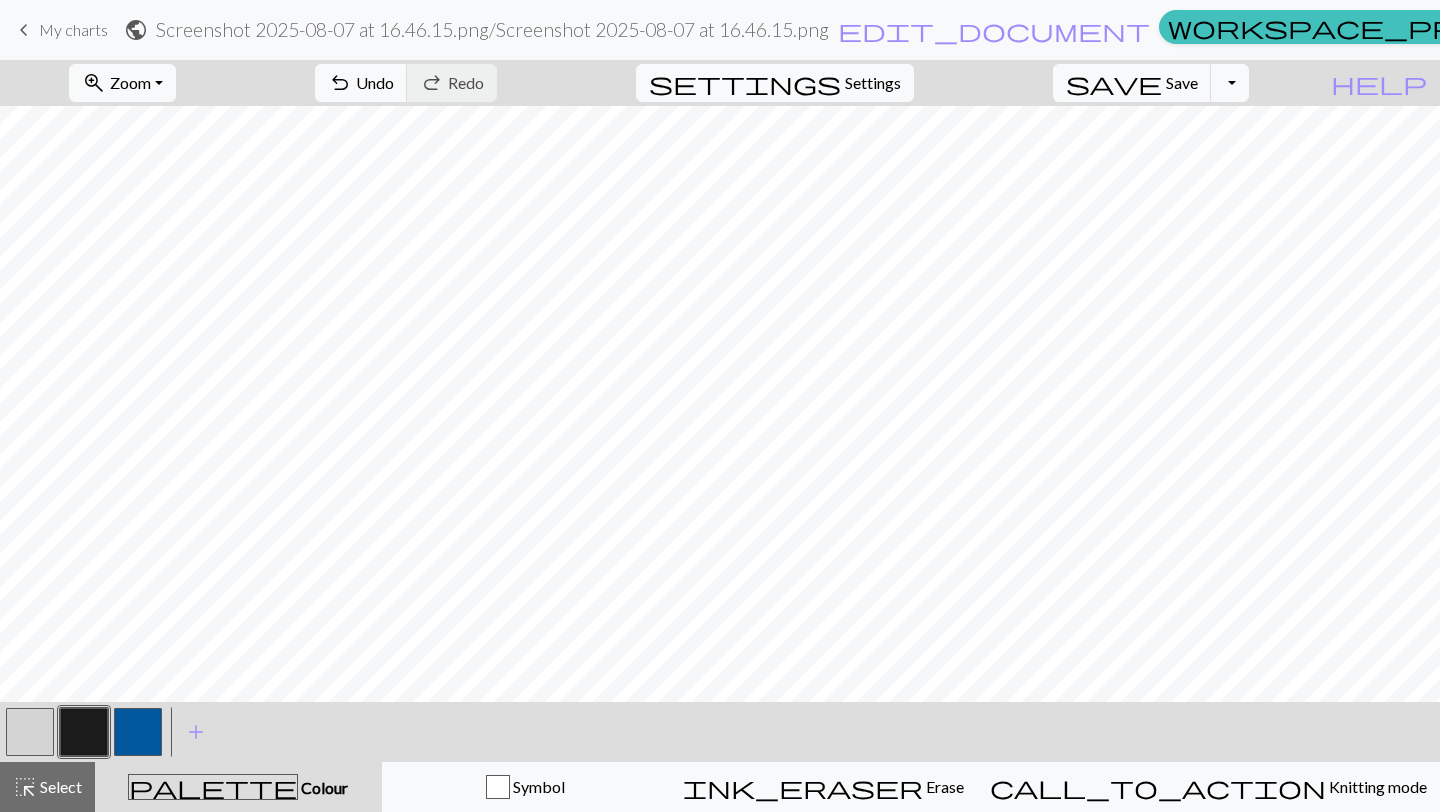 click at bounding box center (30, 732) 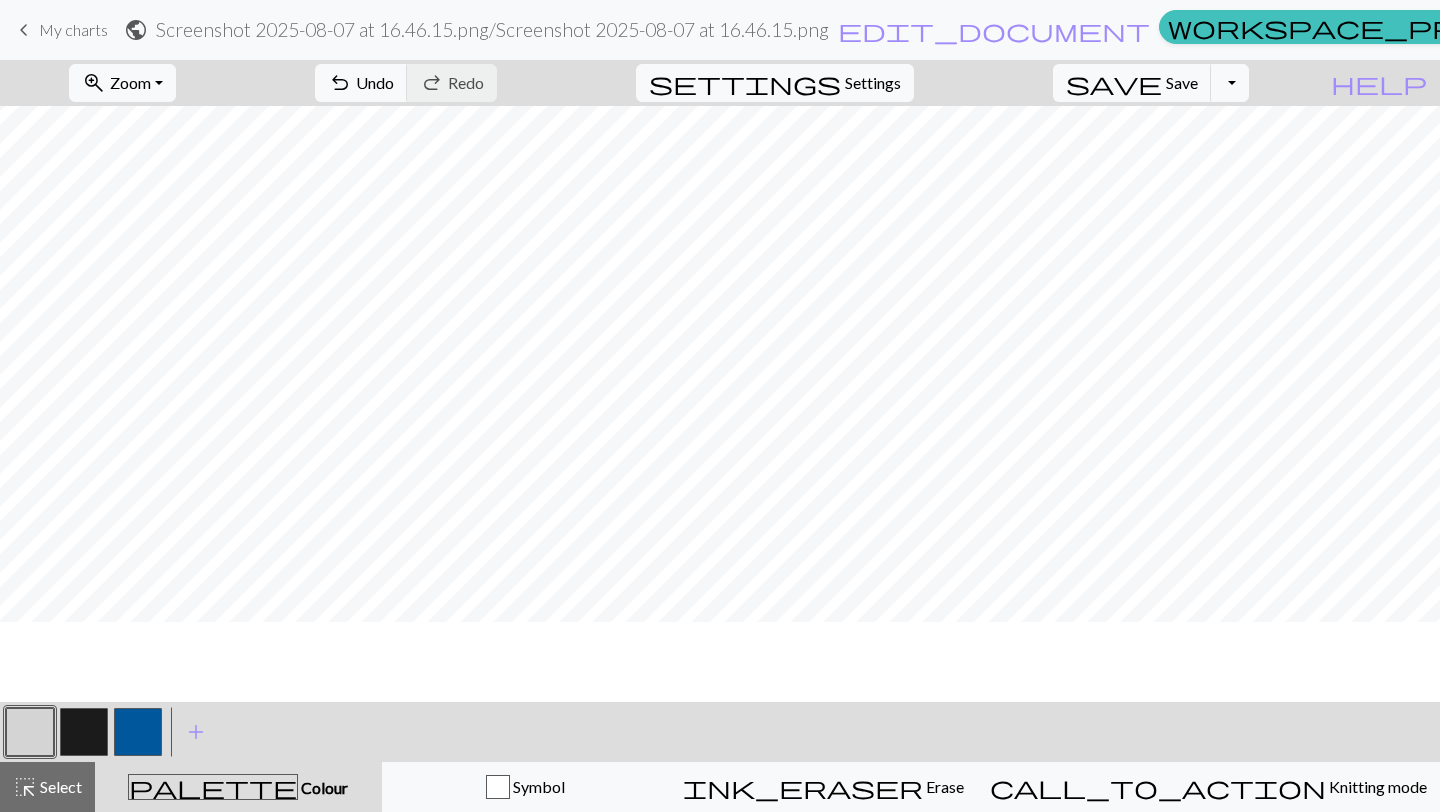 scroll, scrollTop: 0, scrollLeft: 0, axis: both 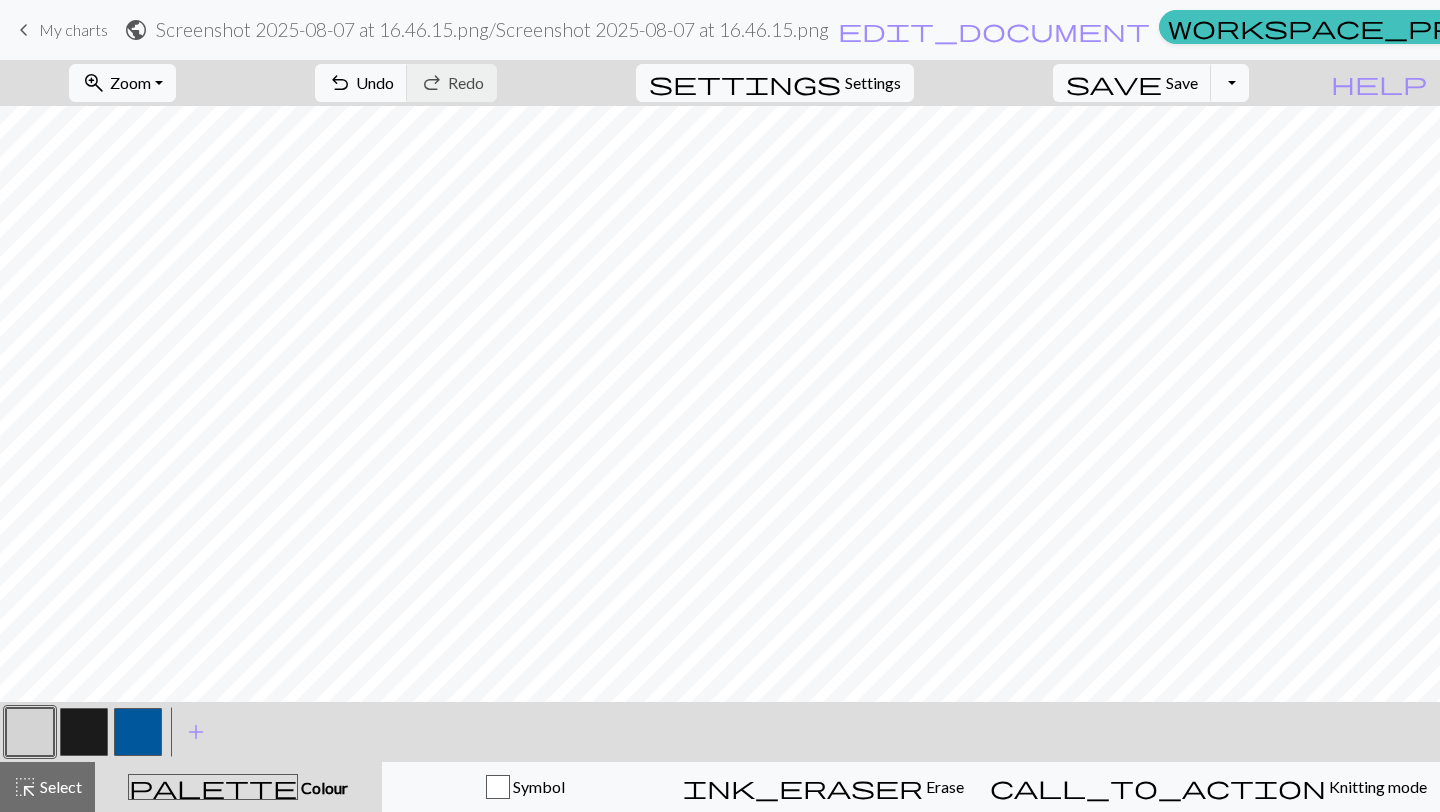 click on "save Save Save Toggle Dropdown file_copy  Save a copy save_alt  Download" at bounding box center [1151, 83] 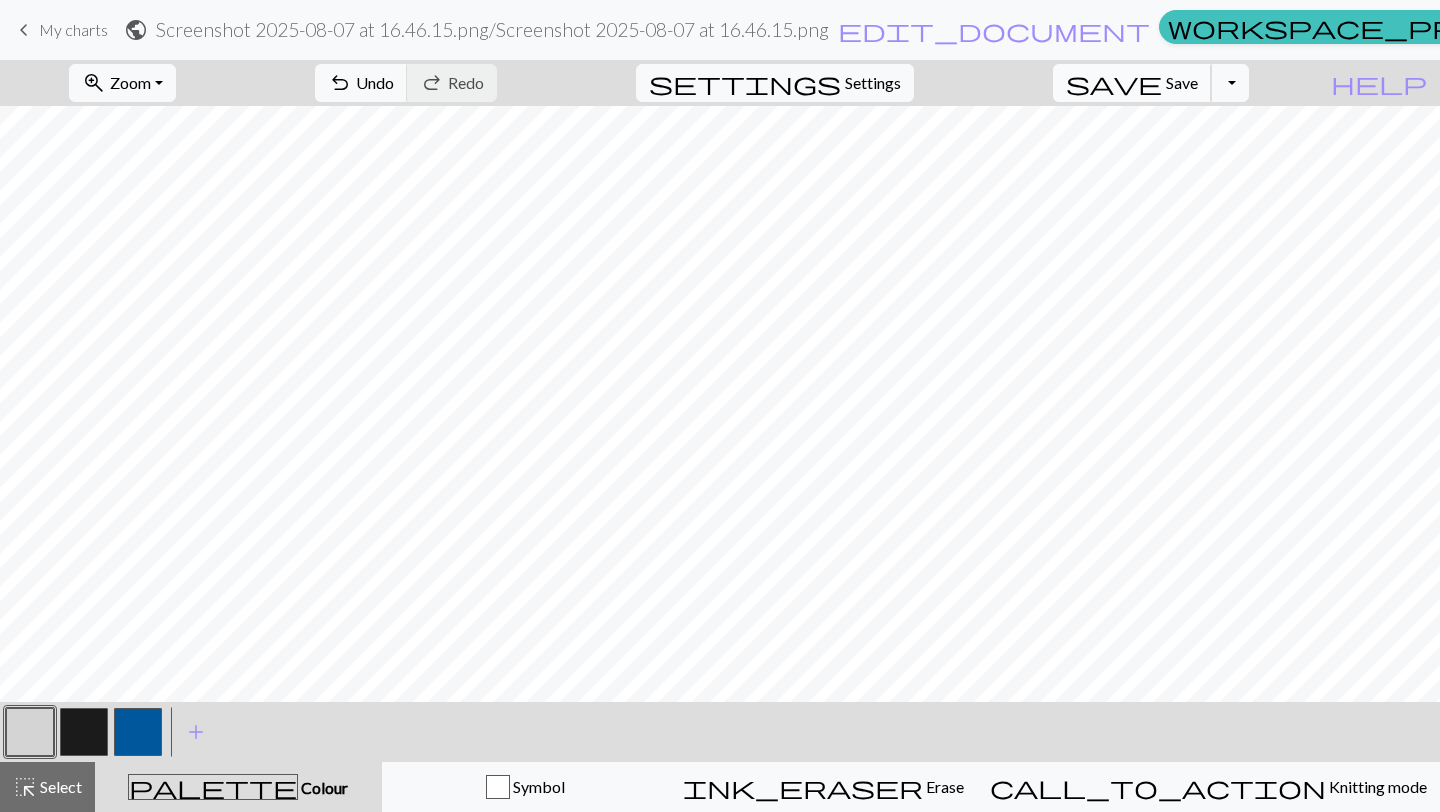 click on "save" at bounding box center [1114, 83] 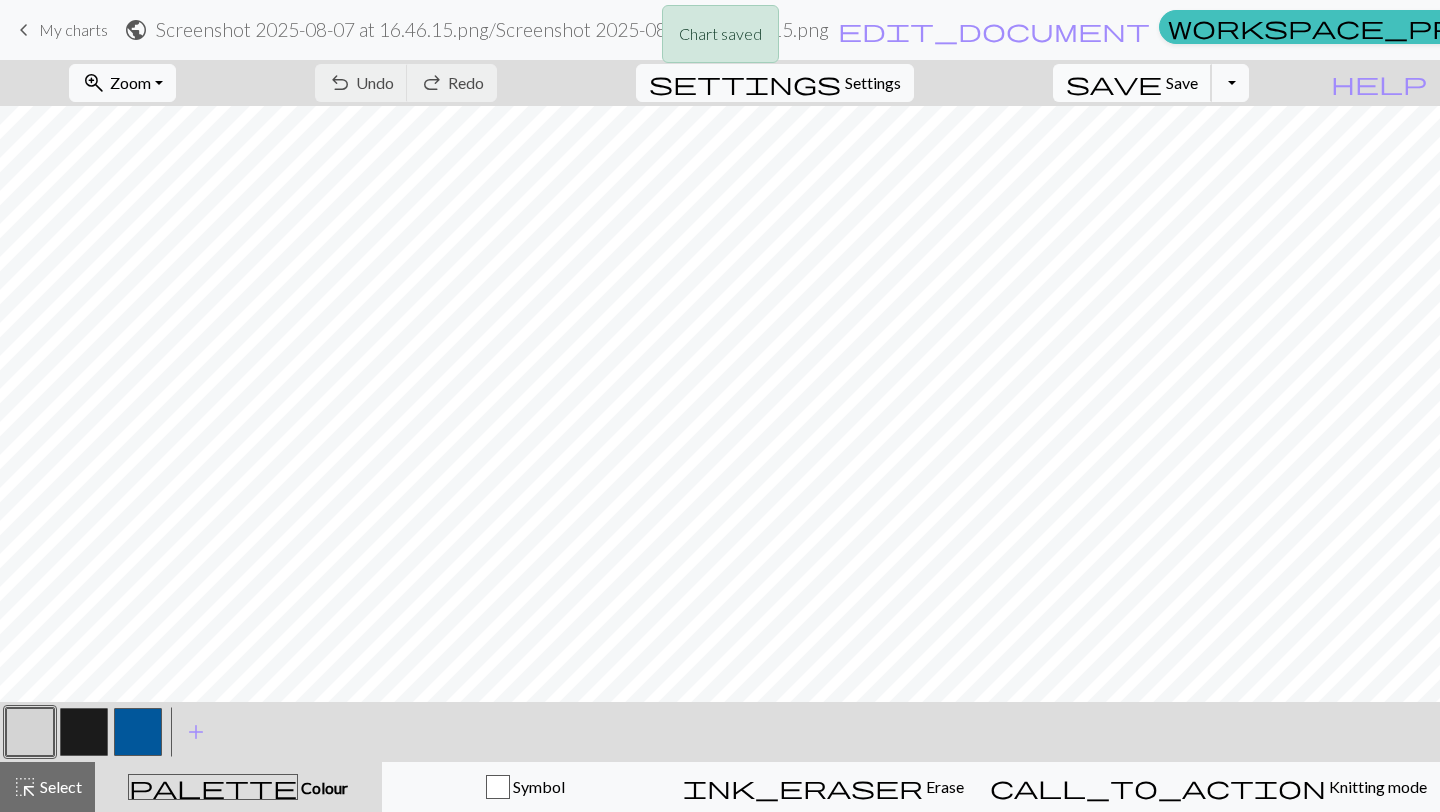 click on "Save" at bounding box center (1182, 82) 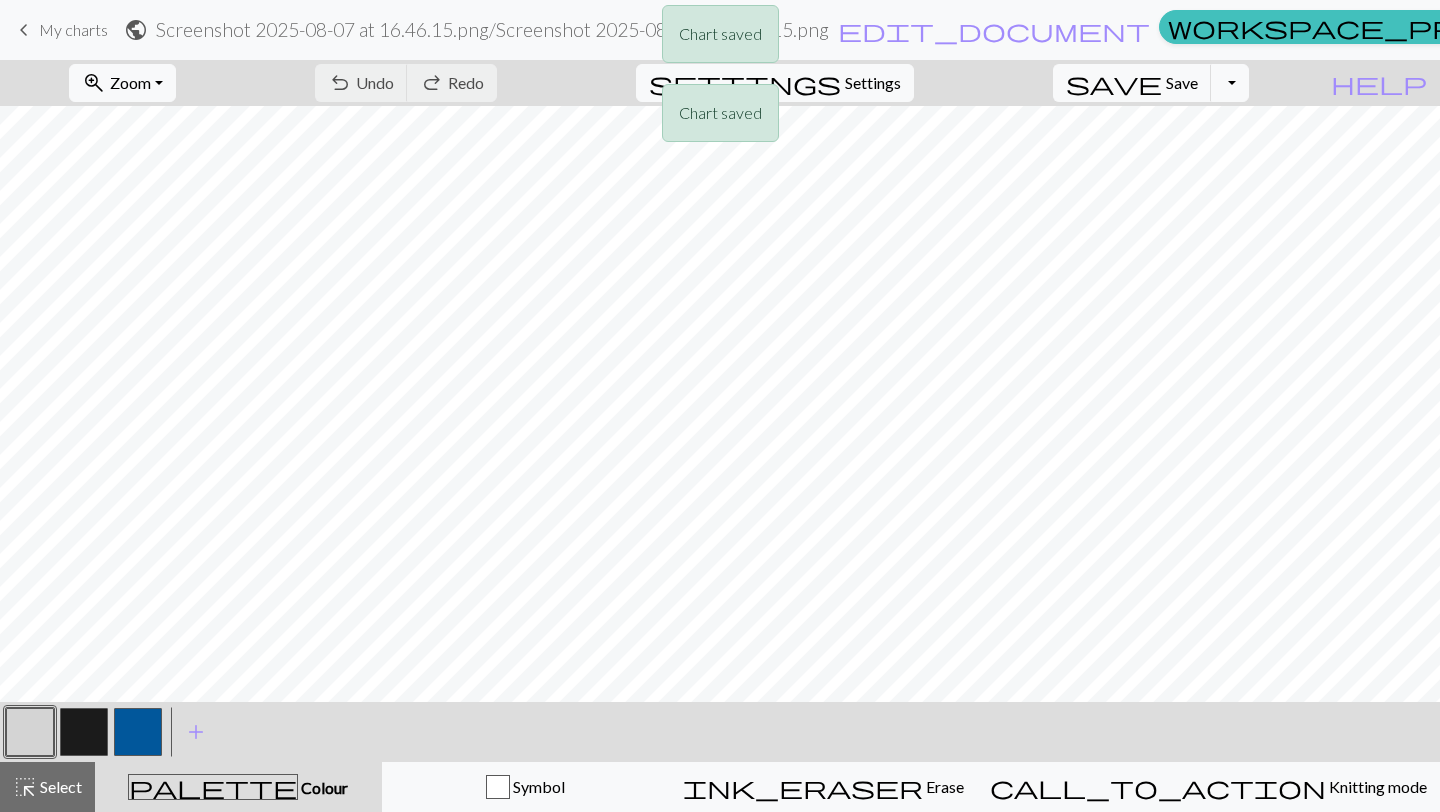 click on "Chart saved Chart saved" at bounding box center [720, 79] 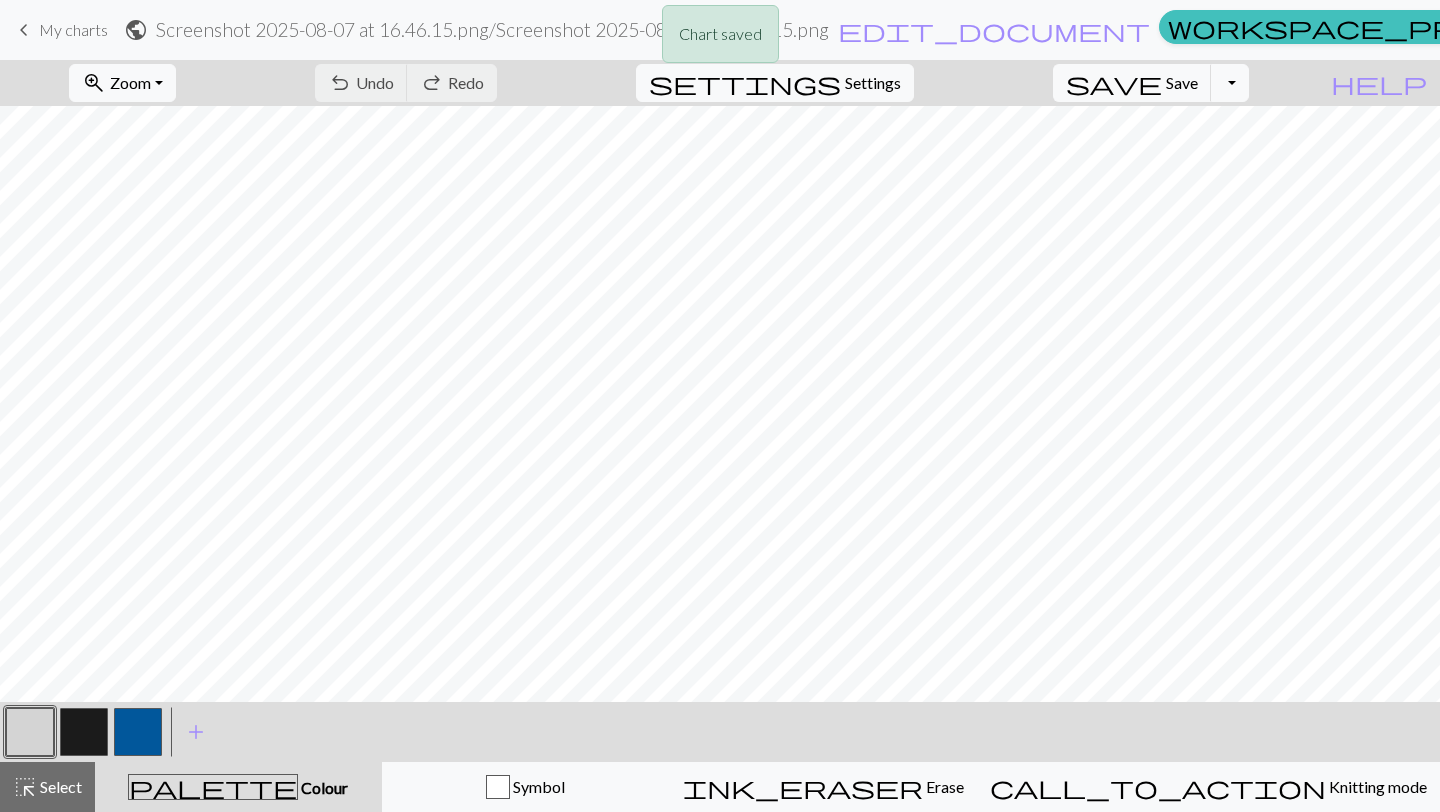 click on "Chart saved" at bounding box center [720, 39] 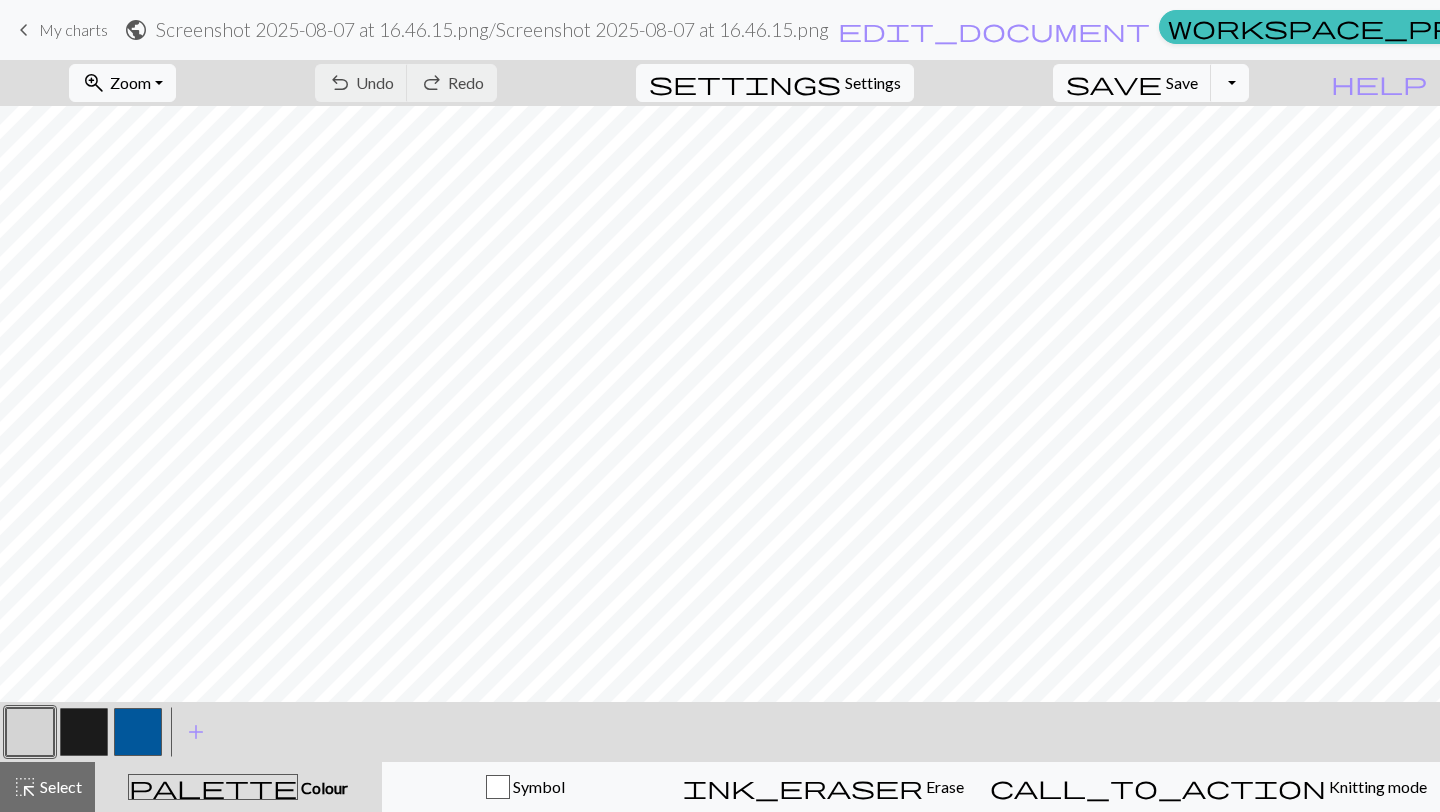 click on "keyboard_arrow_left   My charts" at bounding box center (60, 30) 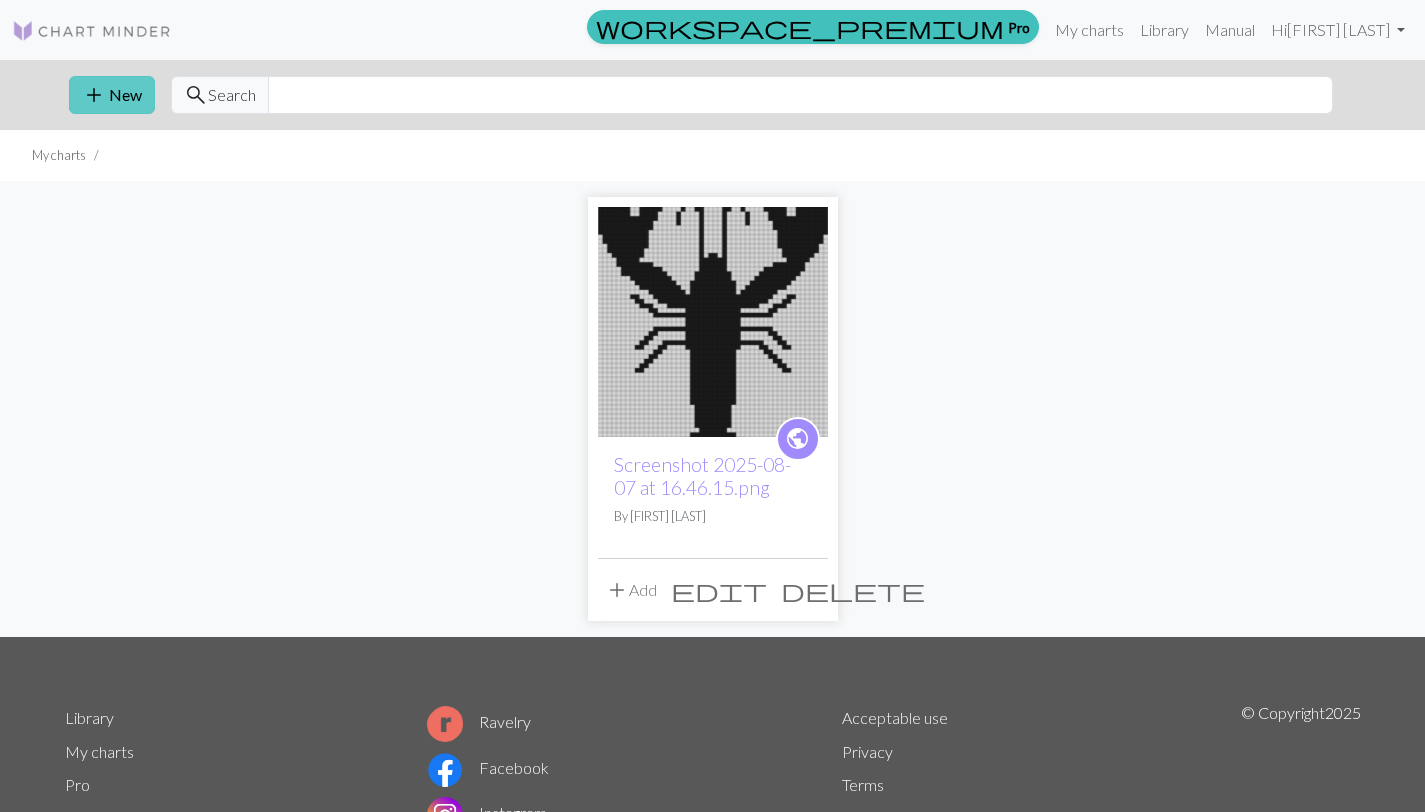 click on "add   New" at bounding box center (112, 95) 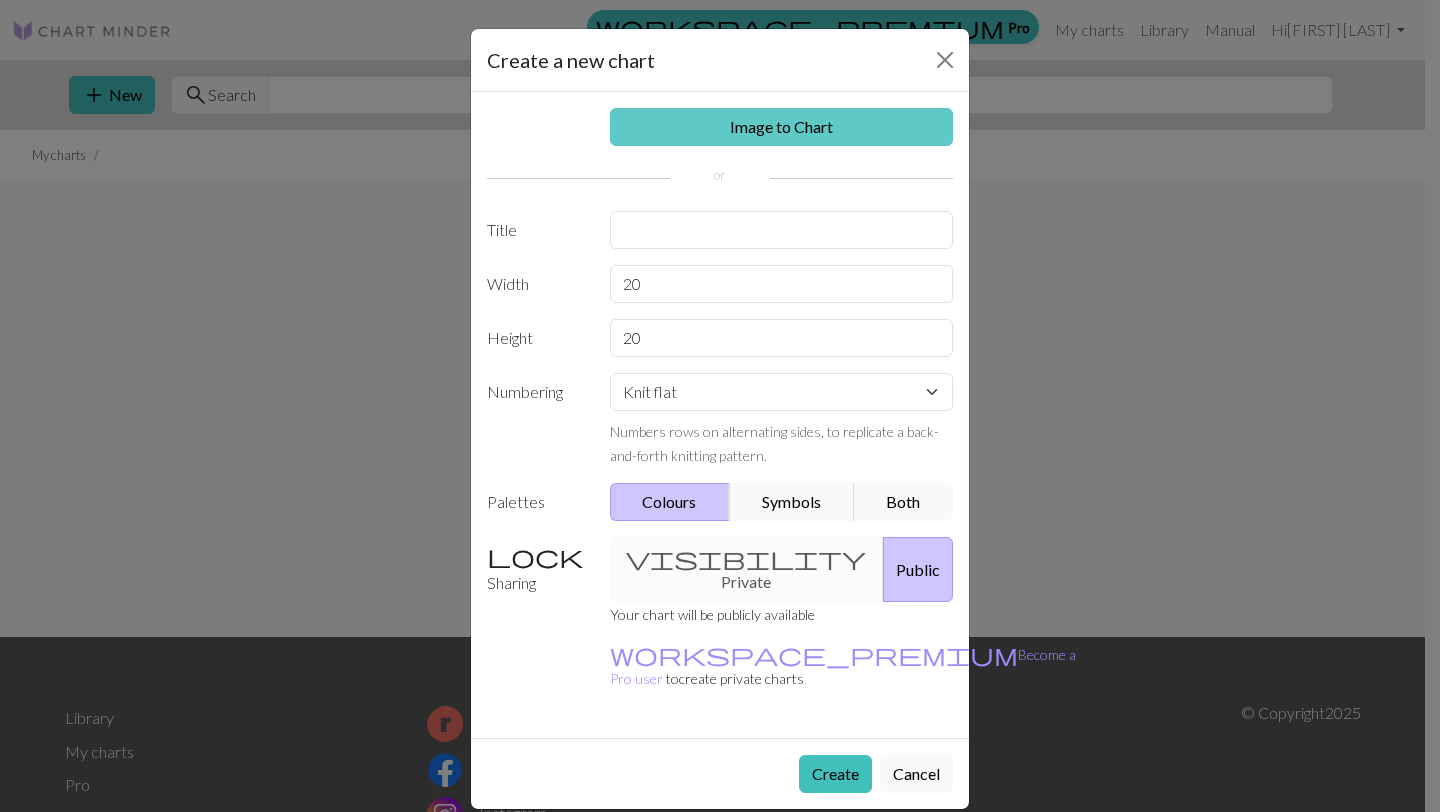 click on "Image to Chart" at bounding box center (782, 127) 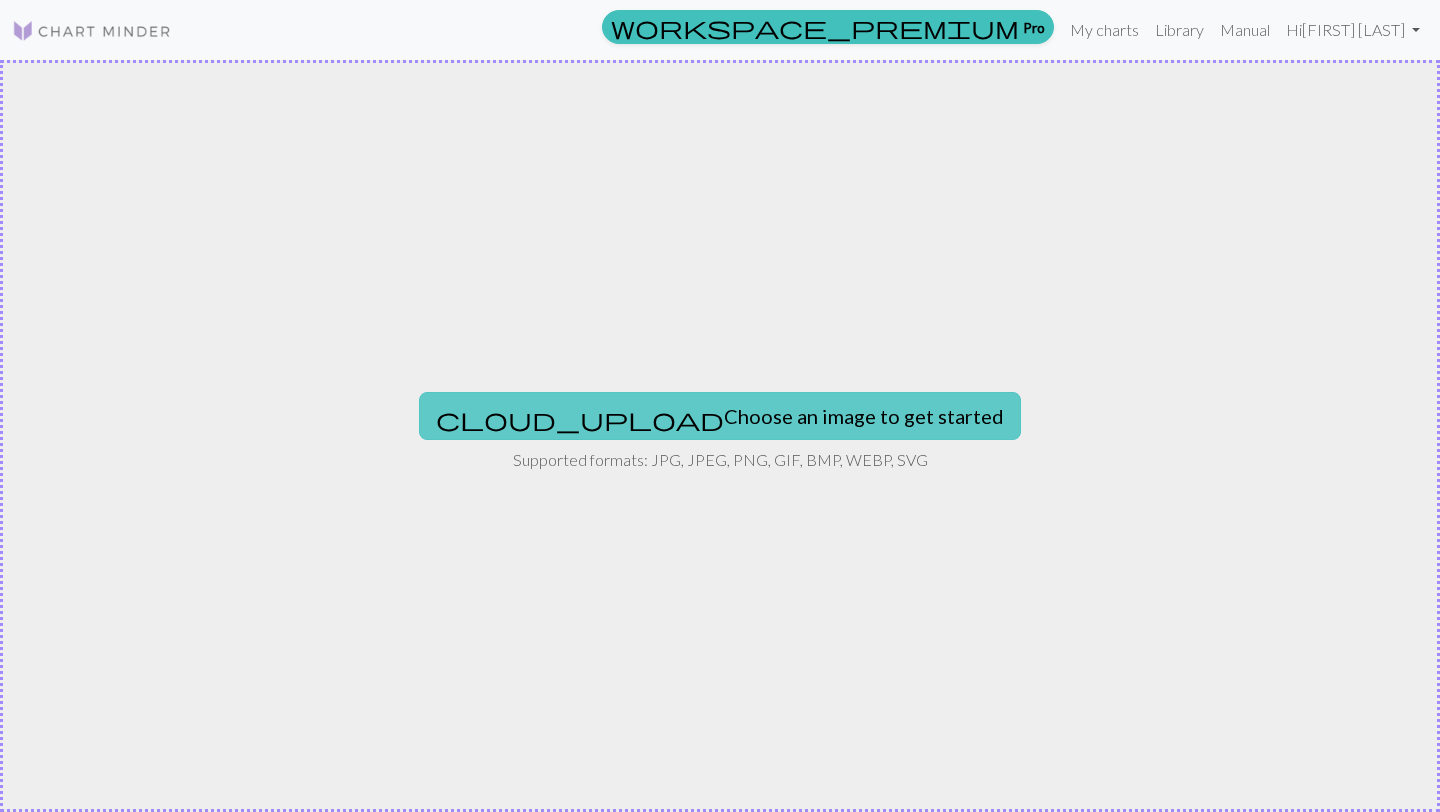 click on "cloud_upload  Choose an image to get started" at bounding box center (720, 416) 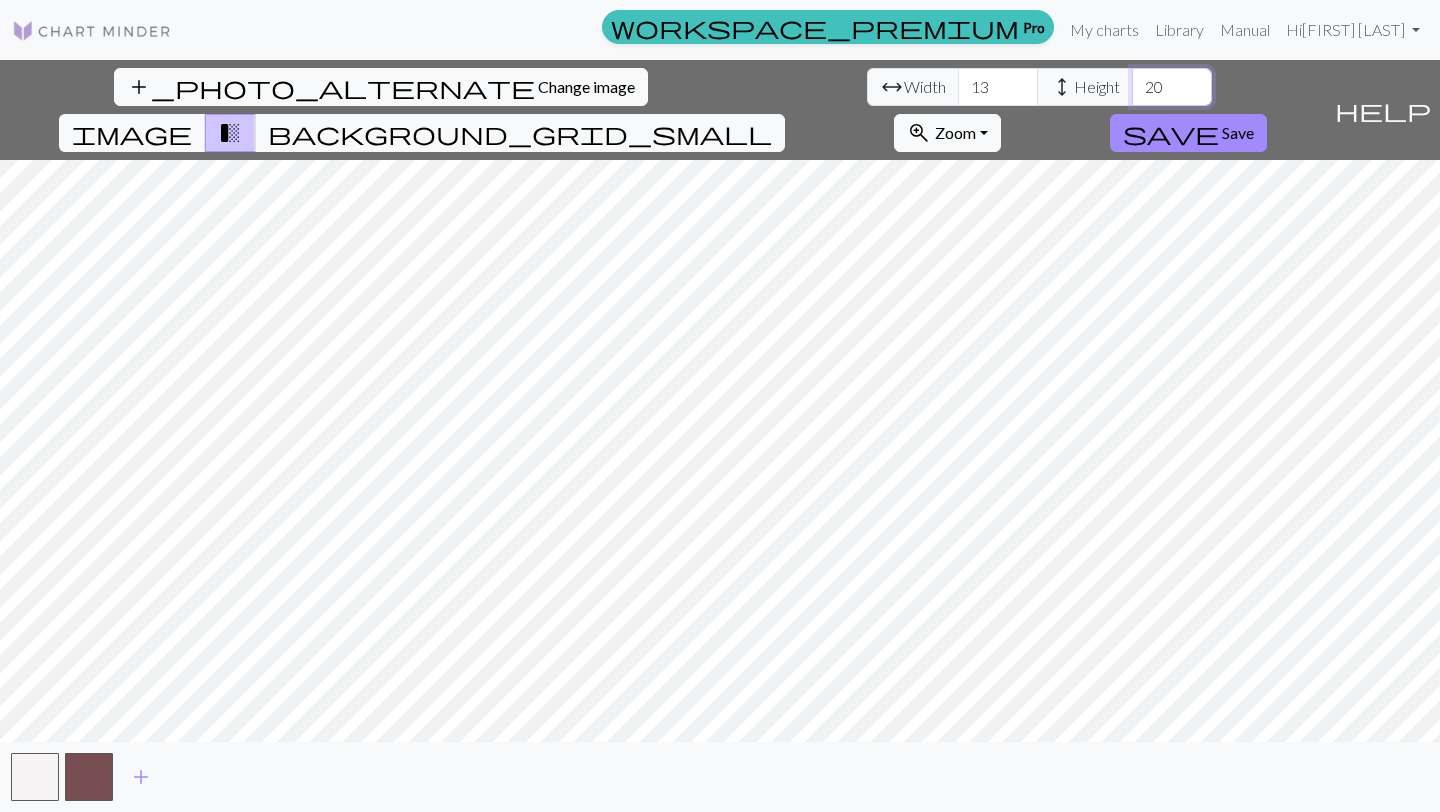 drag, startPoint x: 617, startPoint y: 90, endPoint x: 563, endPoint y: 94, distance: 54.147945 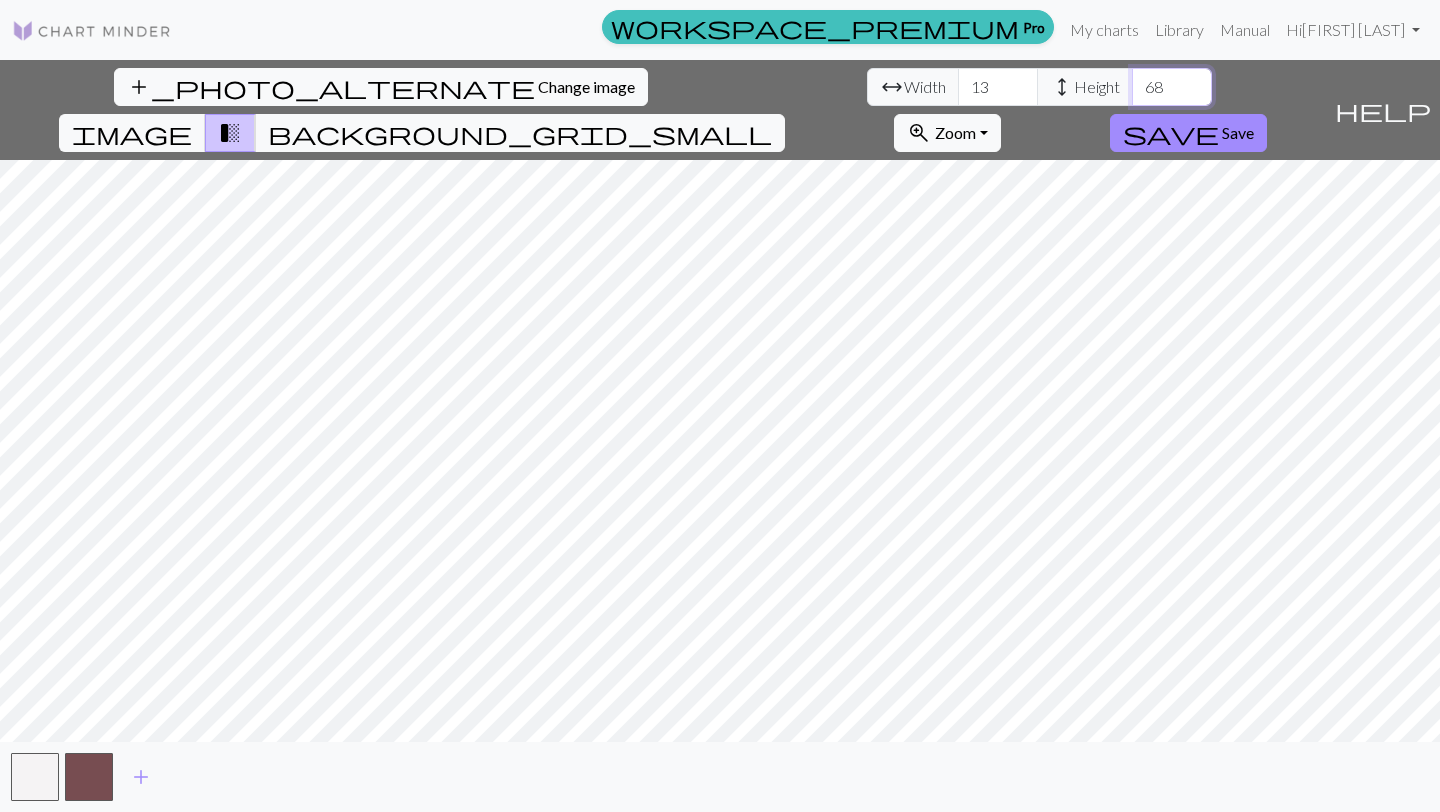 type on "68" 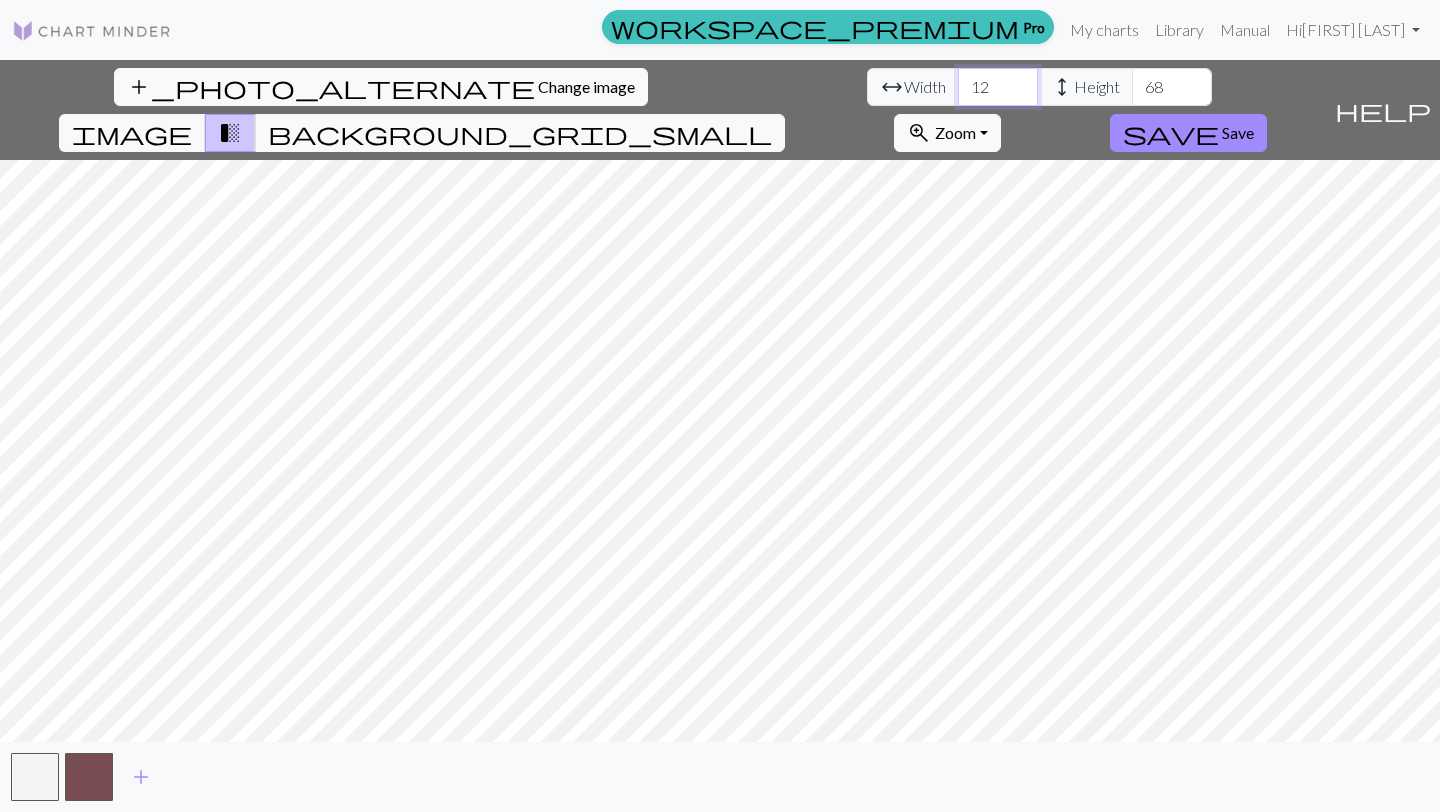 drag, startPoint x: 470, startPoint y: 88, endPoint x: 432, endPoint y: 93, distance: 38.327538 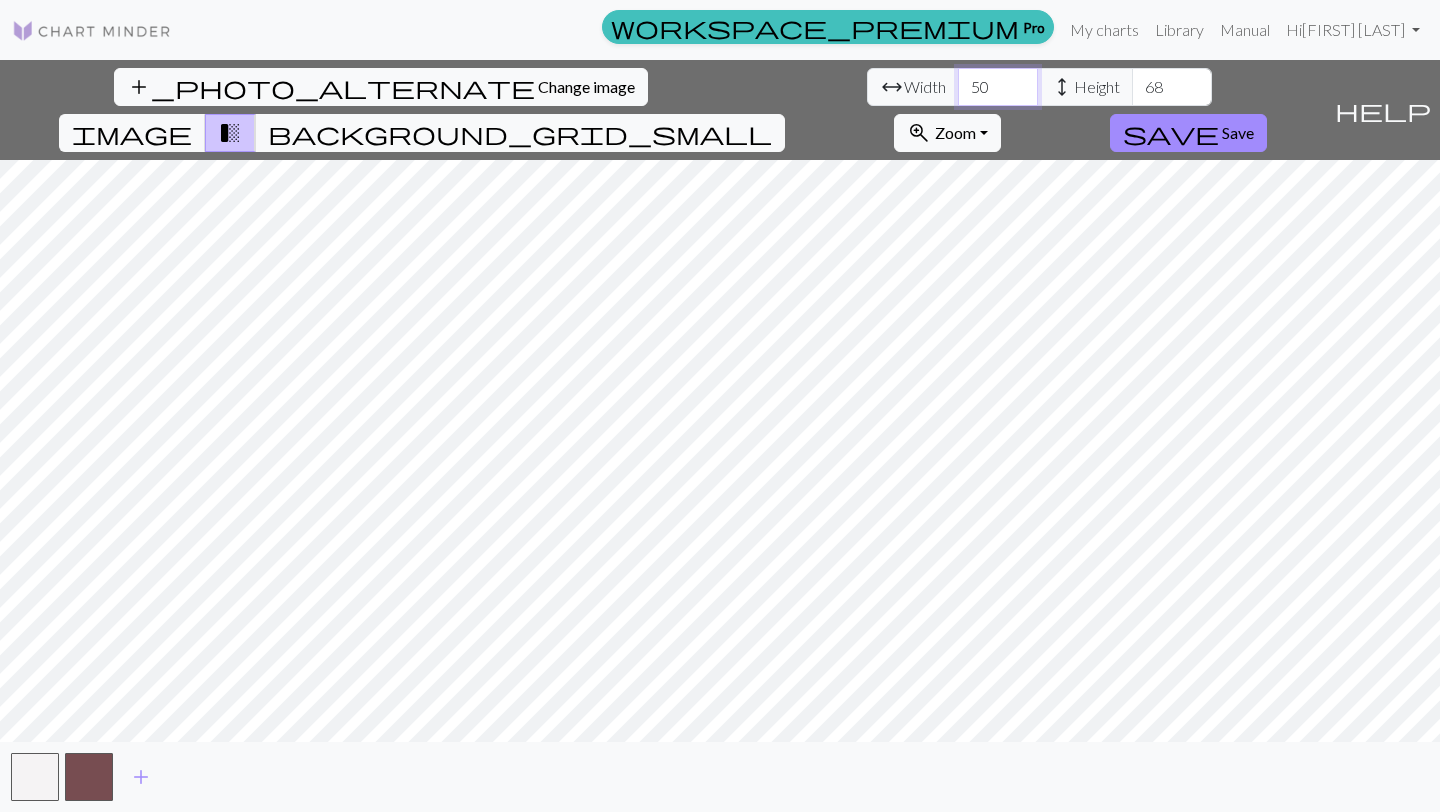 type on "50" 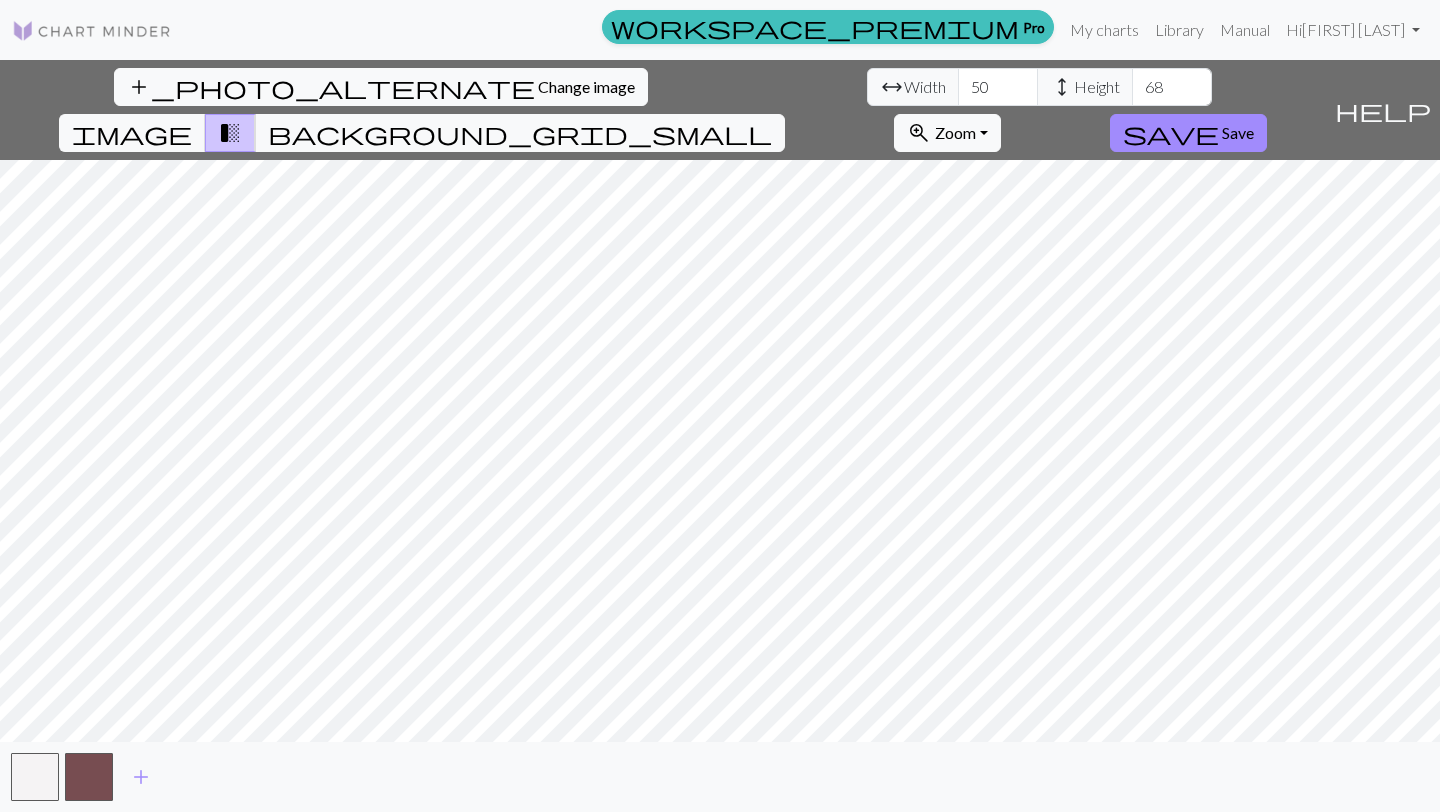 click on "height   Height" at bounding box center [1085, 87] 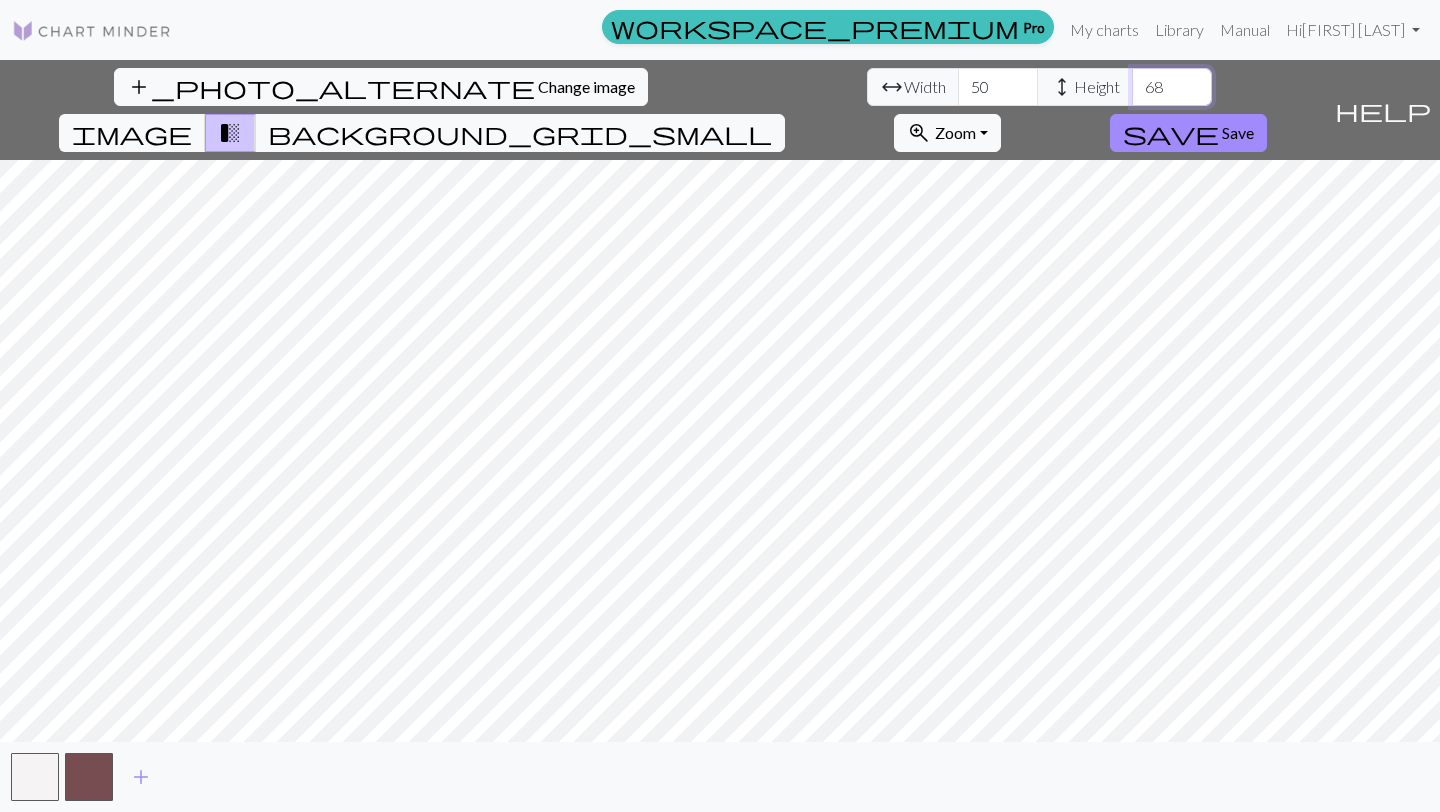 click on "68" at bounding box center [1172, 87] 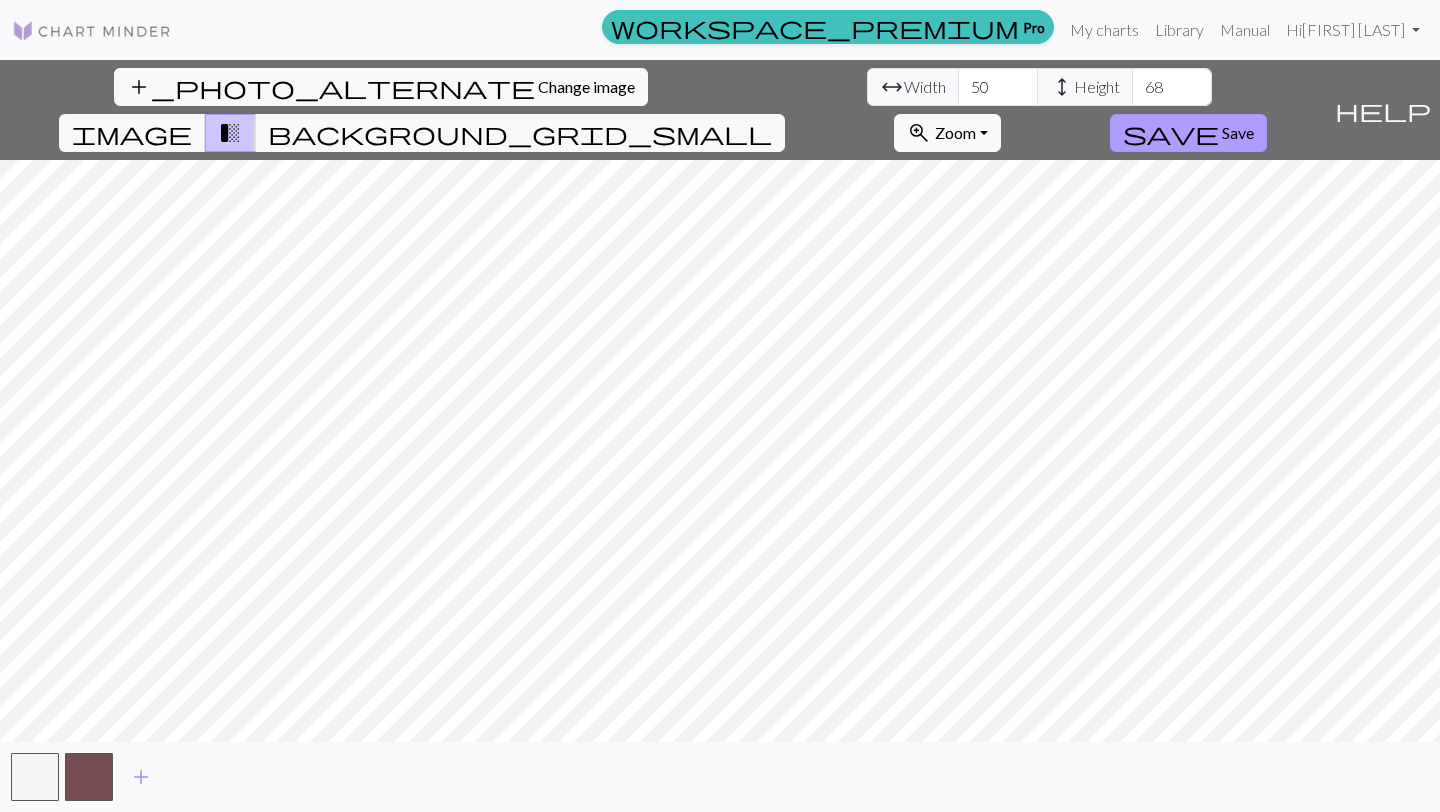 click on "save" at bounding box center [1171, 133] 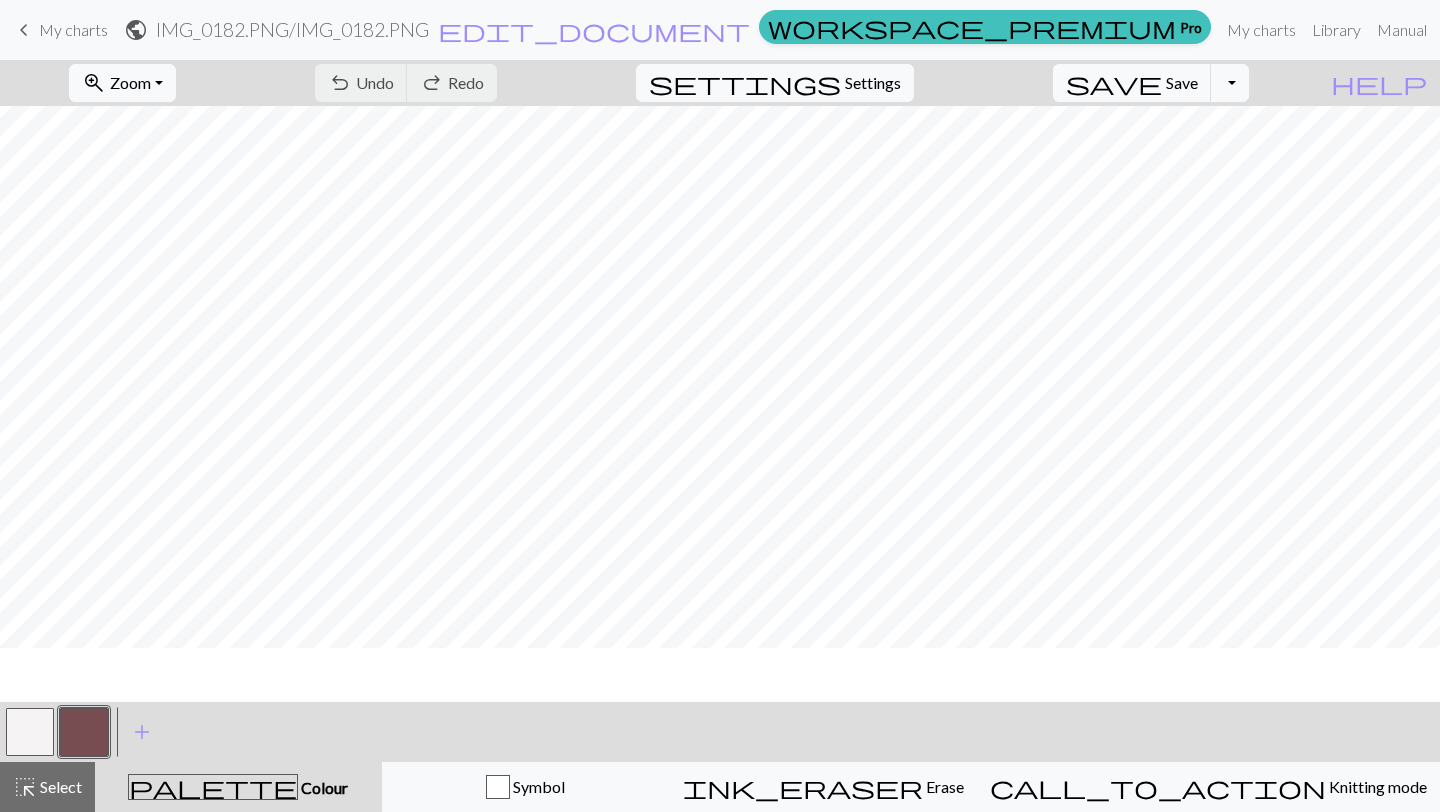 scroll, scrollTop: 312, scrollLeft: 0, axis: vertical 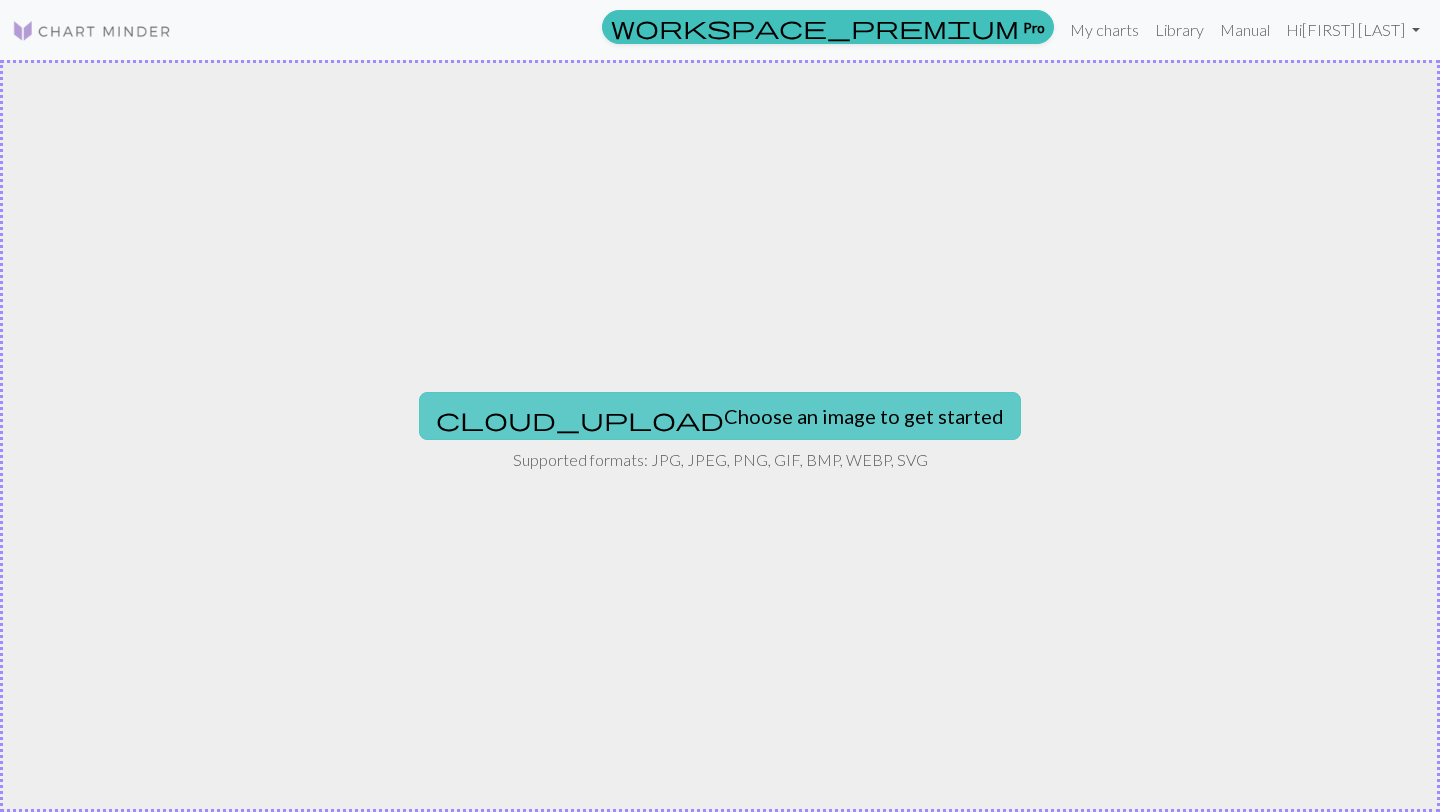 click on "cloud_upload  Choose an image to get started" at bounding box center [720, 416] 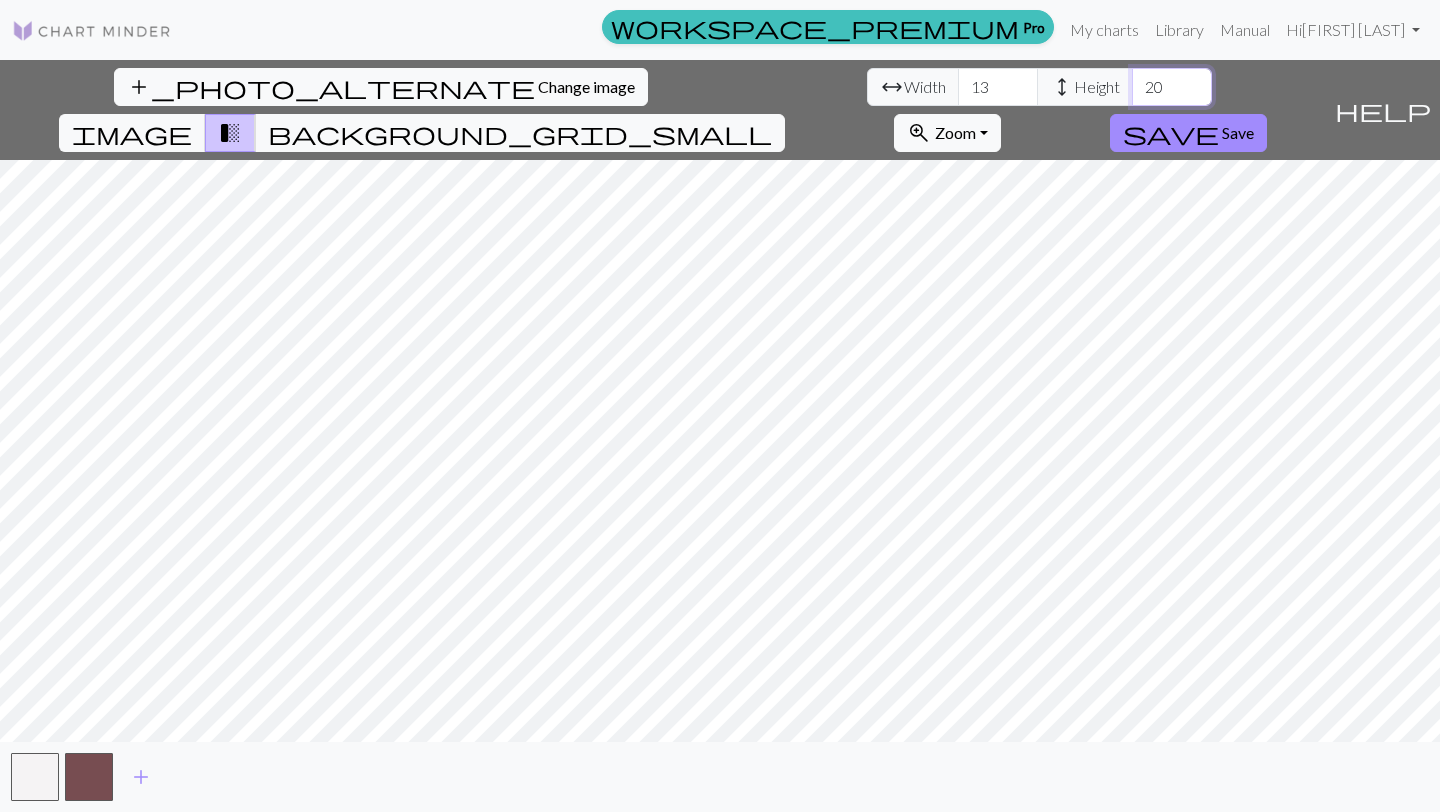 drag, startPoint x: 588, startPoint y: 84, endPoint x: 623, endPoint y: 92, distance: 35.902645 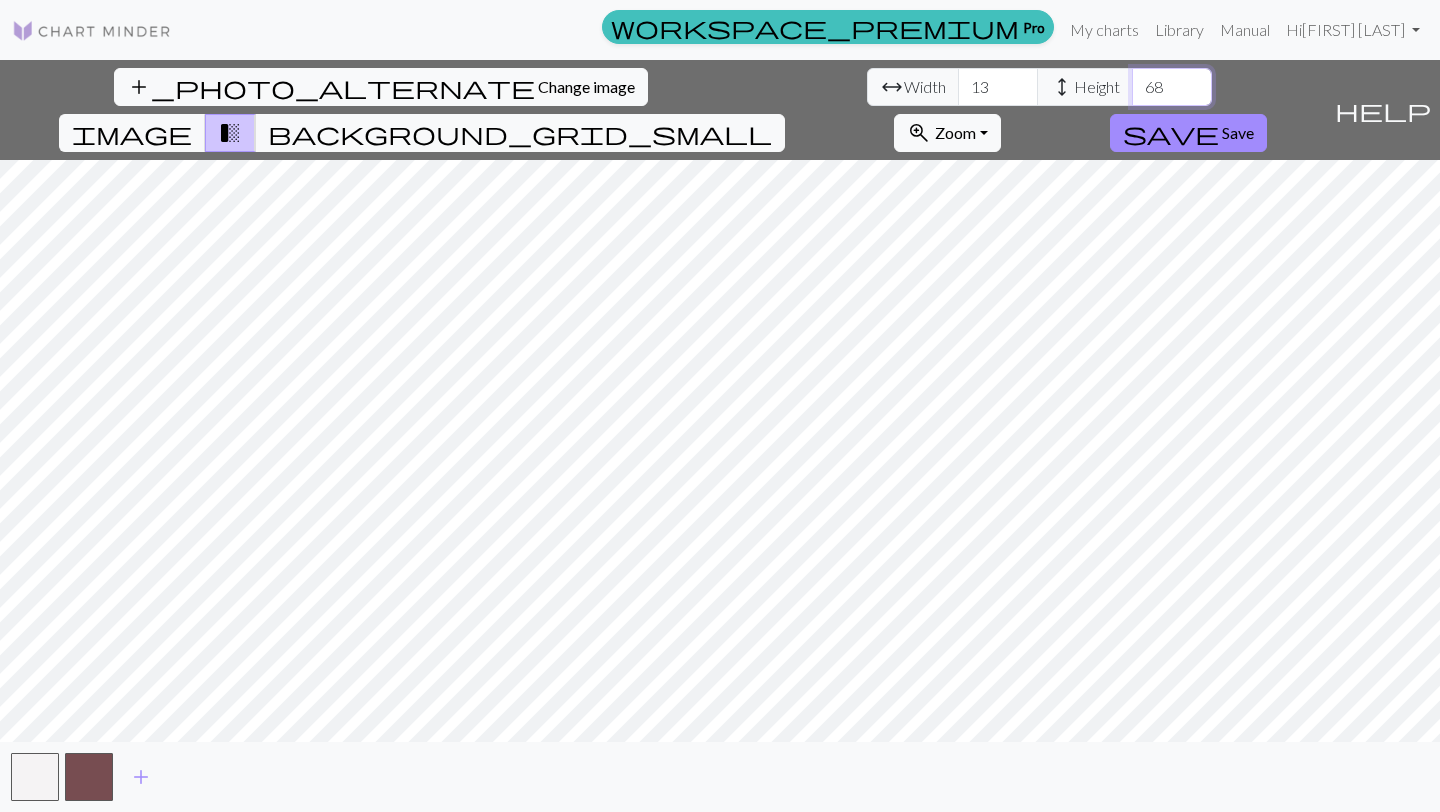 type on "68" 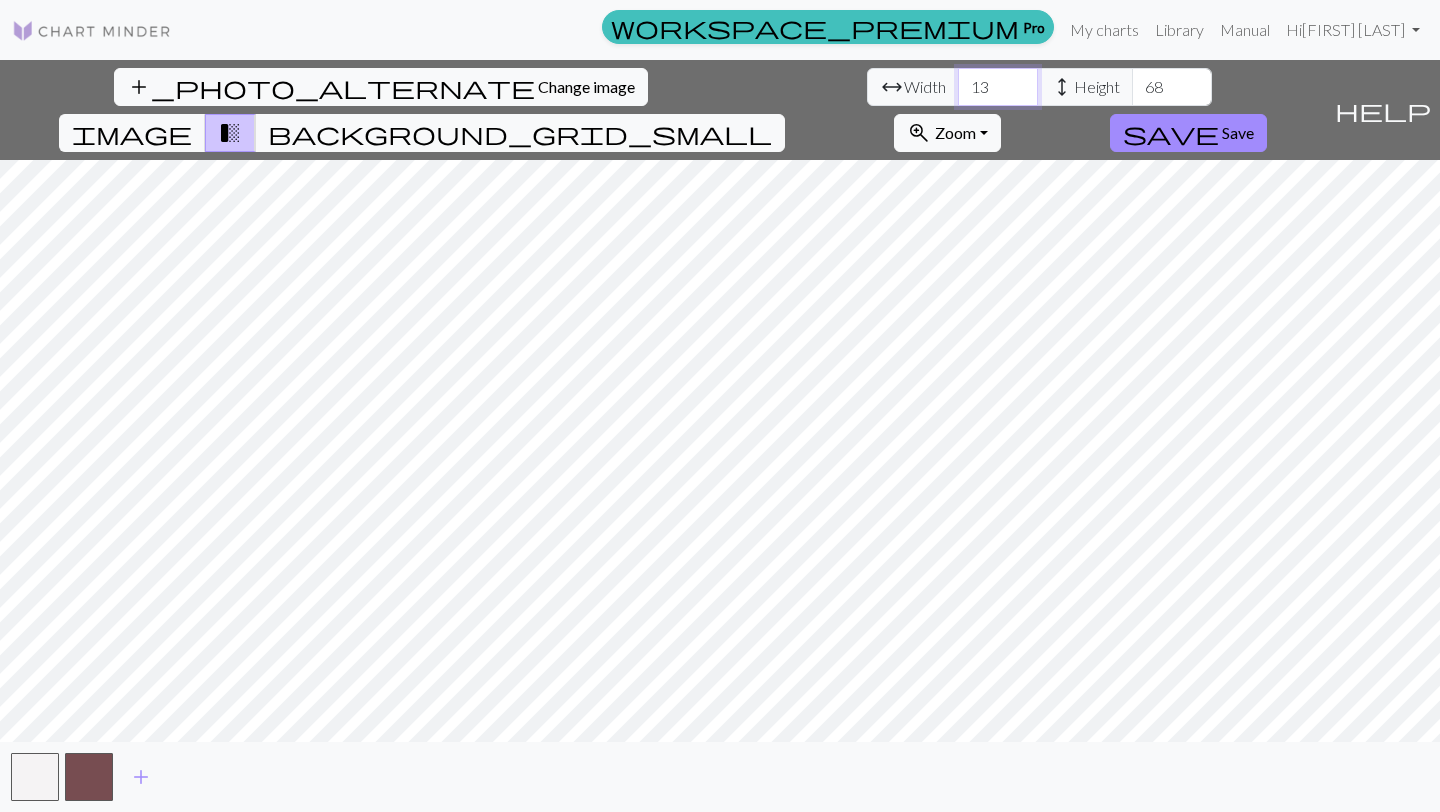 drag, startPoint x: 439, startPoint y: 96, endPoint x: 414, endPoint y: 96, distance: 25 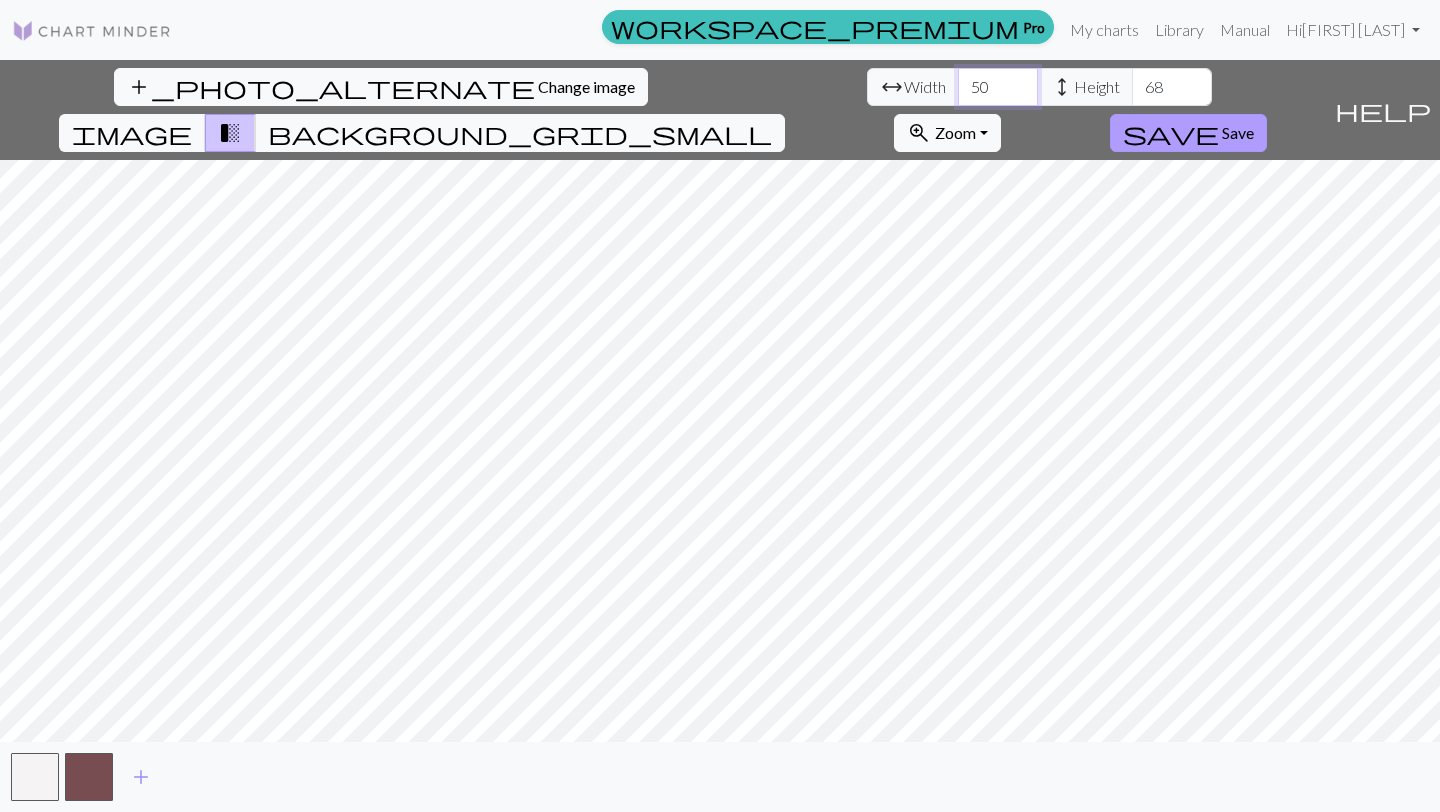 type on "50" 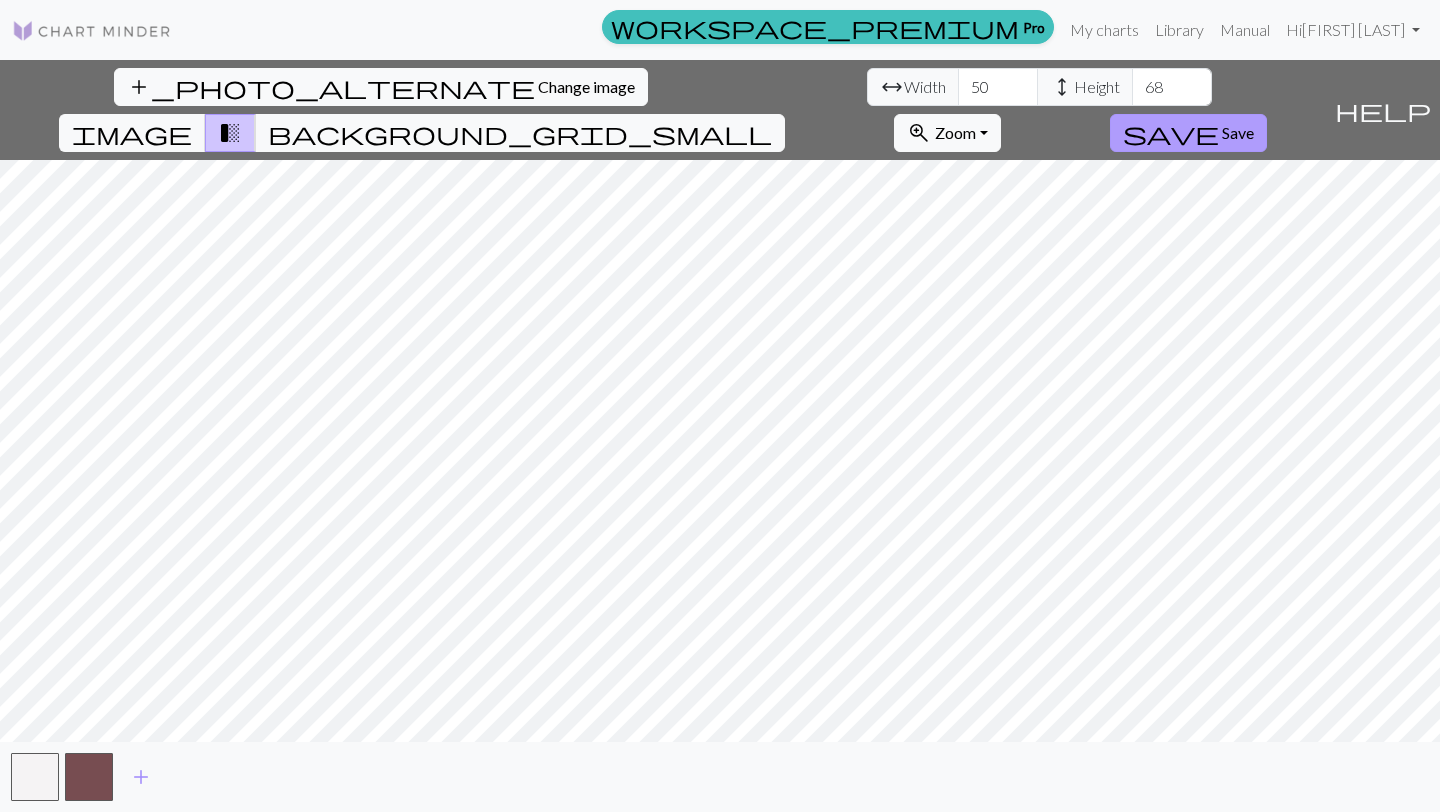 click on "Save" at bounding box center [1238, 132] 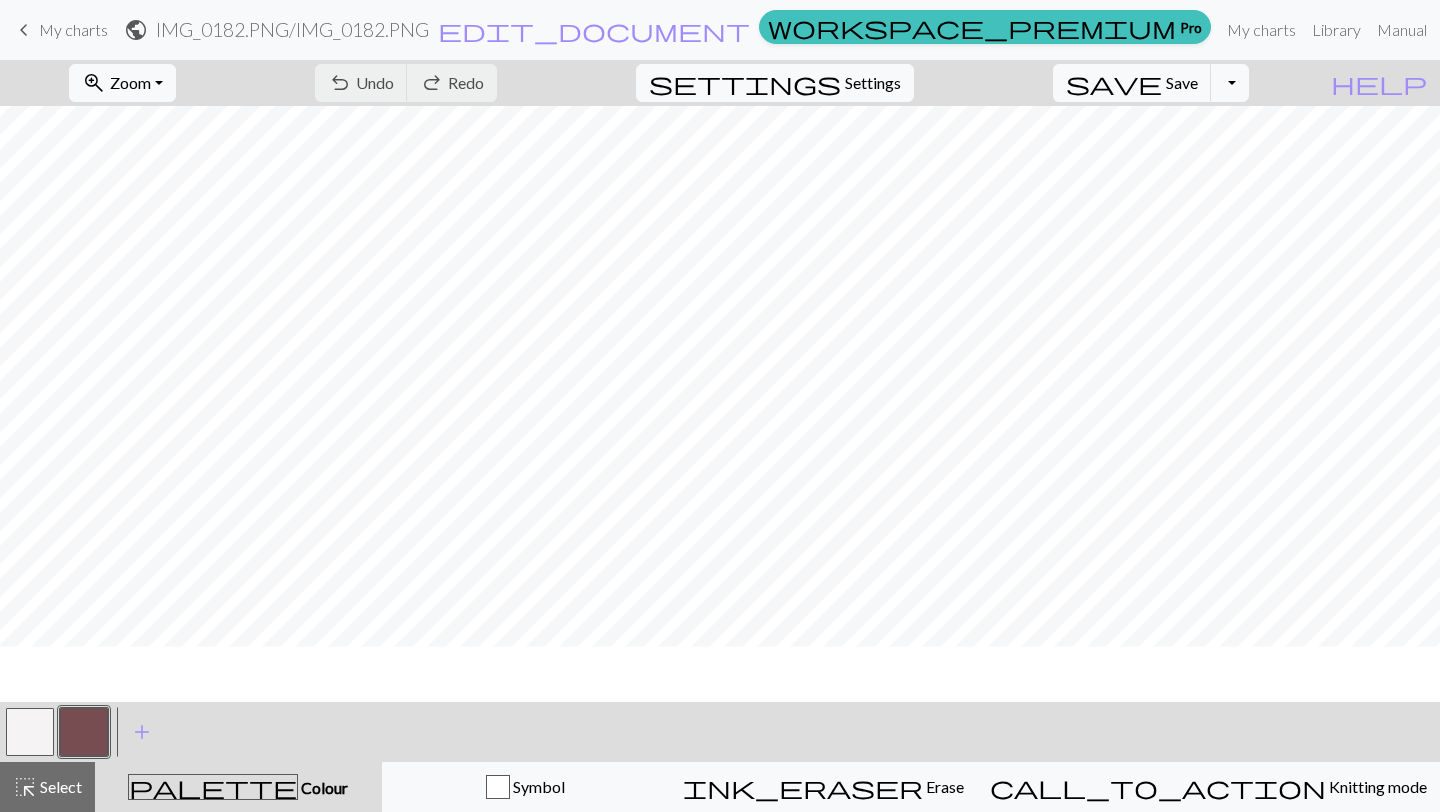 scroll, scrollTop: 688, scrollLeft: 0, axis: vertical 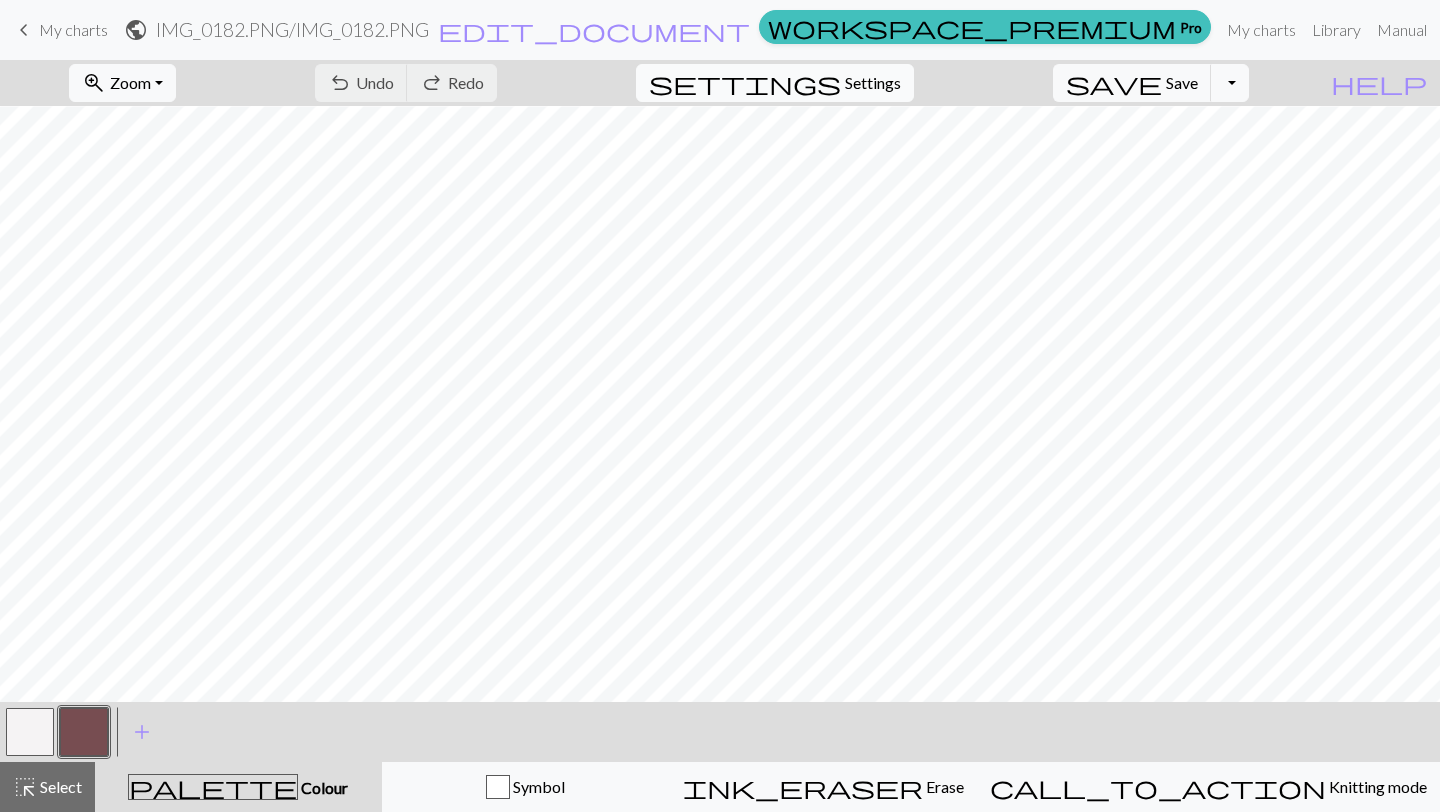 click on "Settings" at bounding box center (873, 83) 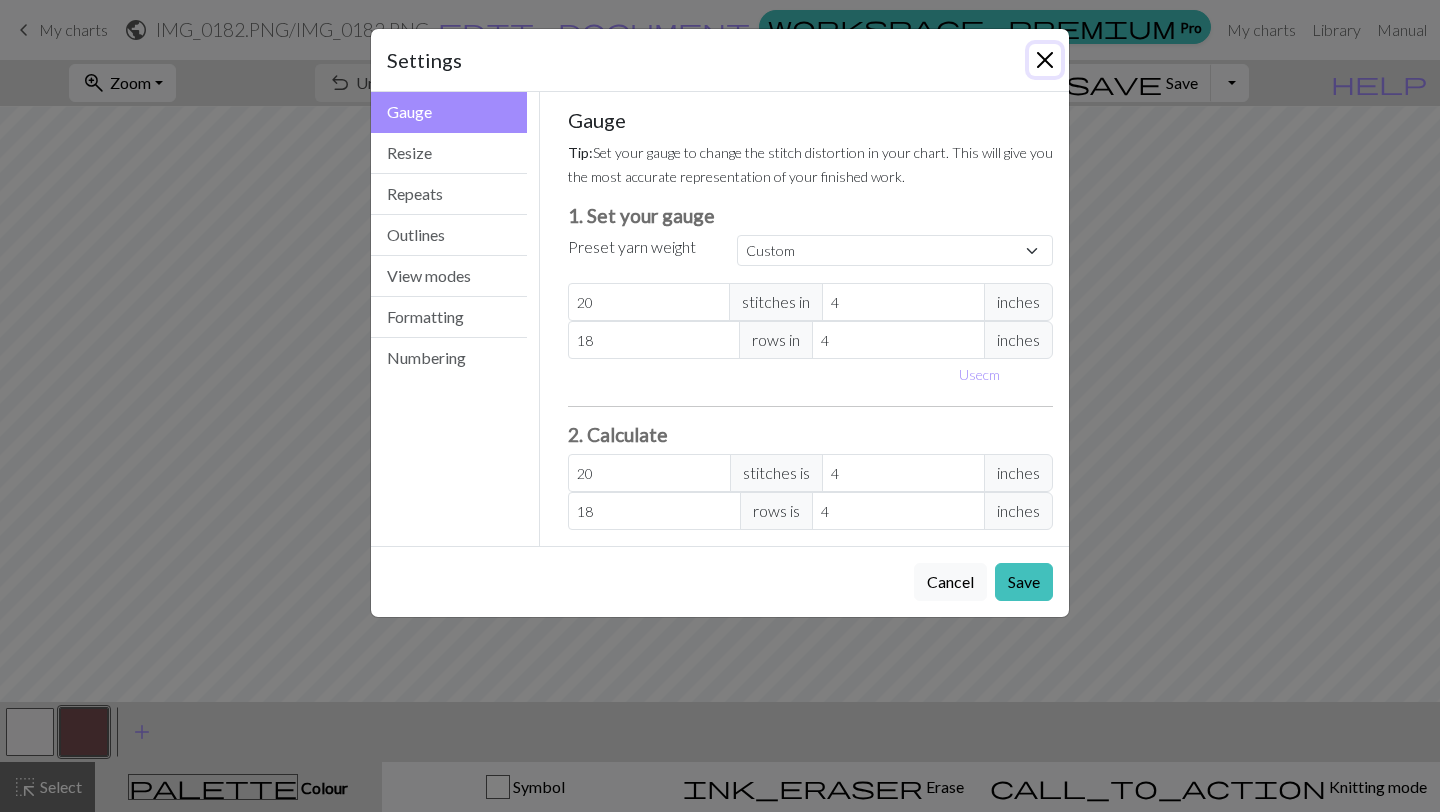 click at bounding box center [1045, 60] 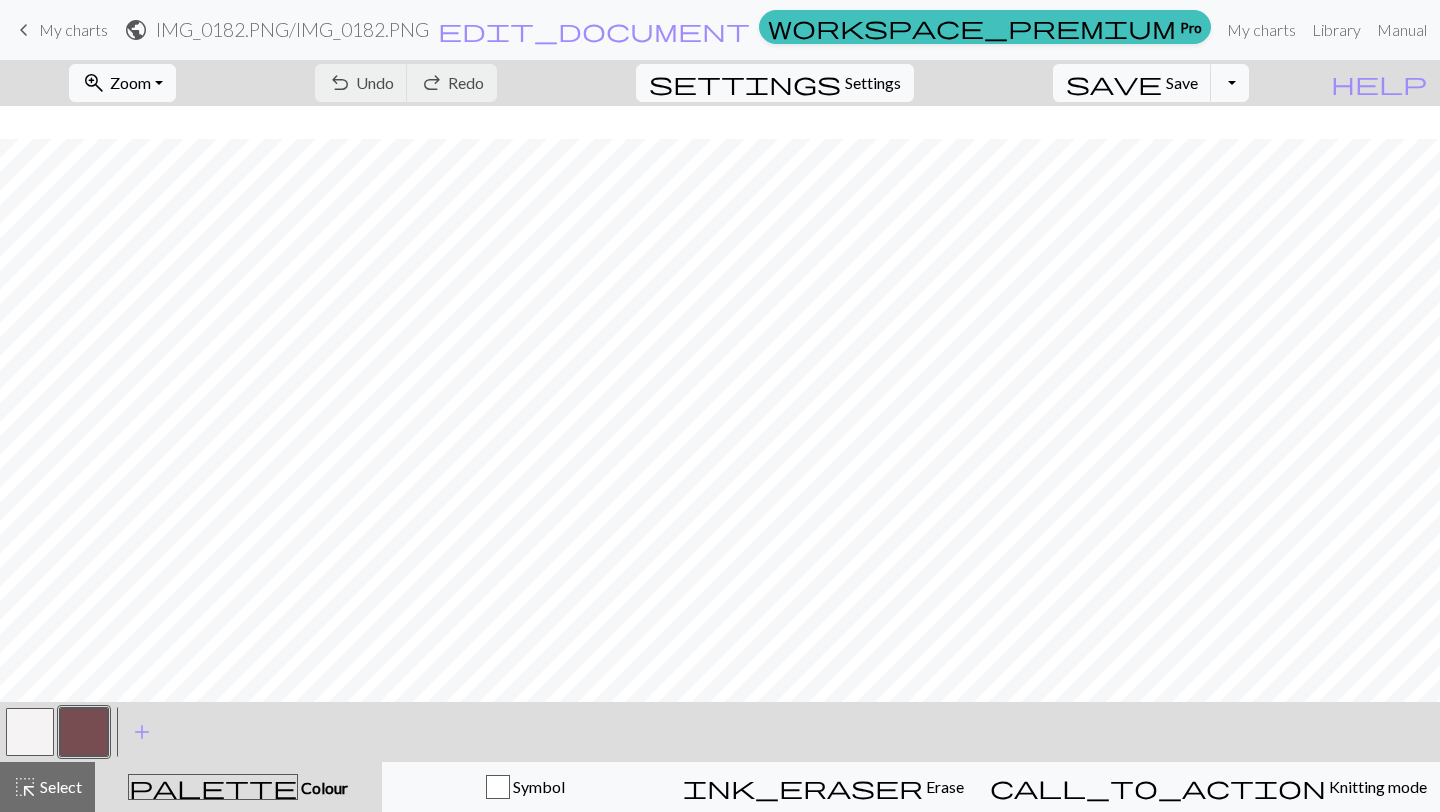 scroll, scrollTop: 434, scrollLeft: 0, axis: vertical 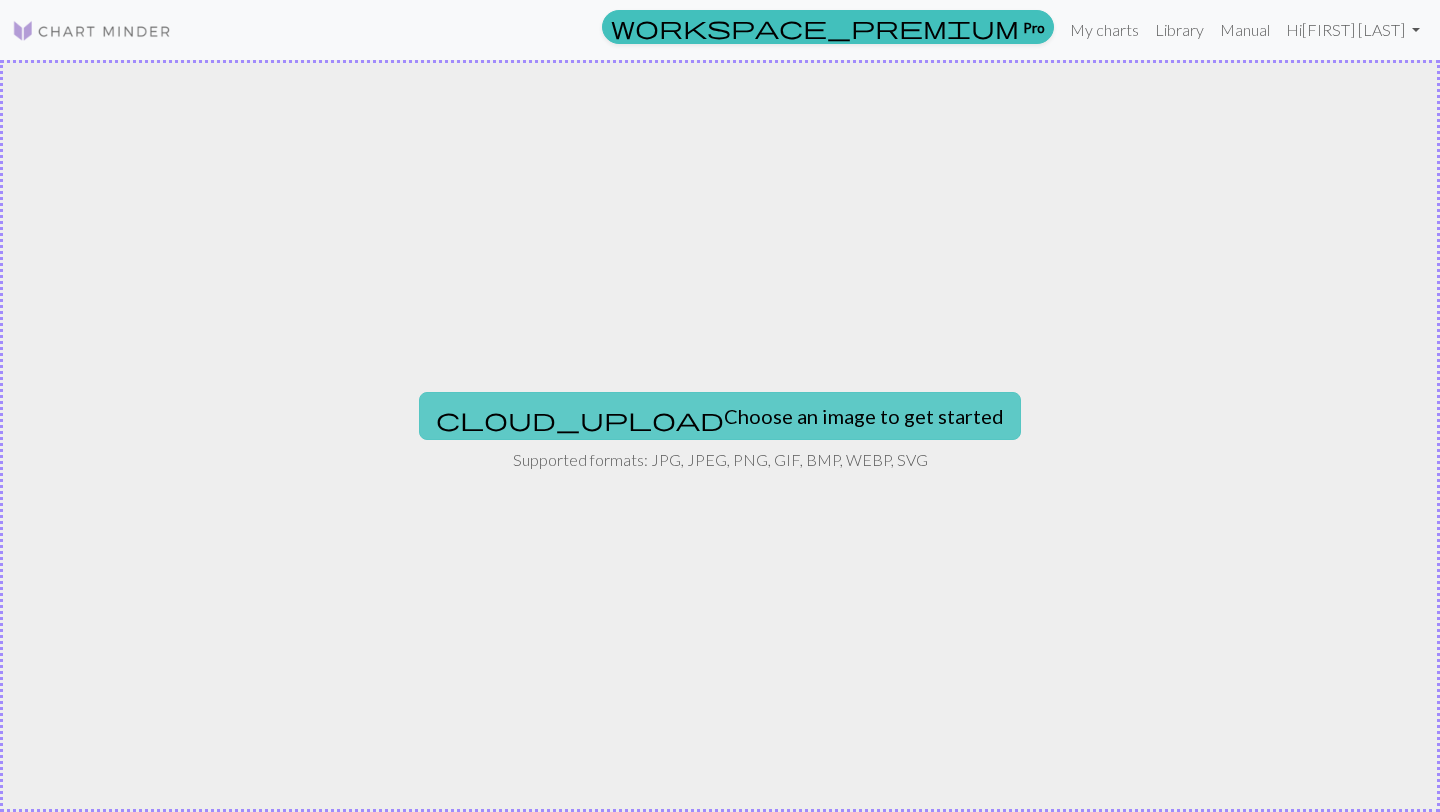 click on "cloud_upload  Choose an image to get started" at bounding box center (720, 416) 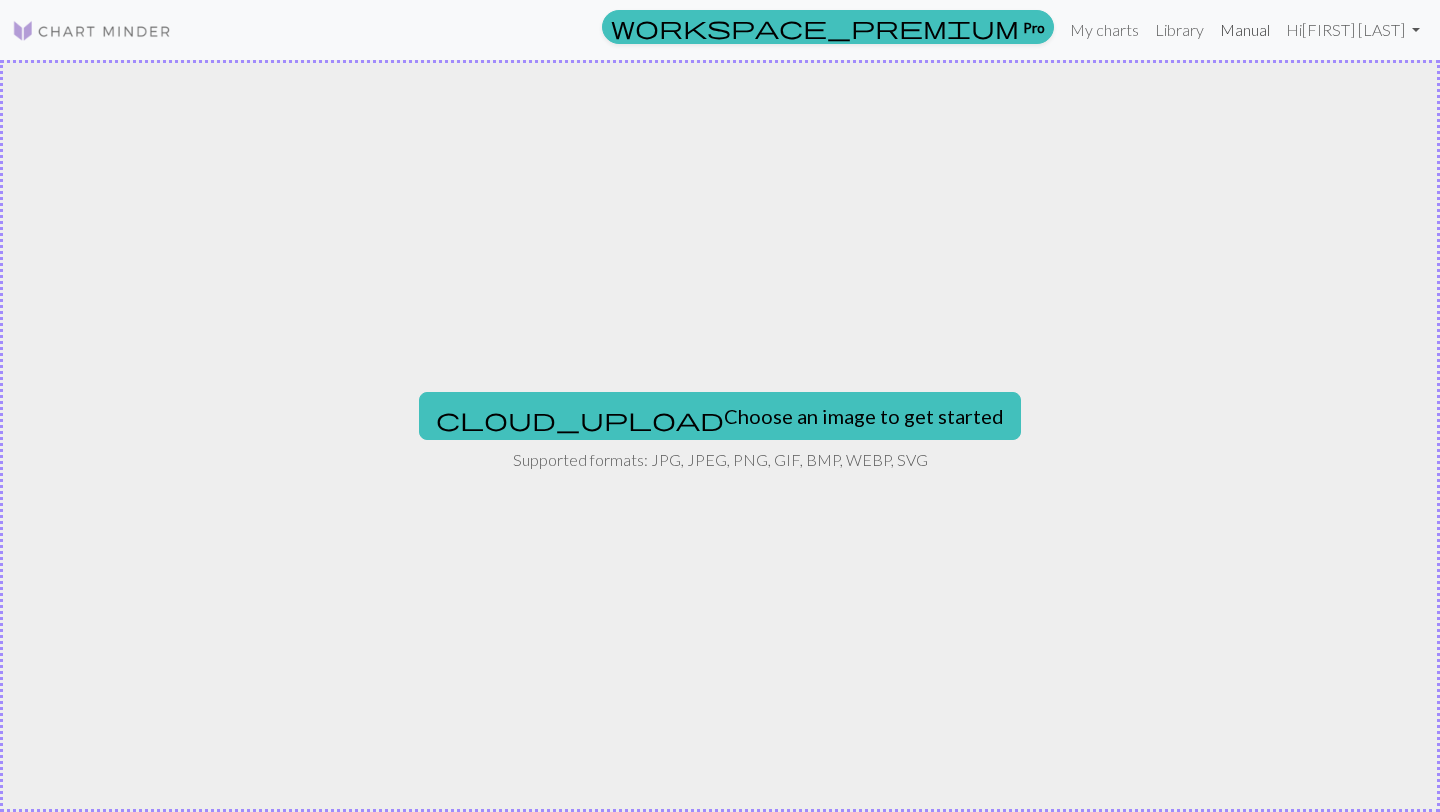 click on "Manual" at bounding box center (1245, 30) 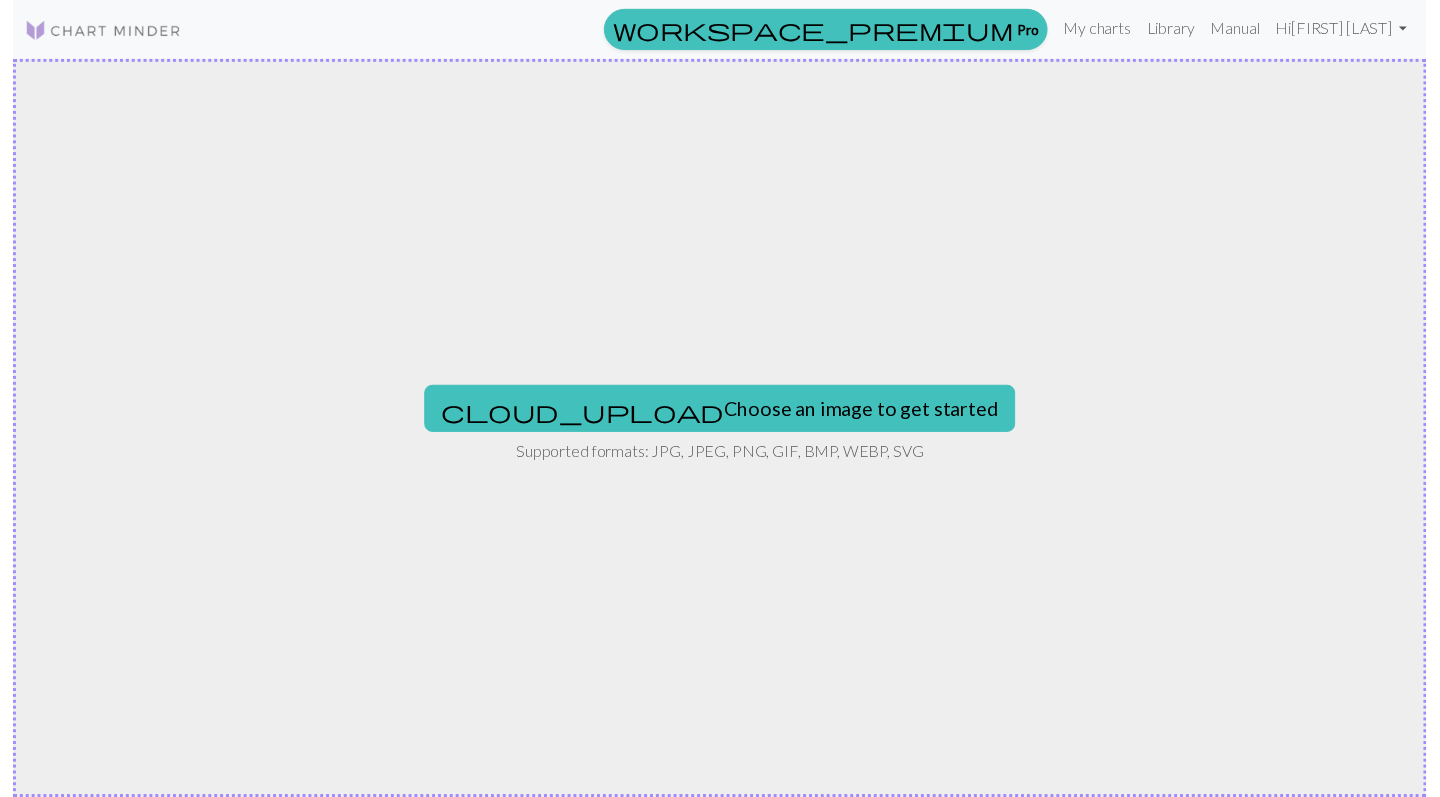 scroll, scrollTop: 0, scrollLeft: 0, axis: both 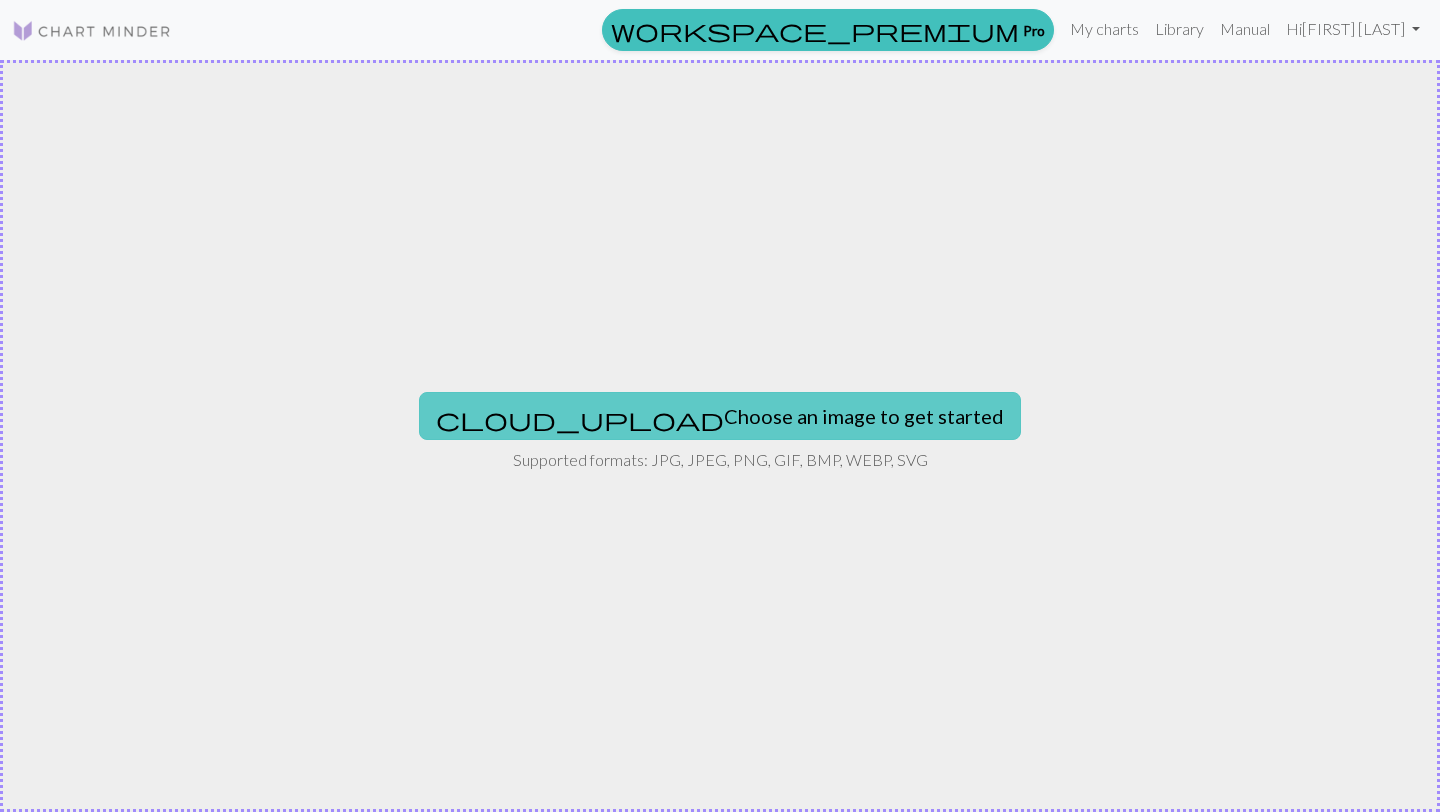 click on "cloud_upload  Choose an image to get started" at bounding box center (720, 416) 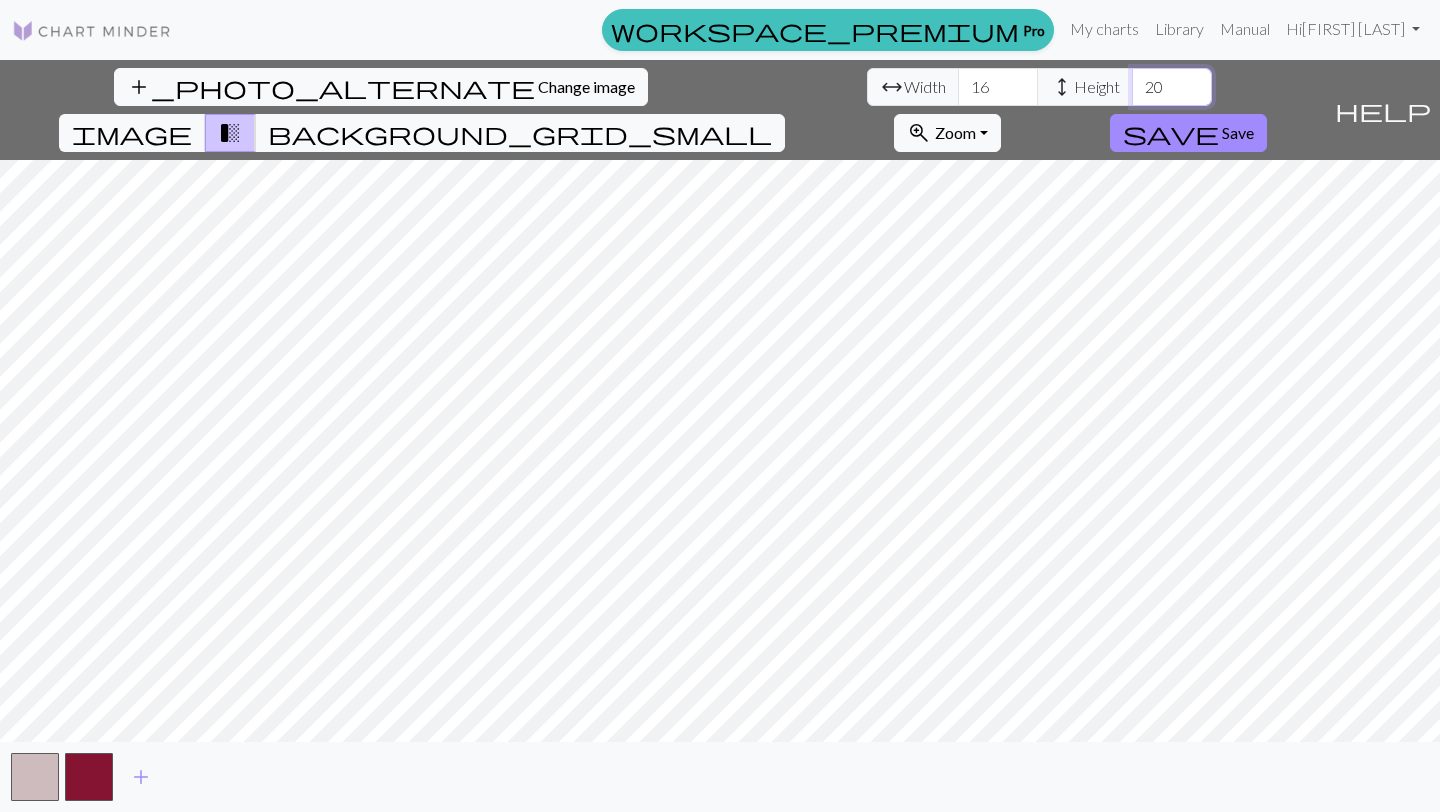 drag, startPoint x: 600, startPoint y: 85, endPoint x: 637, endPoint y: 85, distance: 37 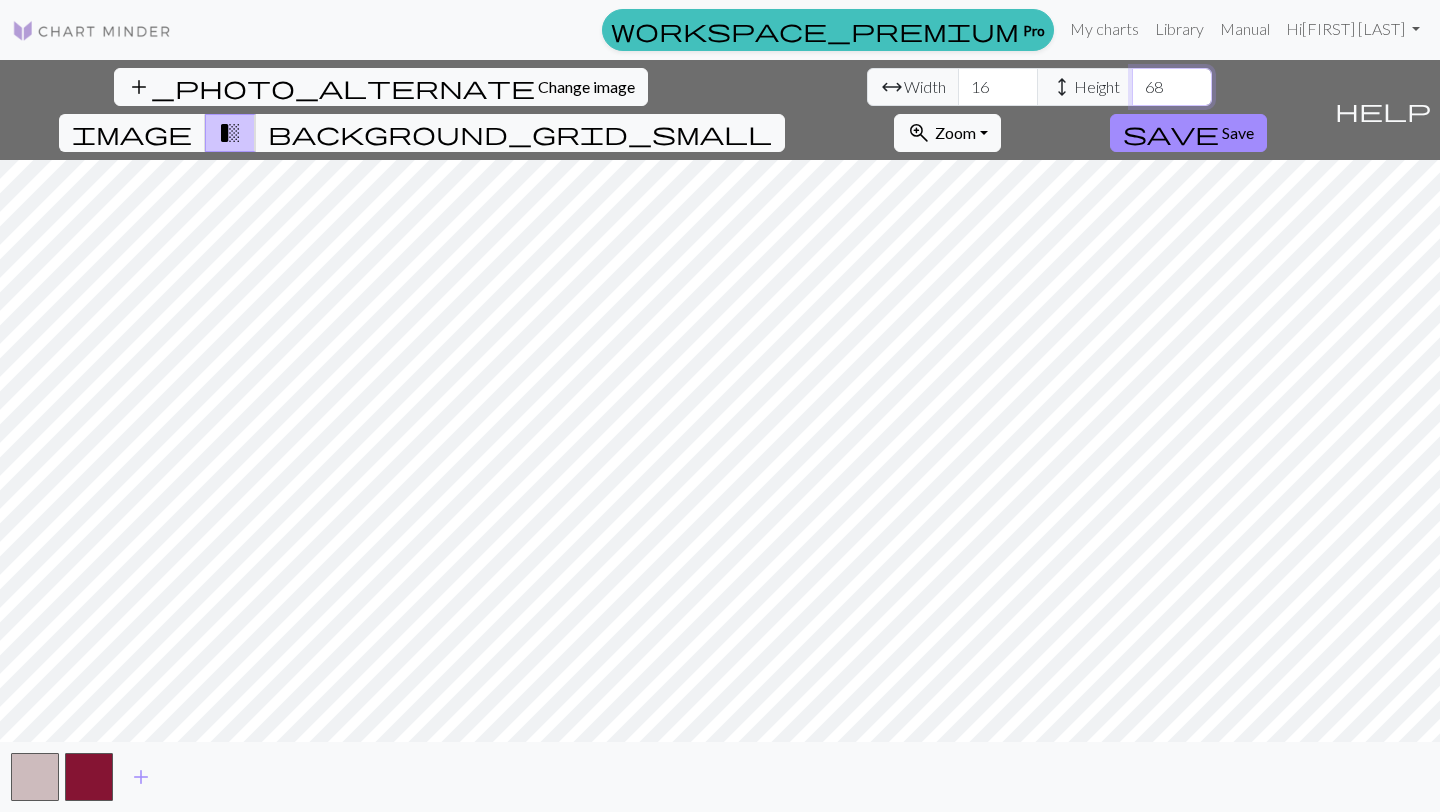 type on "68" 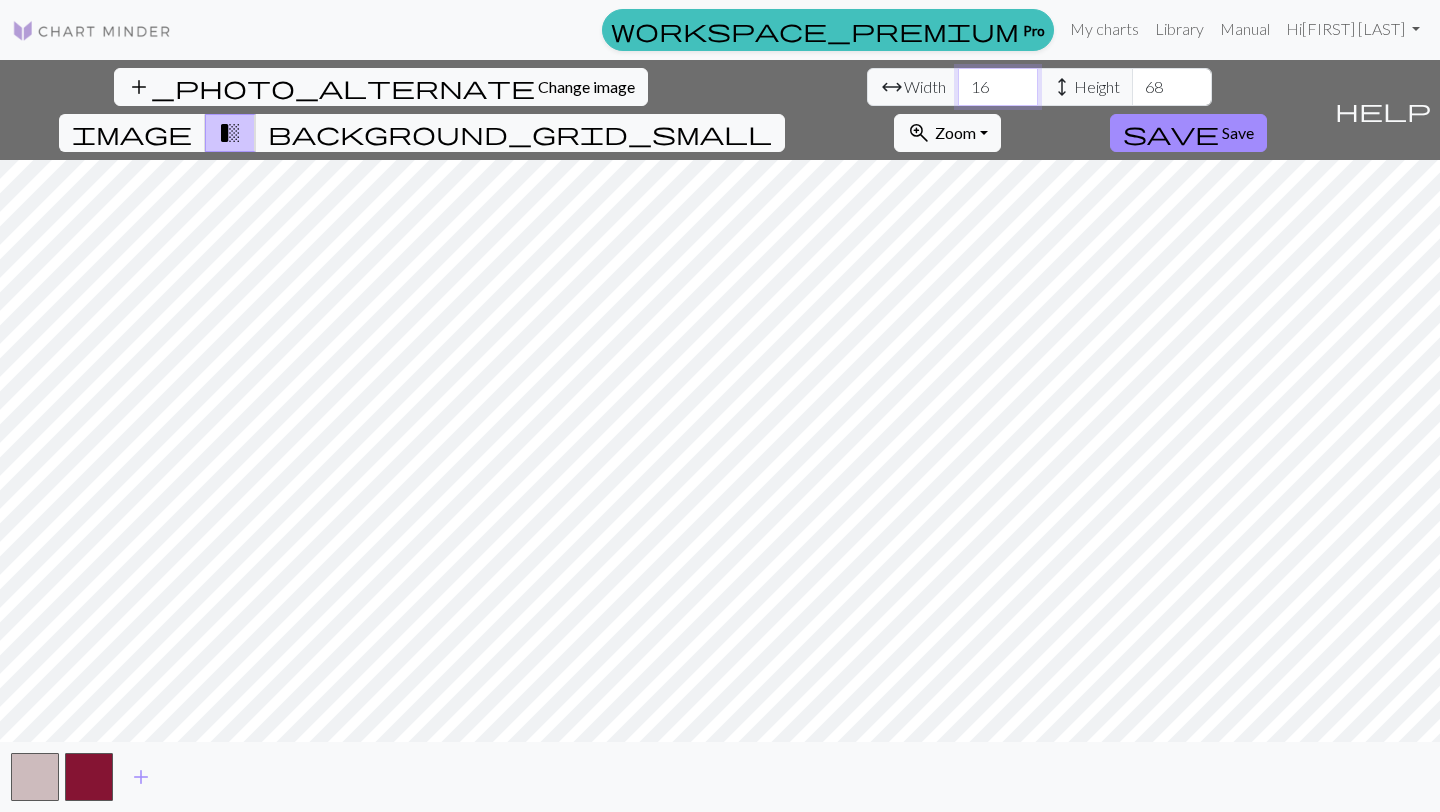 click on "16" at bounding box center (998, 87) 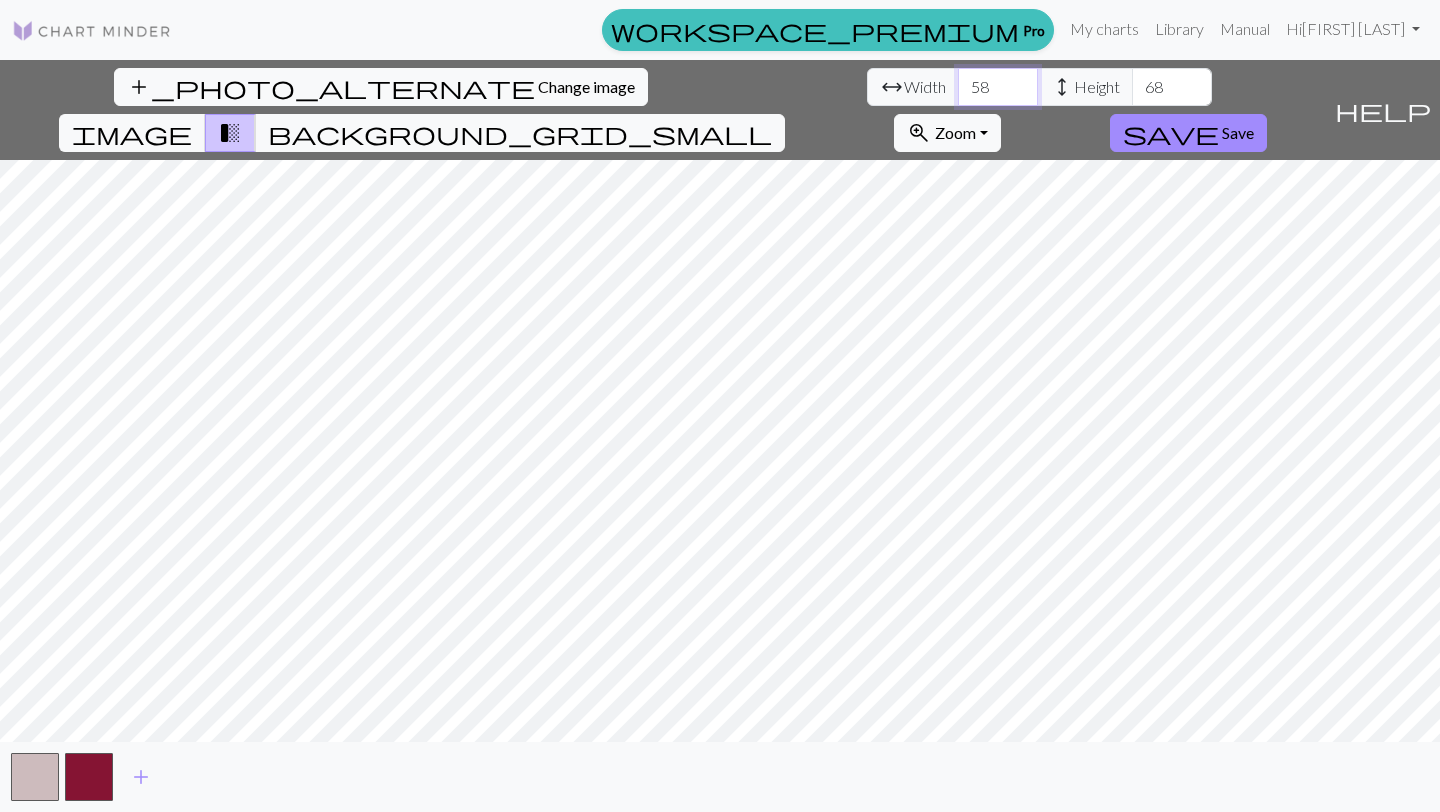 type on "58" 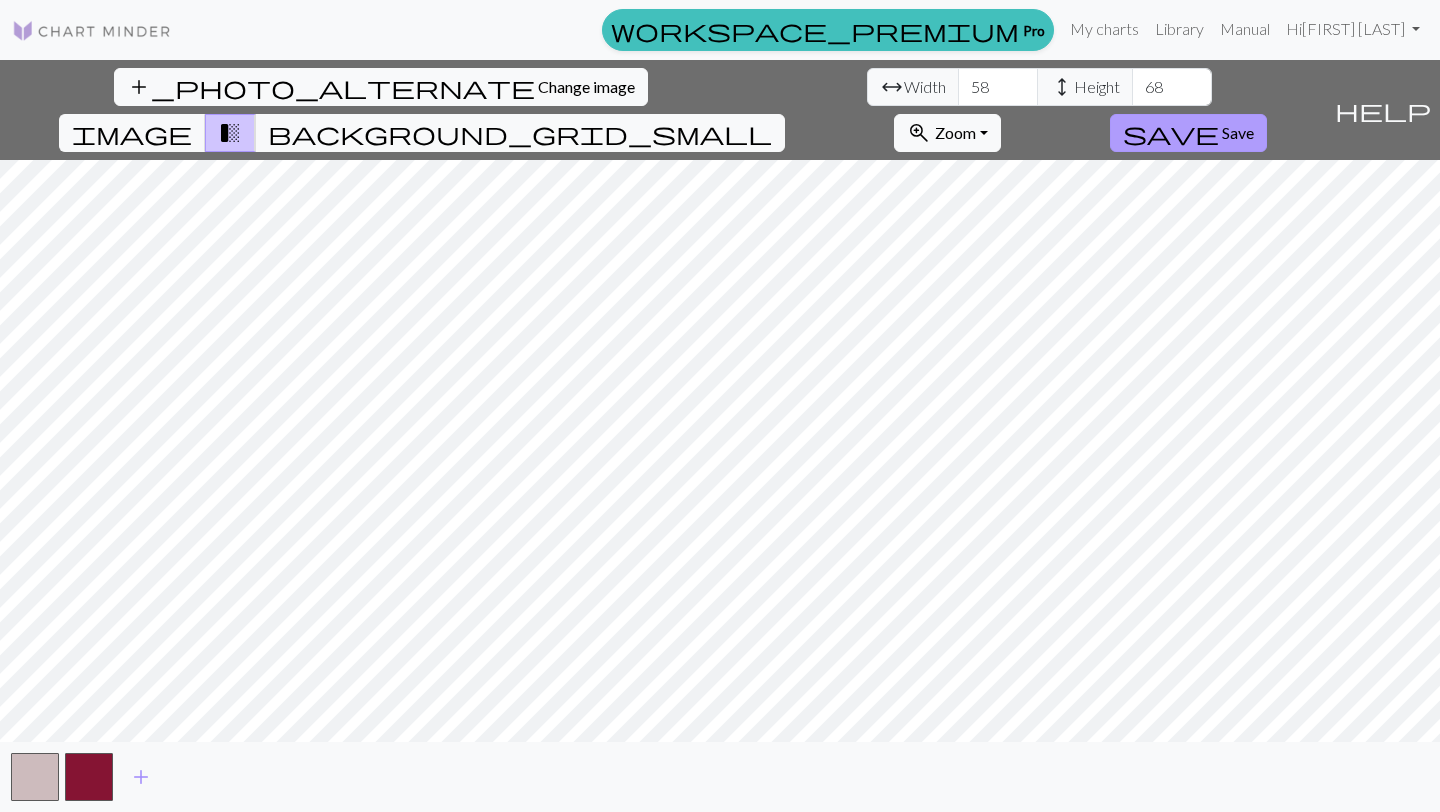 click on "Save" at bounding box center (1238, 132) 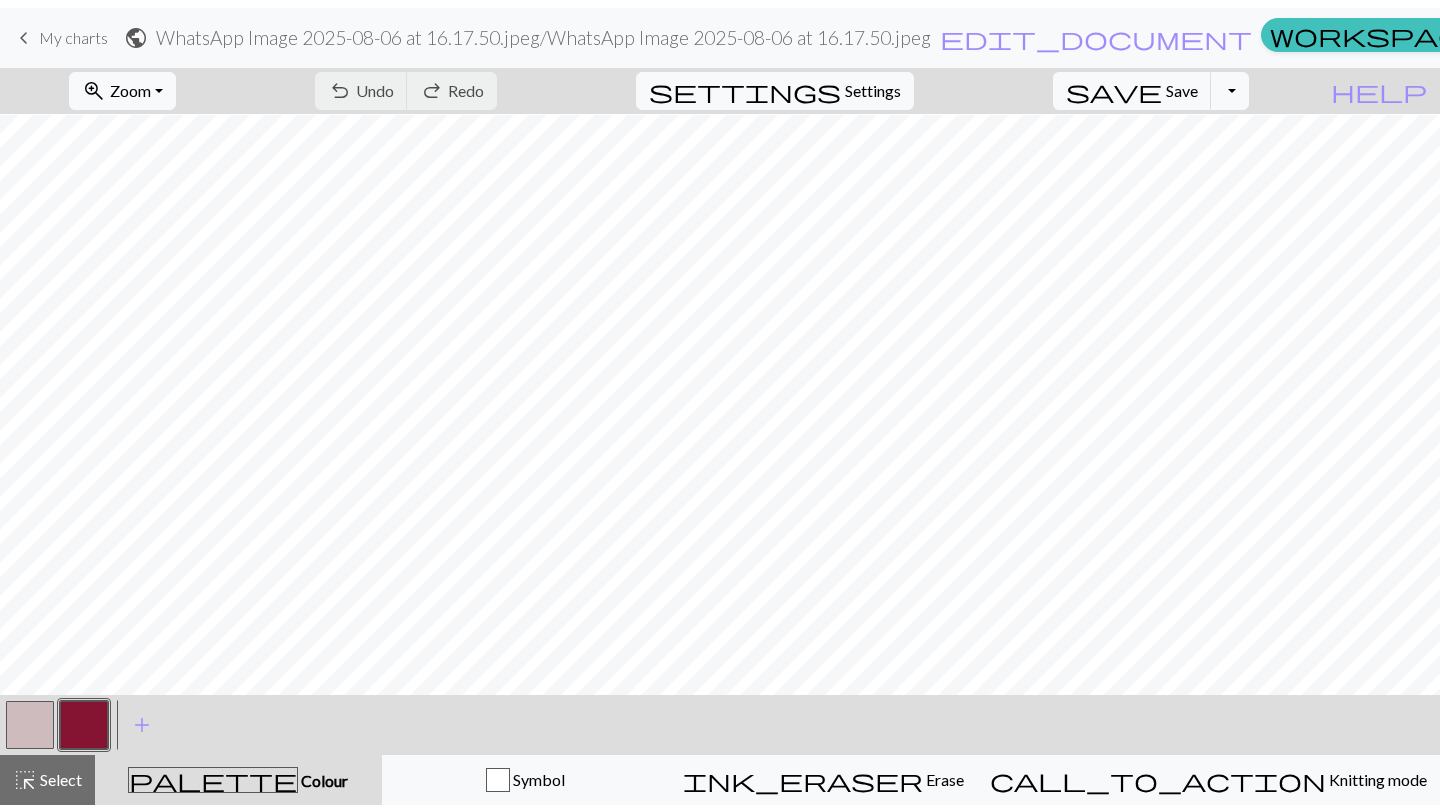 scroll, scrollTop: 4, scrollLeft: 0, axis: vertical 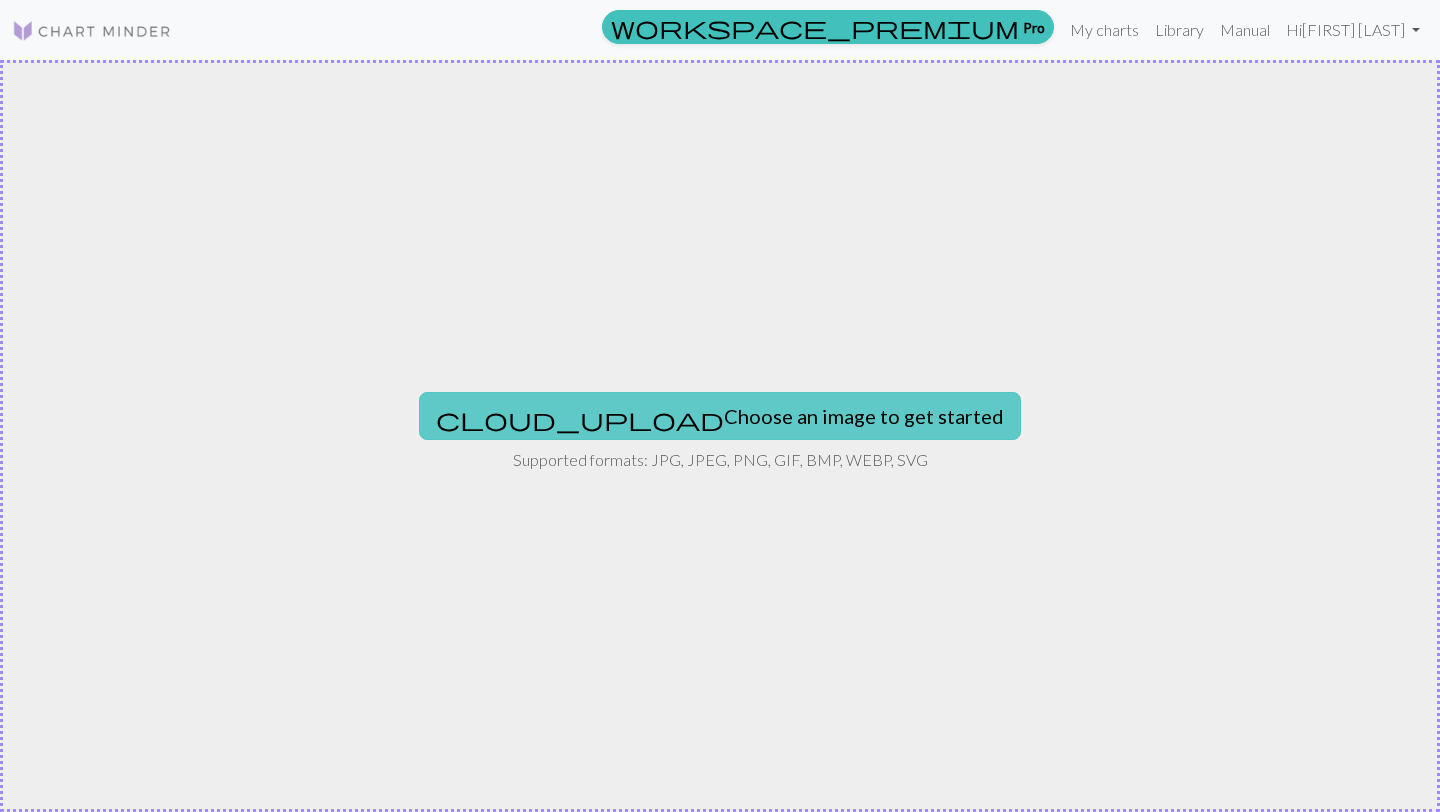 click on "cloud_upload  Choose an image to get started" at bounding box center [720, 416] 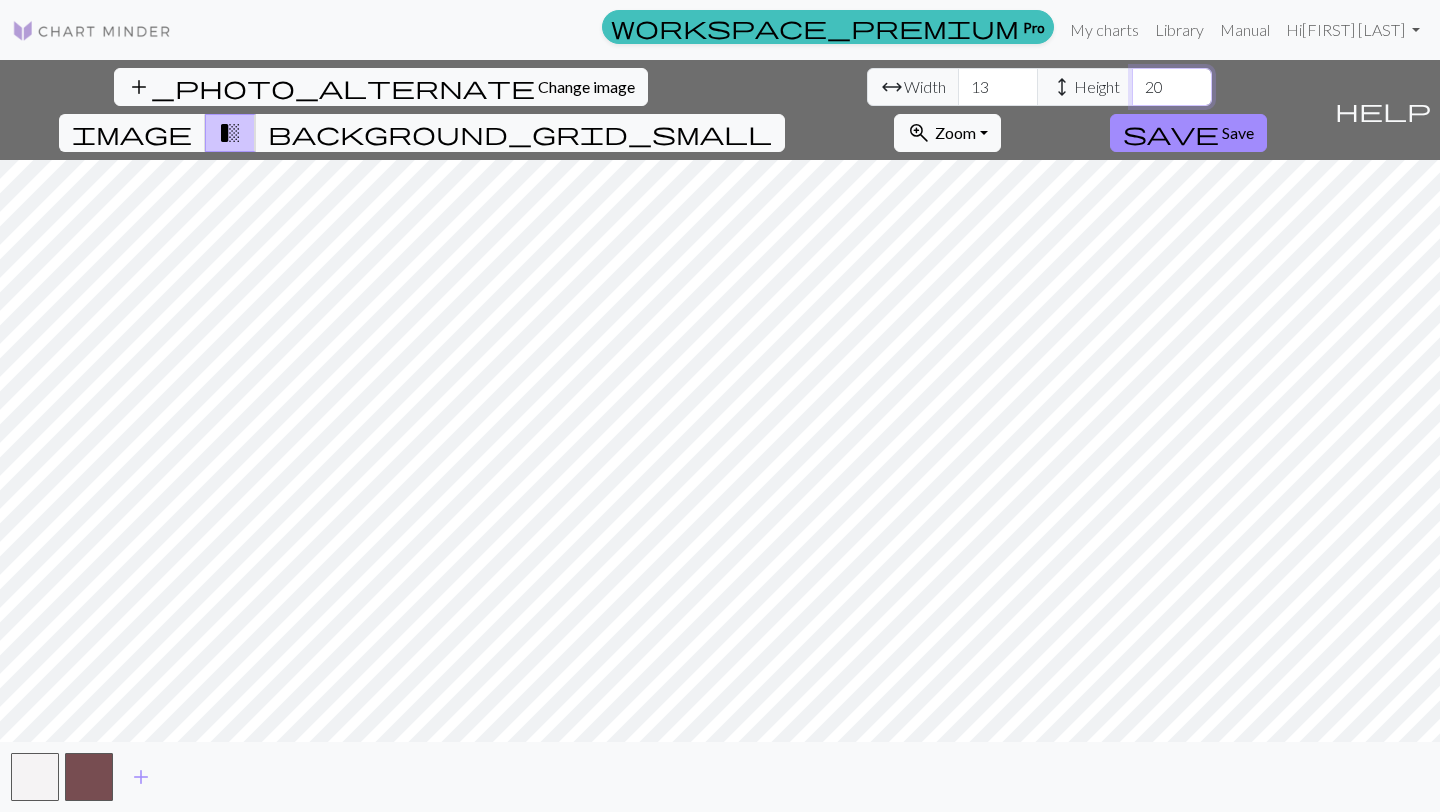 click on "20" at bounding box center [1172, 87] 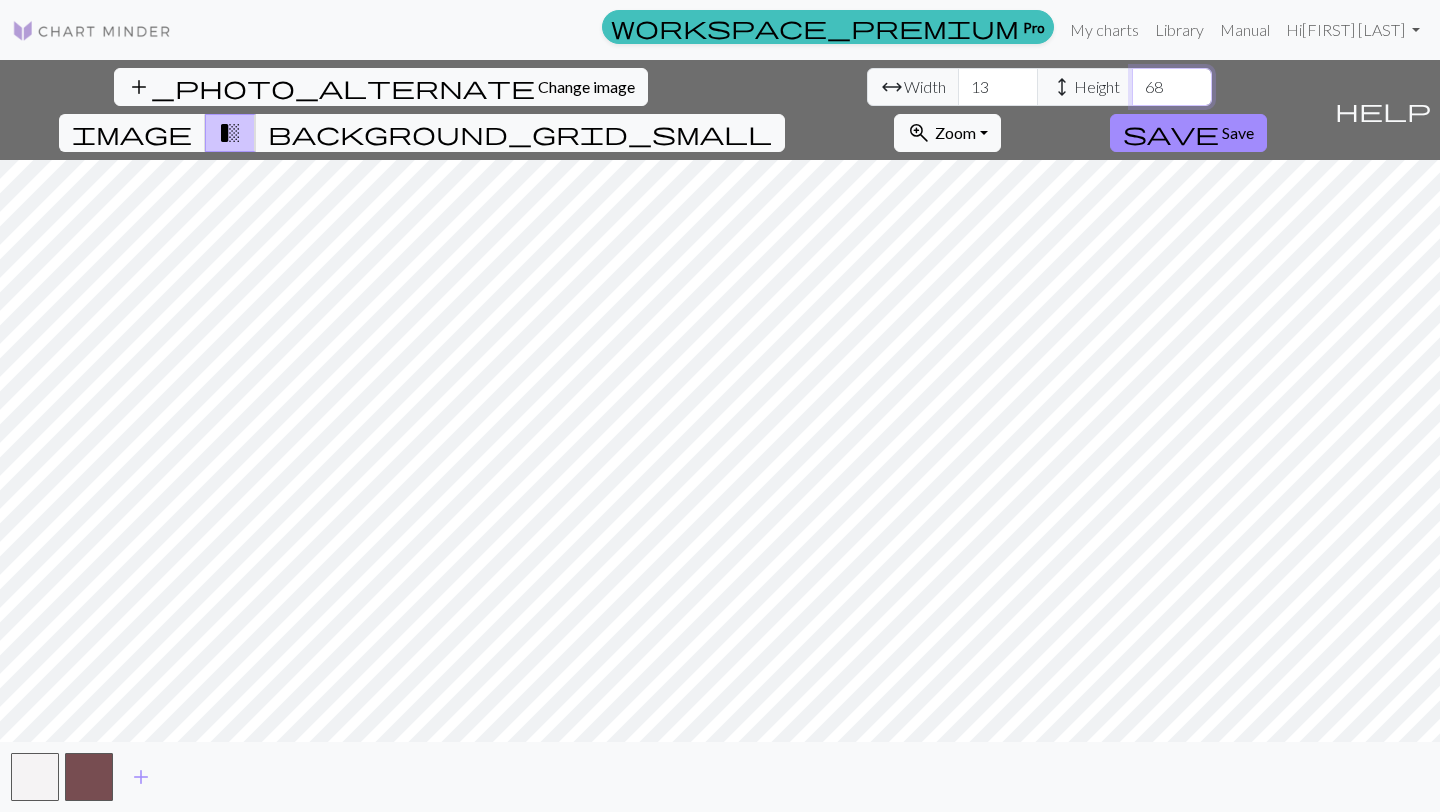 type on "68" 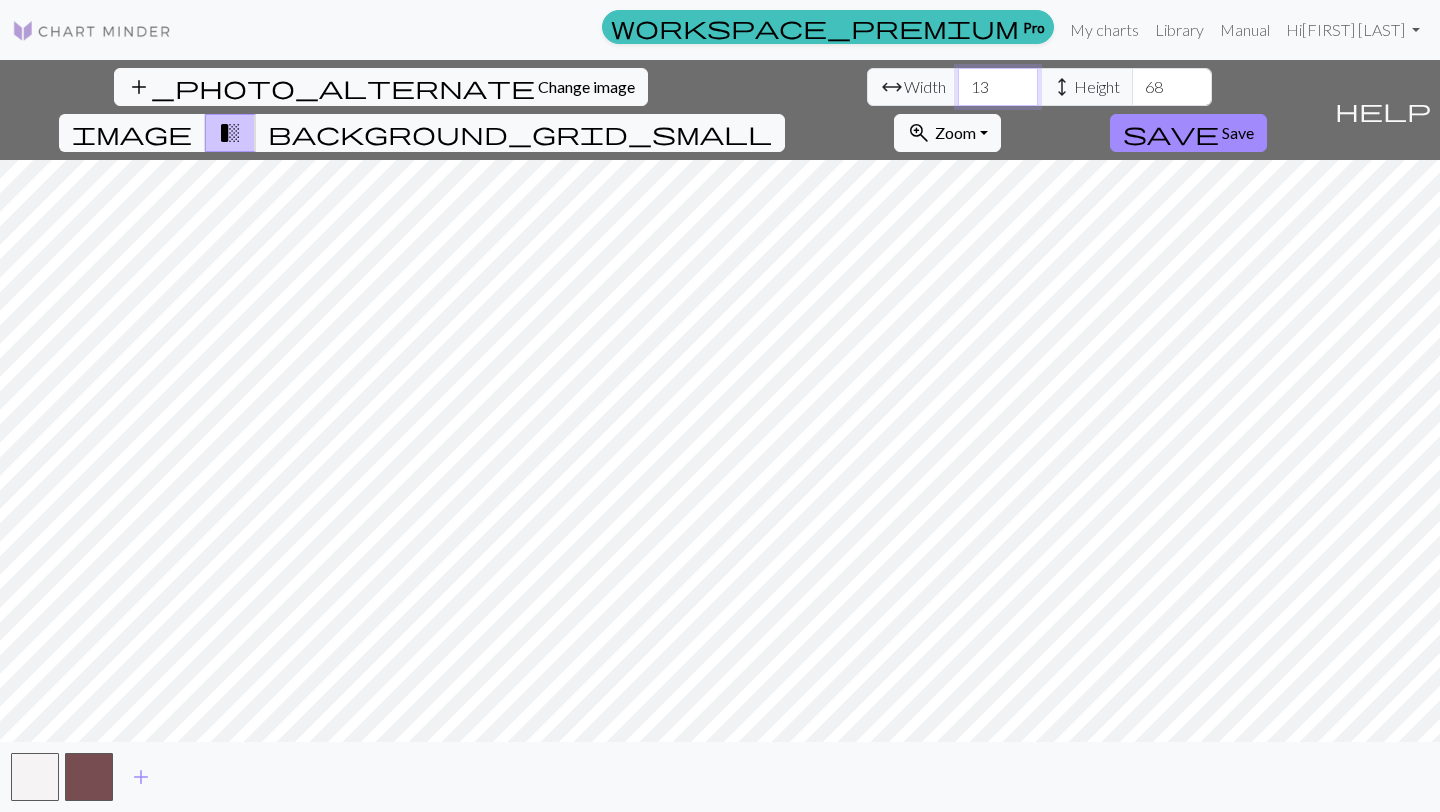 click on "13" at bounding box center (998, 87) 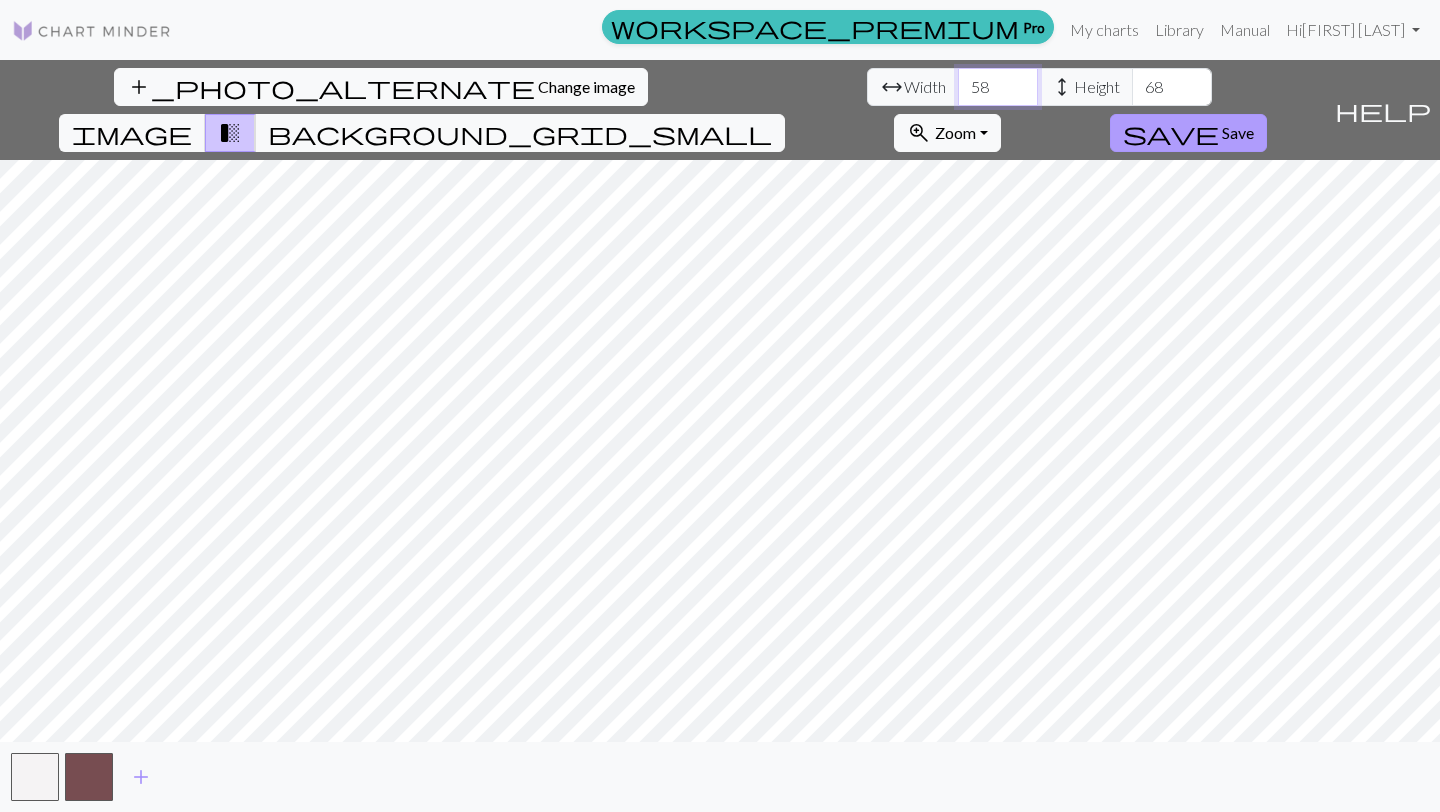 type on "58" 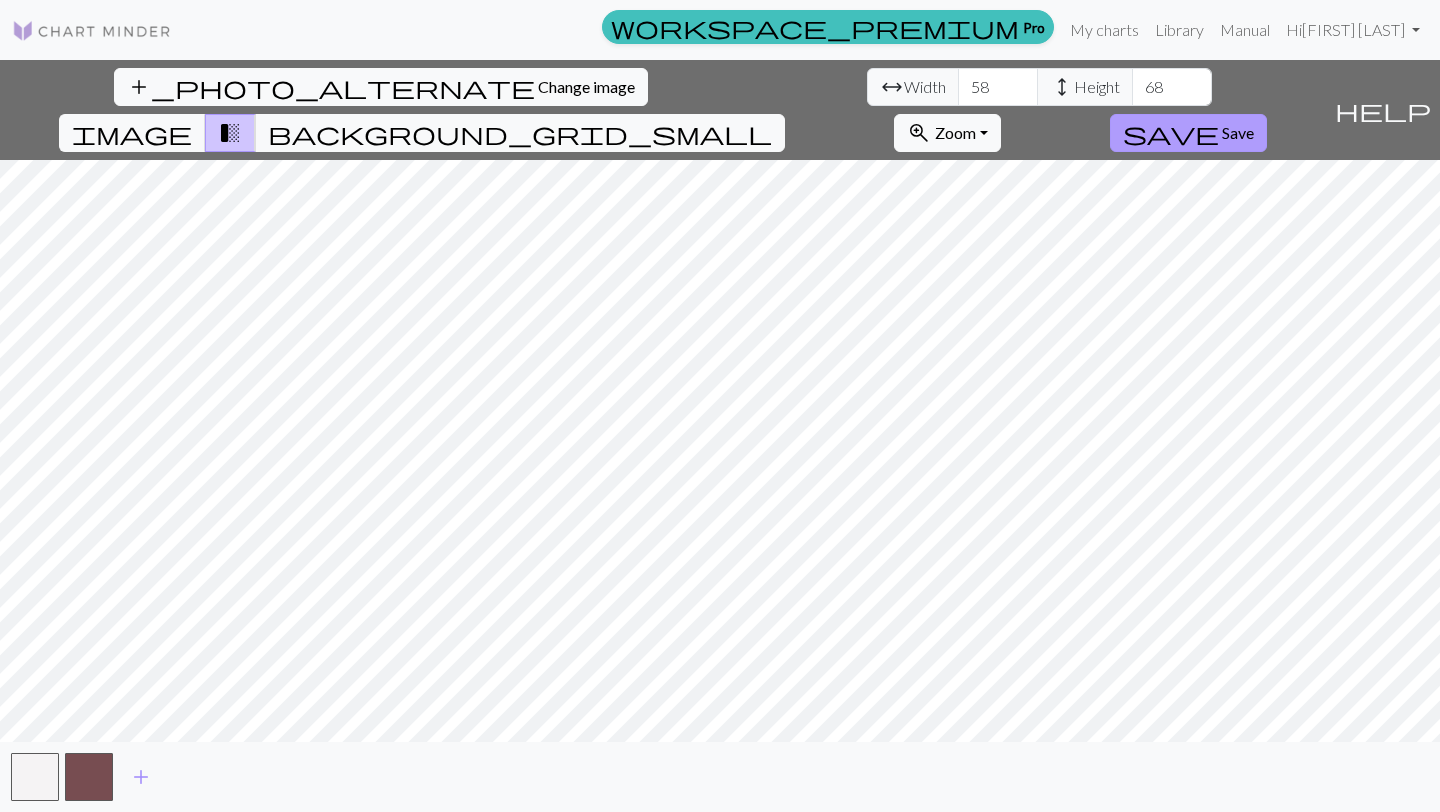 click on "Save" at bounding box center (1238, 132) 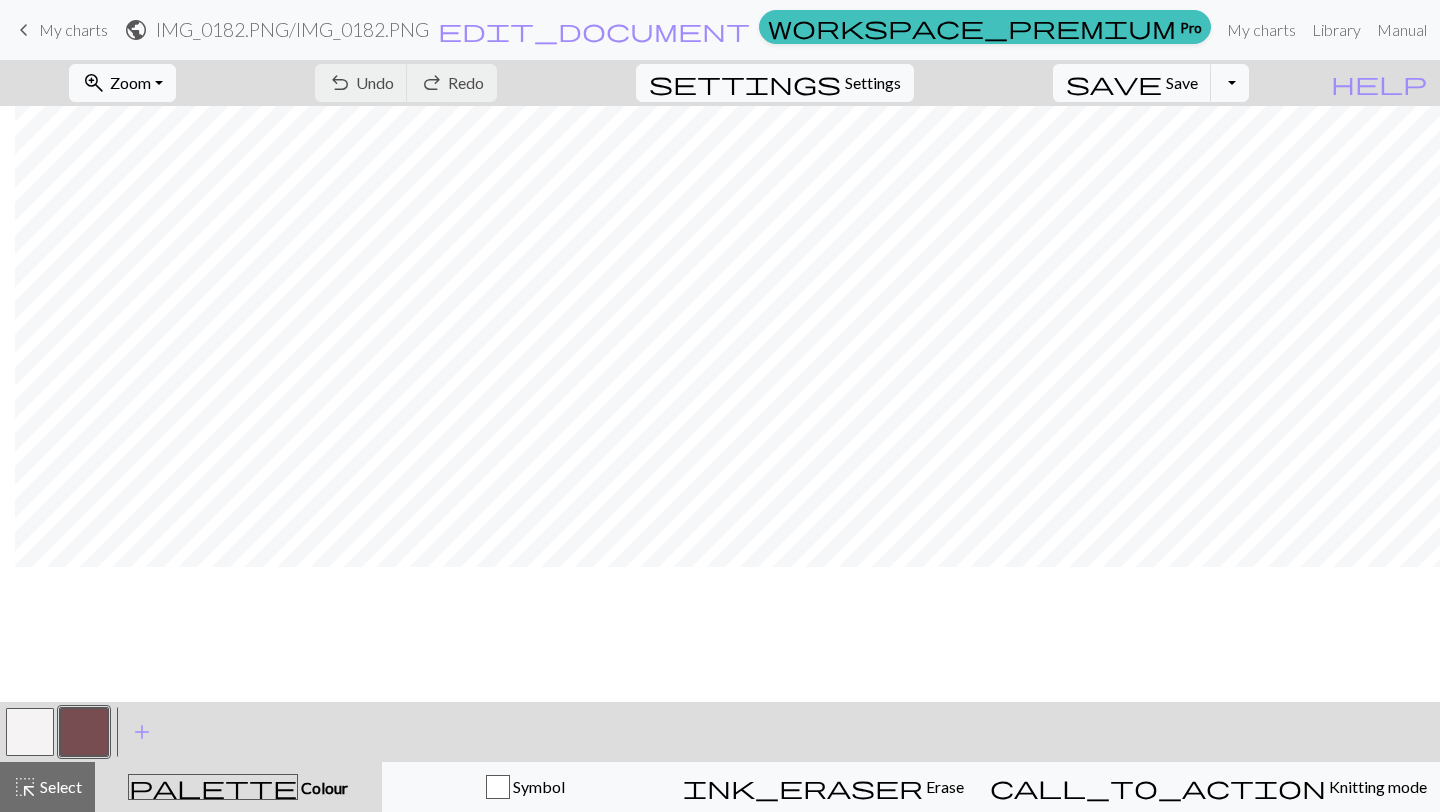 scroll, scrollTop: 76, scrollLeft: 15, axis: both 